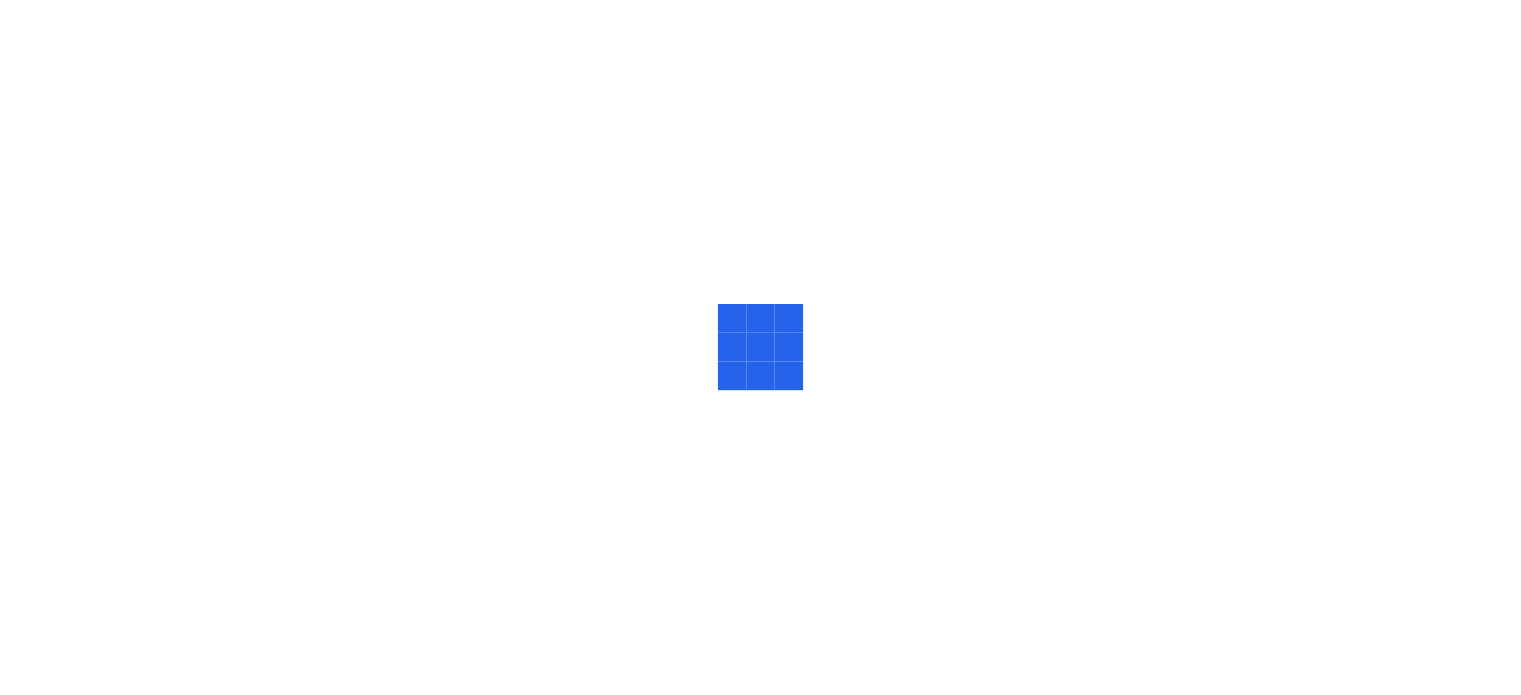 scroll, scrollTop: 0, scrollLeft: 0, axis: both 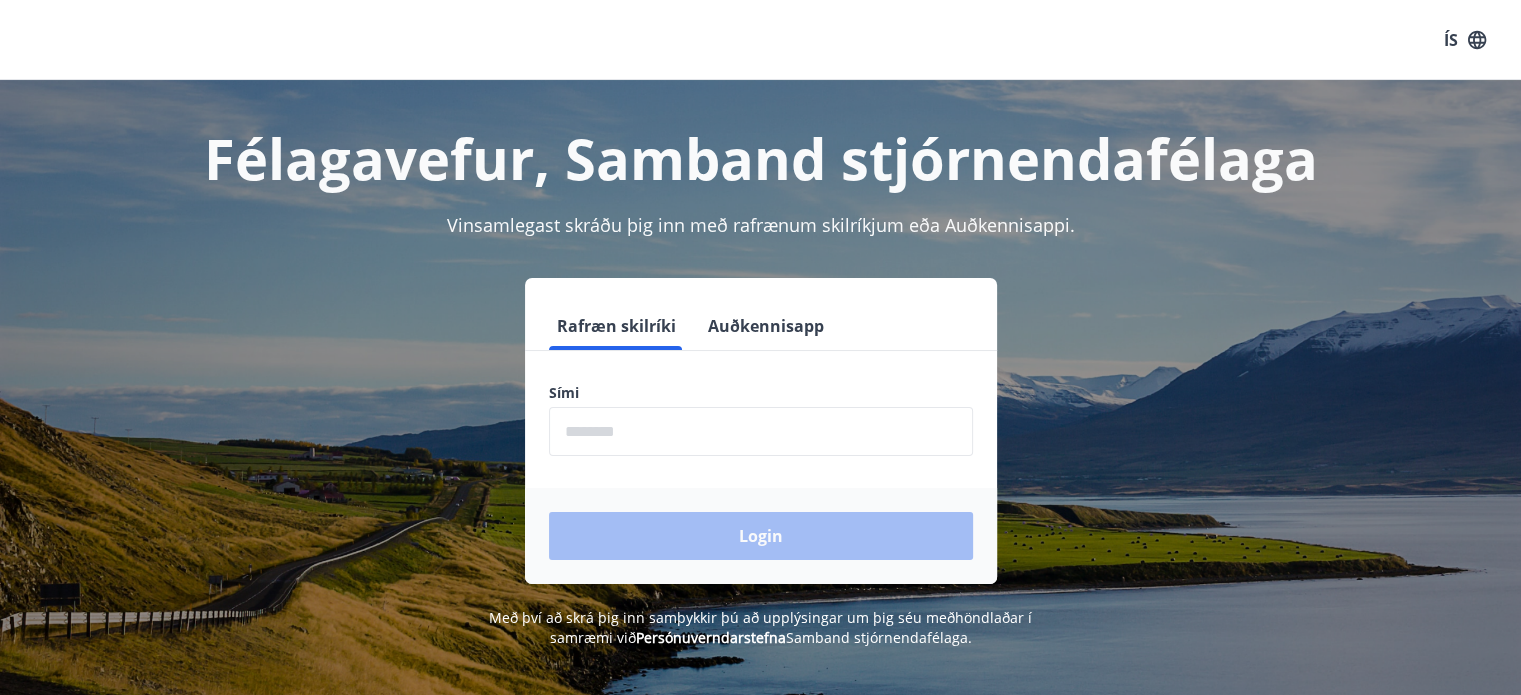 click on "Sími ​" at bounding box center [761, 419] 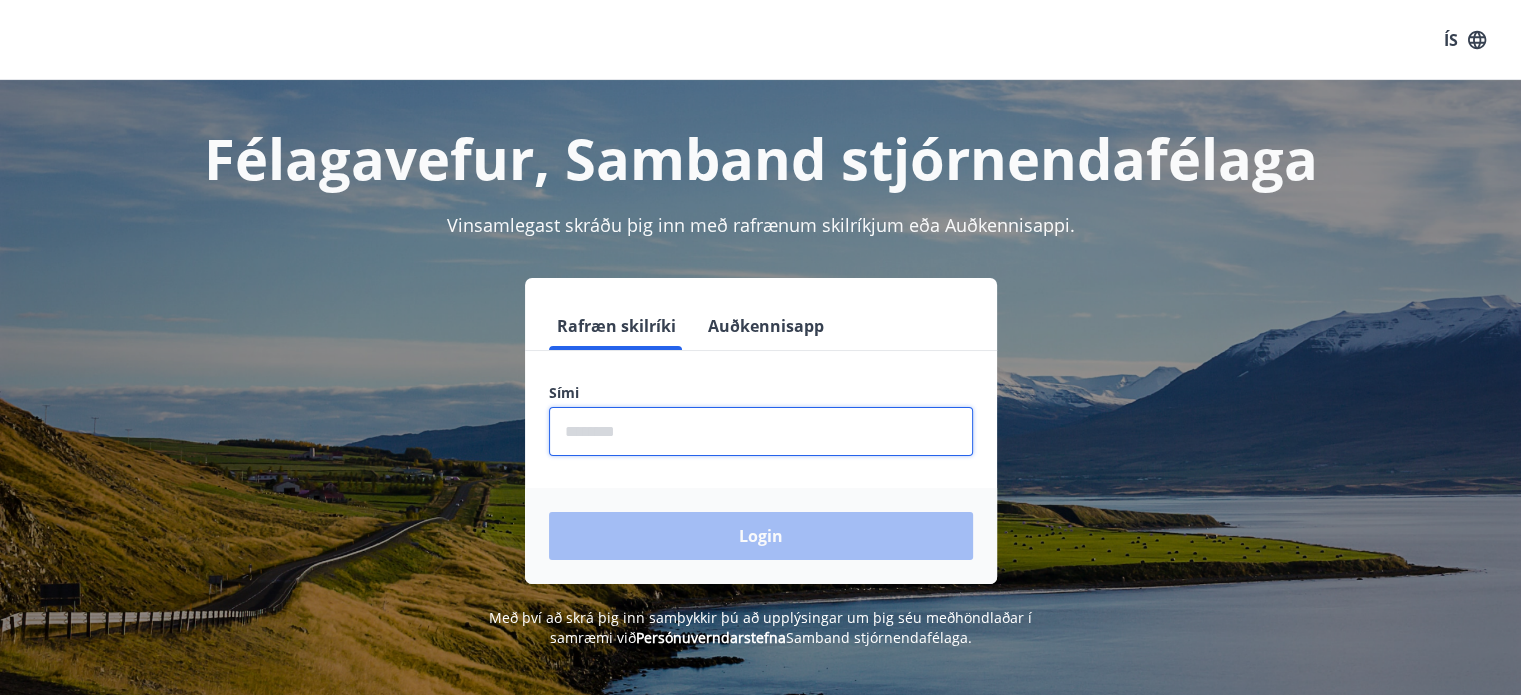 type on "********" 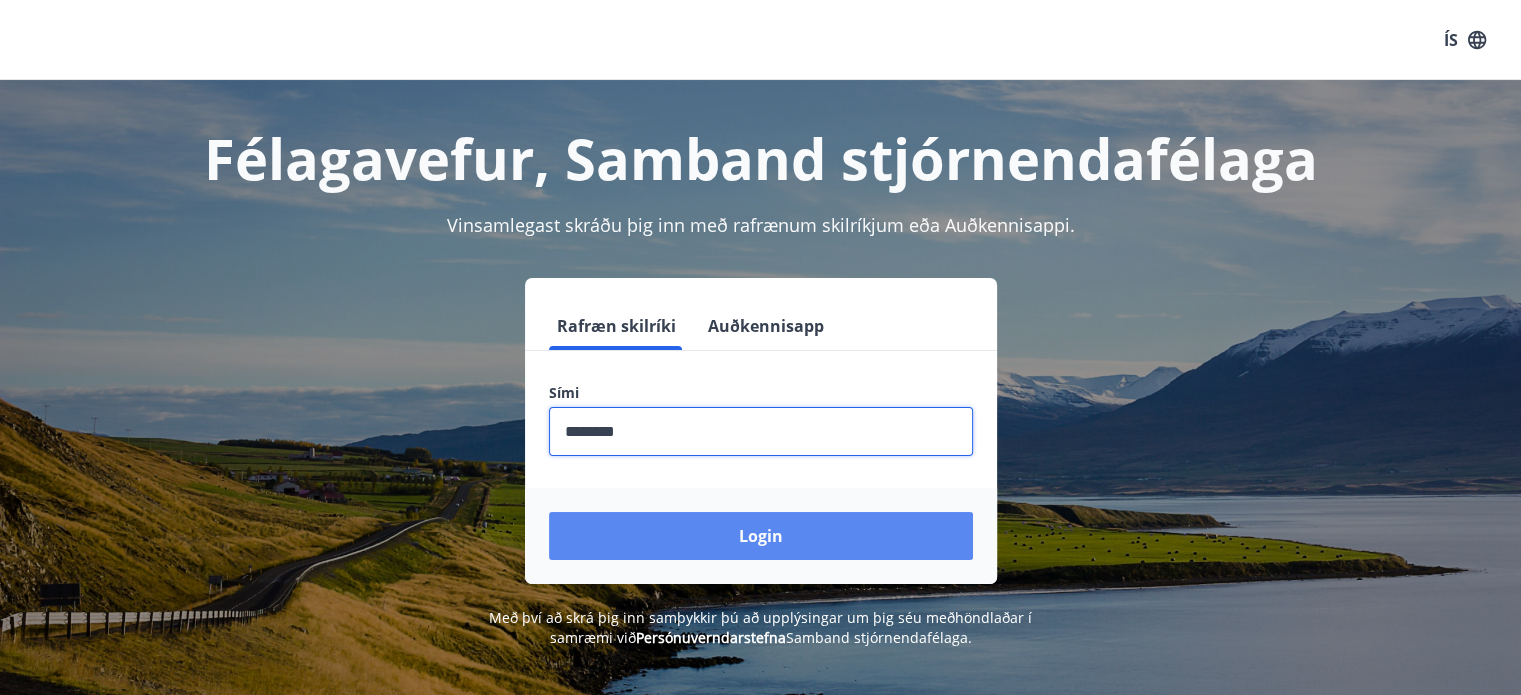 click on "Login" at bounding box center [761, 536] 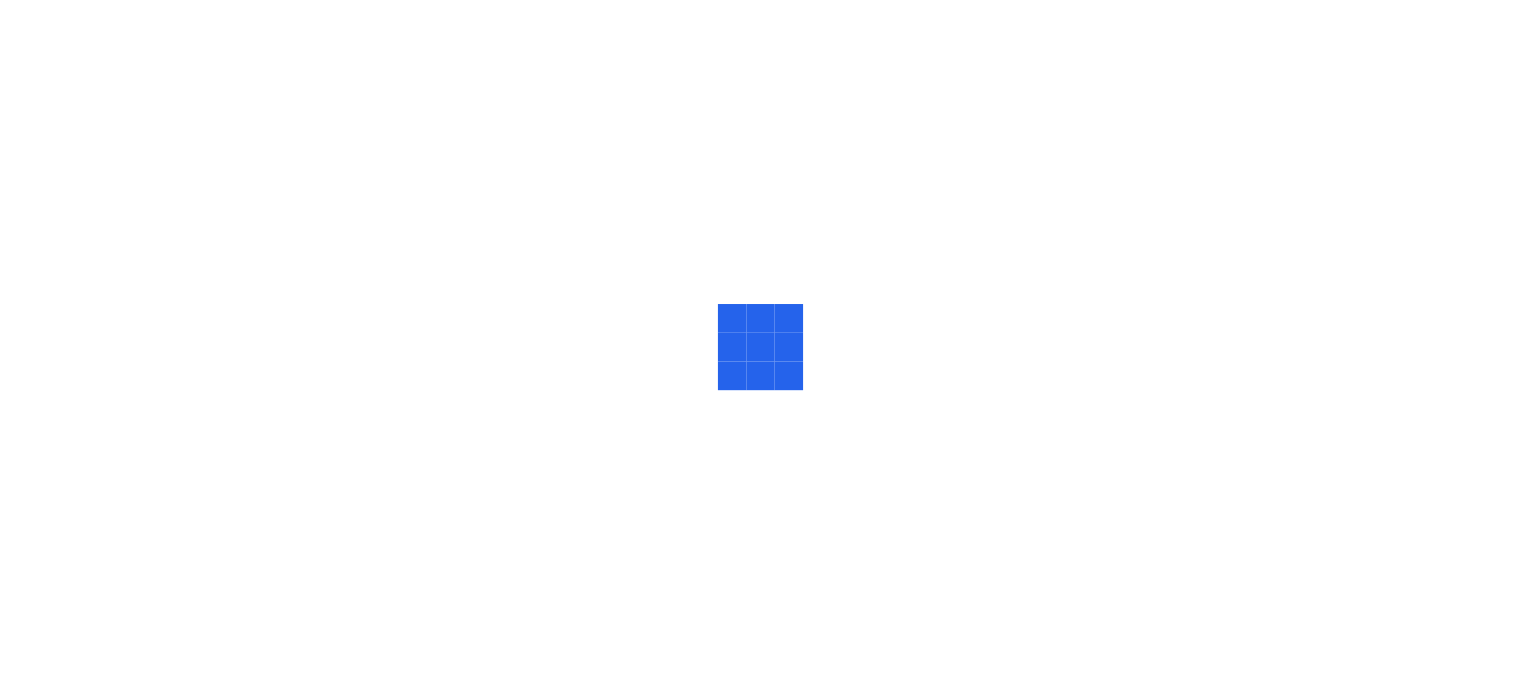 scroll, scrollTop: 0, scrollLeft: 0, axis: both 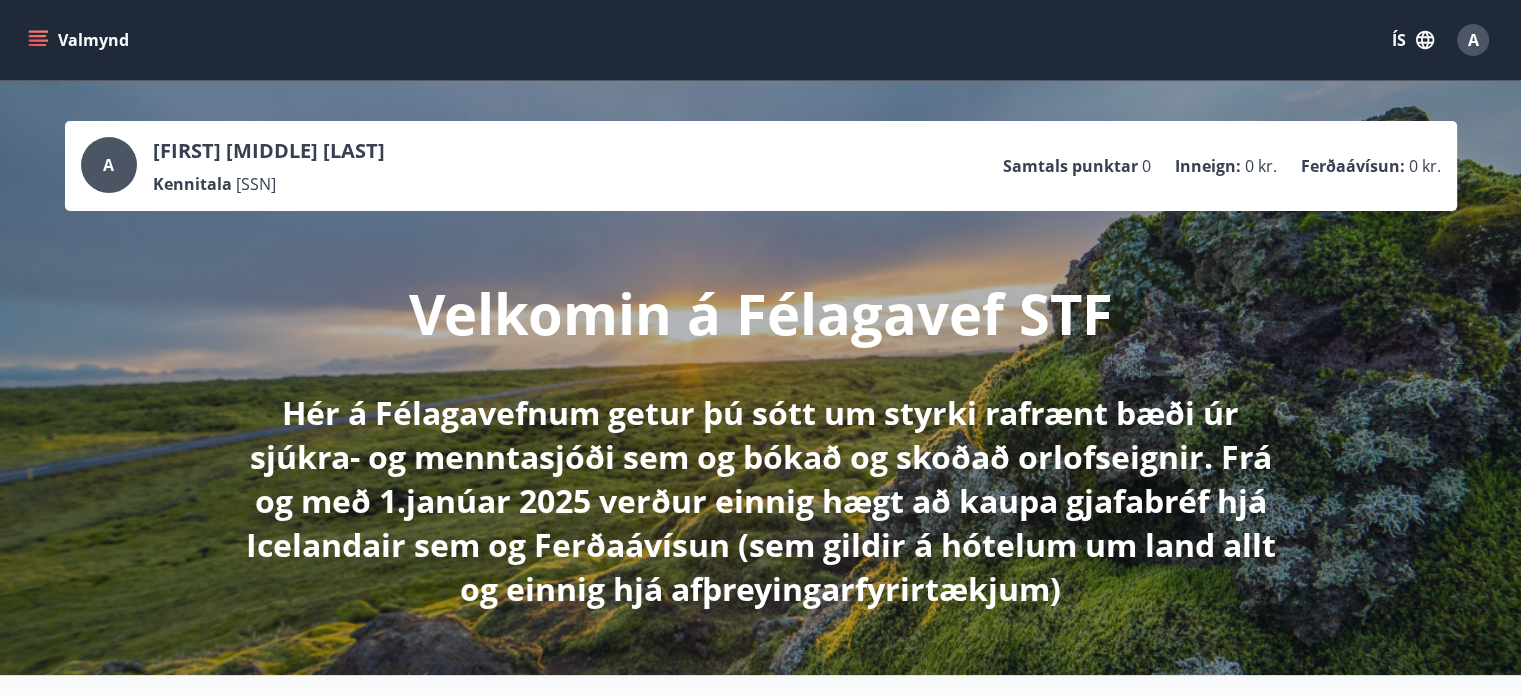 click on "ÍS" at bounding box center (1413, 40) 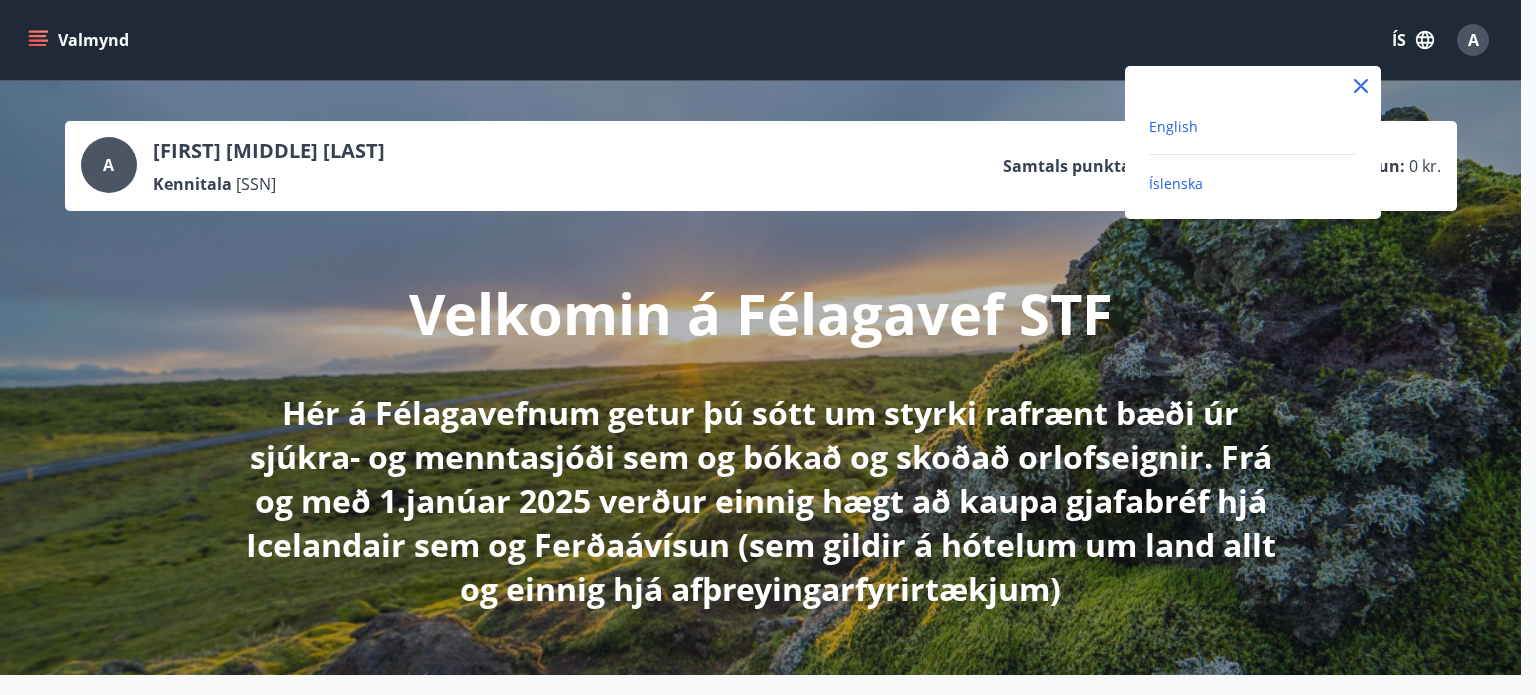 click on "English" at bounding box center (1173, 126) 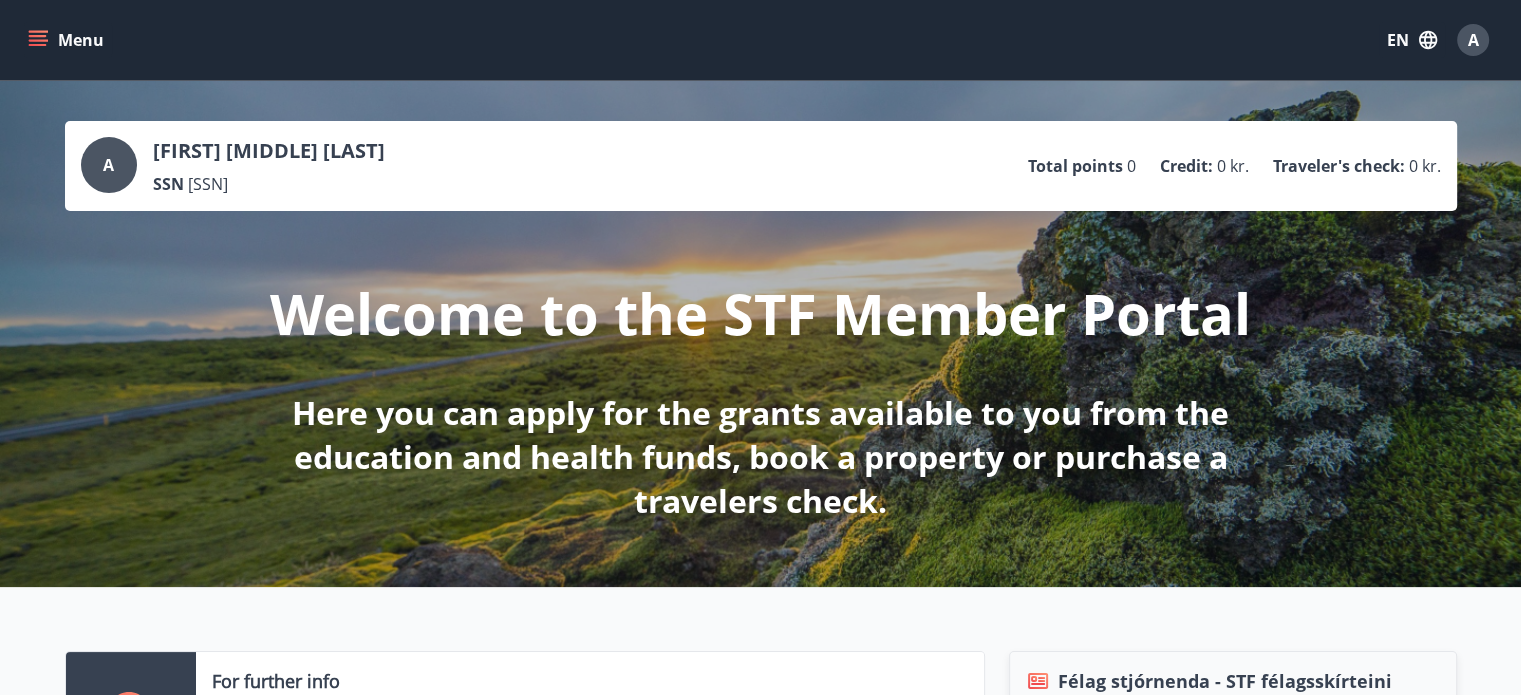 click on "A" at bounding box center (1473, 40) 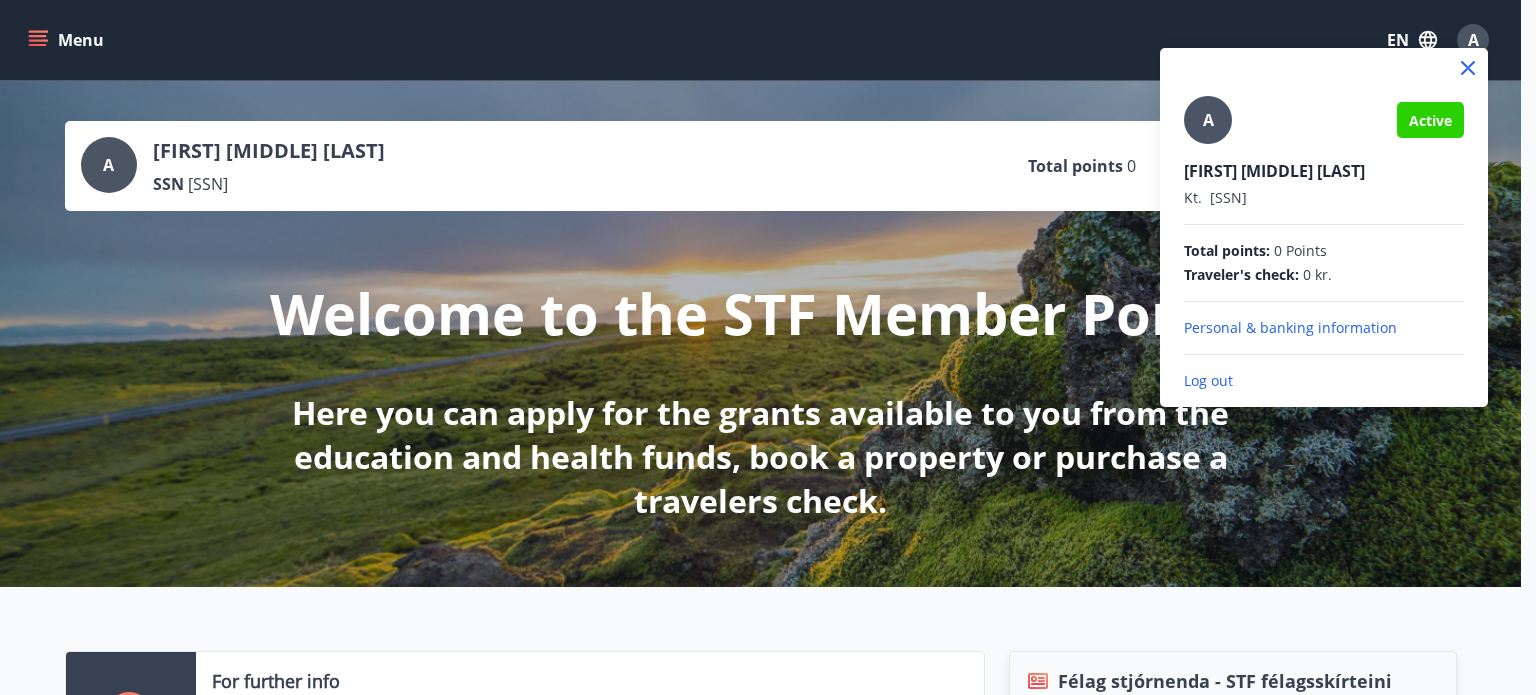 click at bounding box center (768, 347) 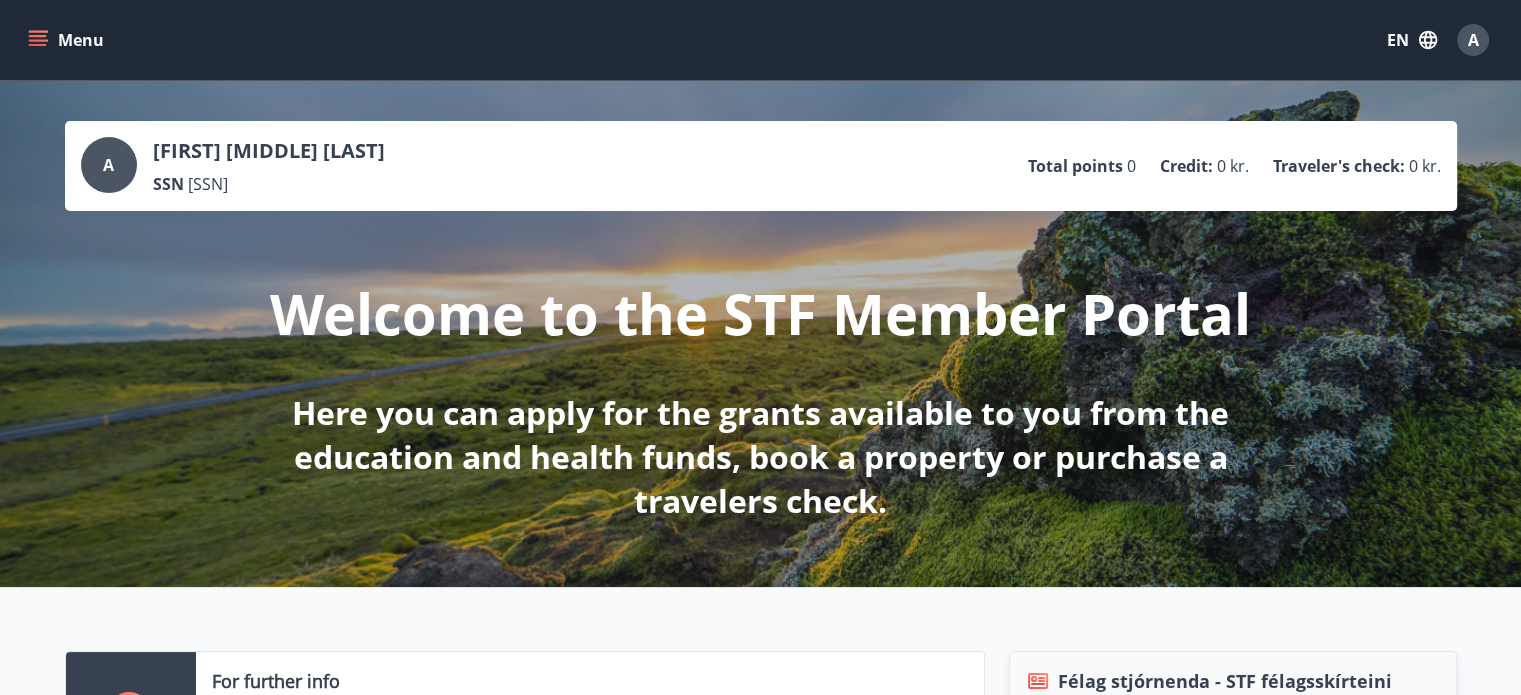 click 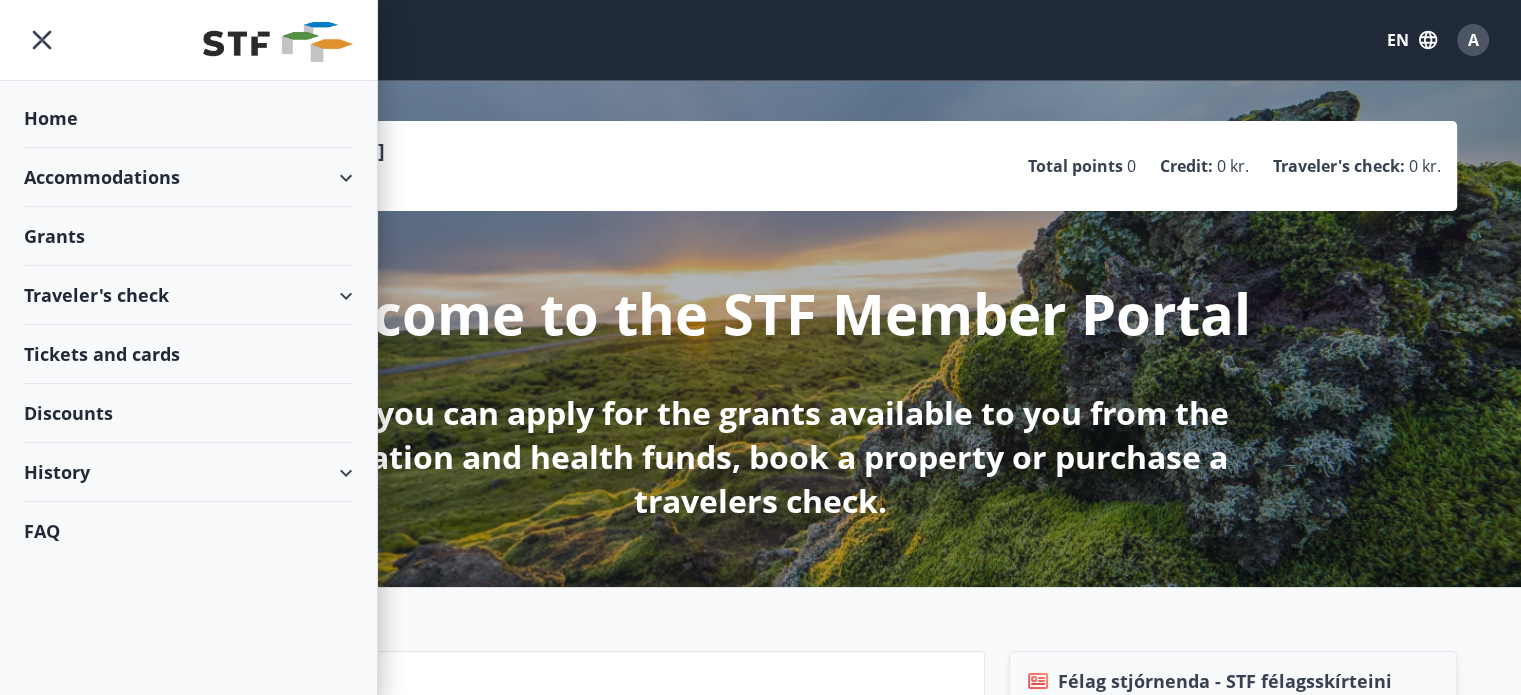 click on "History" at bounding box center (188, 472) 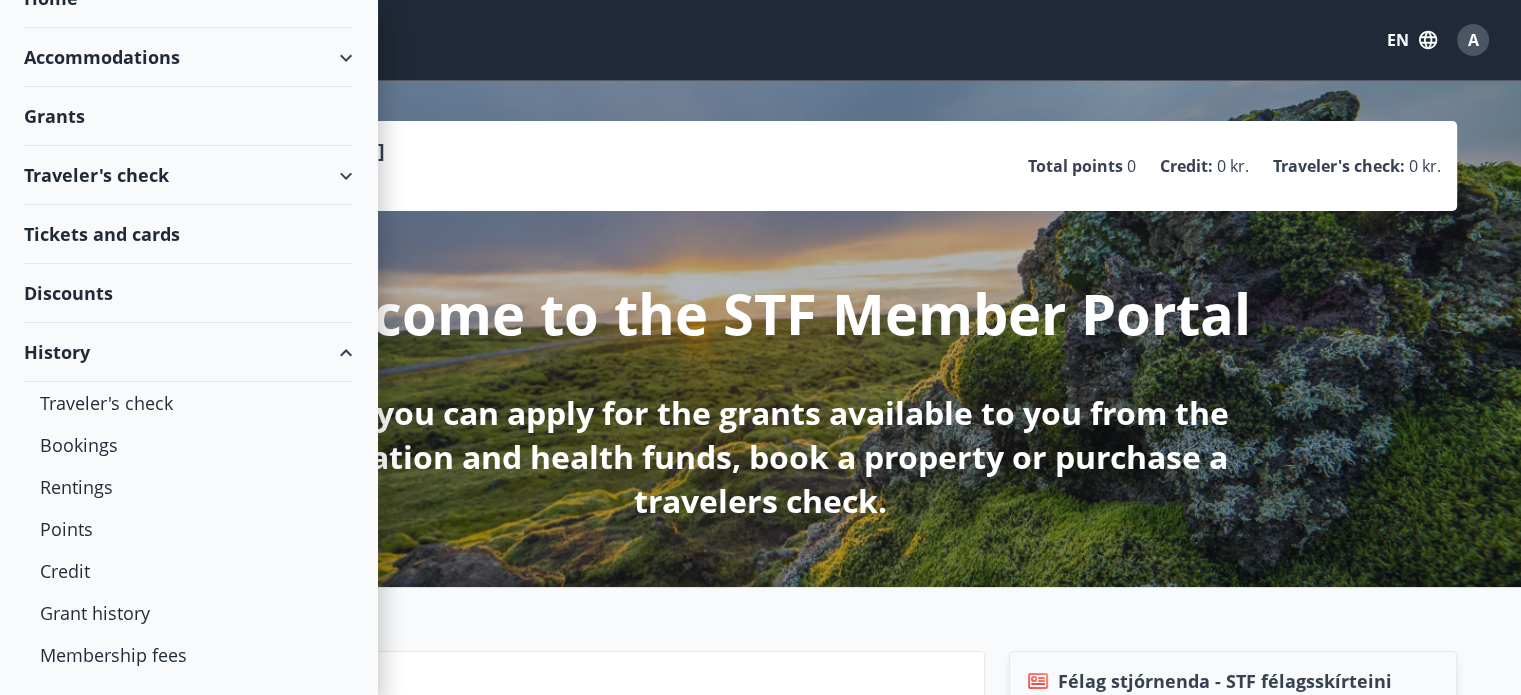 scroll, scrollTop: 157, scrollLeft: 0, axis: vertical 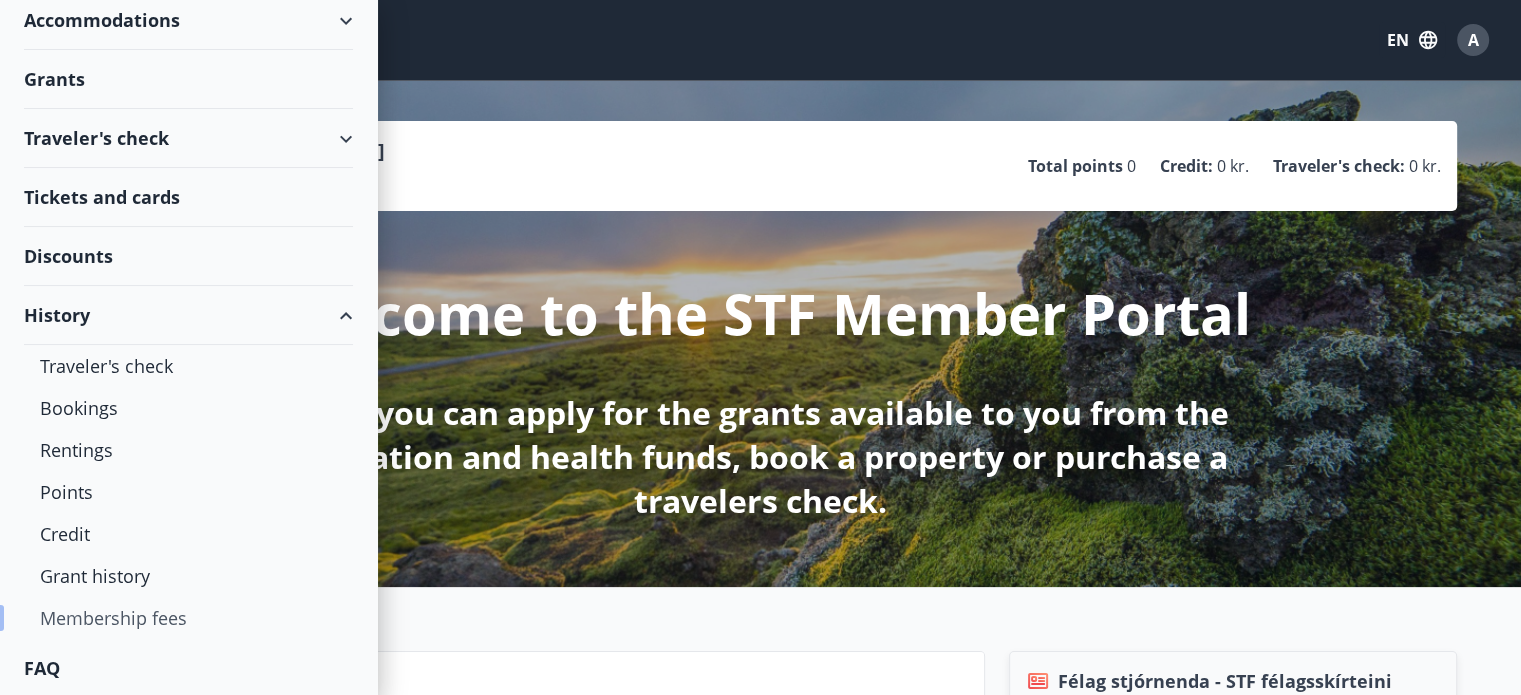 click on "Membership fees" at bounding box center [188, 618] 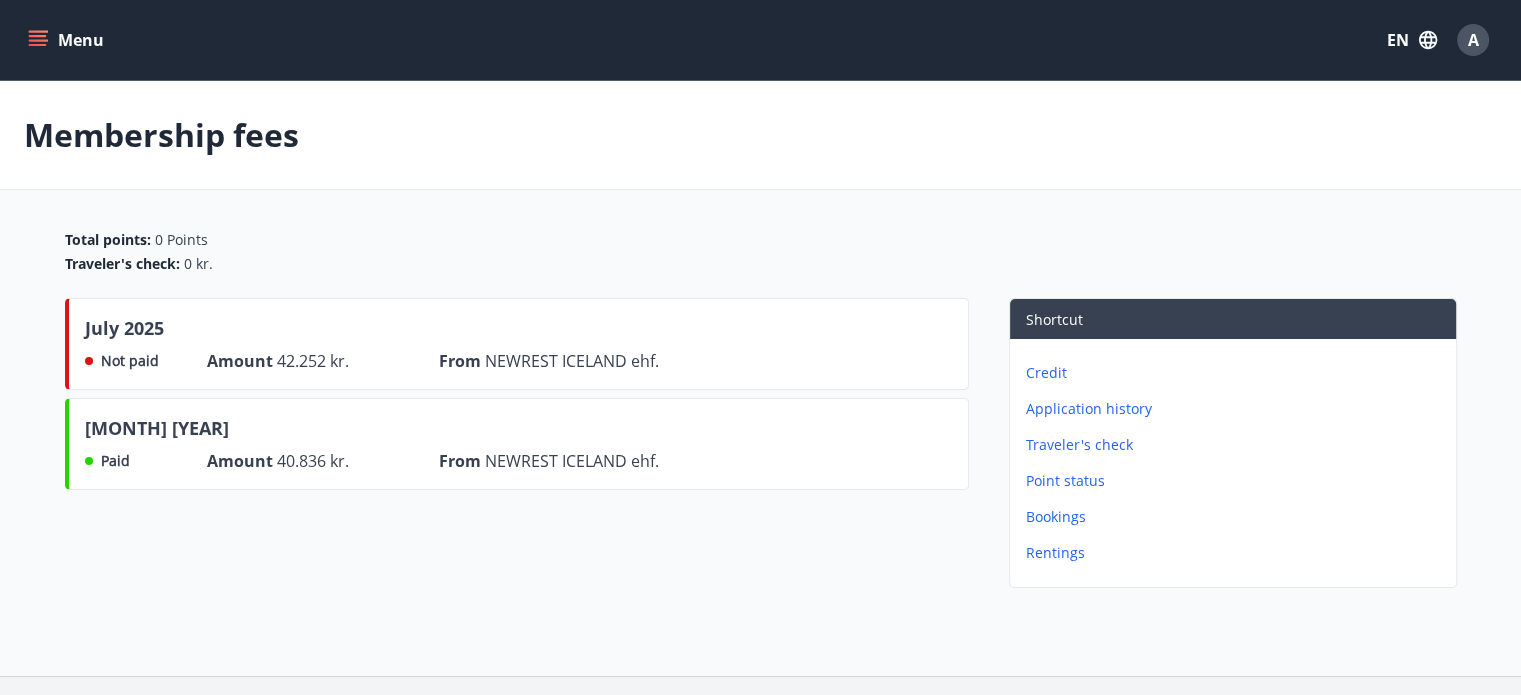click on "Application history" at bounding box center [1237, 409] 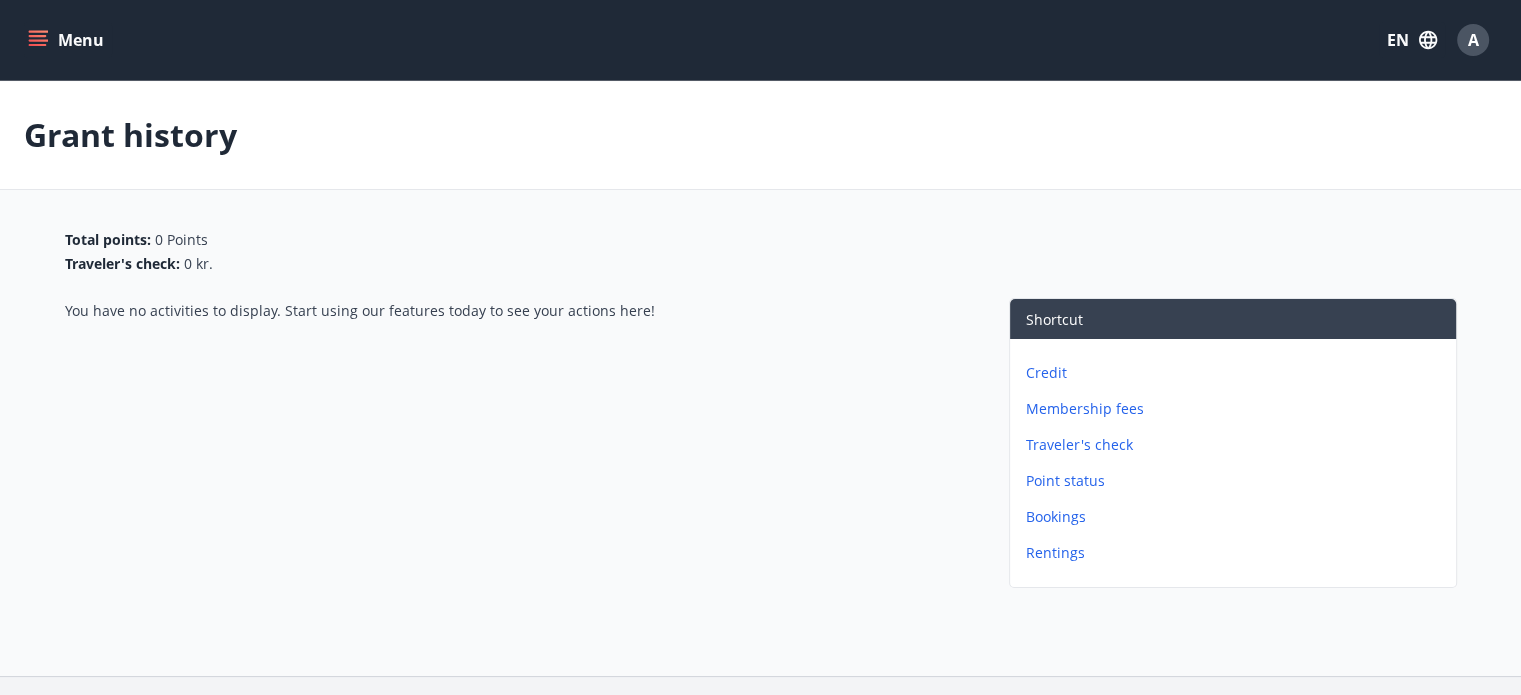 click on "Traveler's check" at bounding box center (1237, 445) 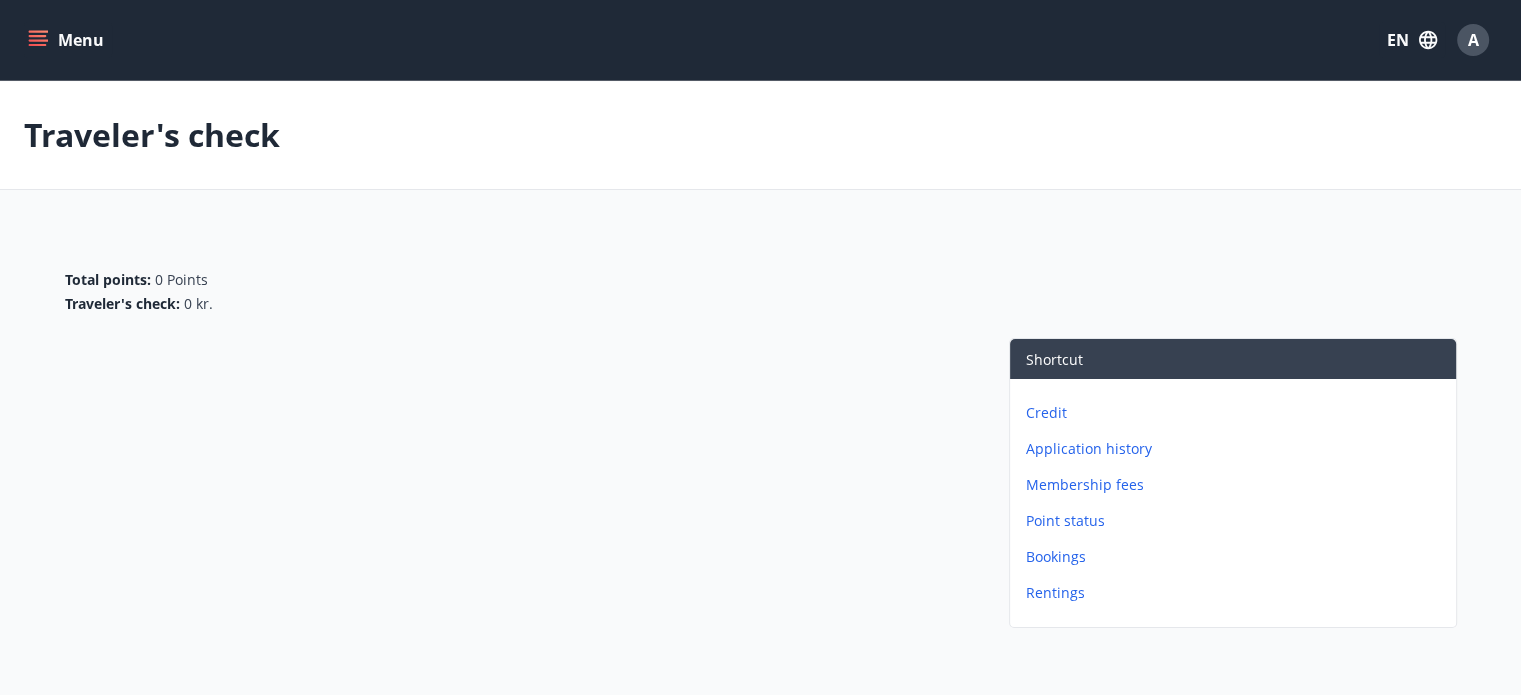 click on "Point status" at bounding box center (1237, 521) 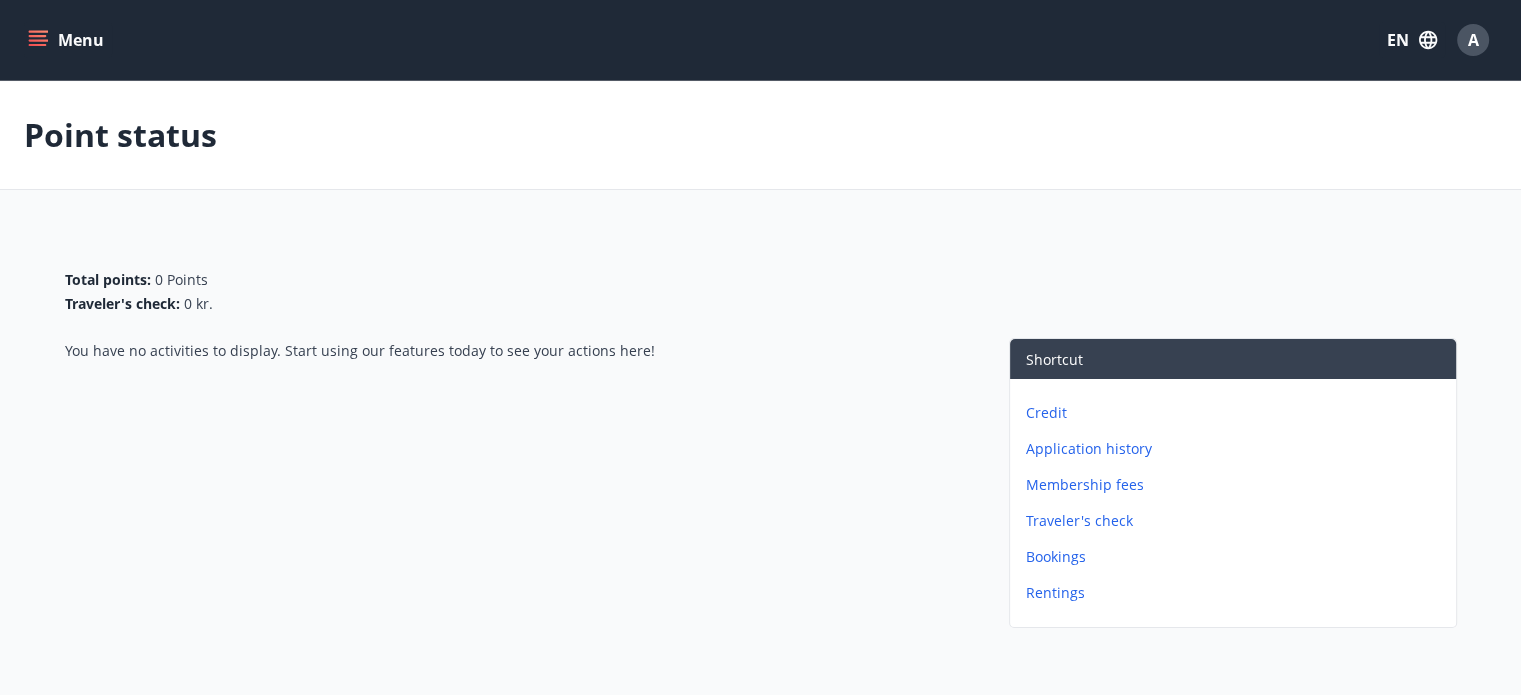 click on "Bookings" at bounding box center [1237, 557] 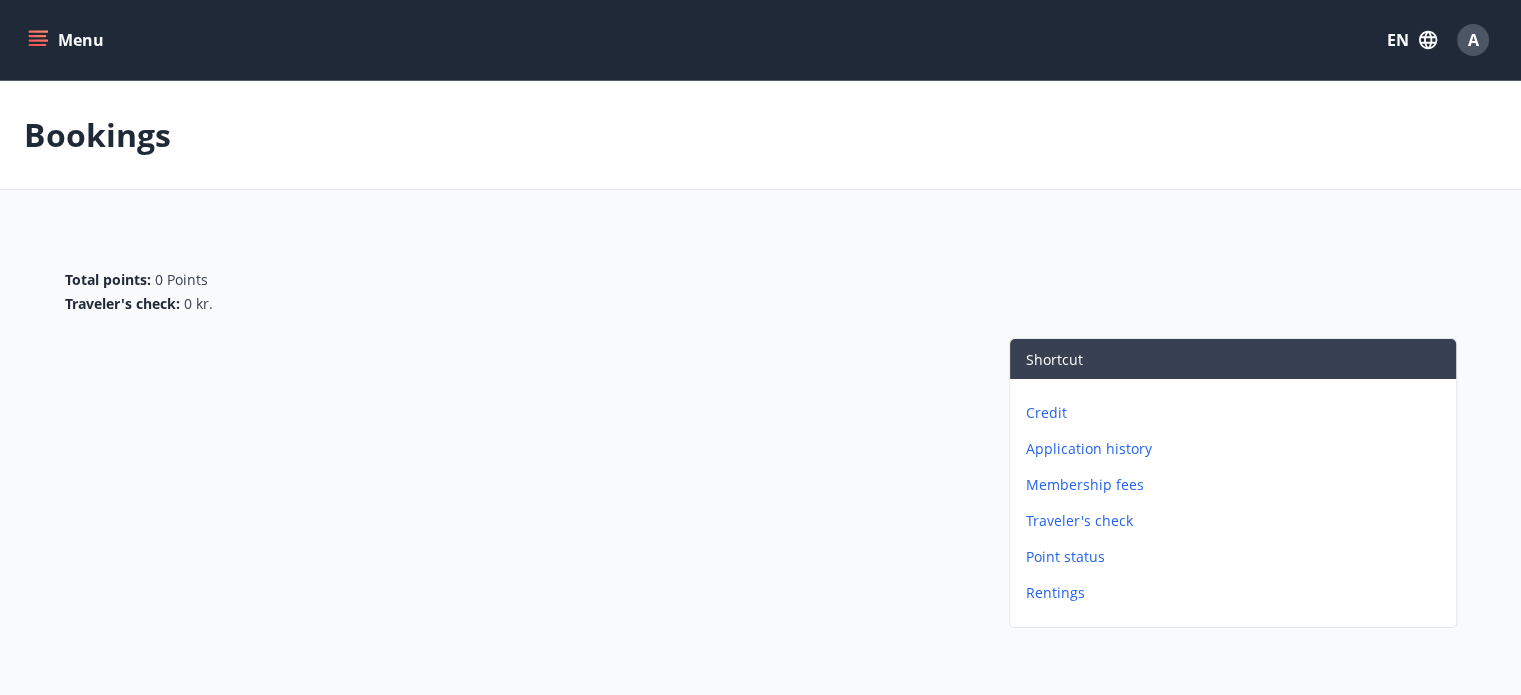 click on "Rentings" at bounding box center (1237, 593) 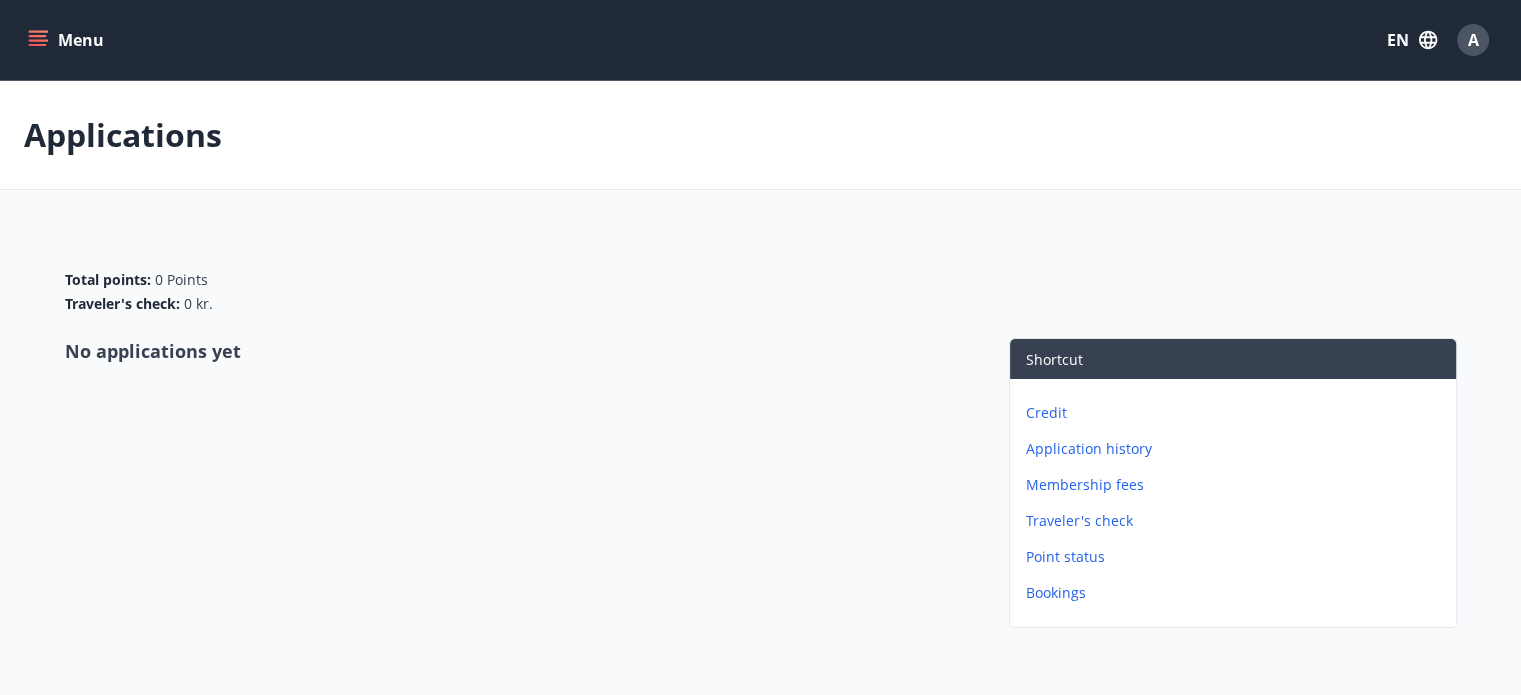 click on "Credit" at bounding box center [1237, 413] 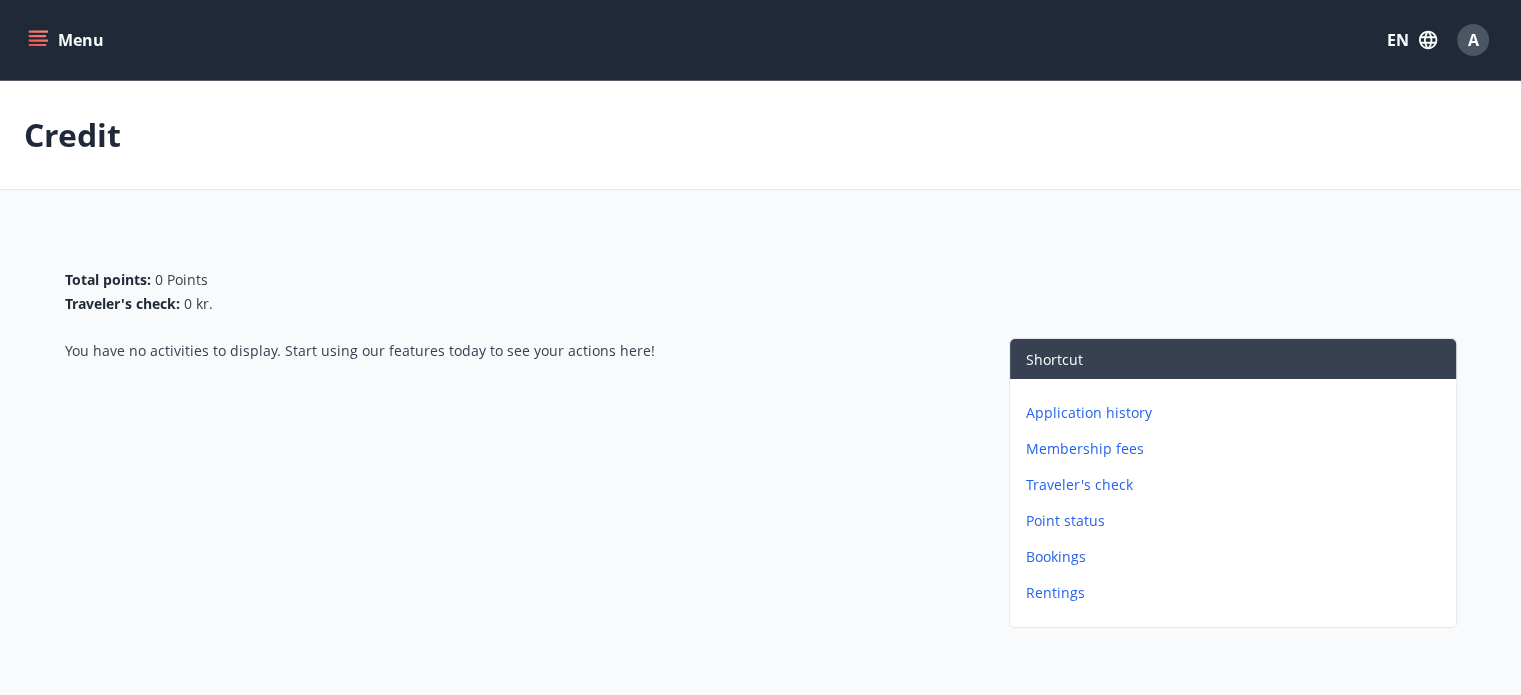 click on "Menu" at bounding box center [68, 40] 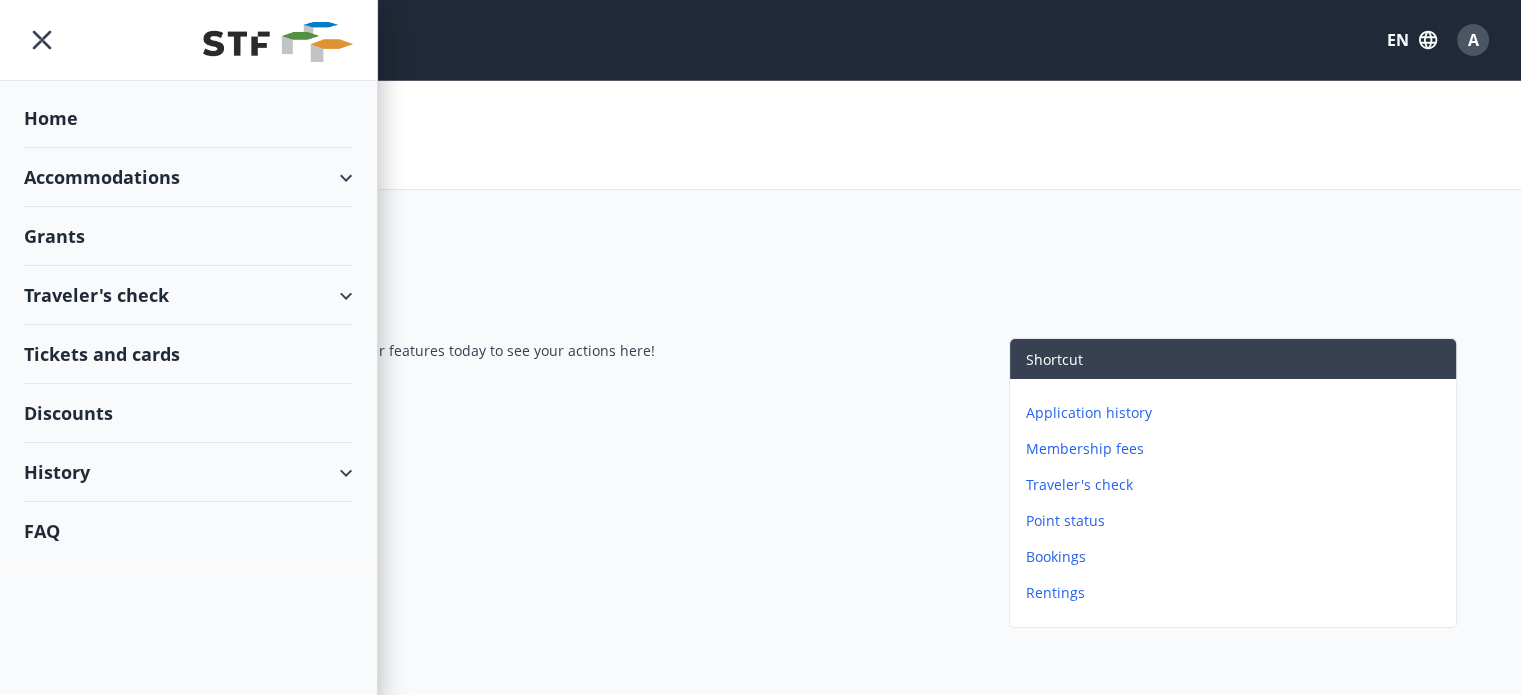 click on "History" at bounding box center [188, 472] 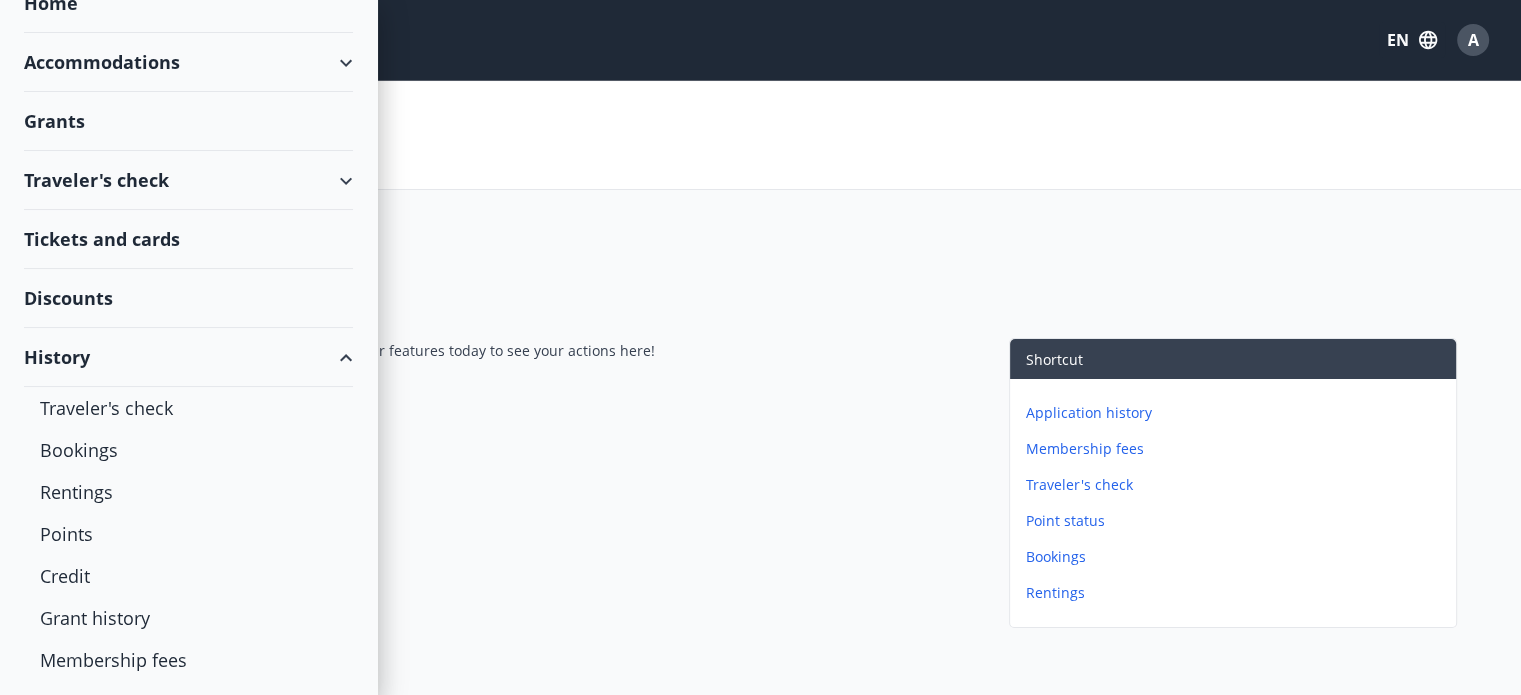 scroll, scrollTop: 157, scrollLeft: 0, axis: vertical 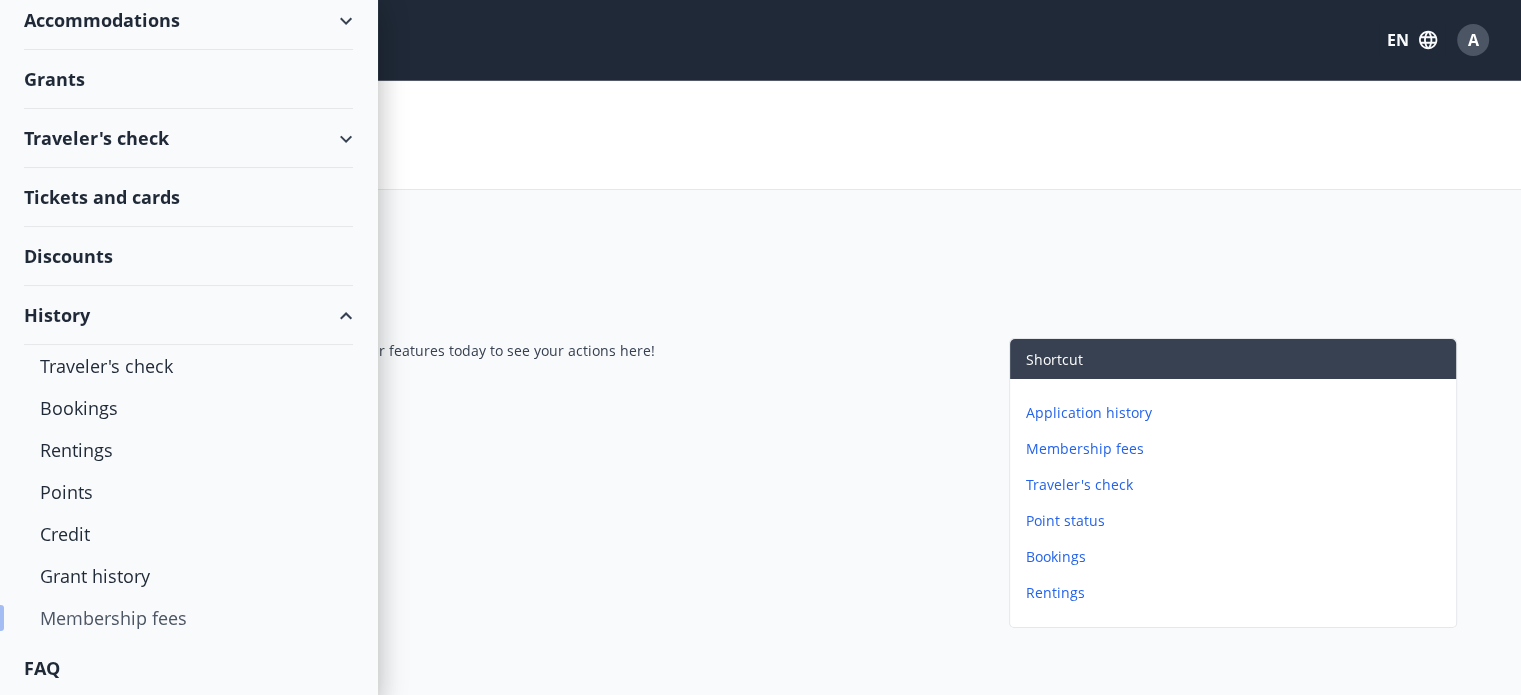 click on "Membership fees" at bounding box center (188, 618) 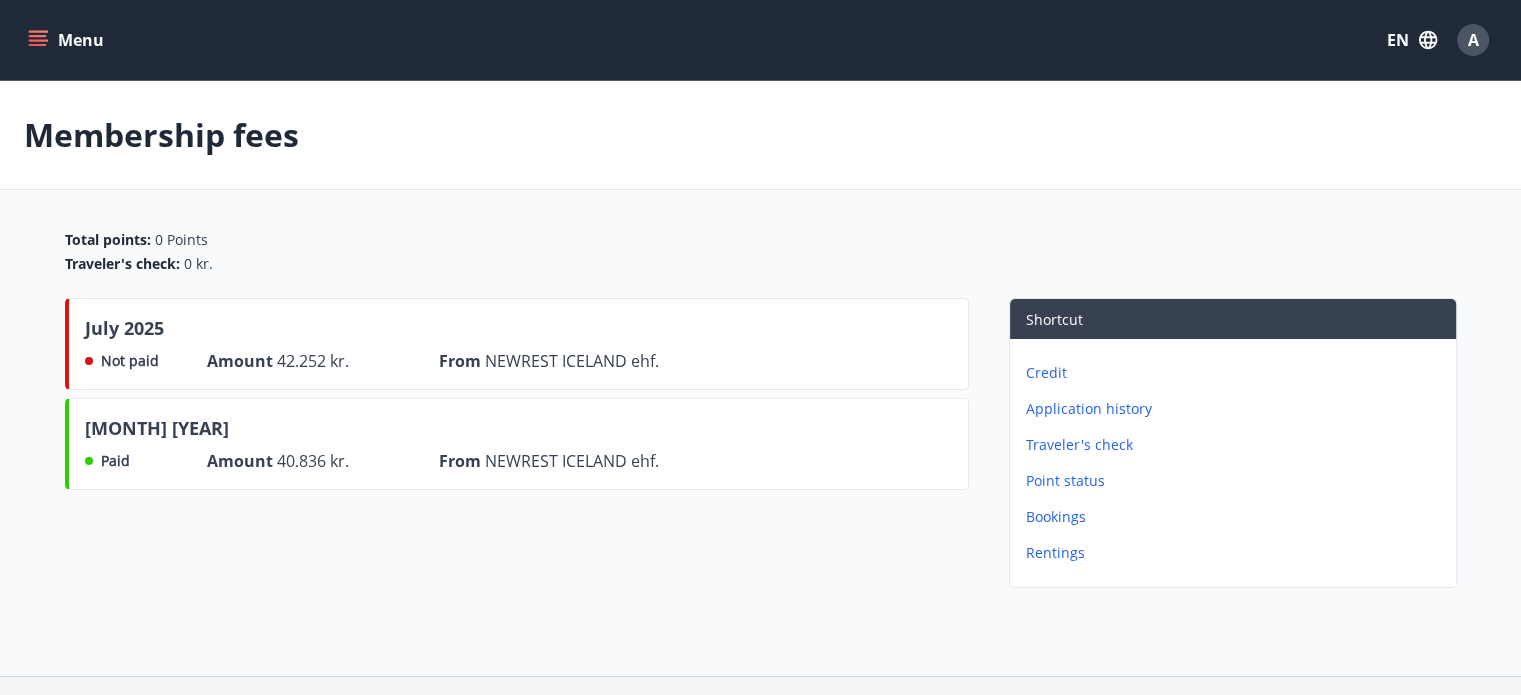click on "[MONTH] [YEAR] Paid Amount 40.836 kr. From NEWREST ICELAND ehf." at bounding box center [517, 444] 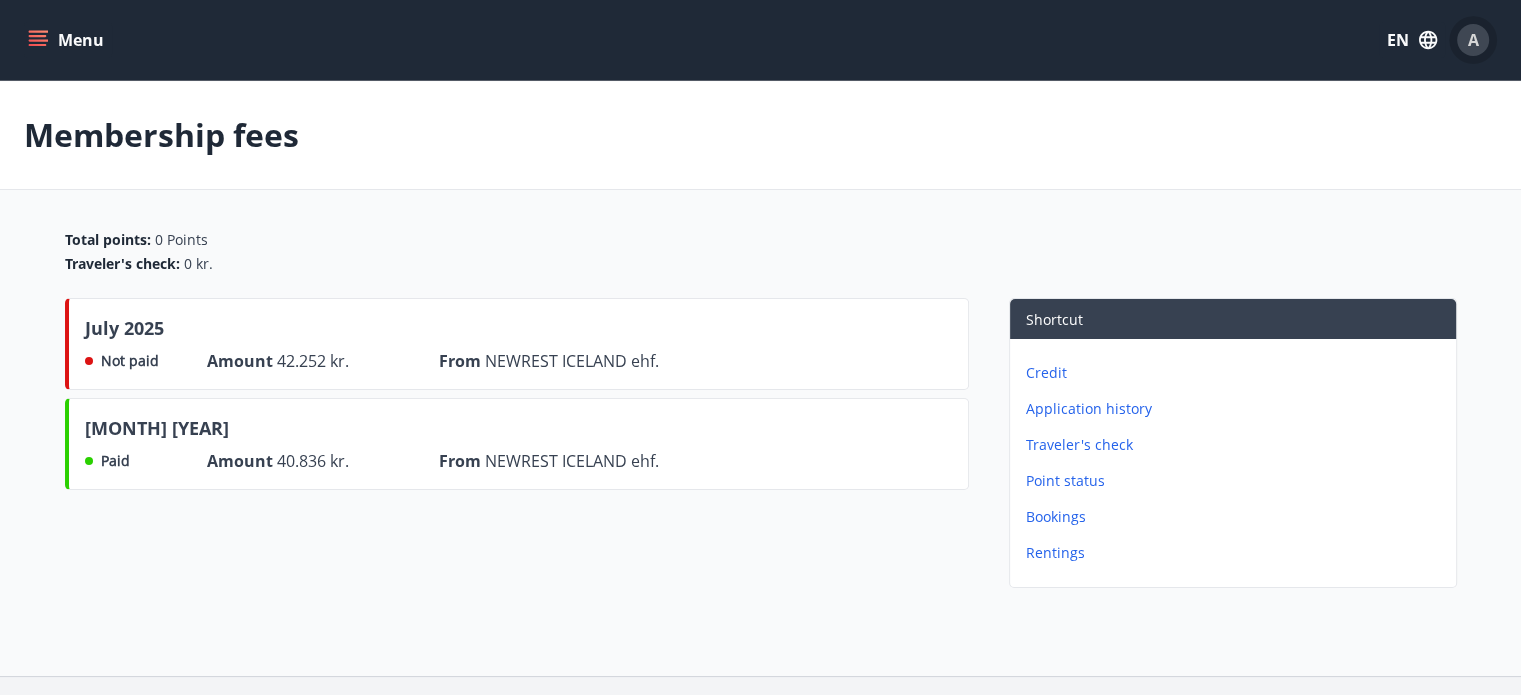 click on "A" at bounding box center (1473, 40) 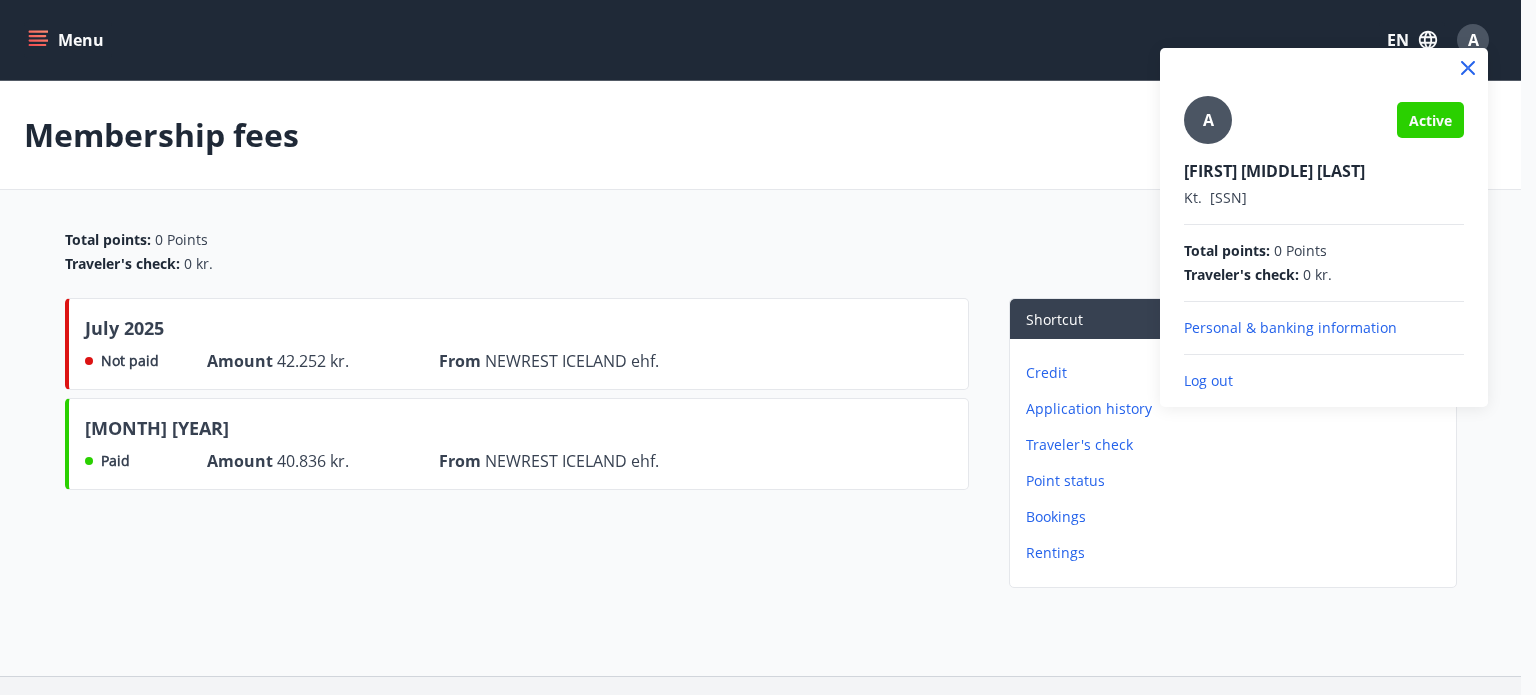 click on "A" at bounding box center [1208, 120] 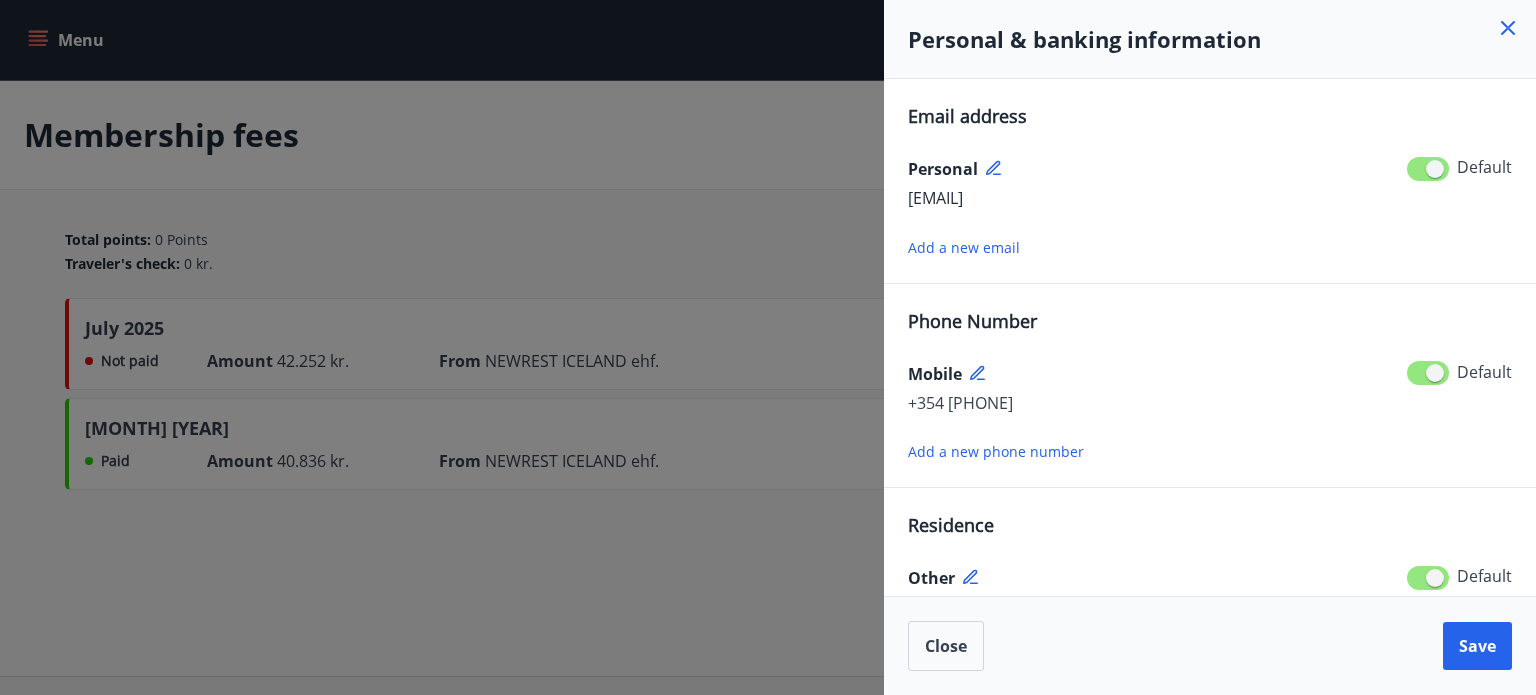 click 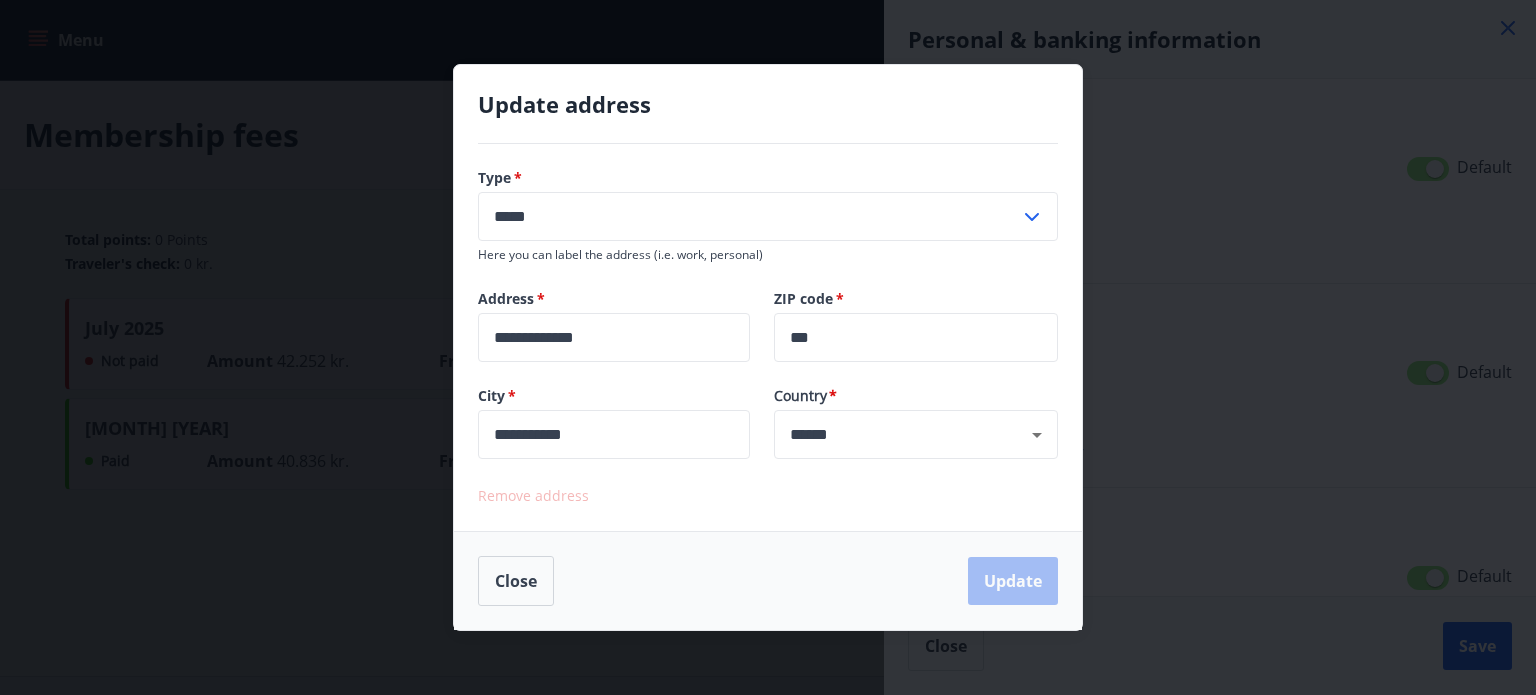 click on "*****" at bounding box center (749, 216) 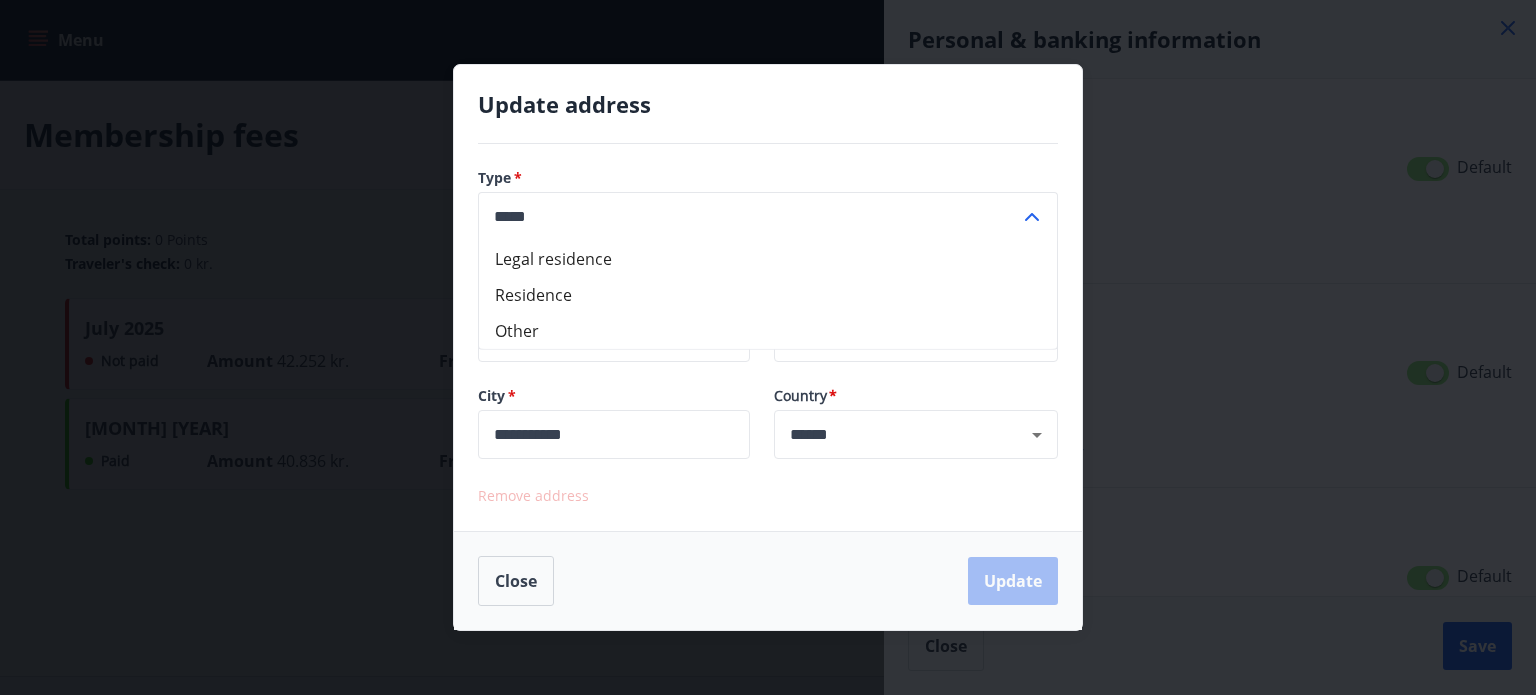 click on "*****" at bounding box center (749, 216) 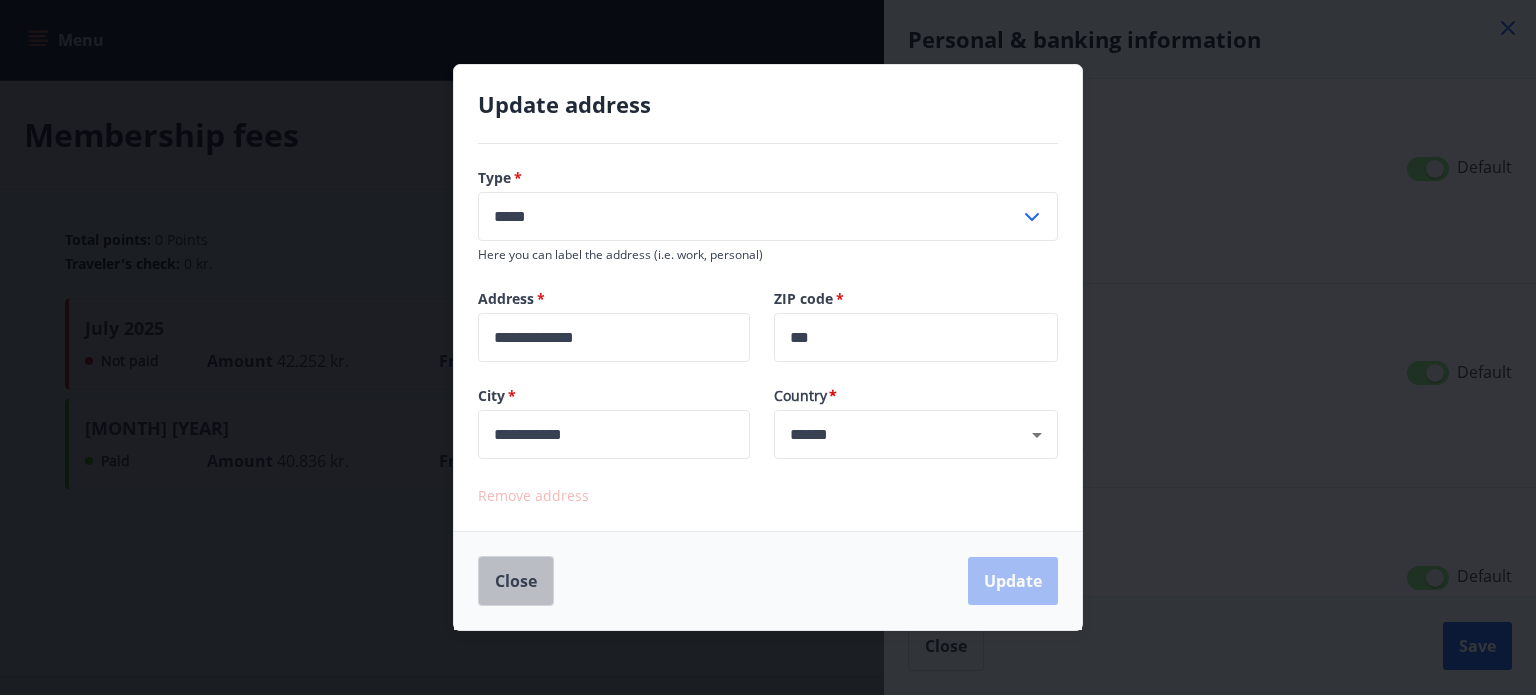 click on "Close" at bounding box center [516, 581] 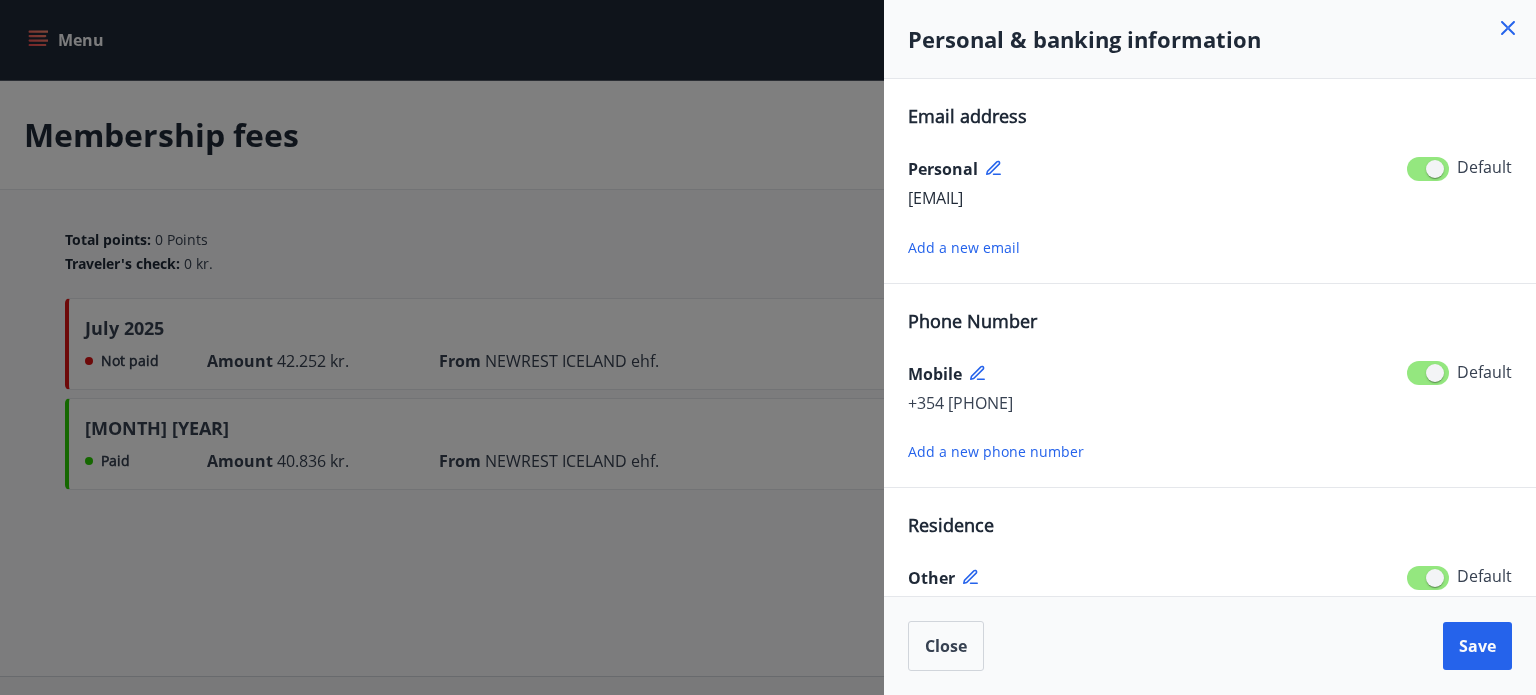 click at bounding box center [768, 347] 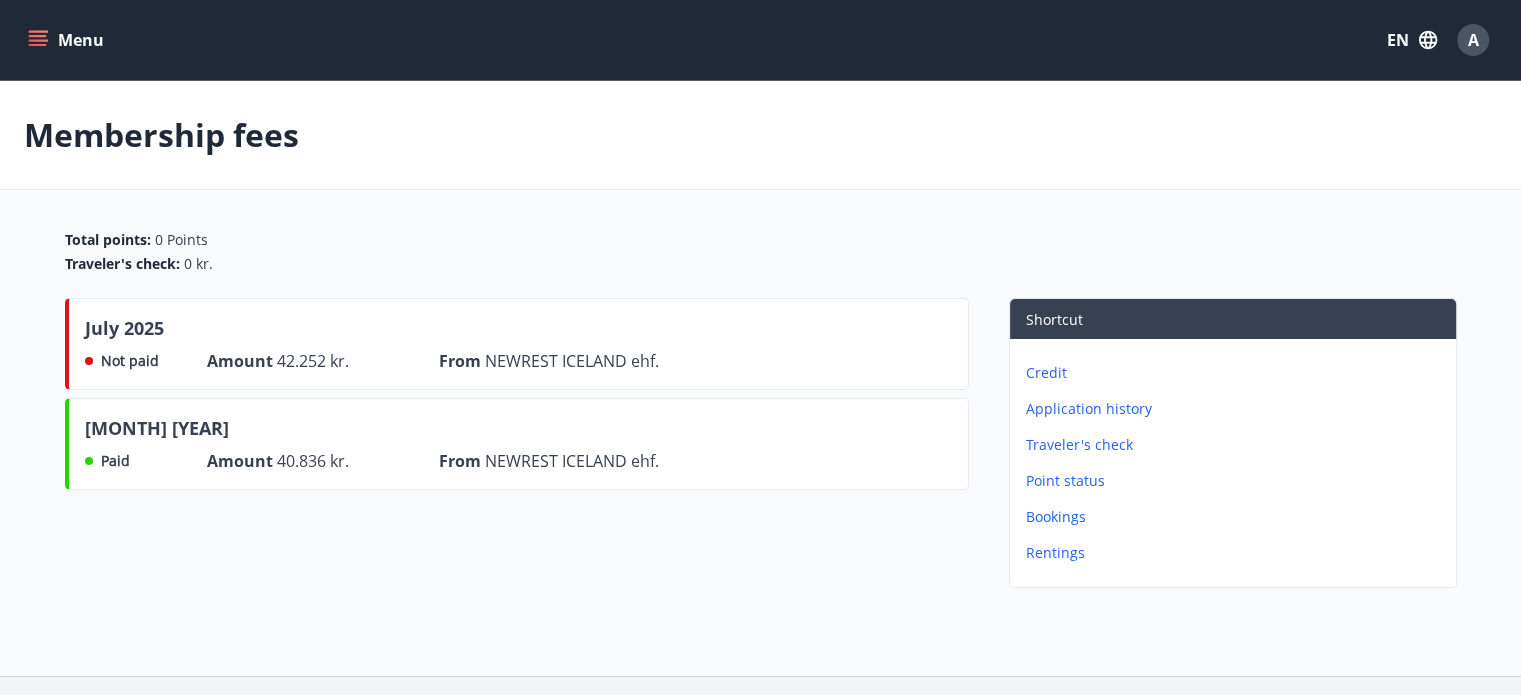 click 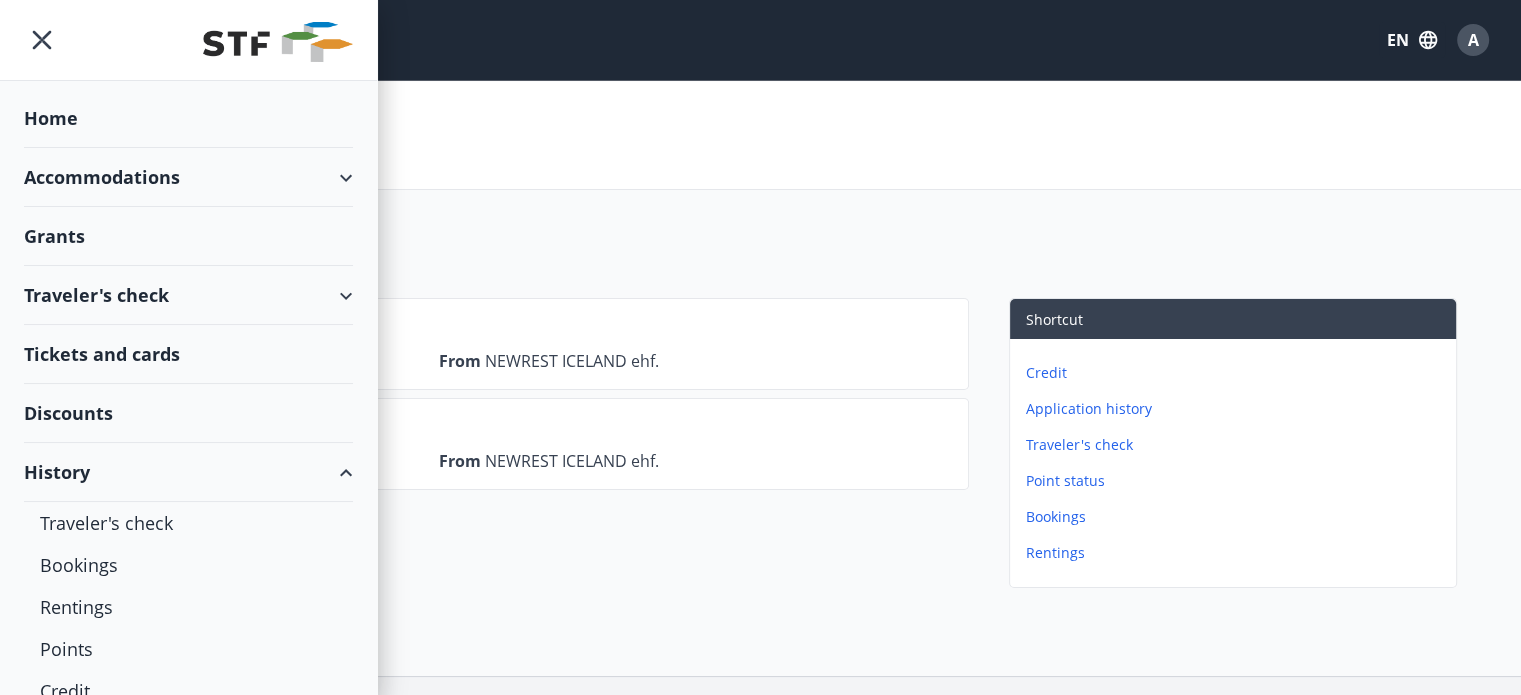 click on "Home" at bounding box center (188, 118) 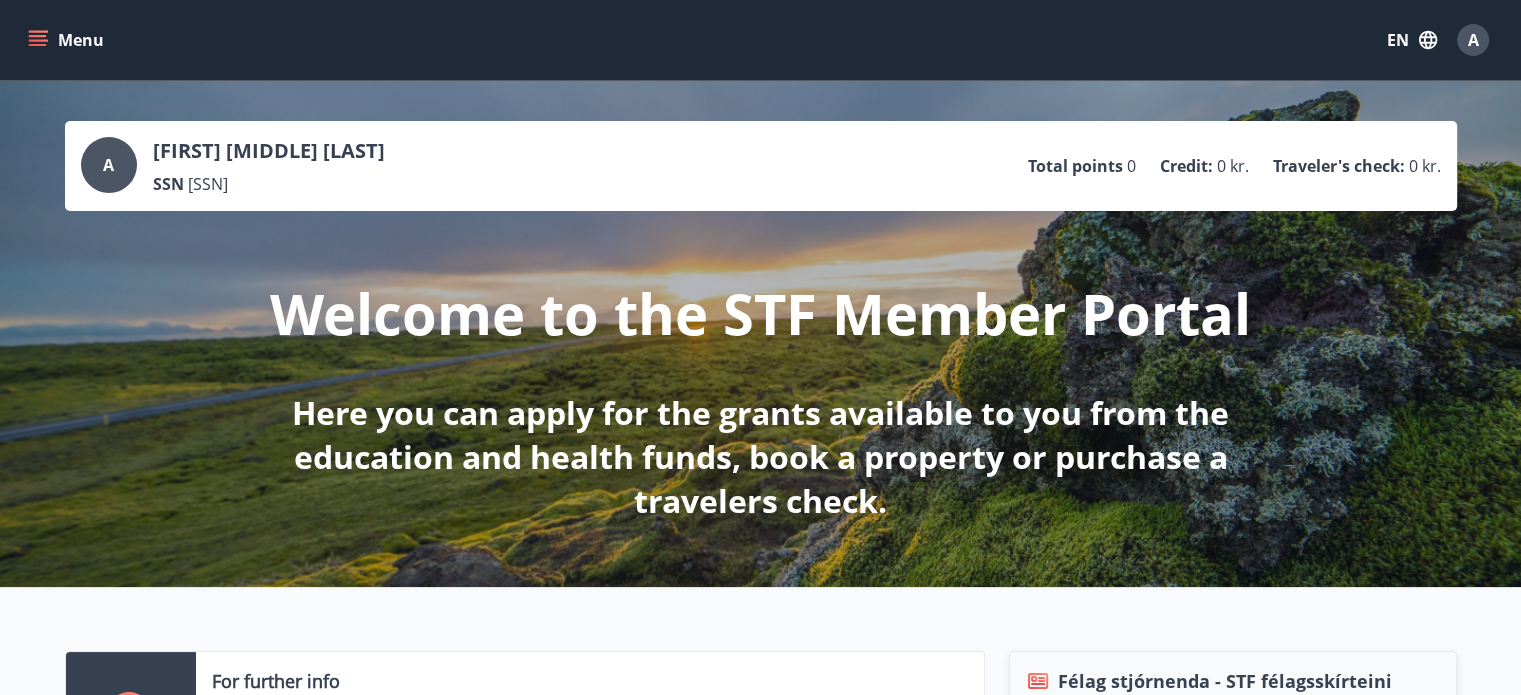 click on "Traveler's check :" at bounding box center [1339, 166] 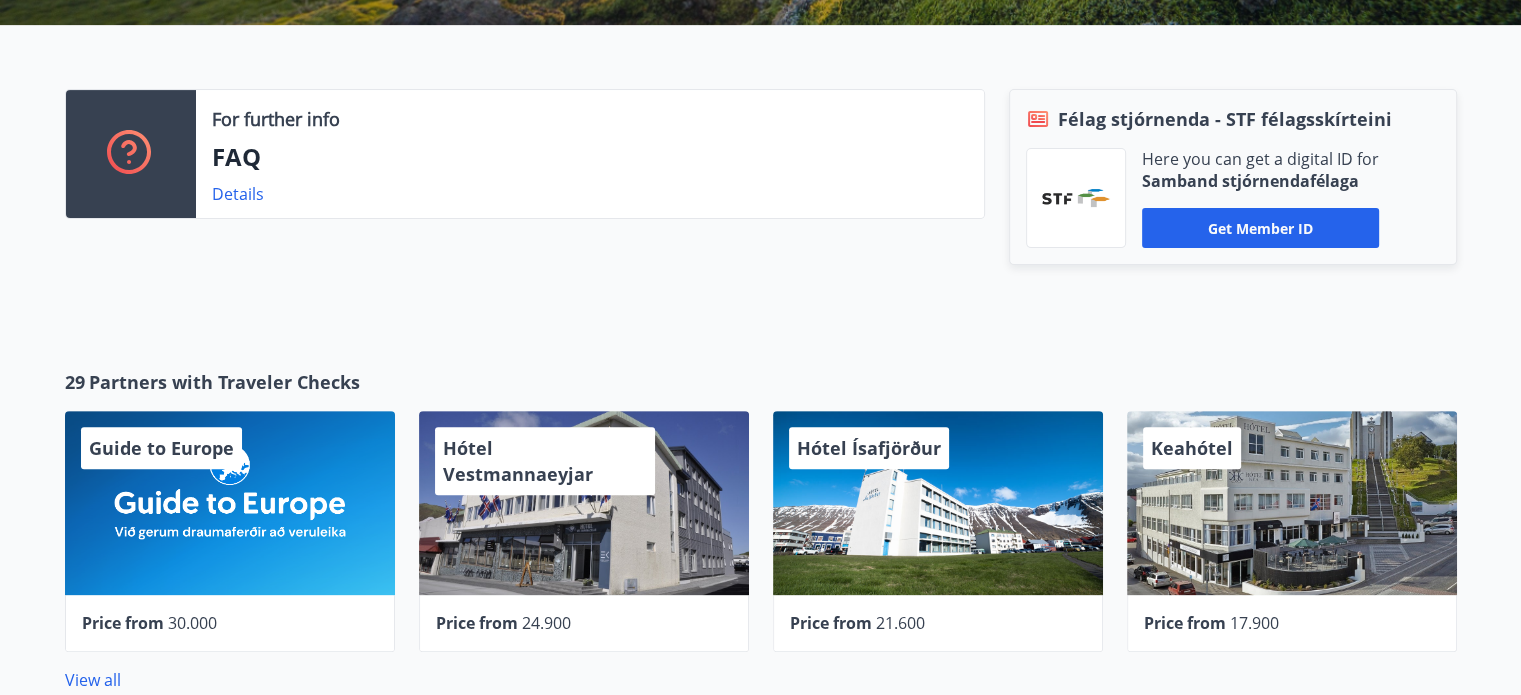 scroll, scrollTop: 556, scrollLeft: 0, axis: vertical 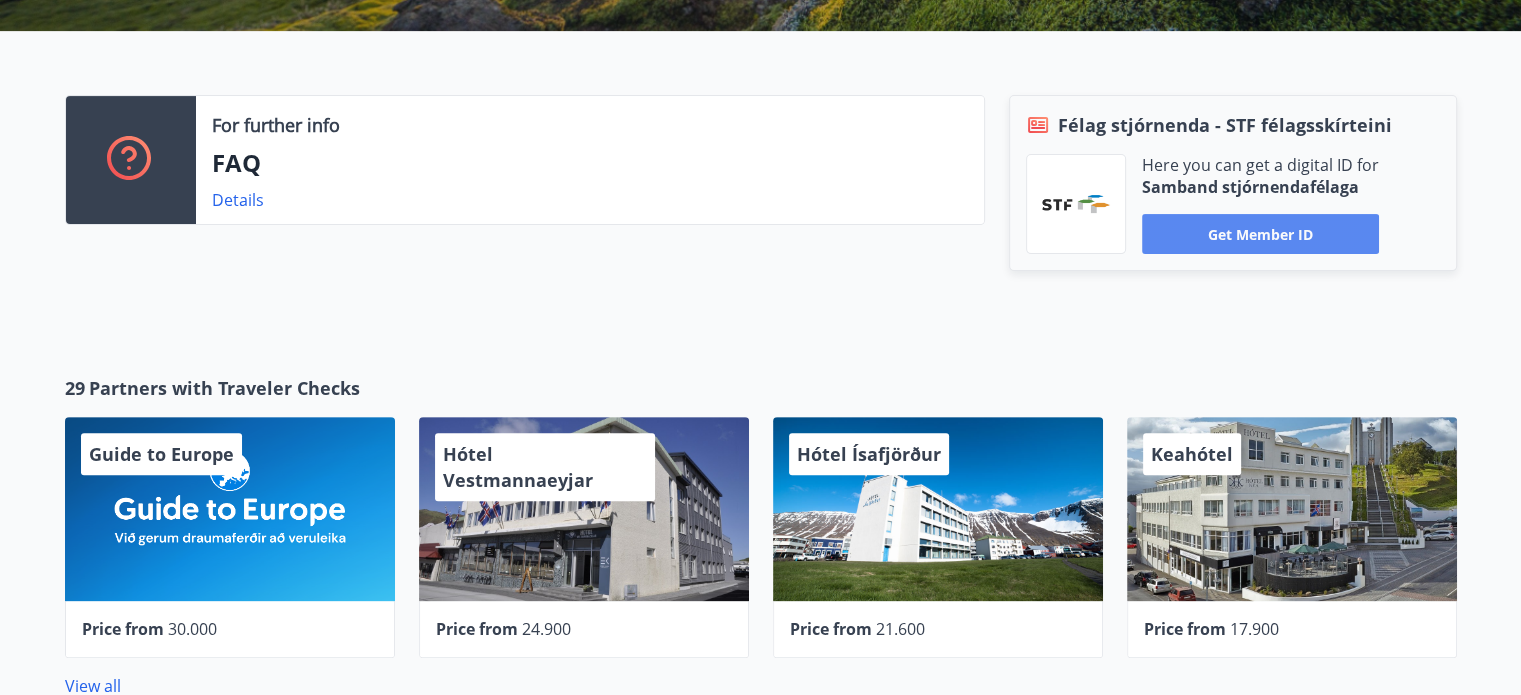 click on "Get member ID" at bounding box center (1260, 234) 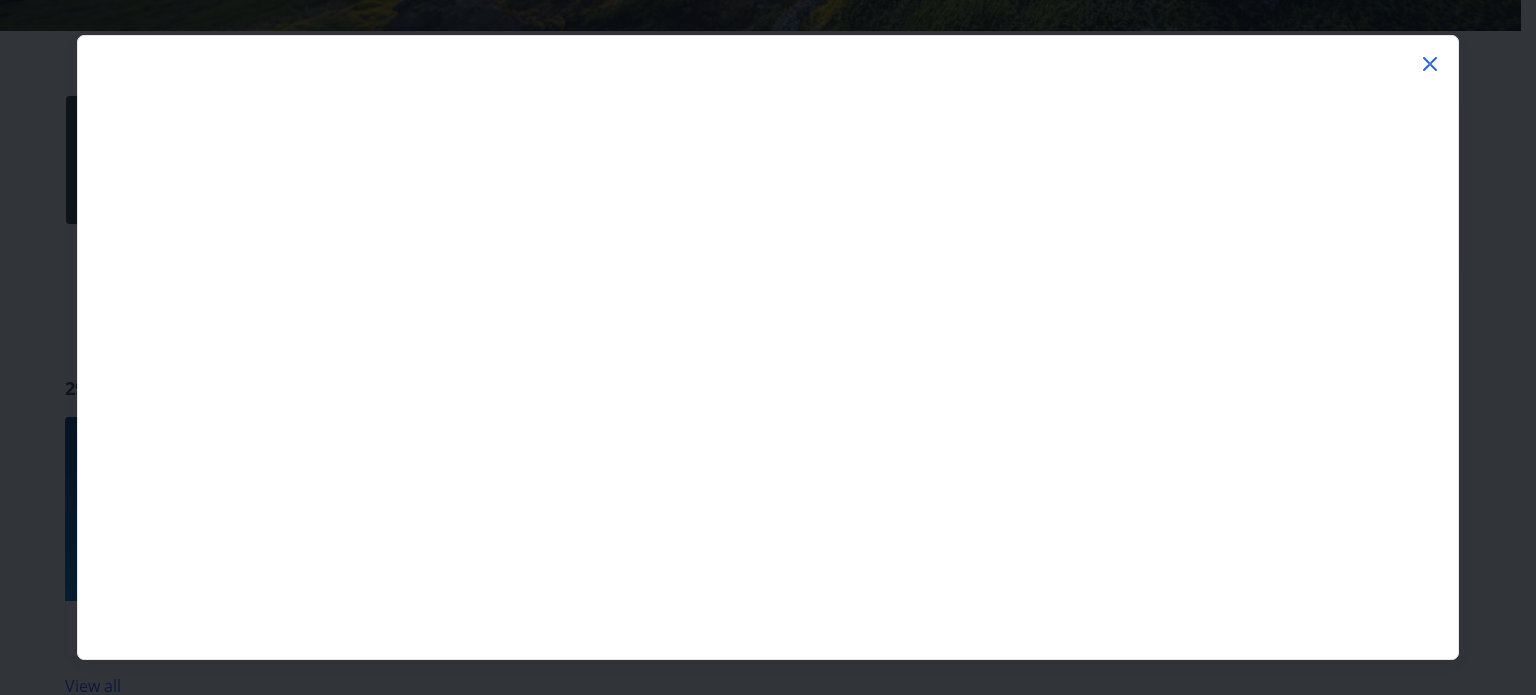 click at bounding box center [1430, 67] 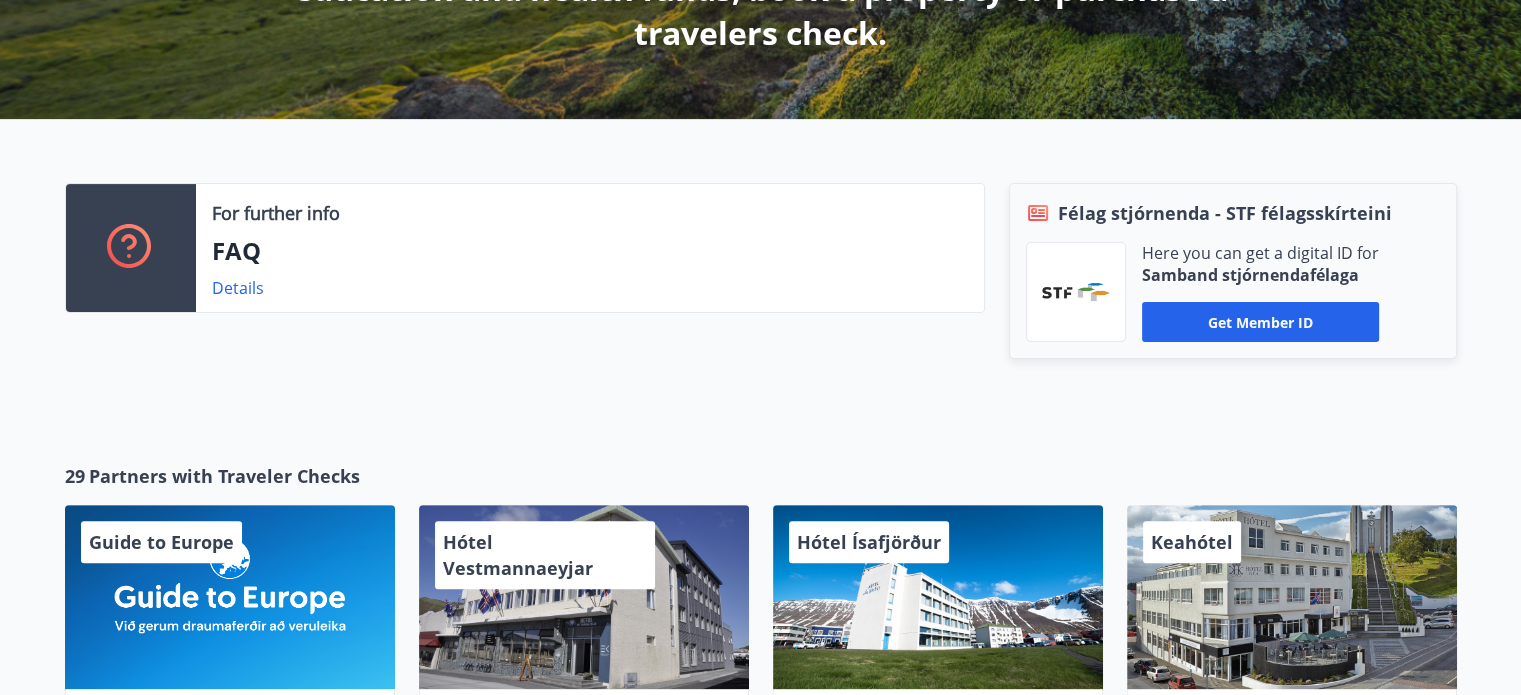 scroll, scrollTop: 463, scrollLeft: 0, axis: vertical 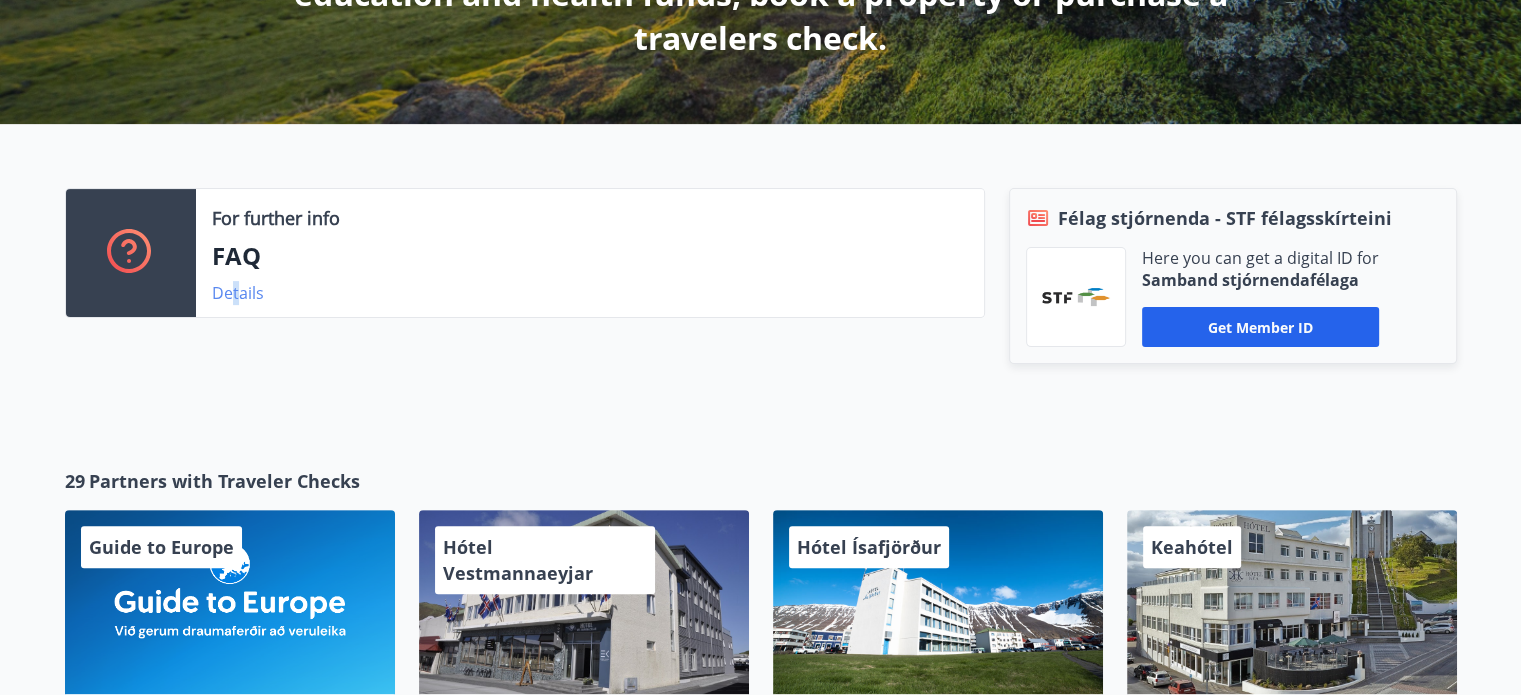 click on "Details" at bounding box center (238, 293) 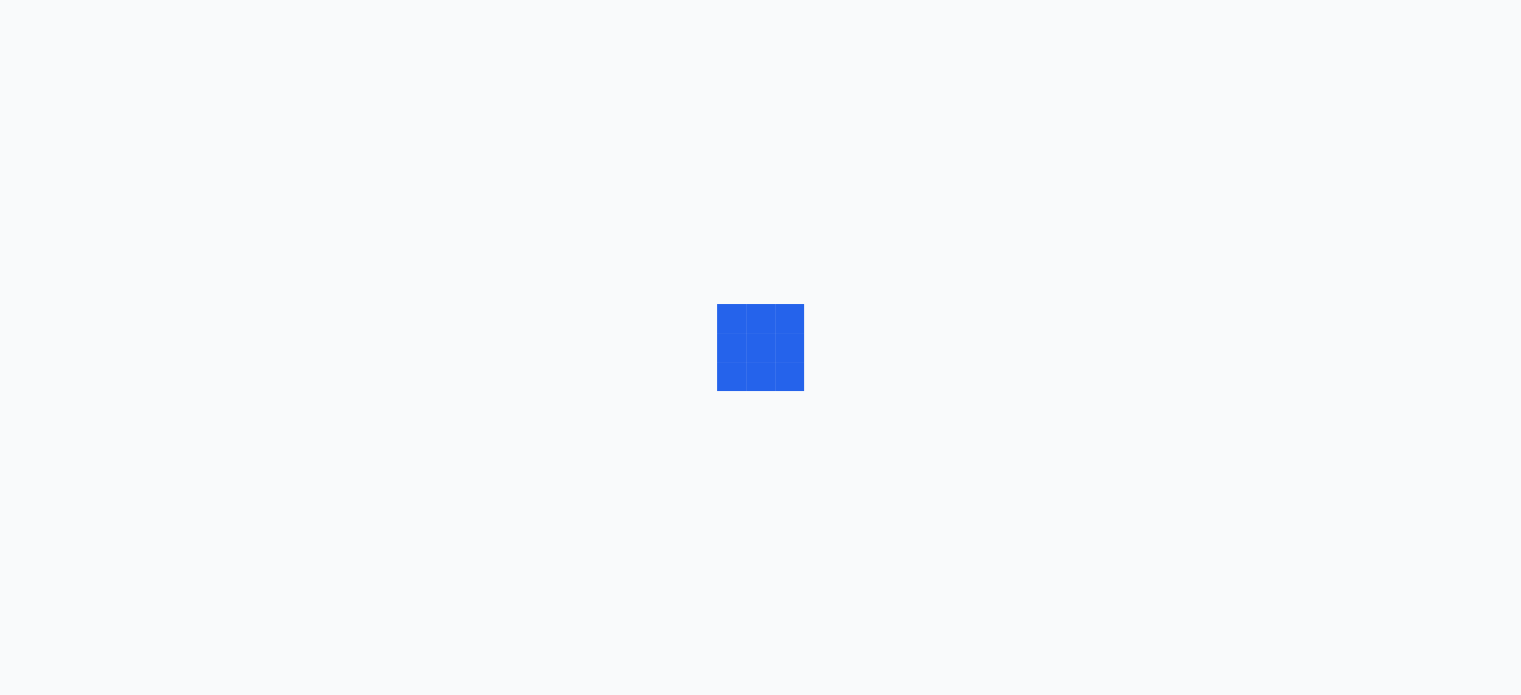 scroll, scrollTop: 0, scrollLeft: 0, axis: both 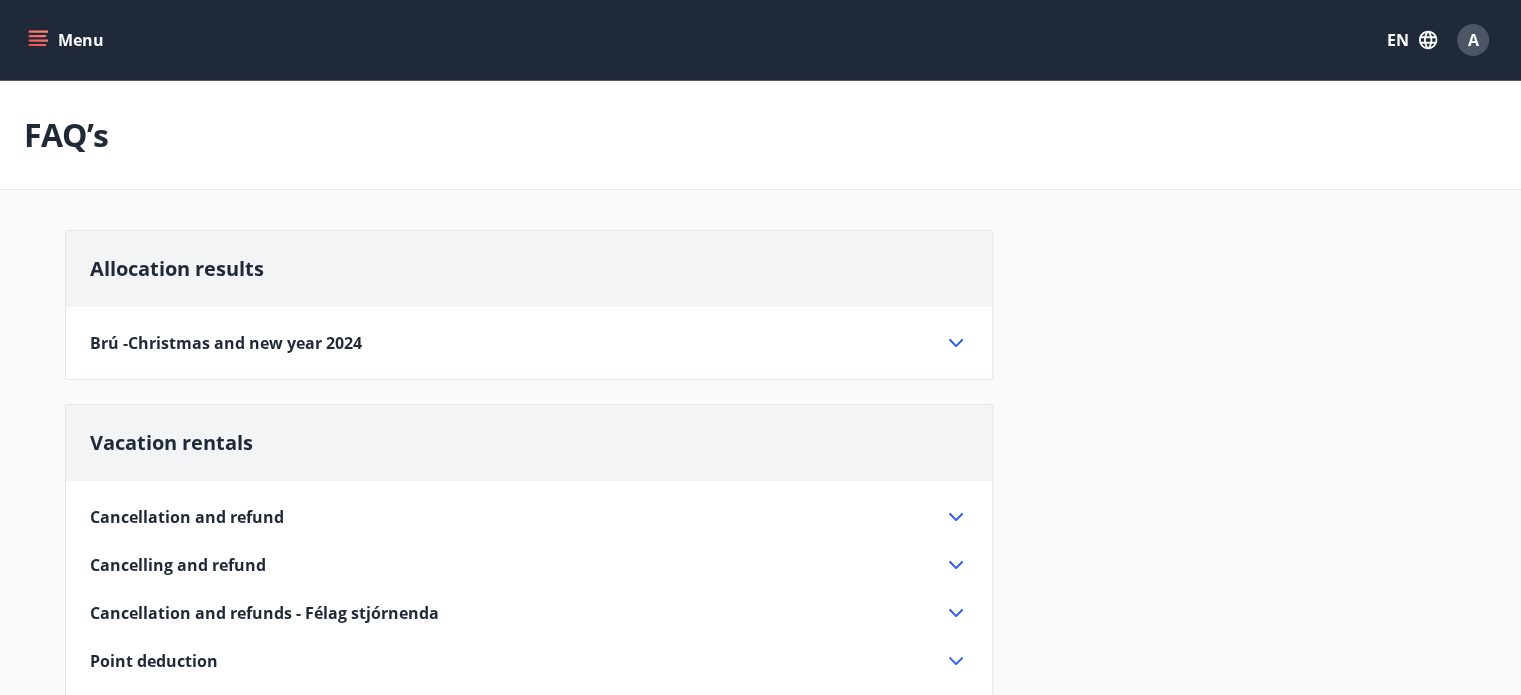 click 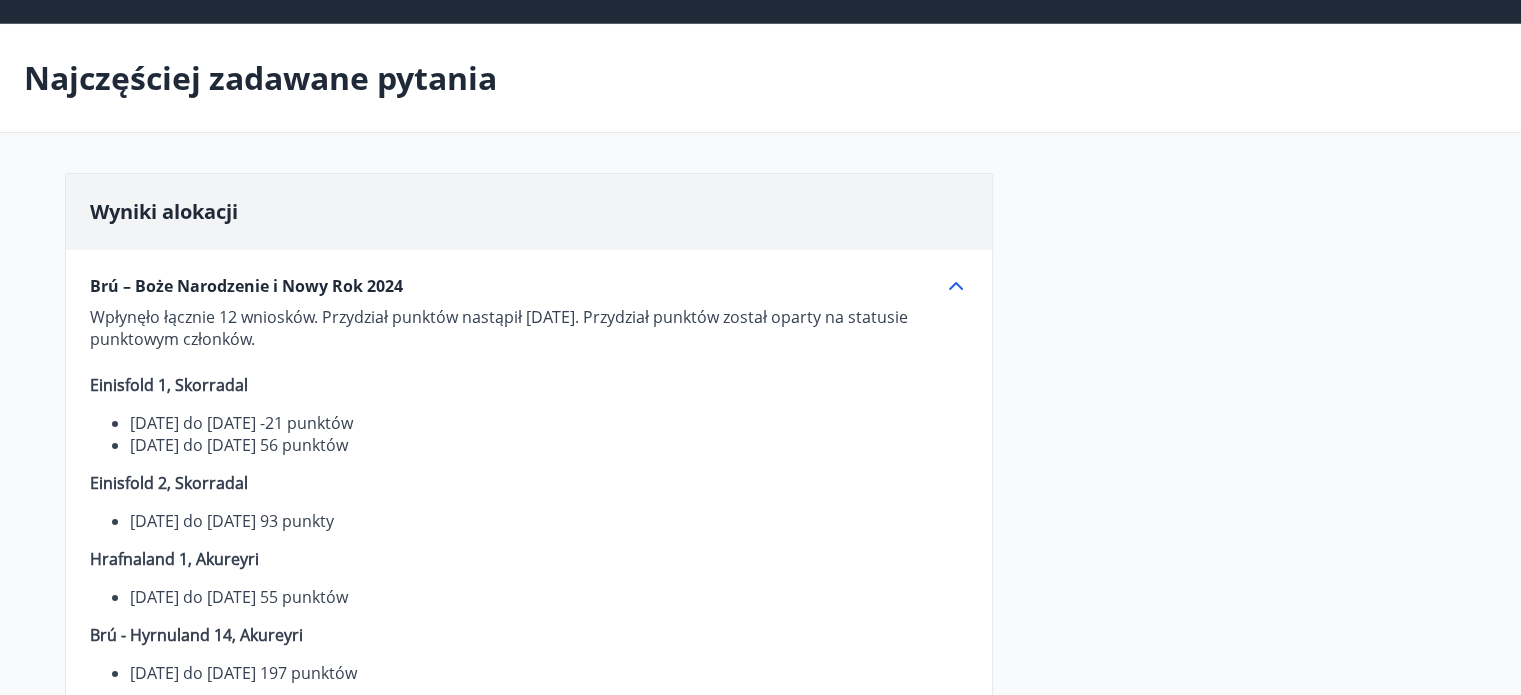 scroll, scrollTop: 0, scrollLeft: 0, axis: both 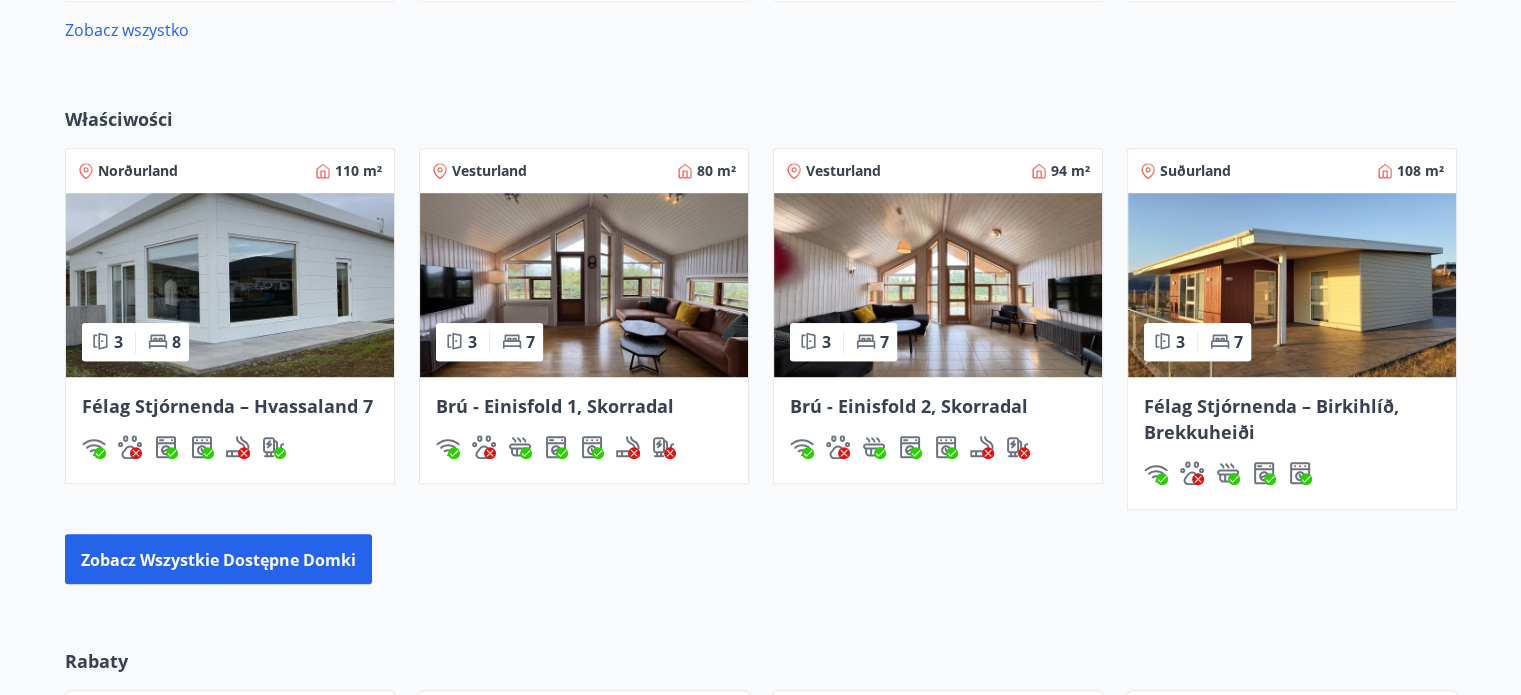 click on "Félag Stjórnenda – Hvassaland 7" at bounding box center [227, 406] 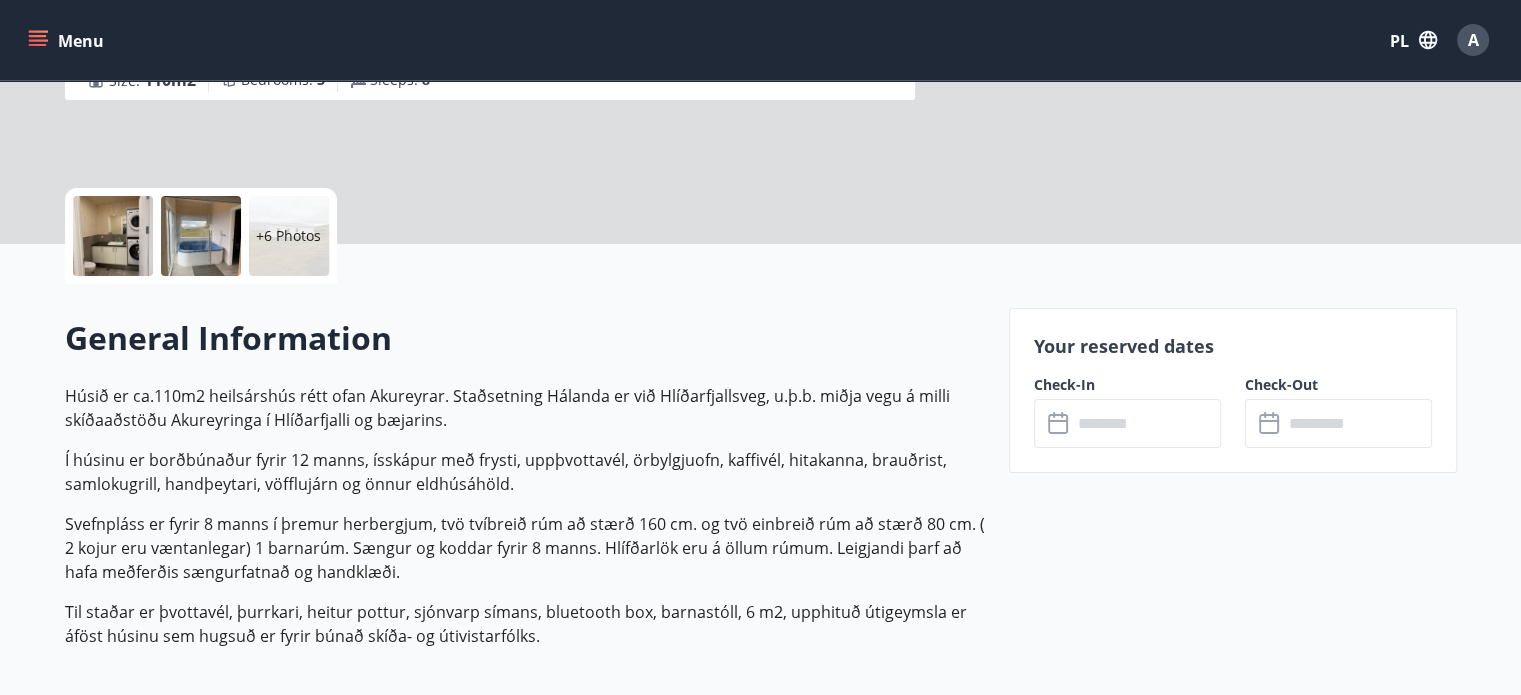 scroll, scrollTop: 0, scrollLeft: 0, axis: both 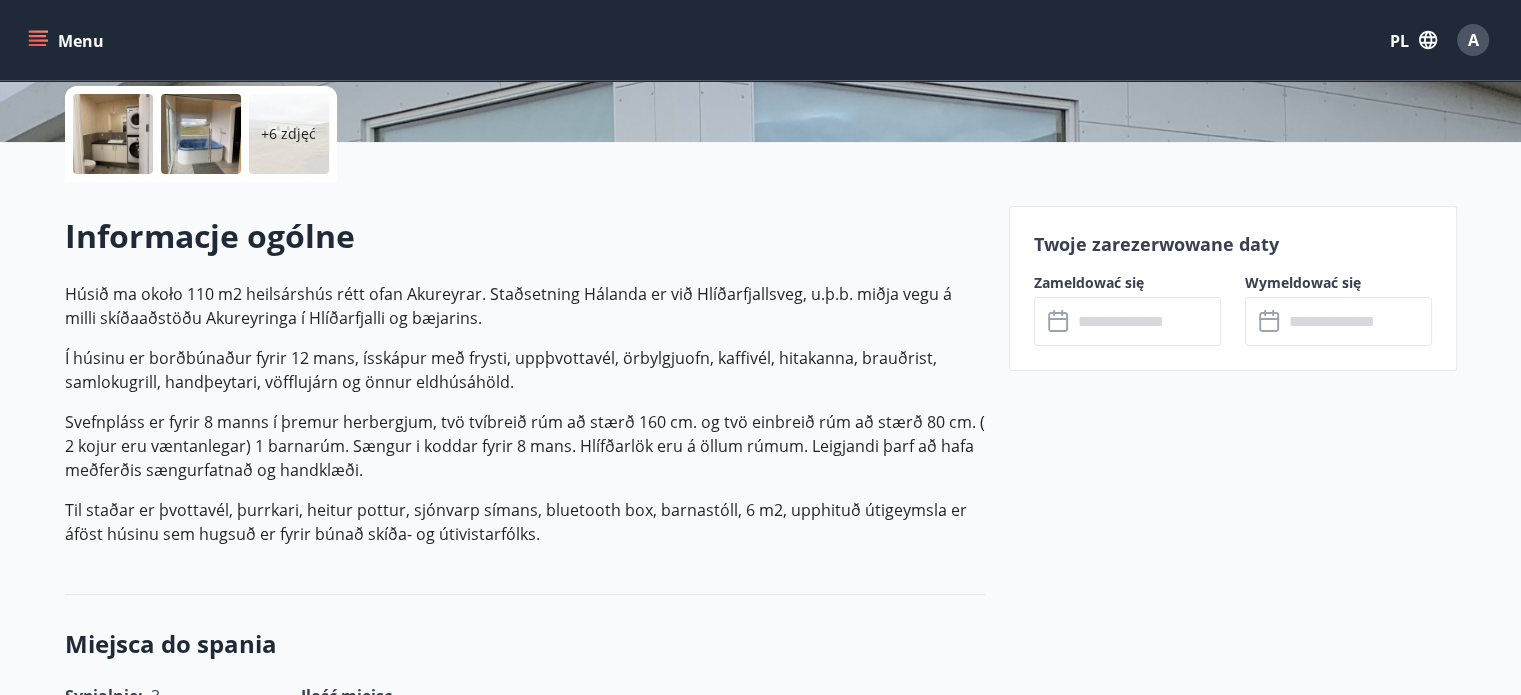 click at bounding box center (1146, 321) 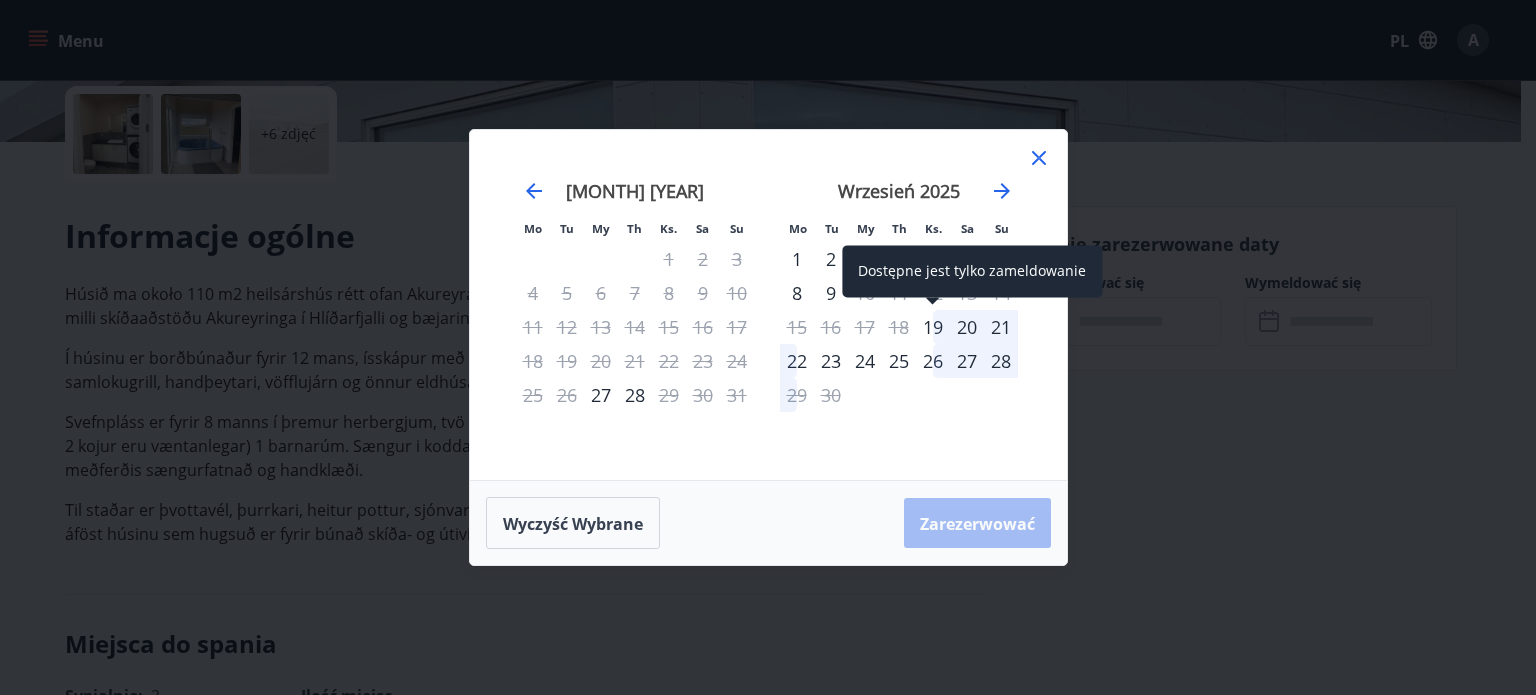 click on "19" at bounding box center [933, 327] 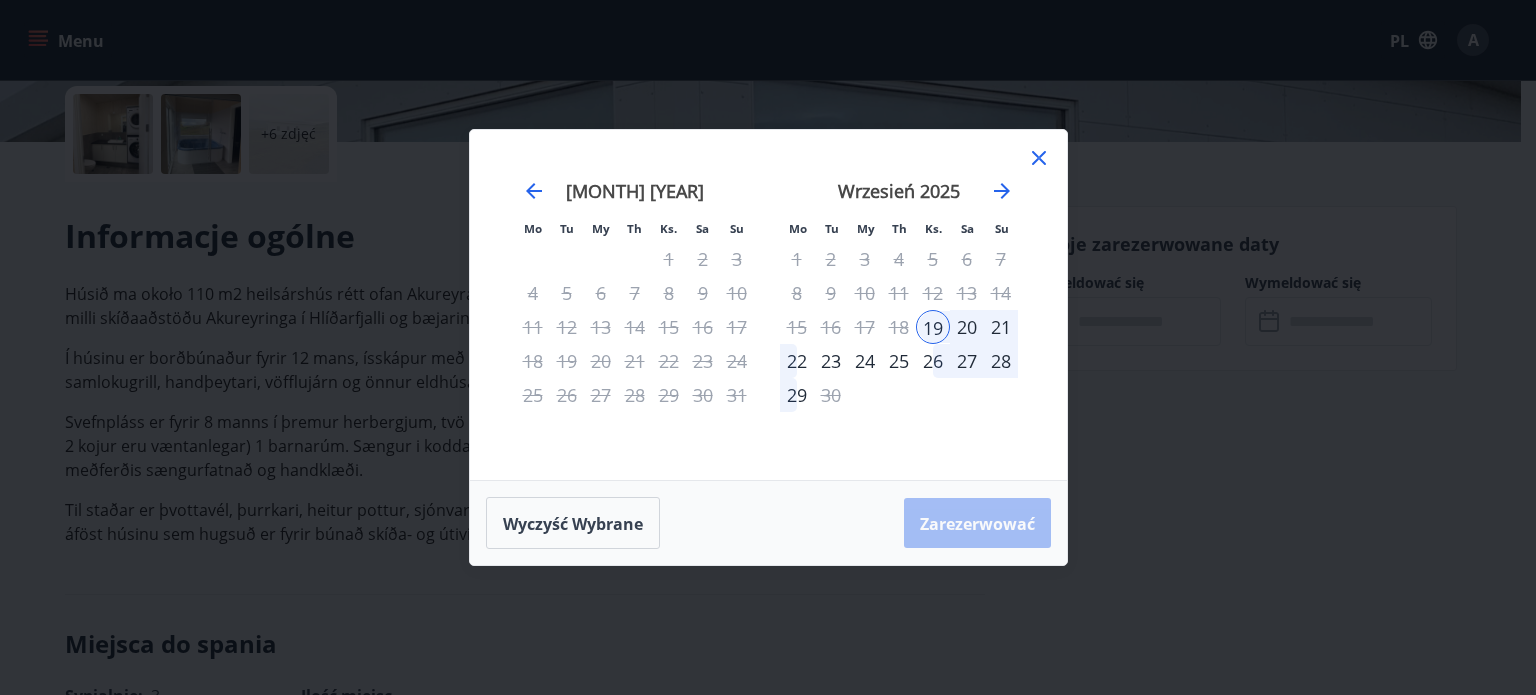 click on "21" at bounding box center [1001, 327] 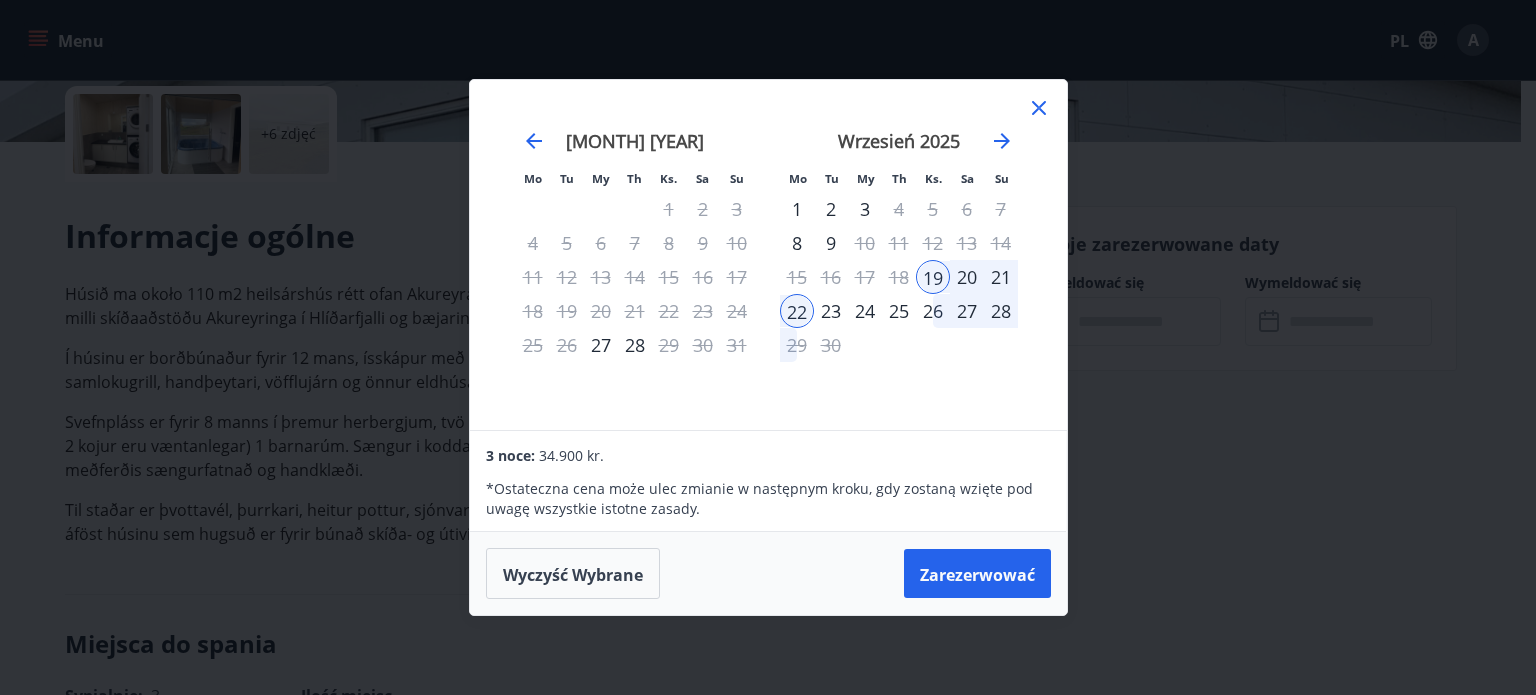 click 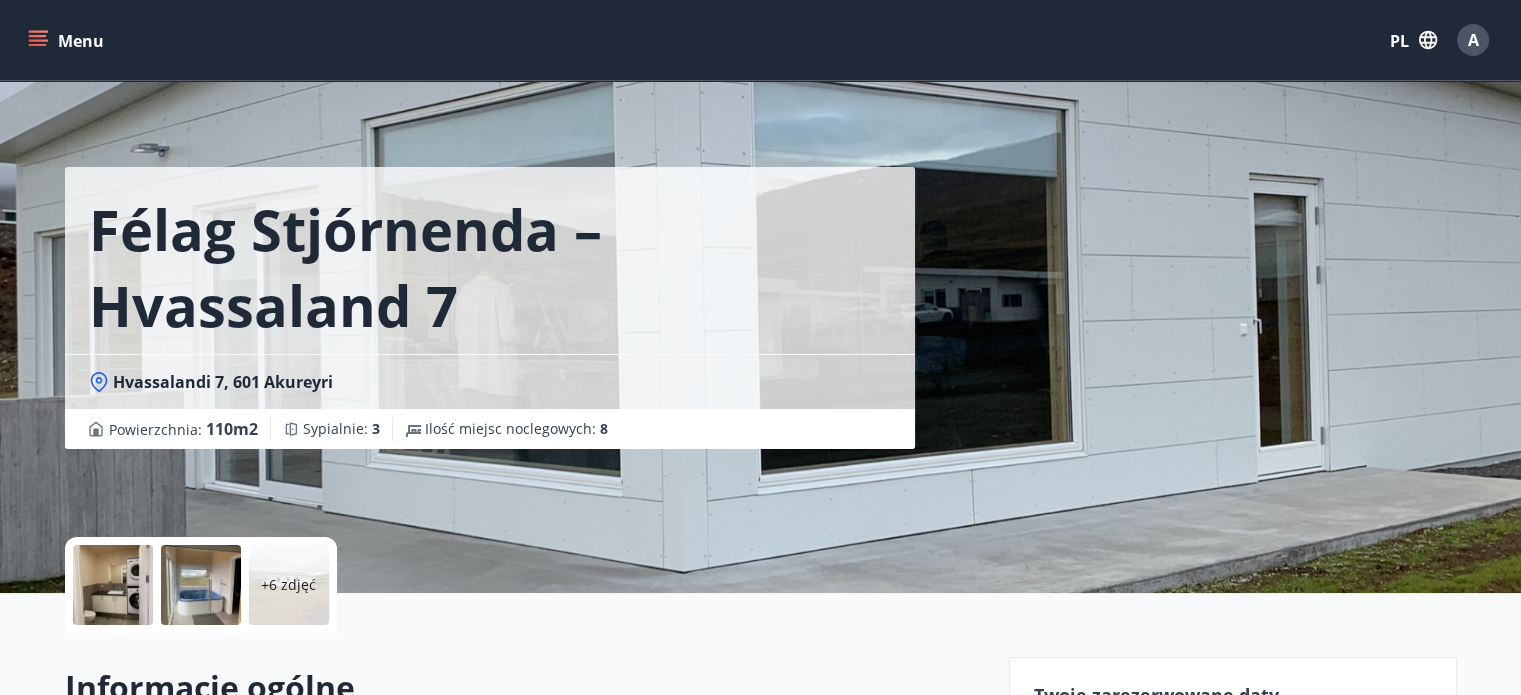 scroll, scrollTop: 0, scrollLeft: 0, axis: both 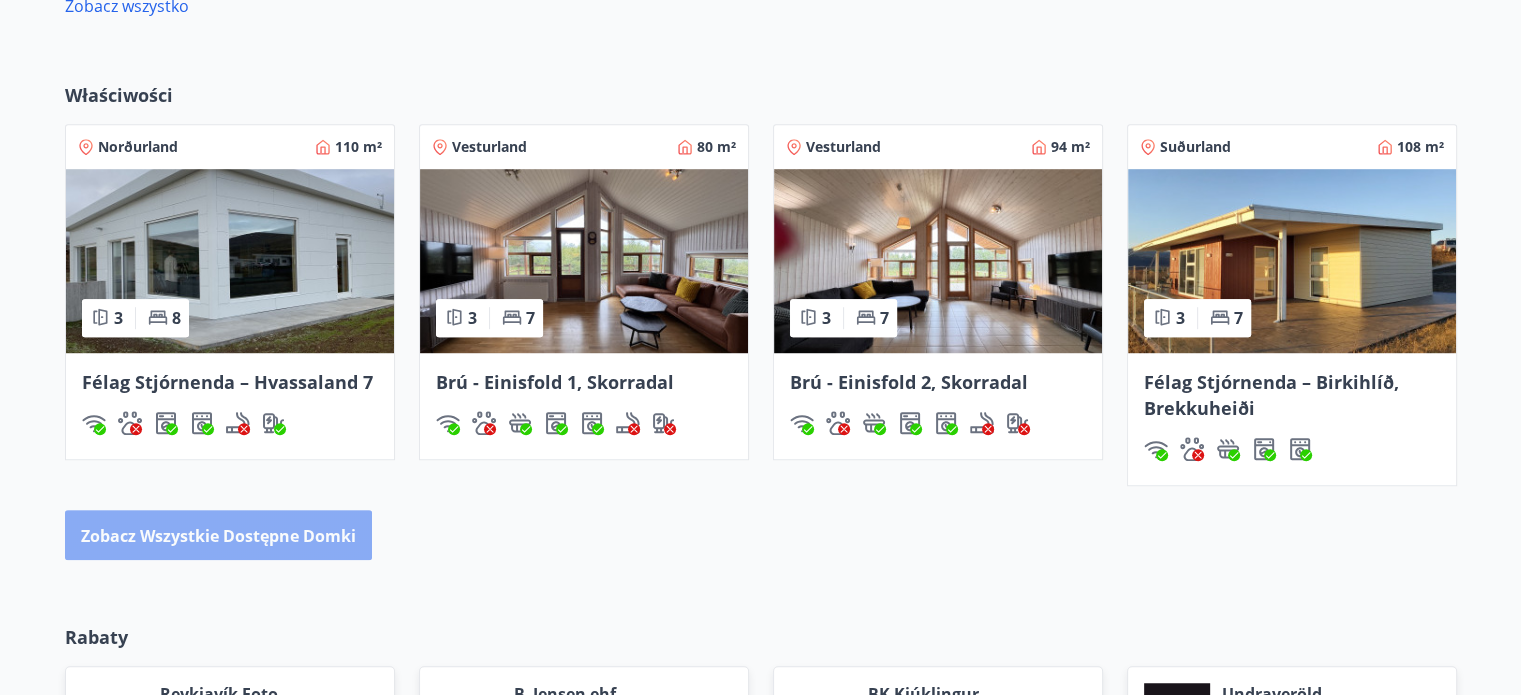 click on "Zobacz wszystkie dostępne domki" at bounding box center (218, 536) 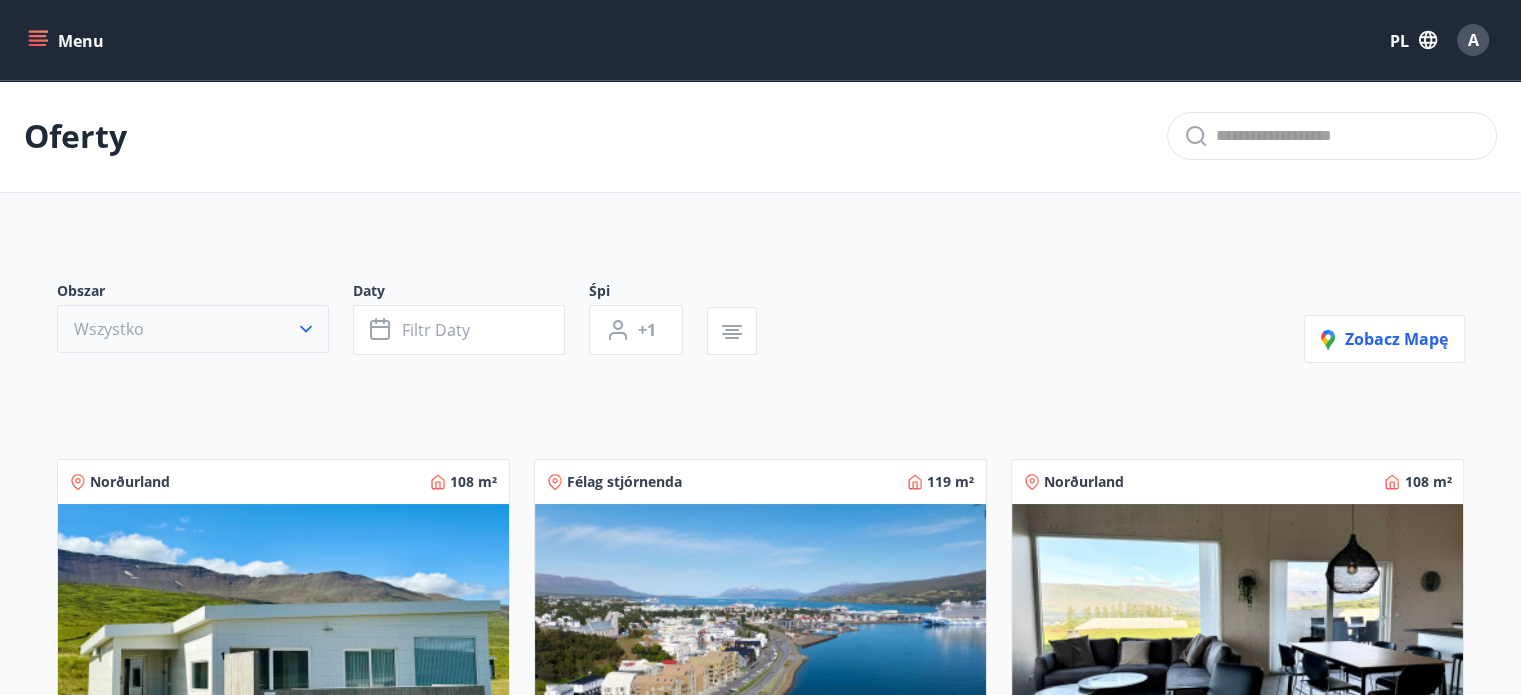 click on "Wszystko" at bounding box center (193, 329) 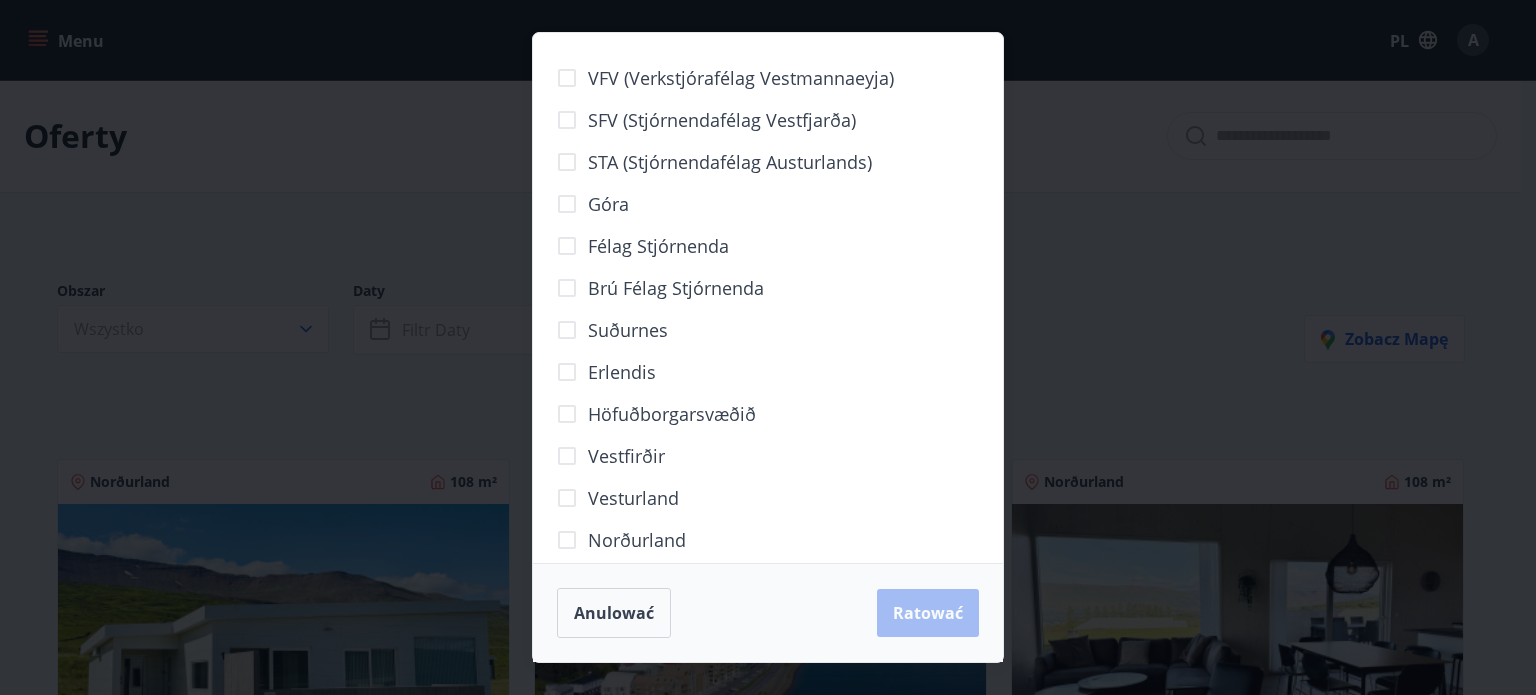 click on "VFV ([FIRST] [LAST]) SFV ([FIRST] [LAST]) STA ([FIRST] [LAST]) Góra Félag stjórnenda Brú félag stjórnenda Suðurnes Erlendis Höfuðborgarsvæðið Vestfirðir Vesturland Norðurland Austurland Suðurland Anulować Ratować" at bounding box center [768, 347] 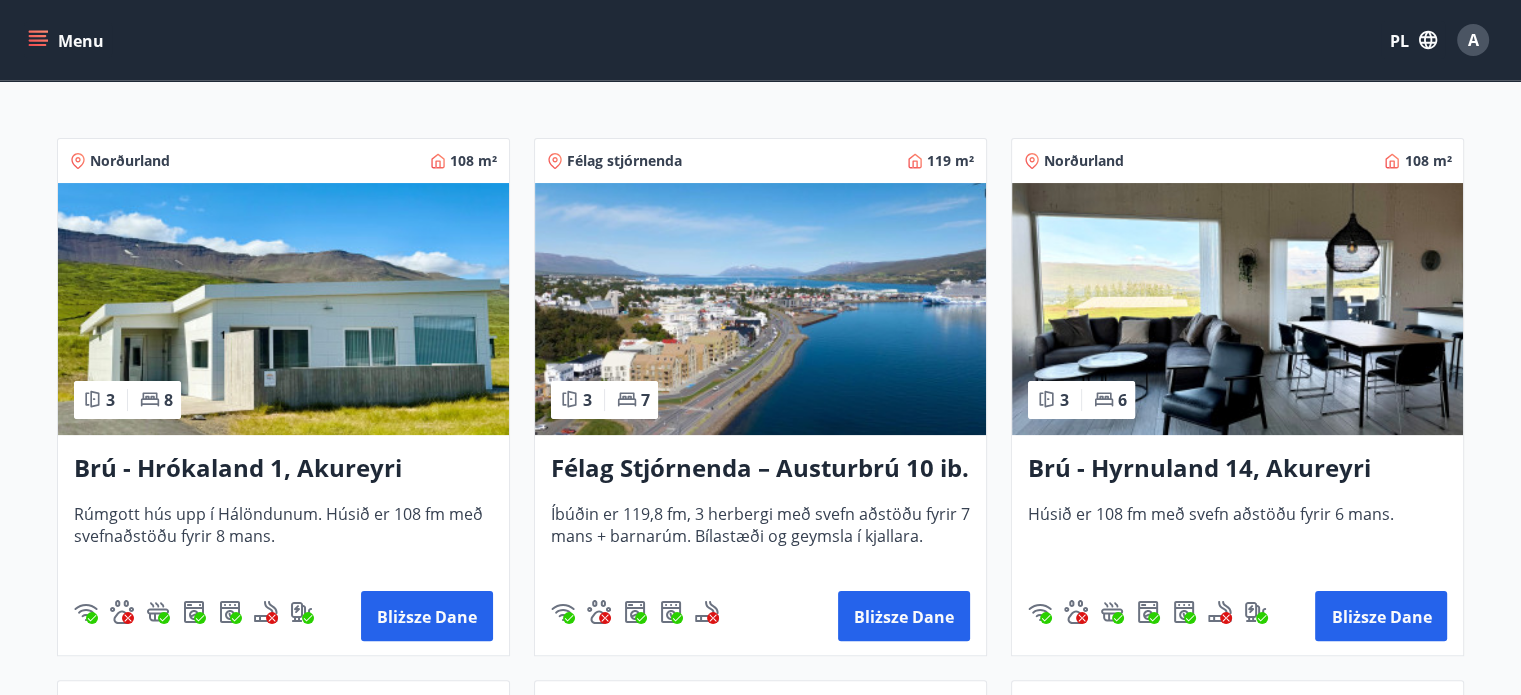 scroll, scrollTop: 120, scrollLeft: 0, axis: vertical 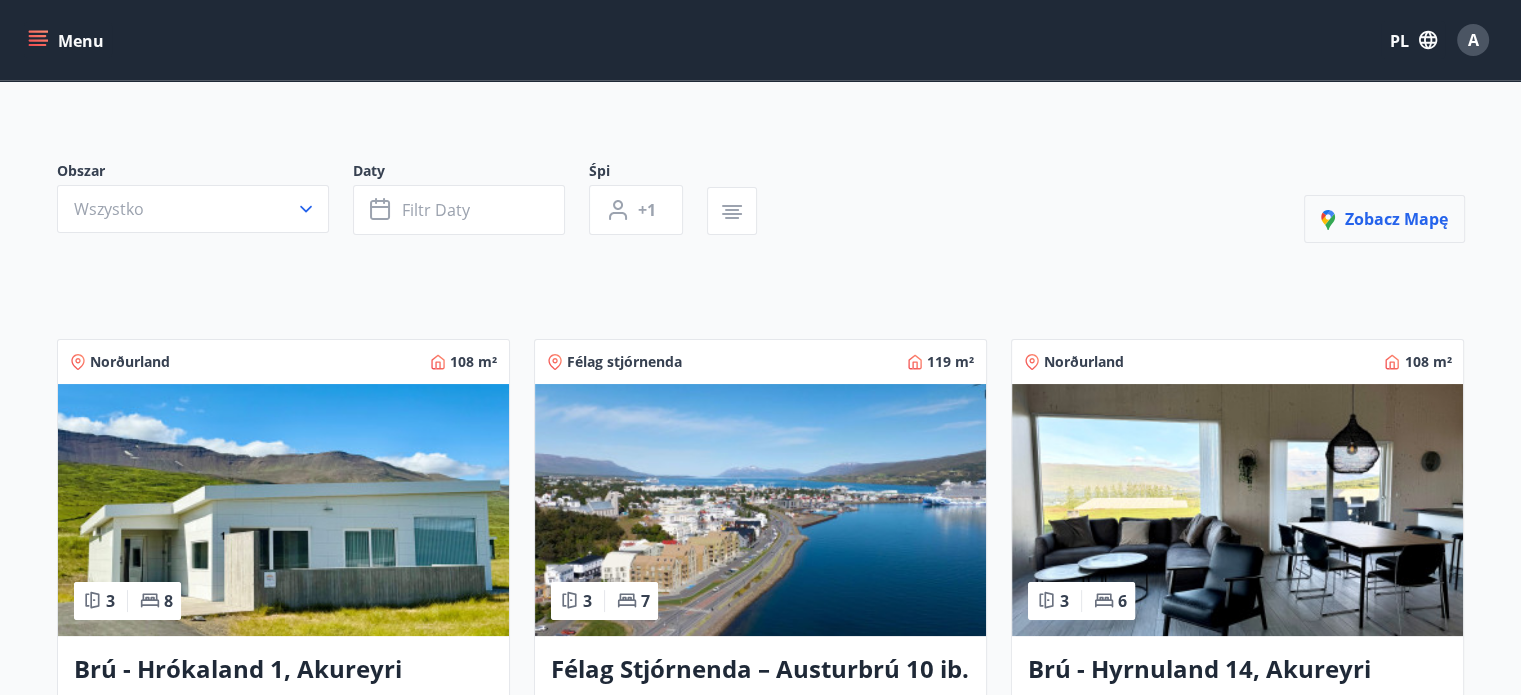 click on "Zobacz mapę" at bounding box center (1396, 219) 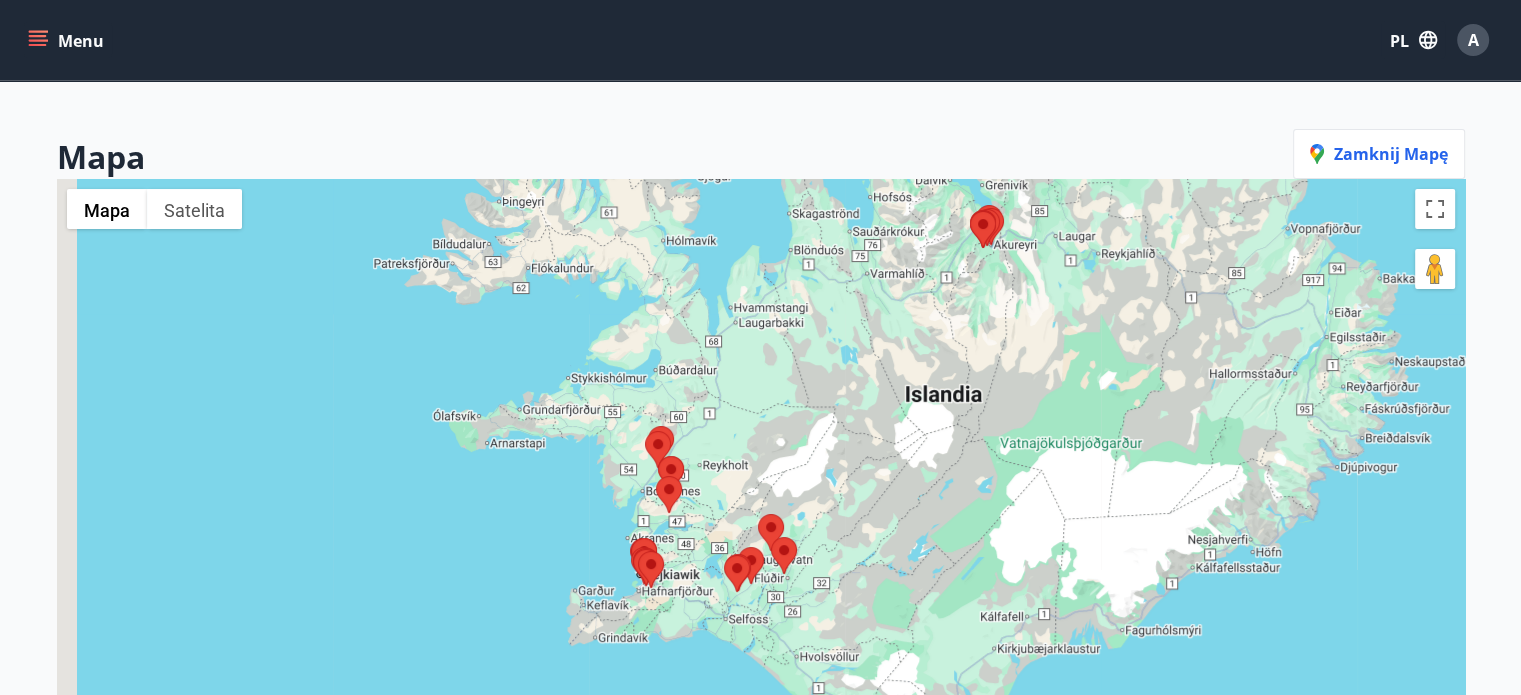 drag, startPoint x: 888, startPoint y: 503, endPoint x: 965, endPoint y: 295, distance: 221.79495 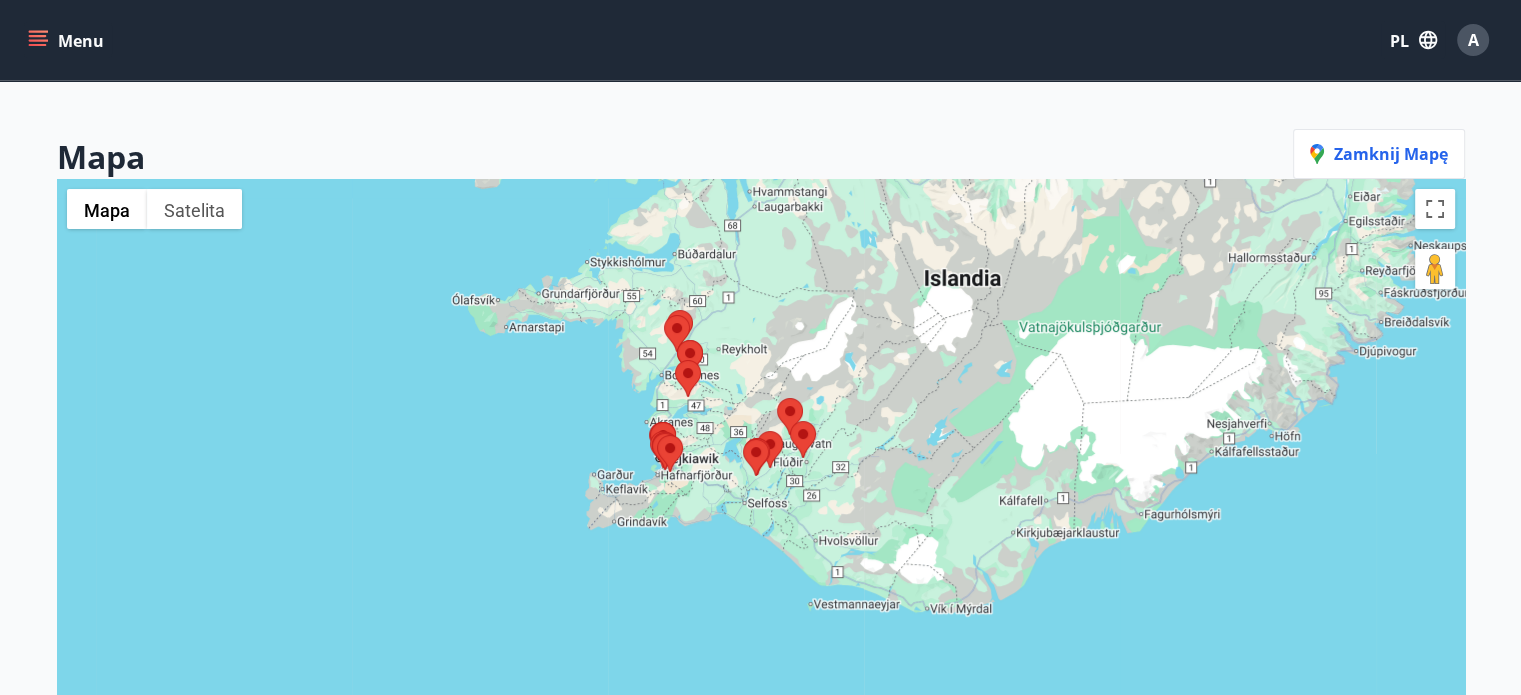 drag, startPoint x: 1091, startPoint y: 481, endPoint x: 1102, endPoint y: 461, distance: 22.825424 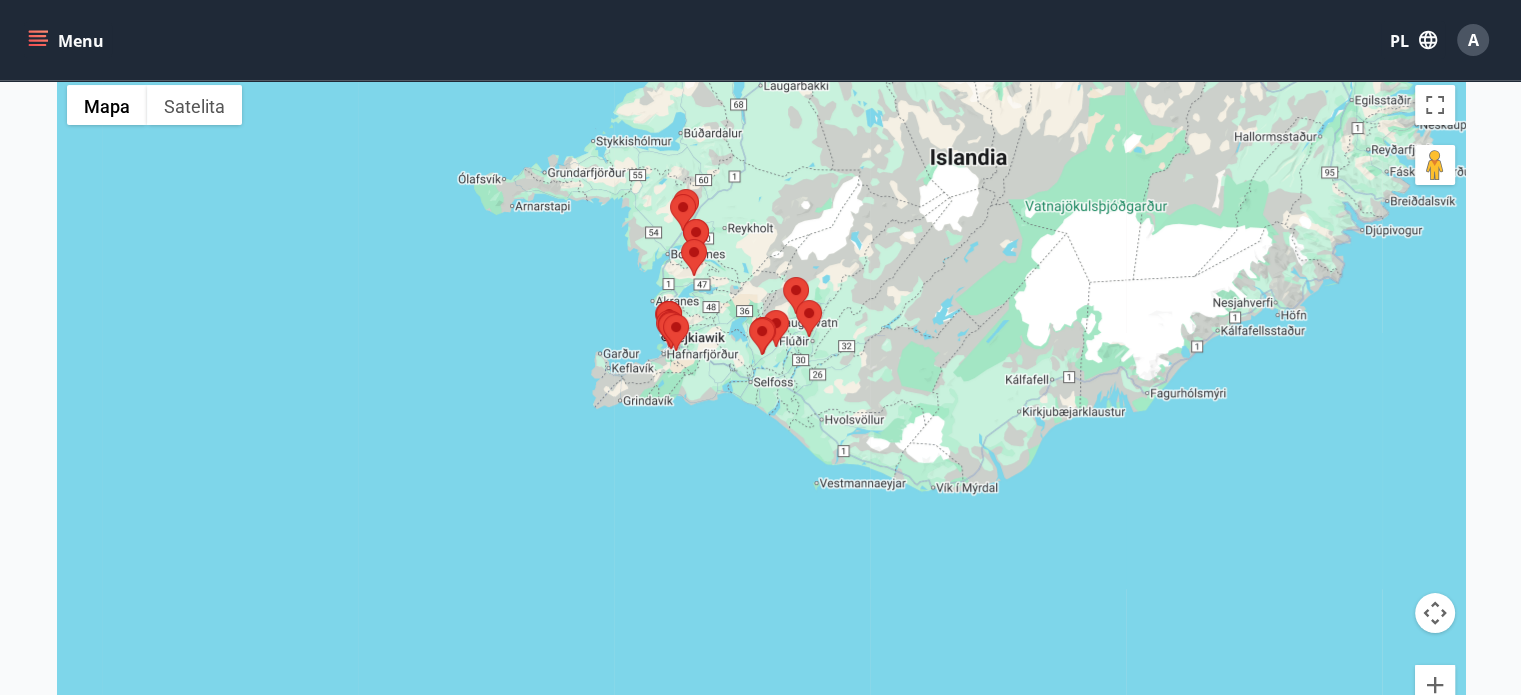 scroll, scrollTop: 301, scrollLeft: 0, axis: vertical 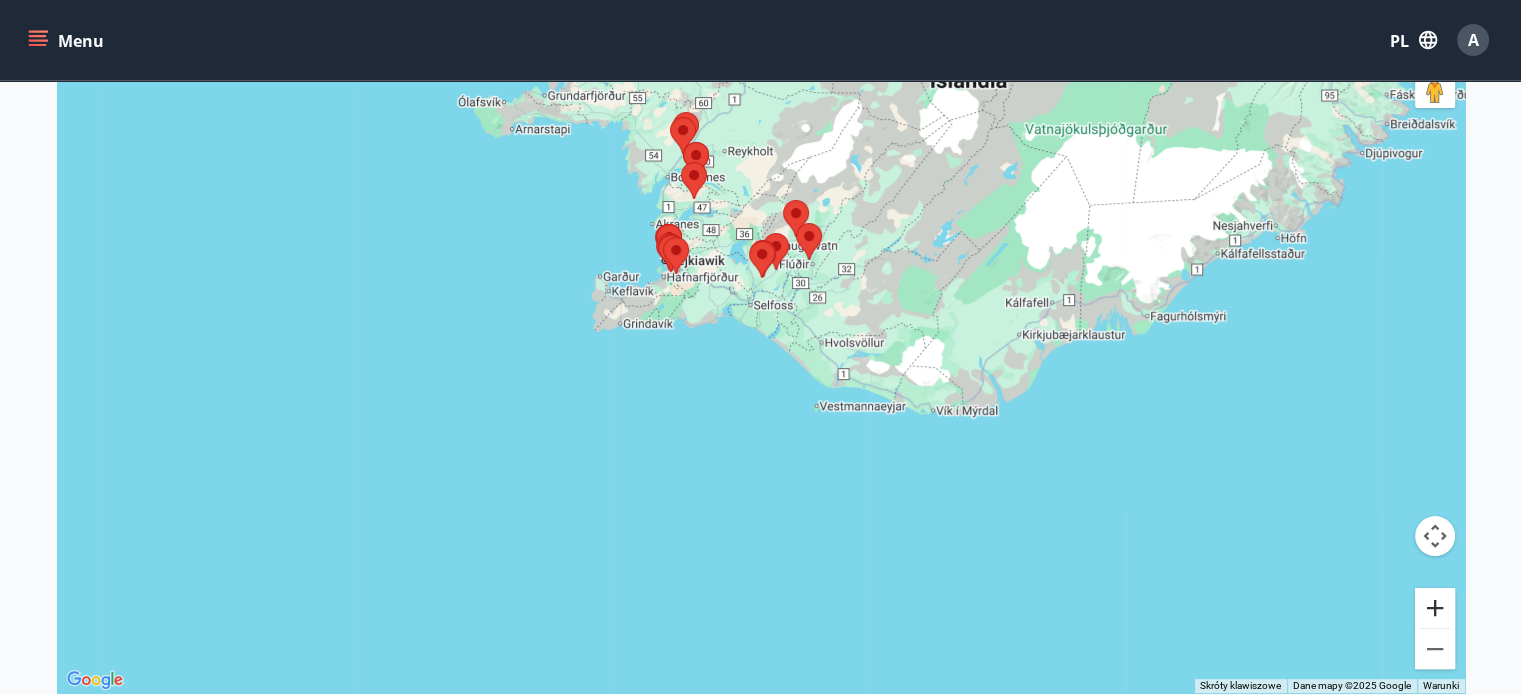 click at bounding box center [1435, 608] 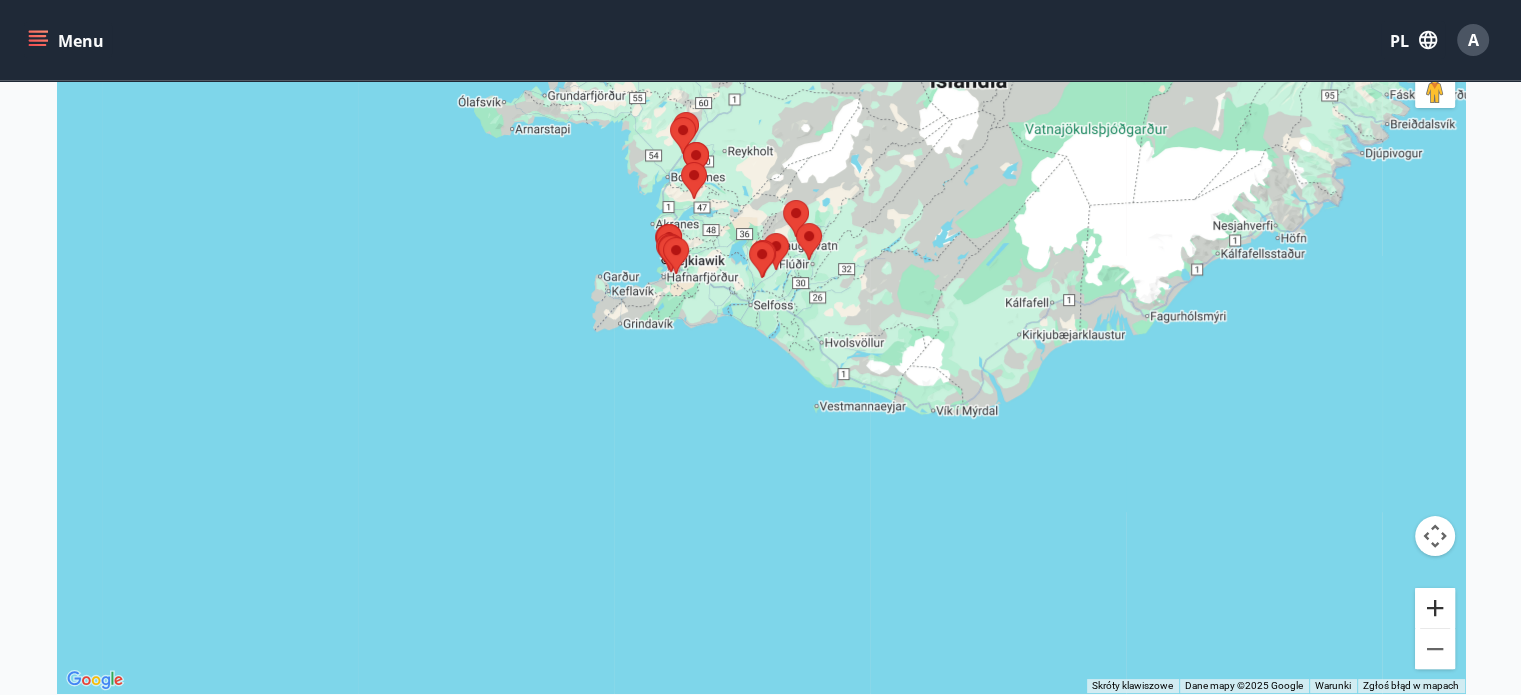 click at bounding box center (1435, 608) 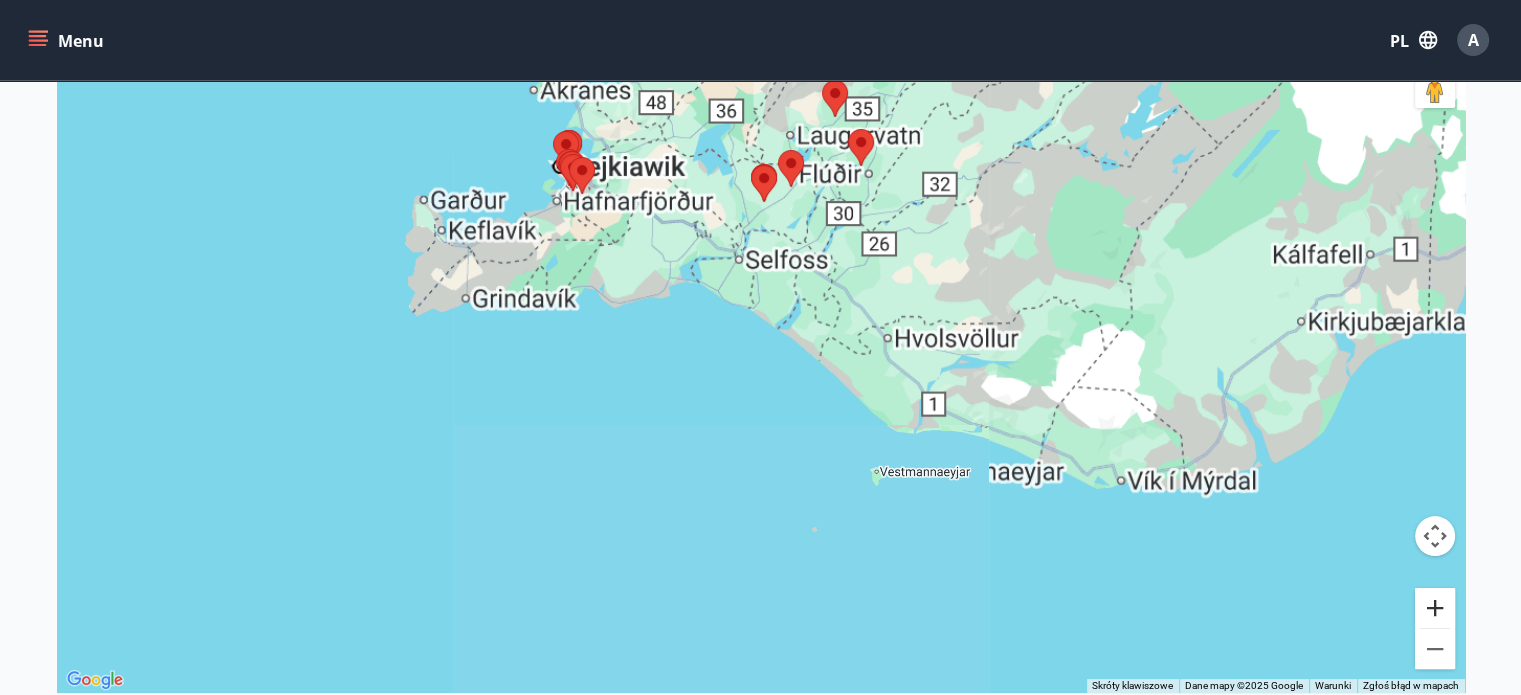 drag, startPoint x: 1432, startPoint y: 603, endPoint x: 1314, endPoint y: 547, distance: 130.61394 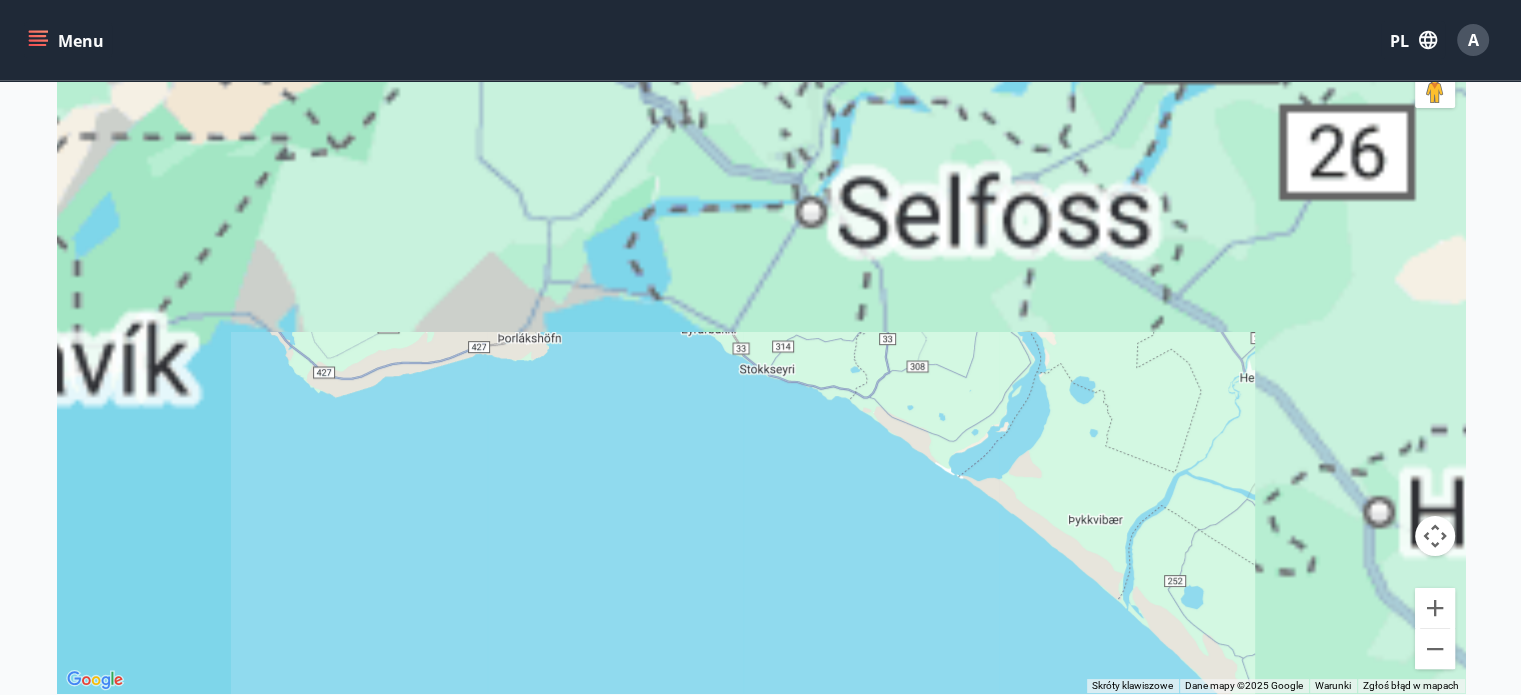 drag, startPoint x: 646, startPoint y: 307, endPoint x: 906, endPoint y: 600, distance: 391.72568 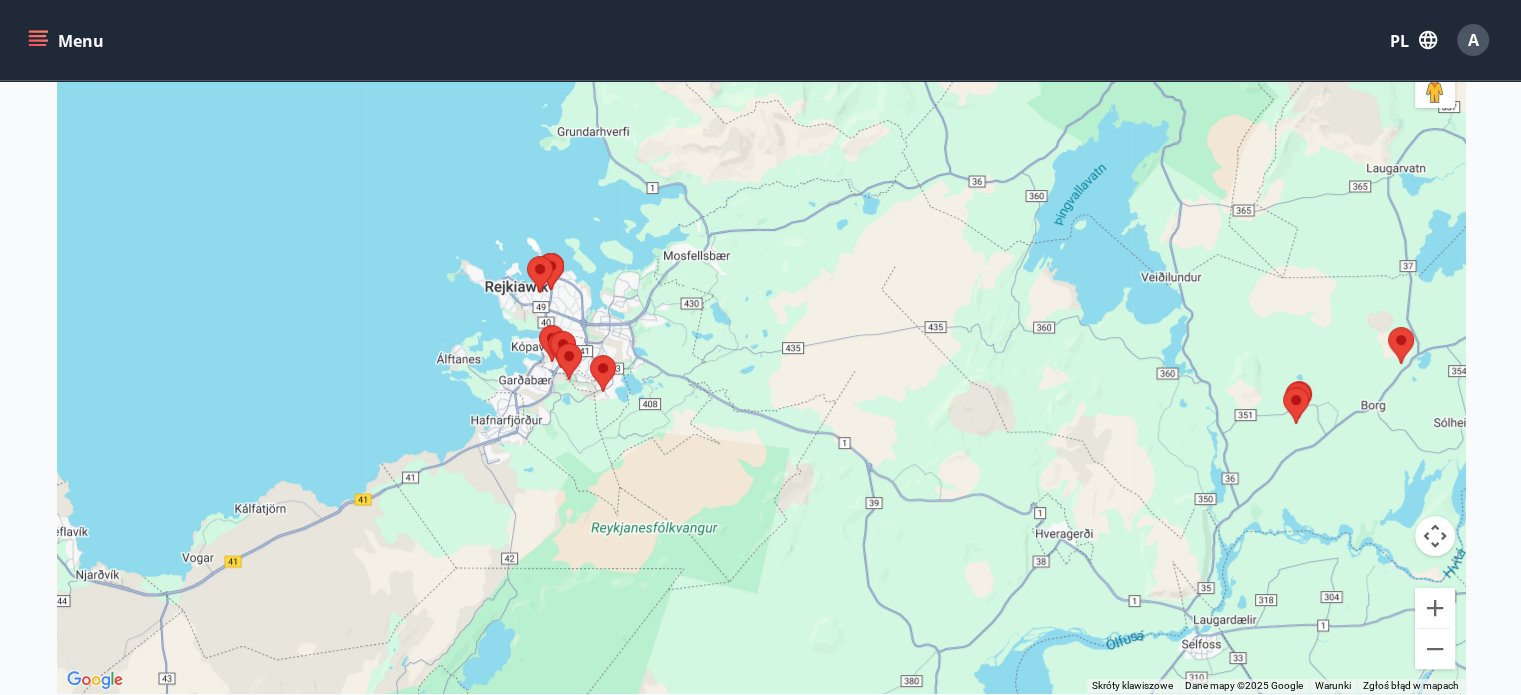 drag, startPoint x: 616, startPoint y: 449, endPoint x: 628, endPoint y: 491, distance: 43.68066 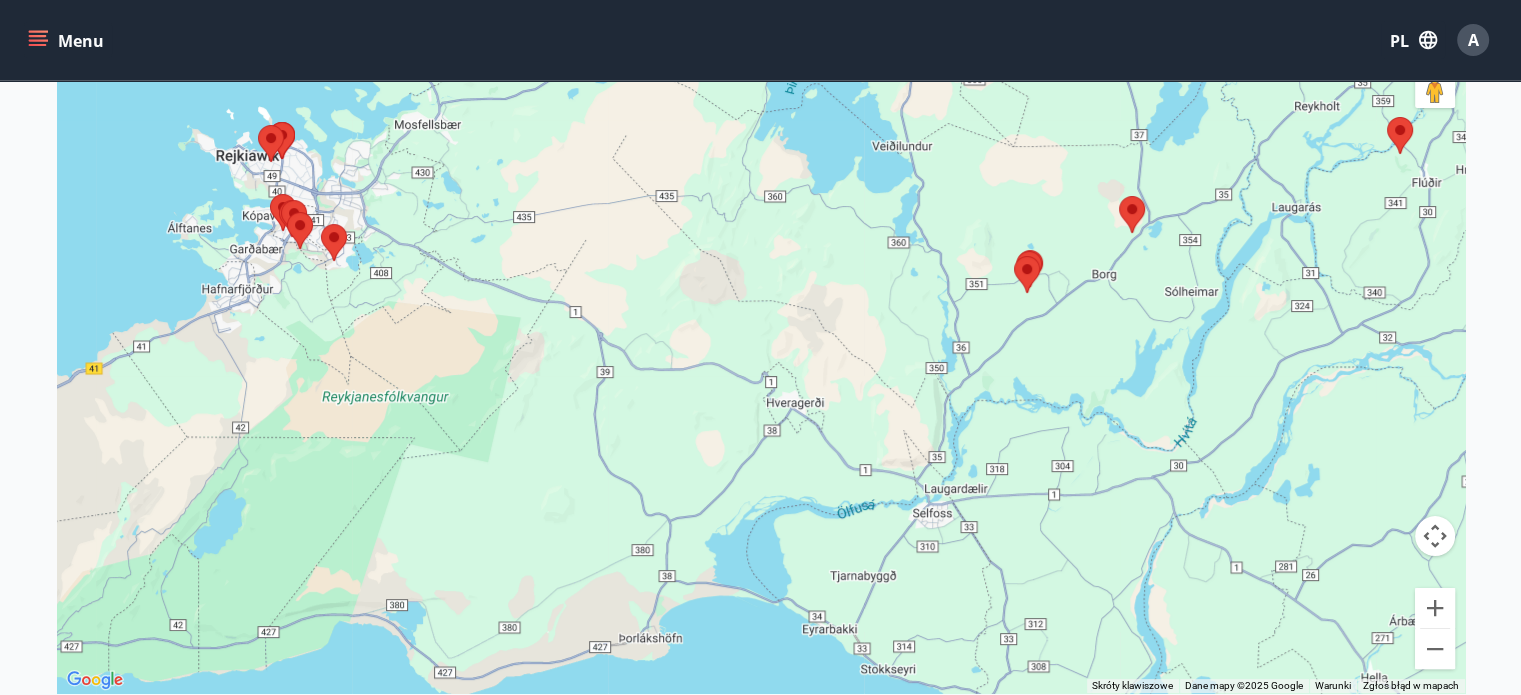 drag, startPoint x: 930, startPoint y: 457, endPoint x: 657, endPoint y: 315, distance: 307.7223 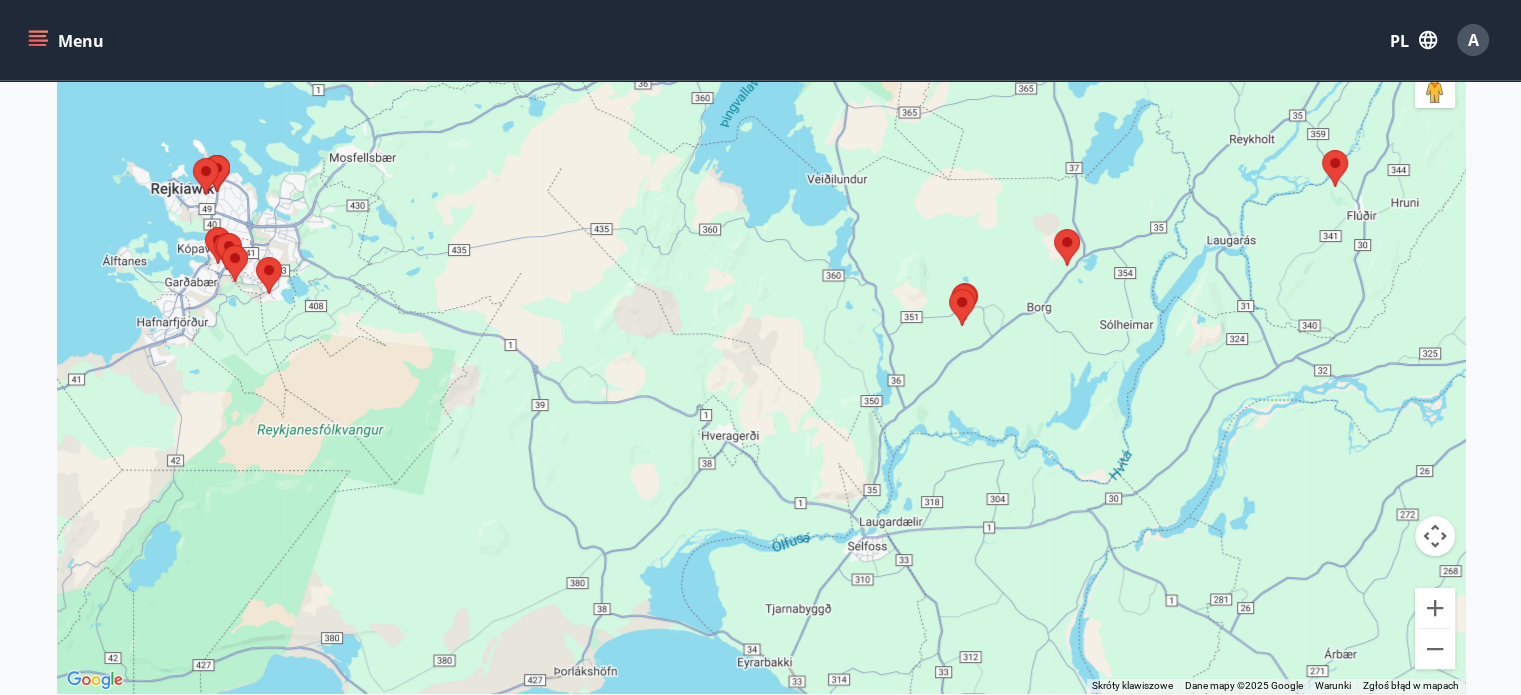 drag, startPoint x: 764, startPoint y: 334, endPoint x: 688, endPoint y: 385, distance: 91.525955 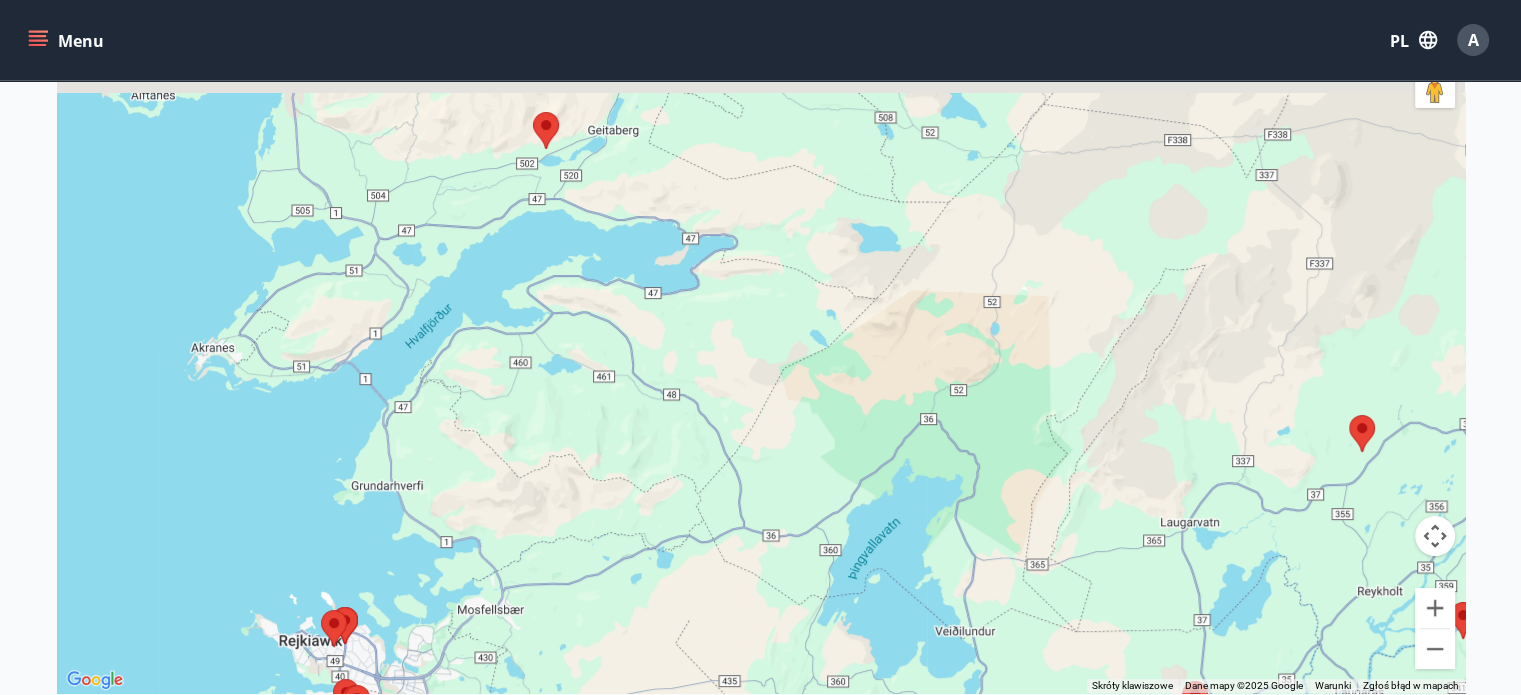 drag, startPoint x: 589, startPoint y: 231, endPoint x: 759, endPoint y: 654, distance: 455.88266 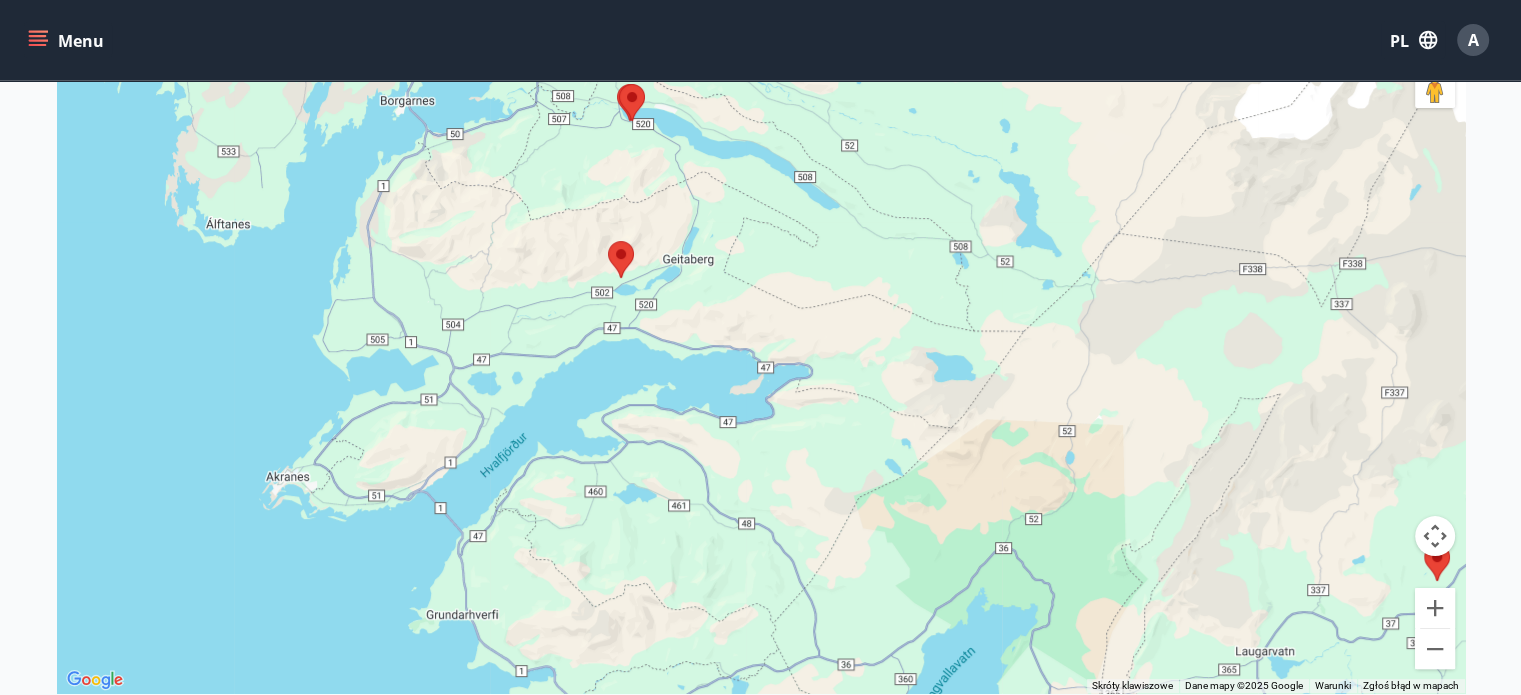 drag, startPoint x: 635, startPoint y: 459, endPoint x: 643, endPoint y: 518, distance: 59.5399 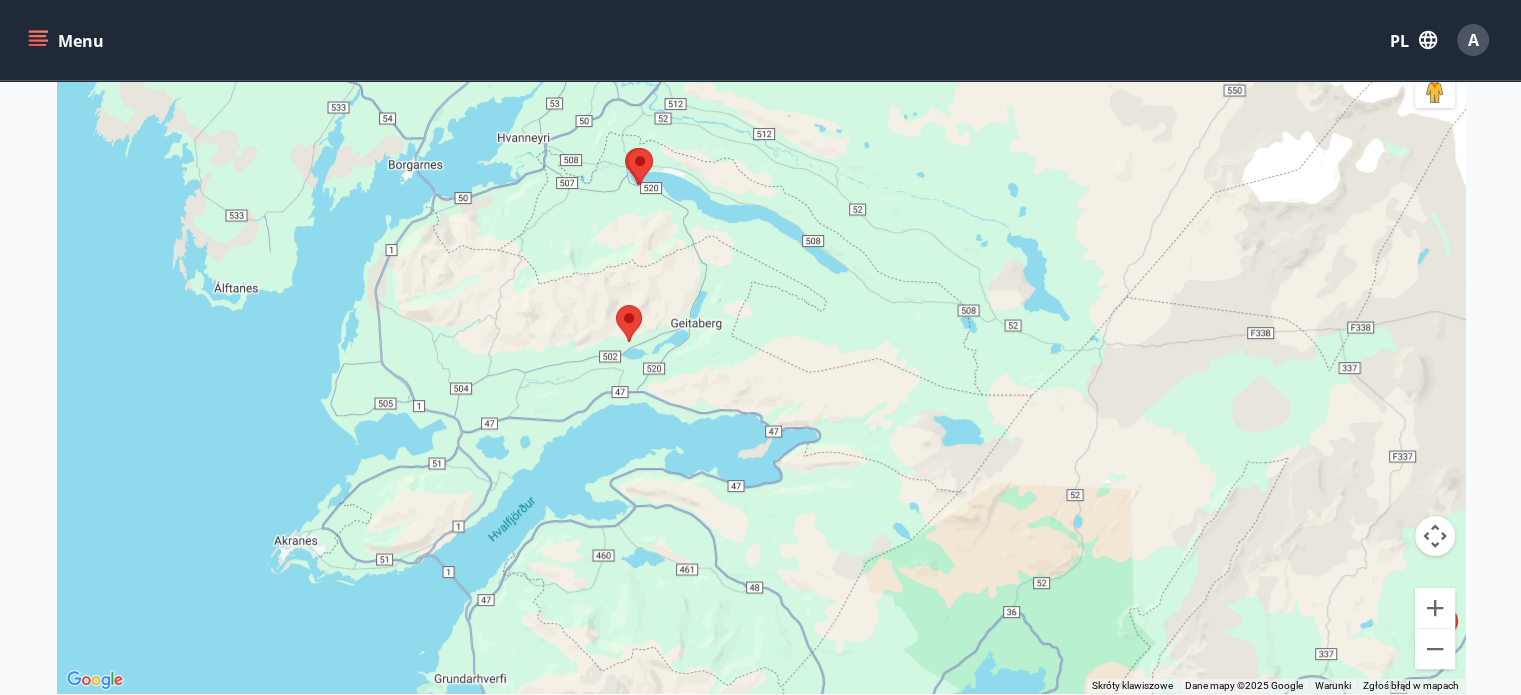 click at bounding box center [616, 305] 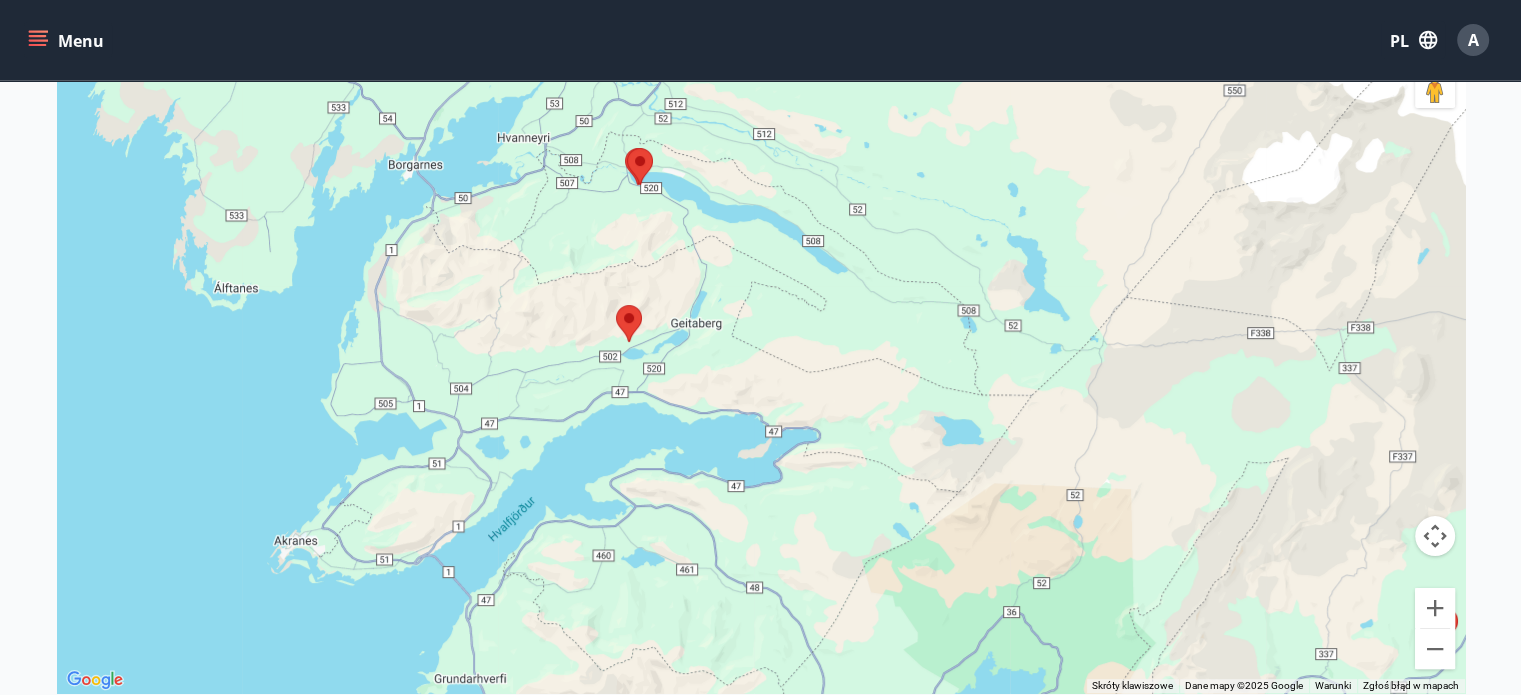 click at bounding box center [616, 305] 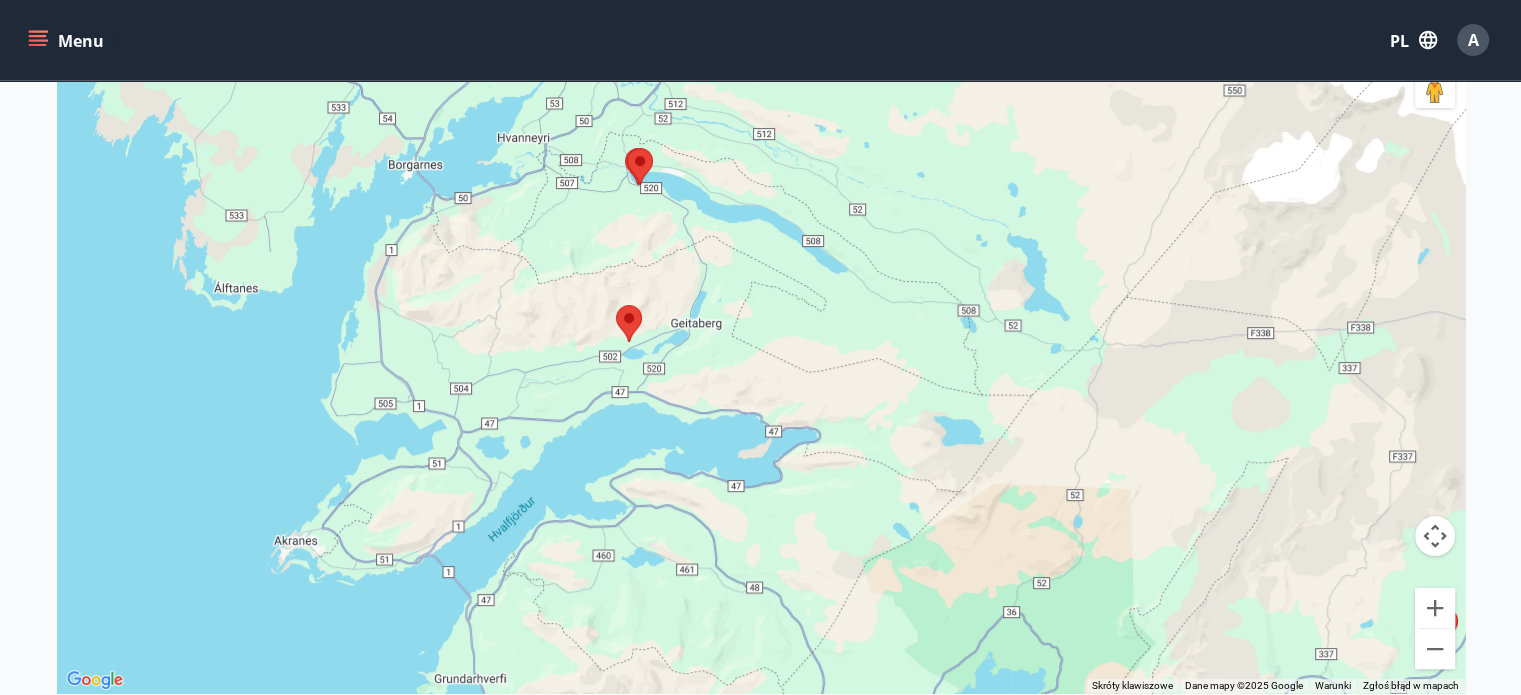click at bounding box center [616, 305] 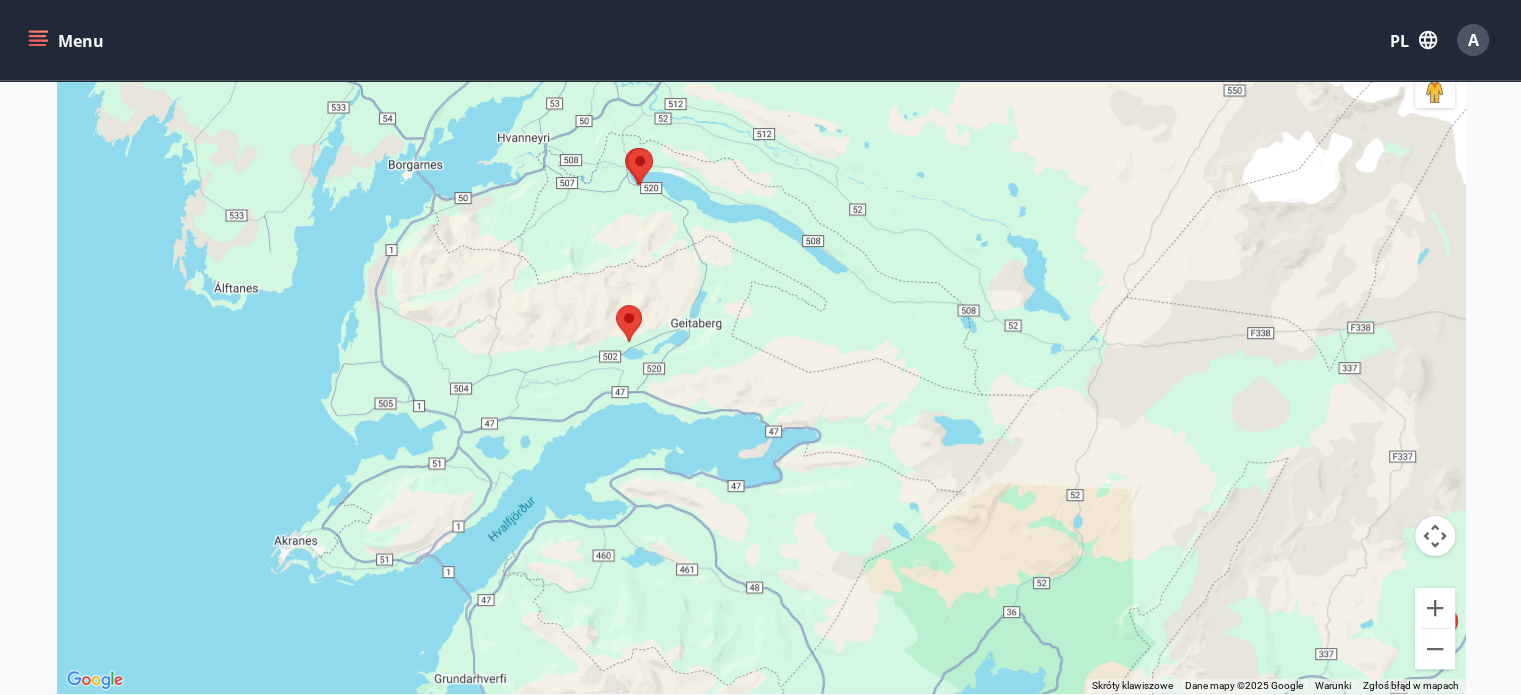 click at bounding box center (616, 305) 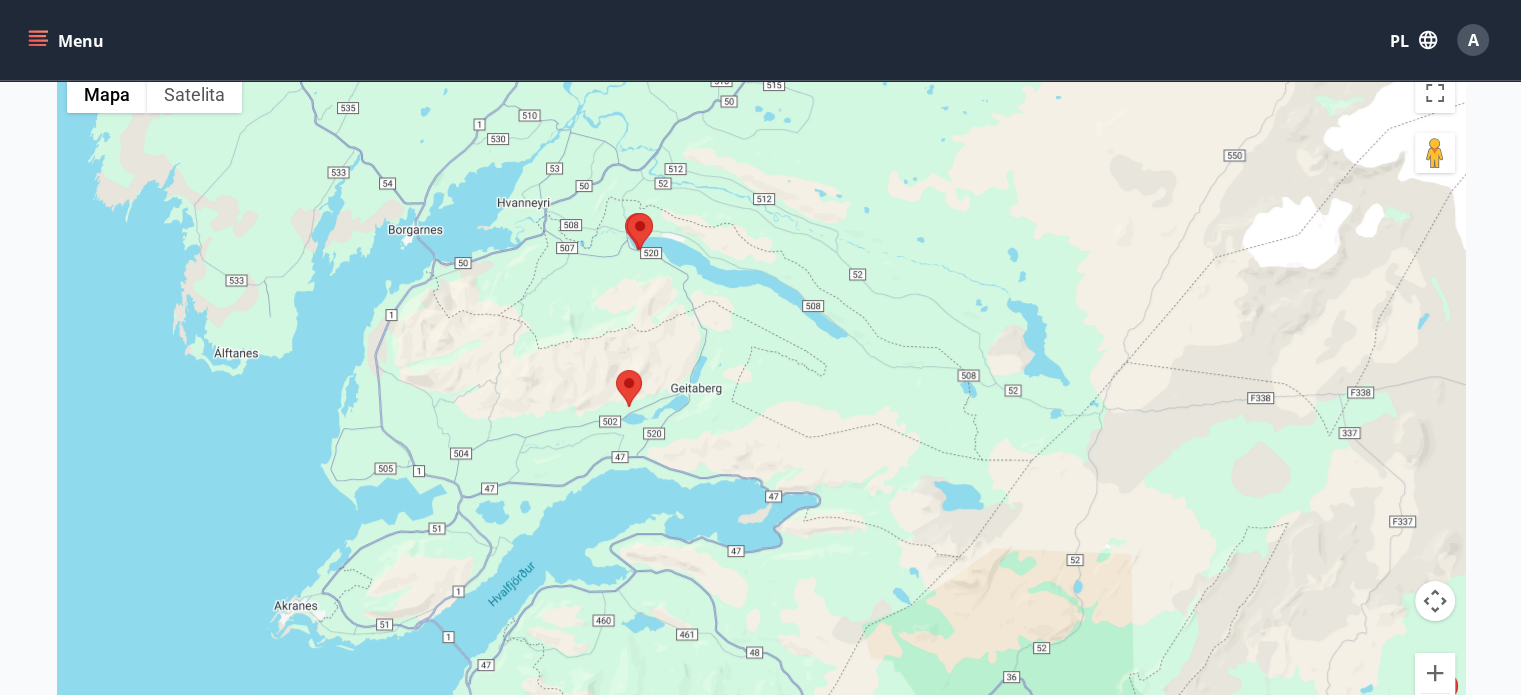 scroll, scrollTop: 220, scrollLeft: 0, axis: vertical 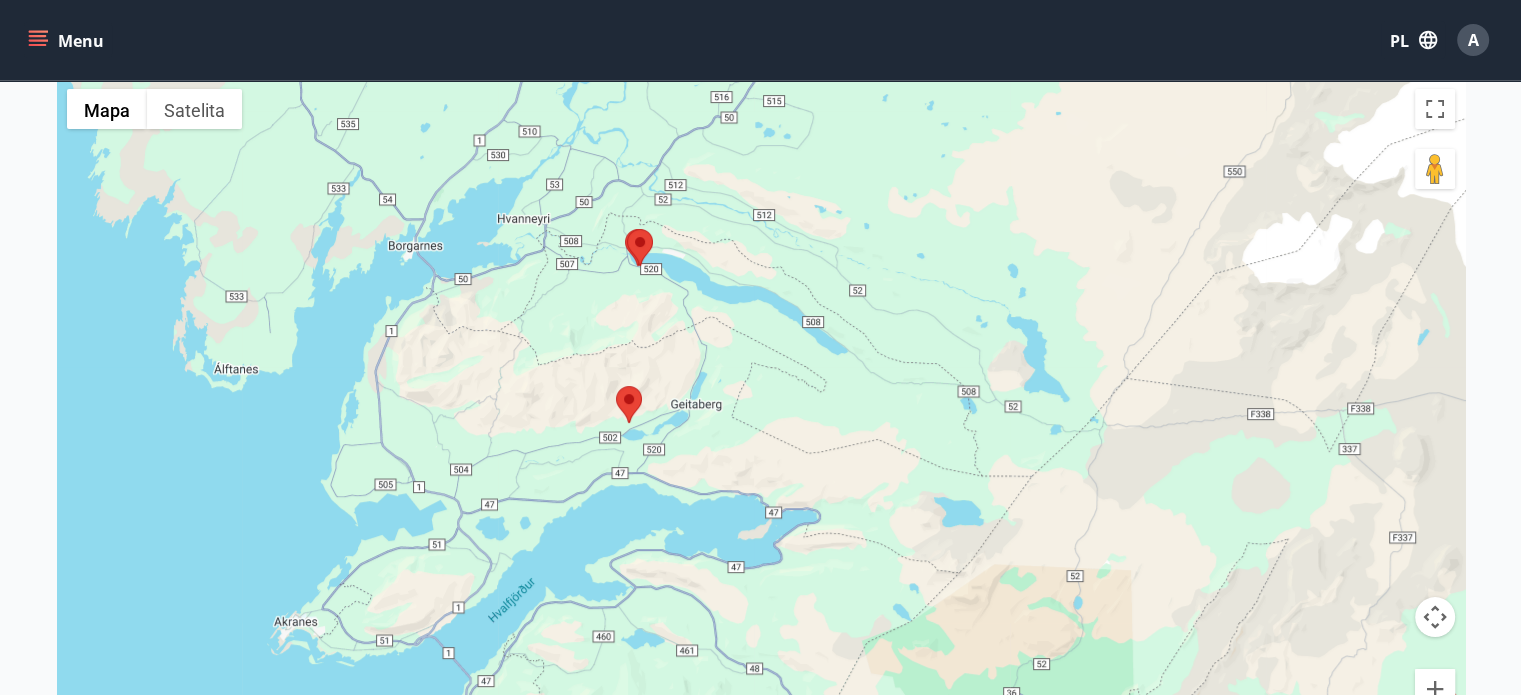drag, startPoint x: 1518, startPoint y: 244, endPoint x: 1533, endPoint y: 293, distance: 51.24451 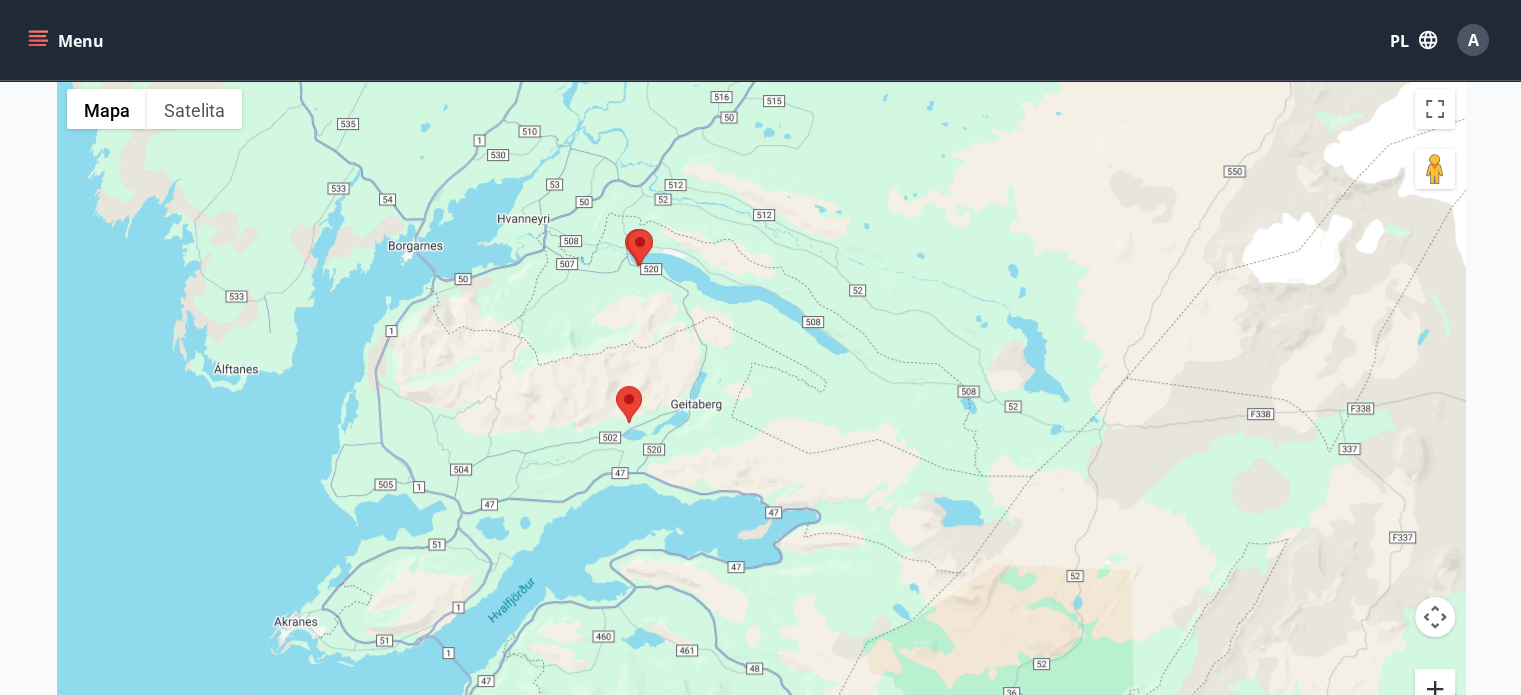click at bounding box center [1435, 689] 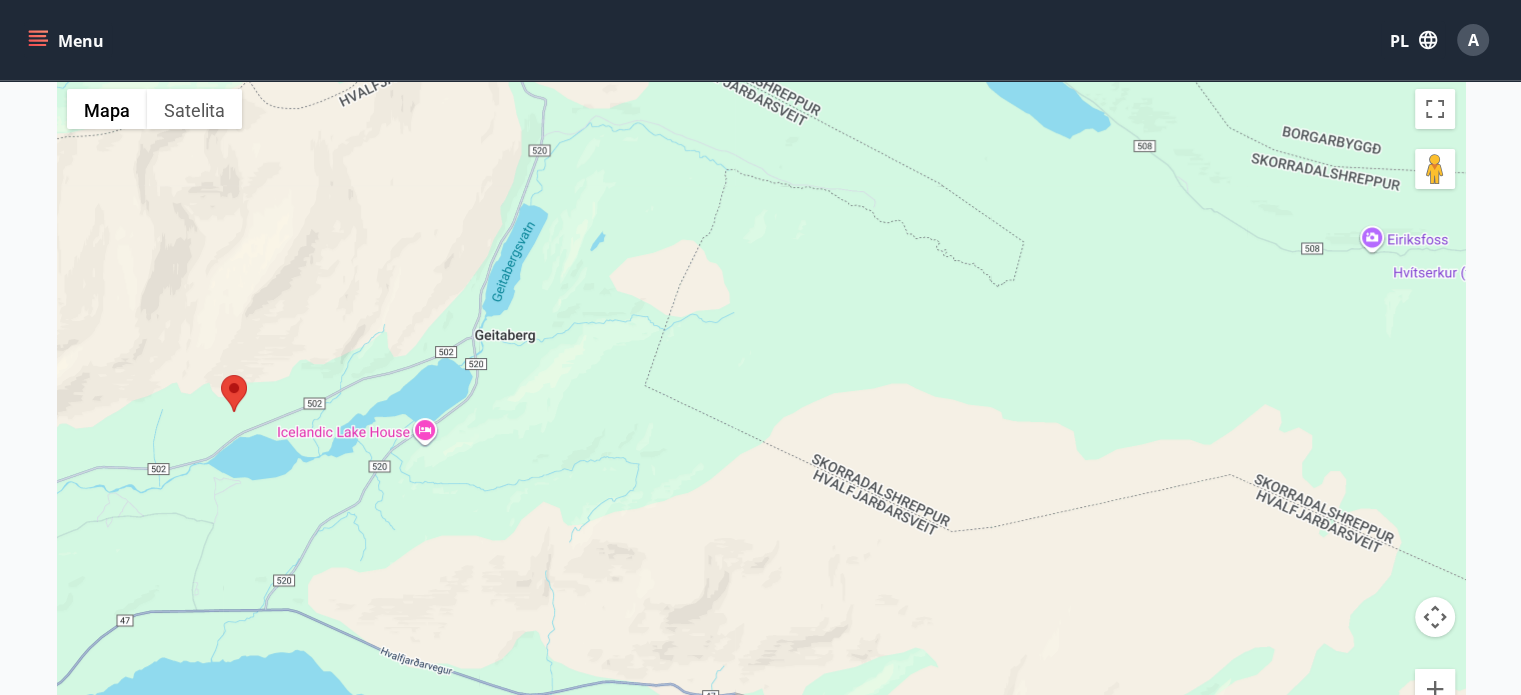 drag, startPoint x: 483, startPoint y: 427, endPoint x: 679, endPoint y: 437, distance: 196.25494 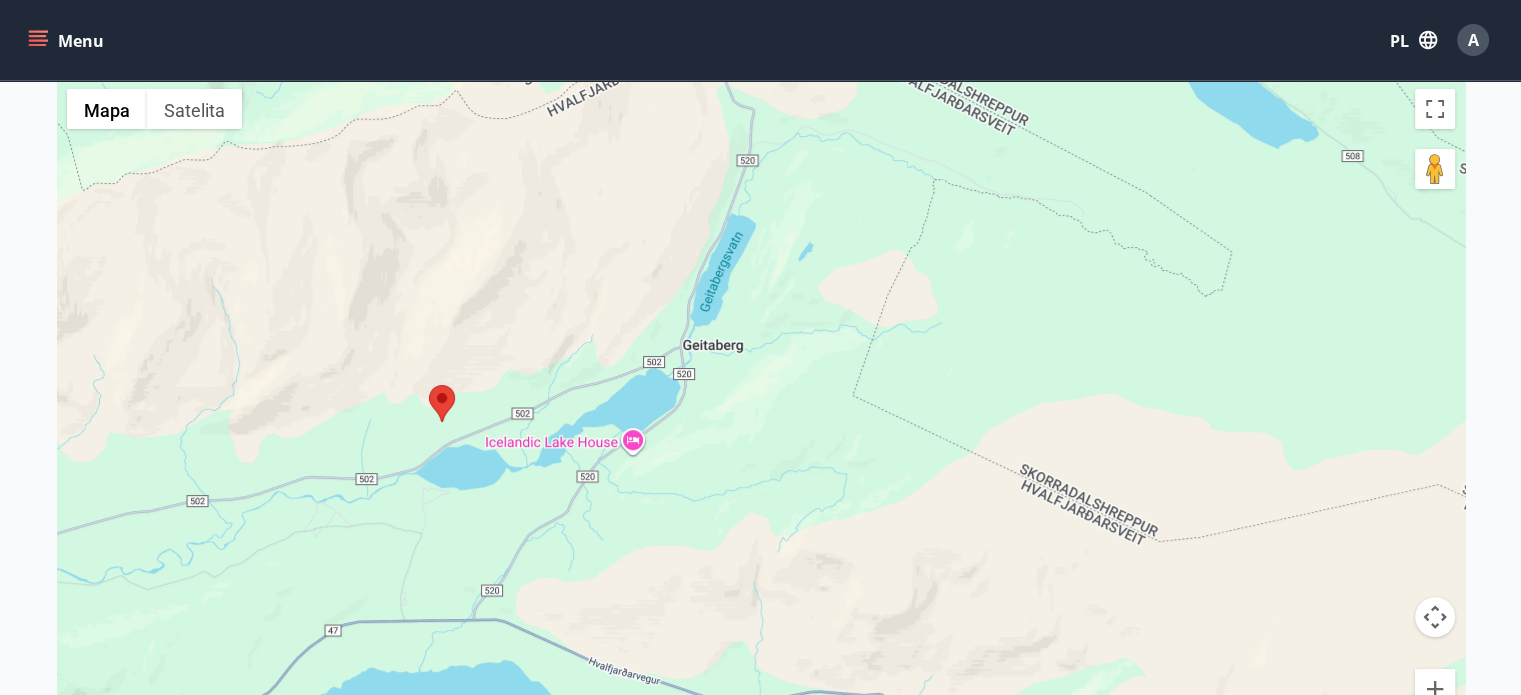 click at bounding box center [429, 385] 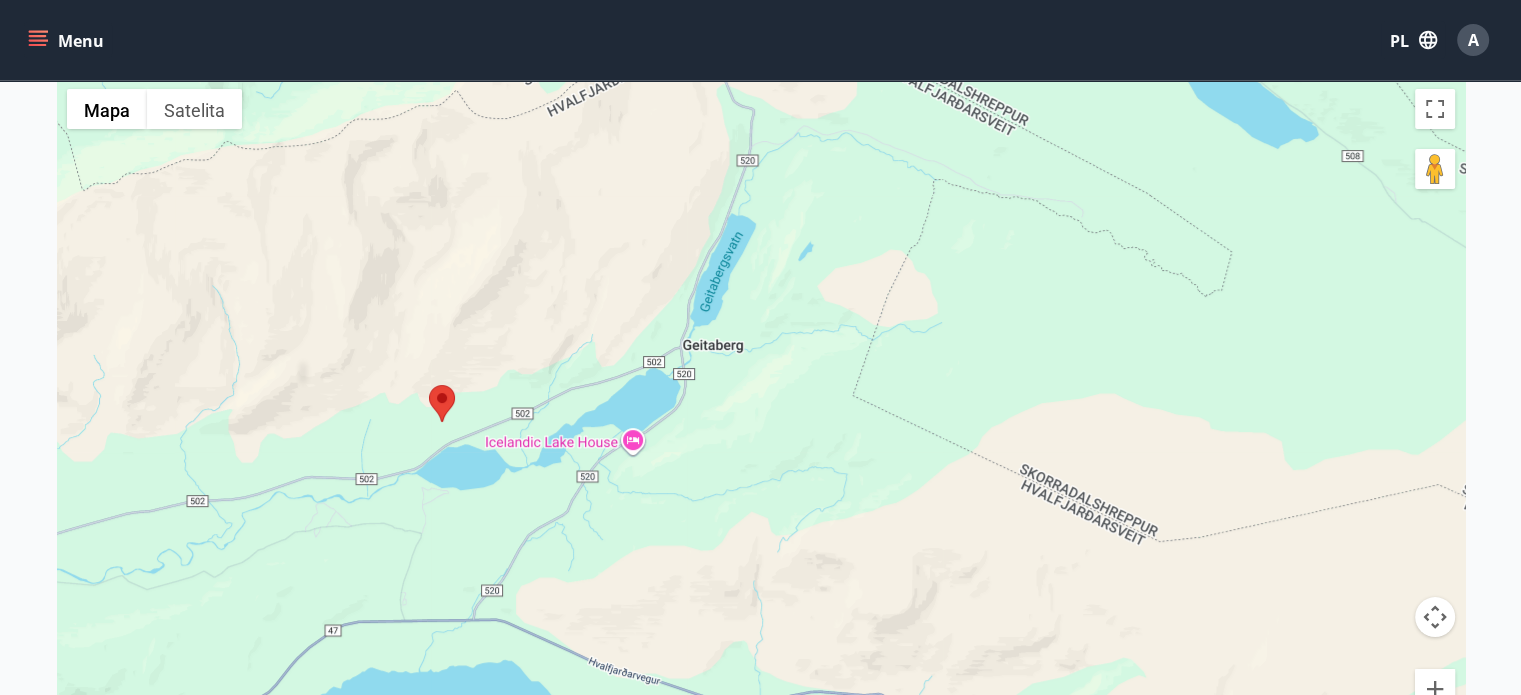 click at bounding box center [429, 385] 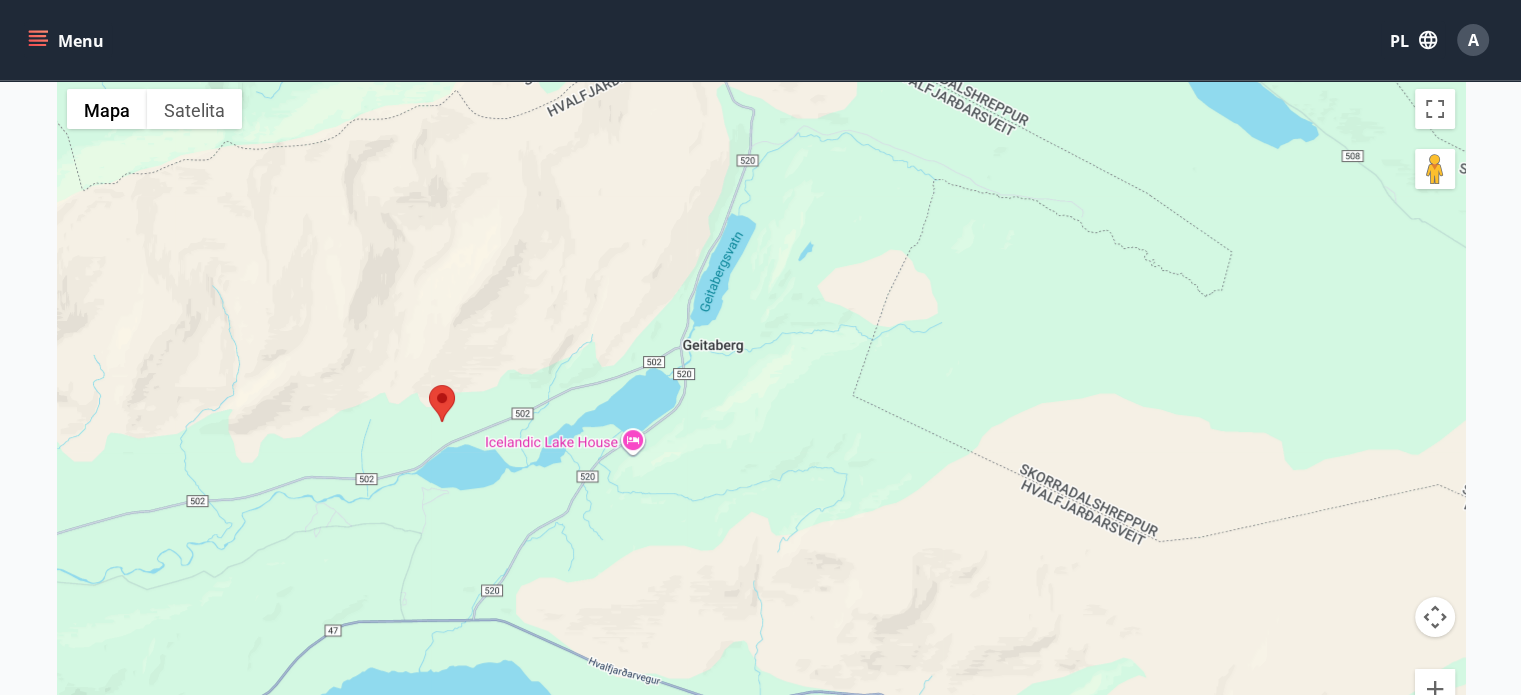 click at bounding box center [429, 385] 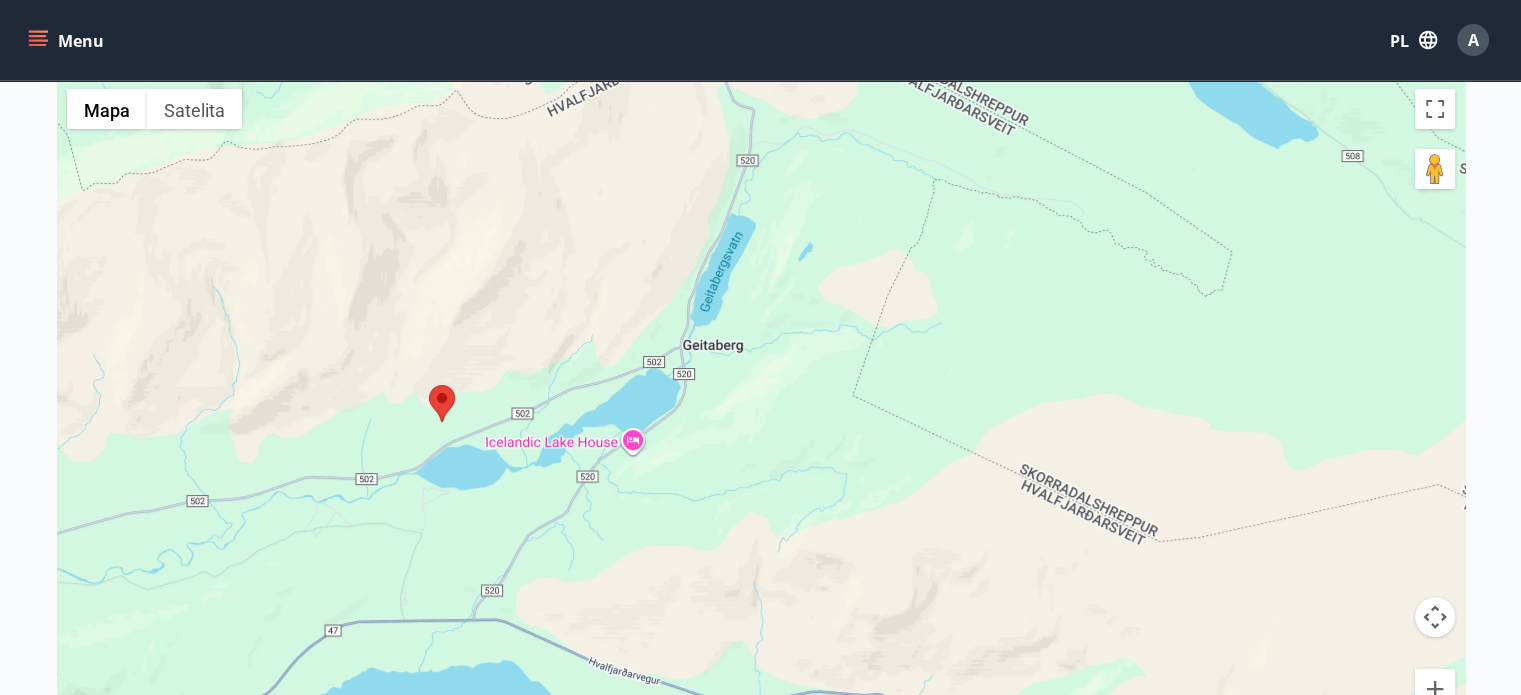 click at bounding box center (429, 385) 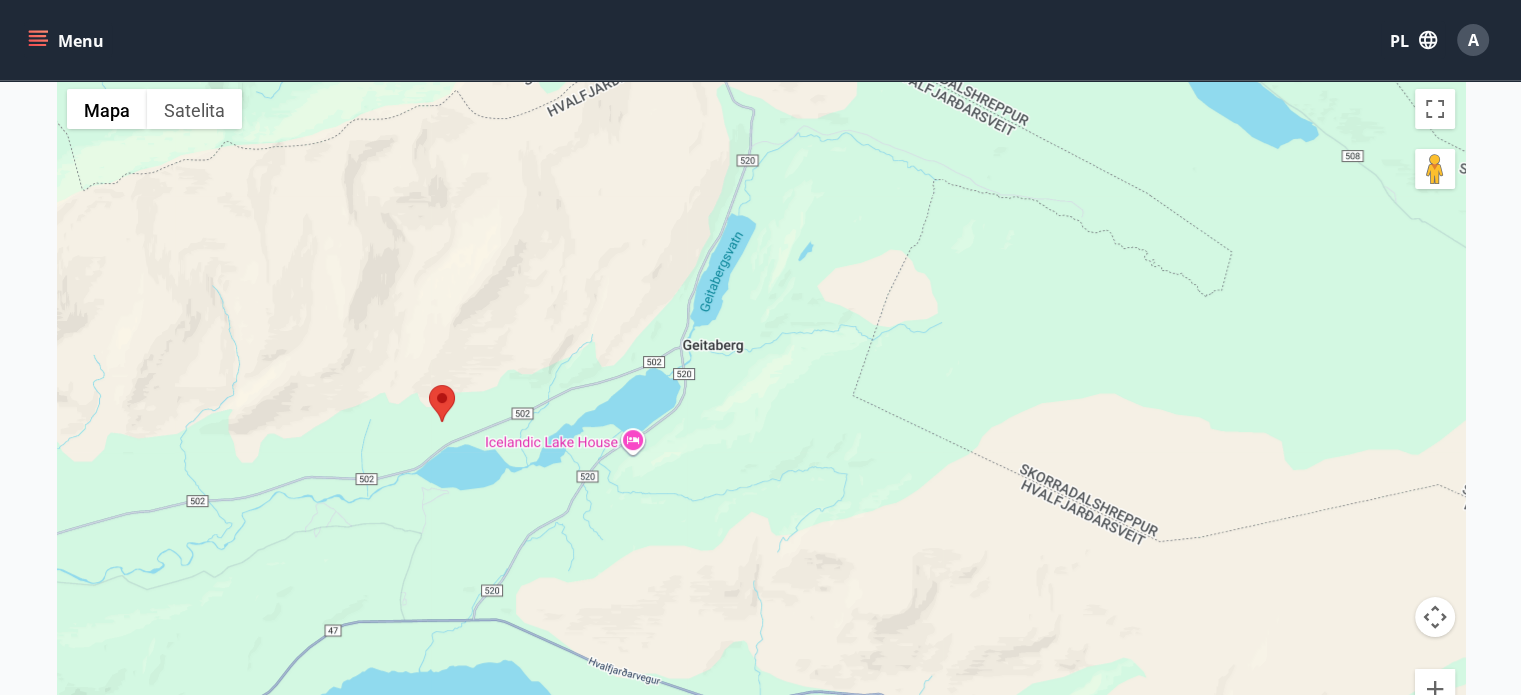 click at bounding box center [429, 385] 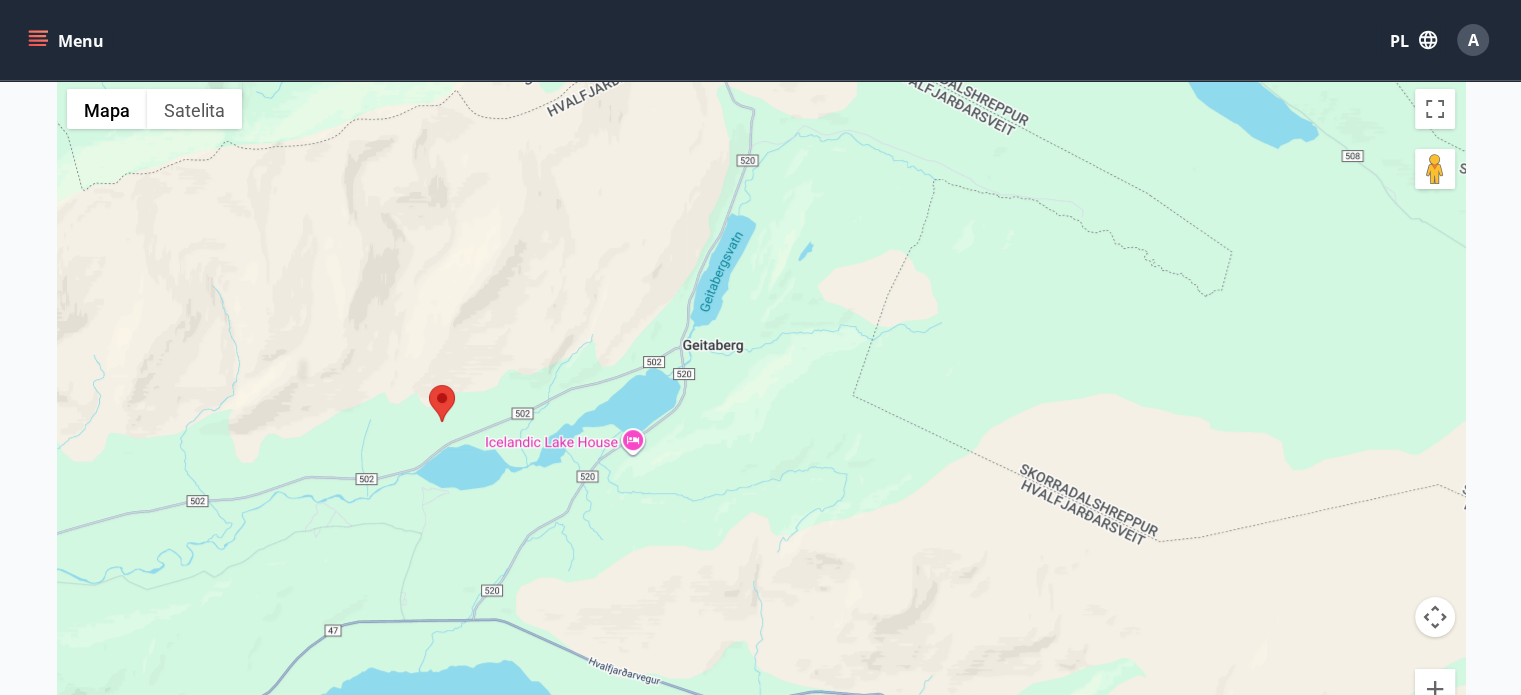 click at bounding box center [429, 385] 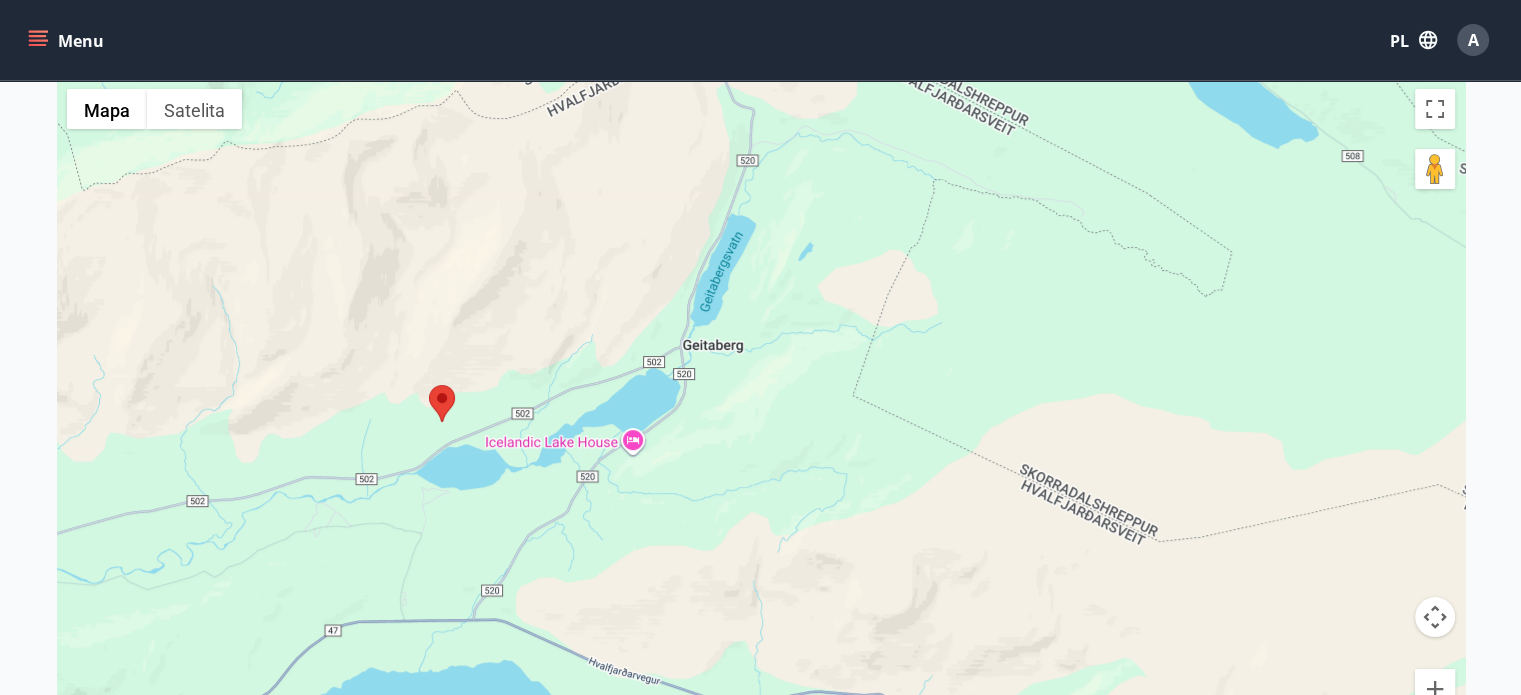click at bounding box center [429, 385] 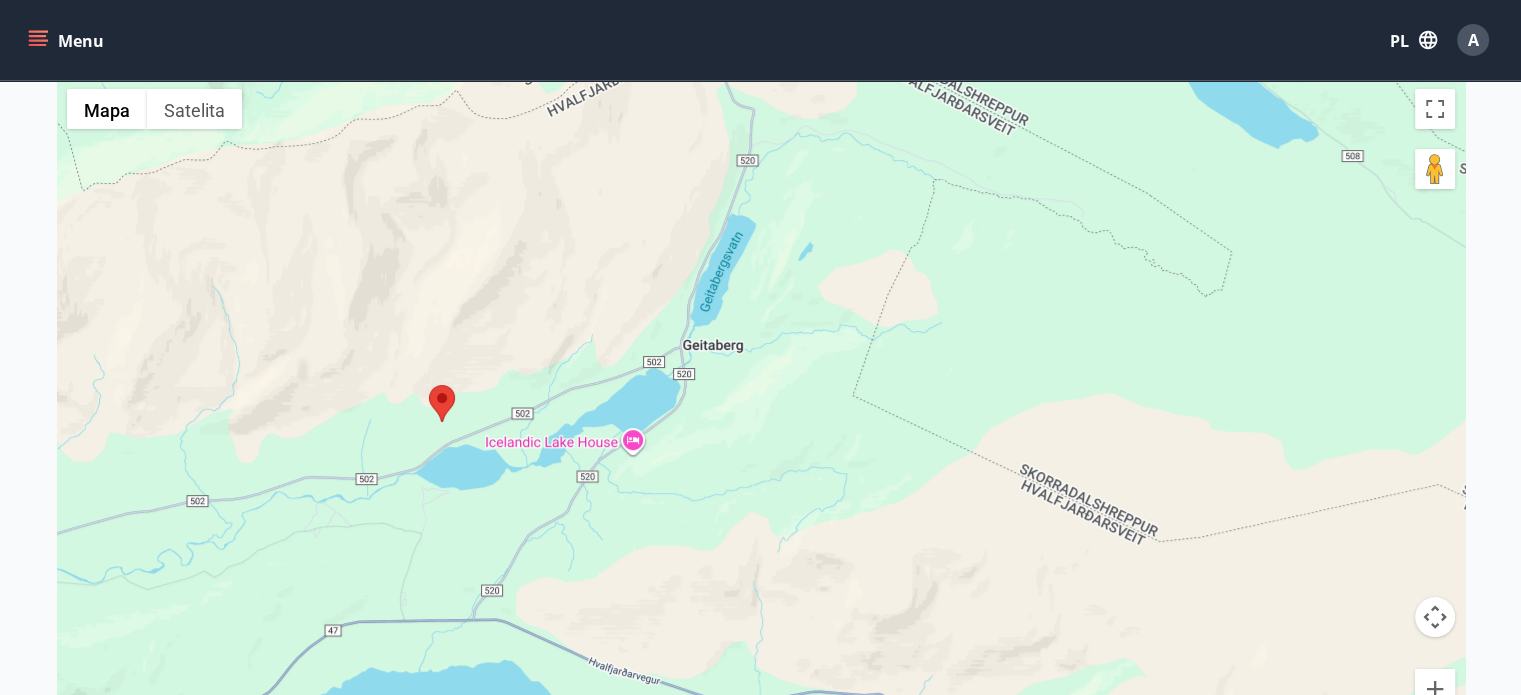 click at bounding box center [429, 385] 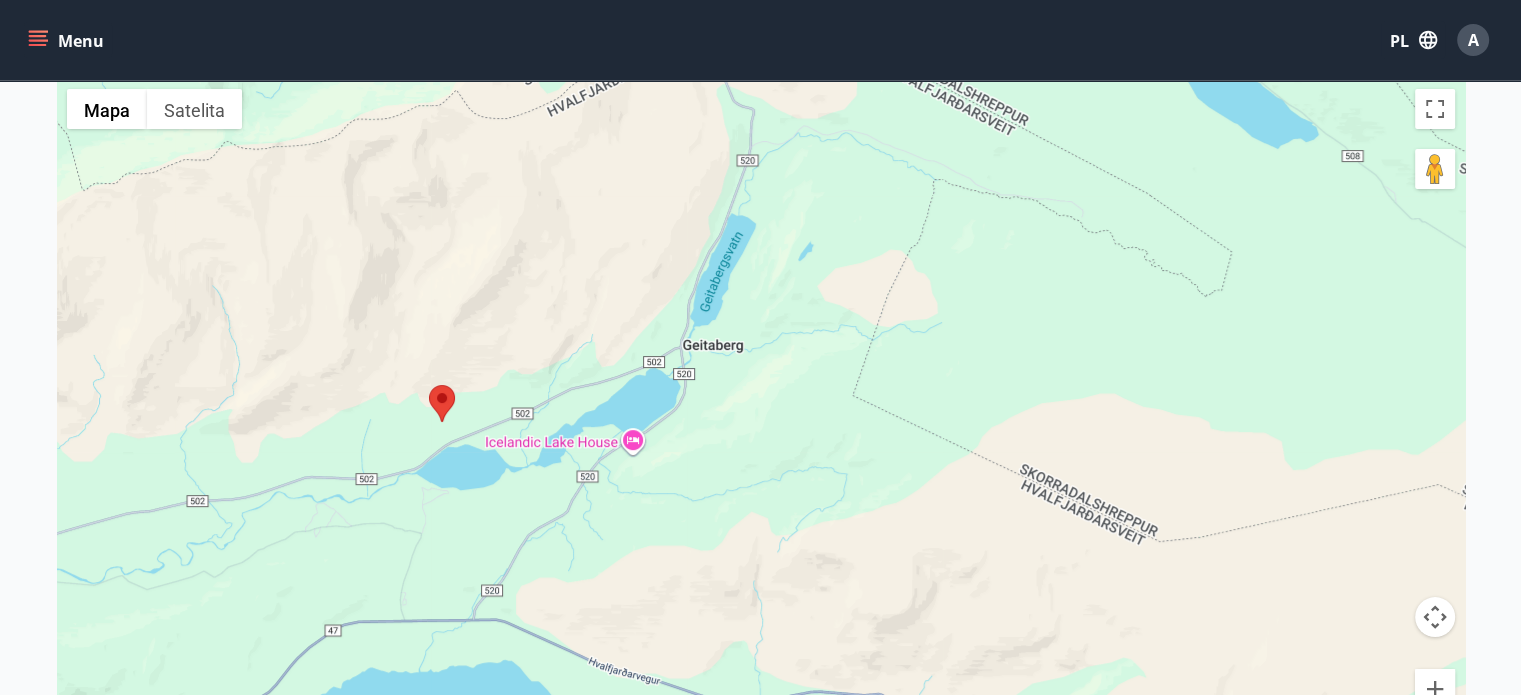 click at bounding box center [429, 385] 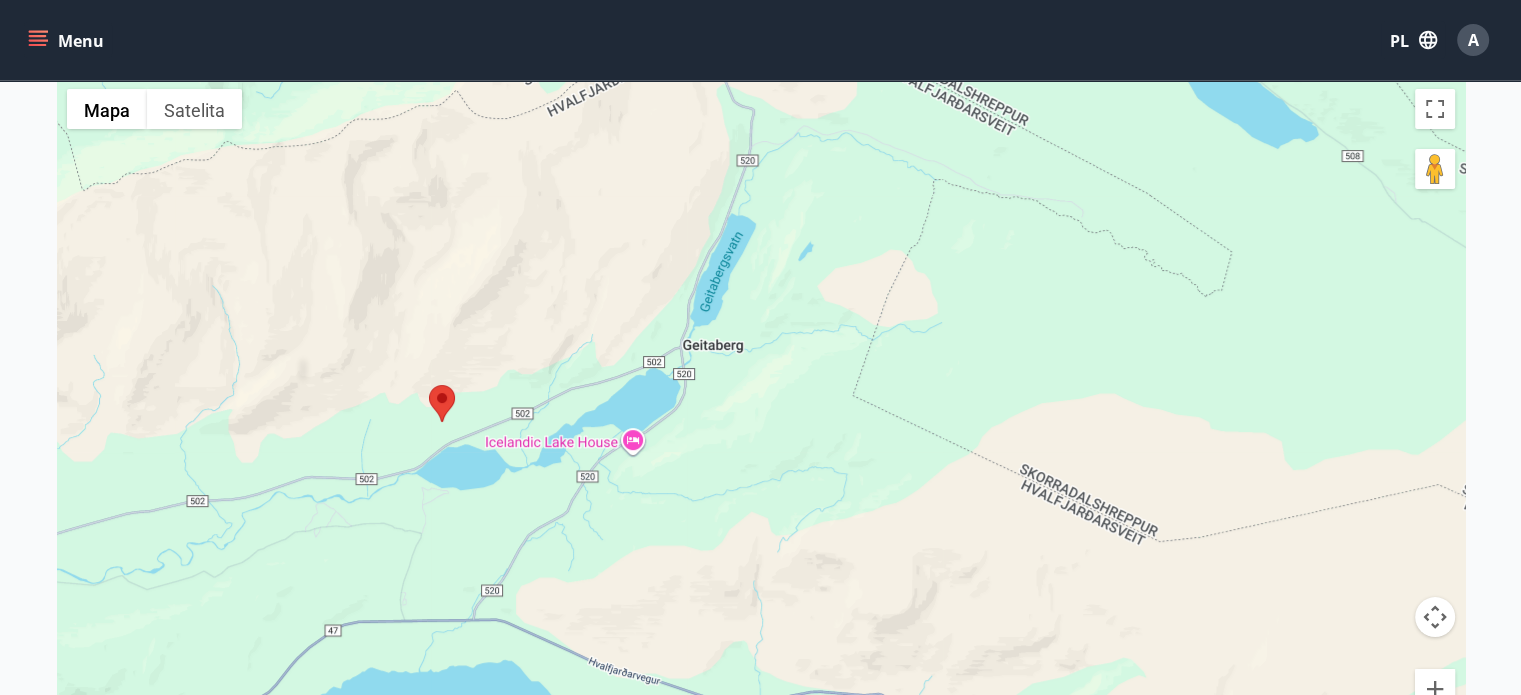 click at bounding box center [429, 385] 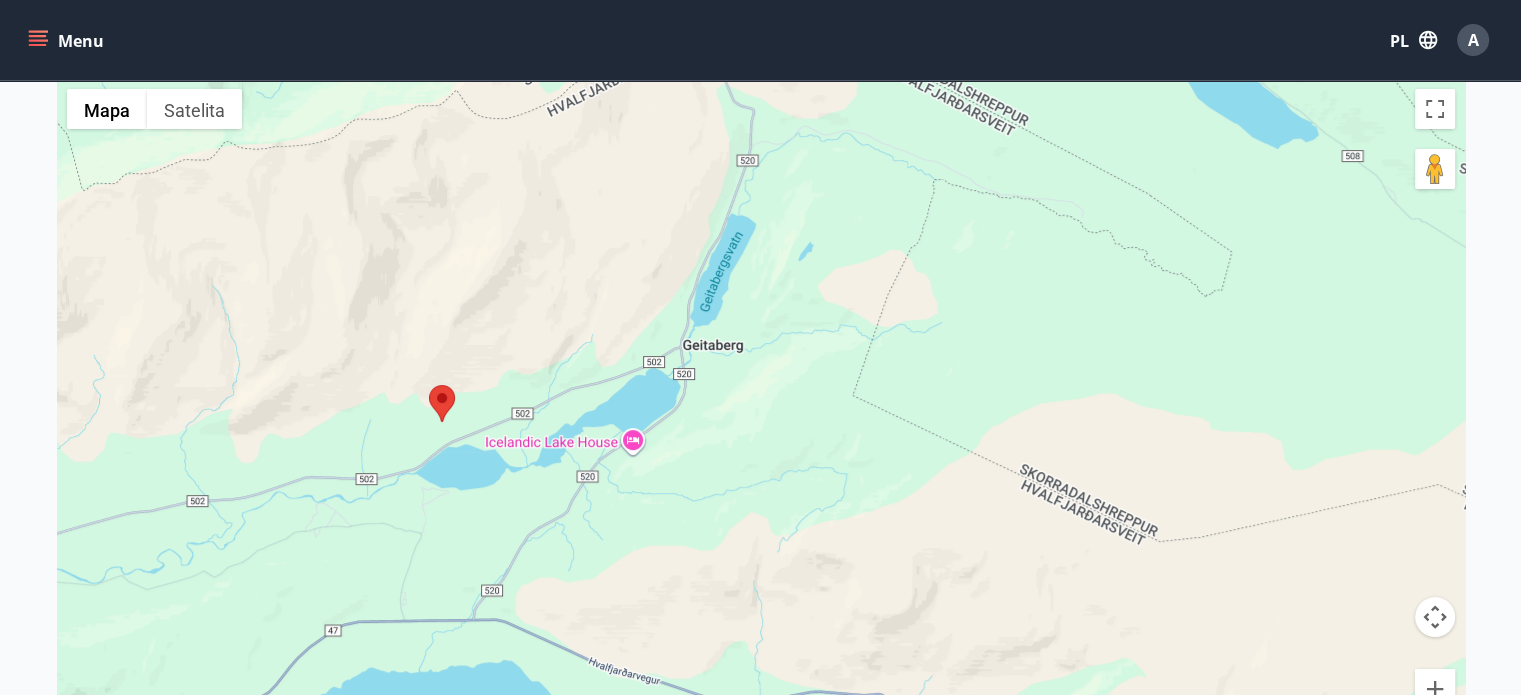 click at bounding box center (429, 385) 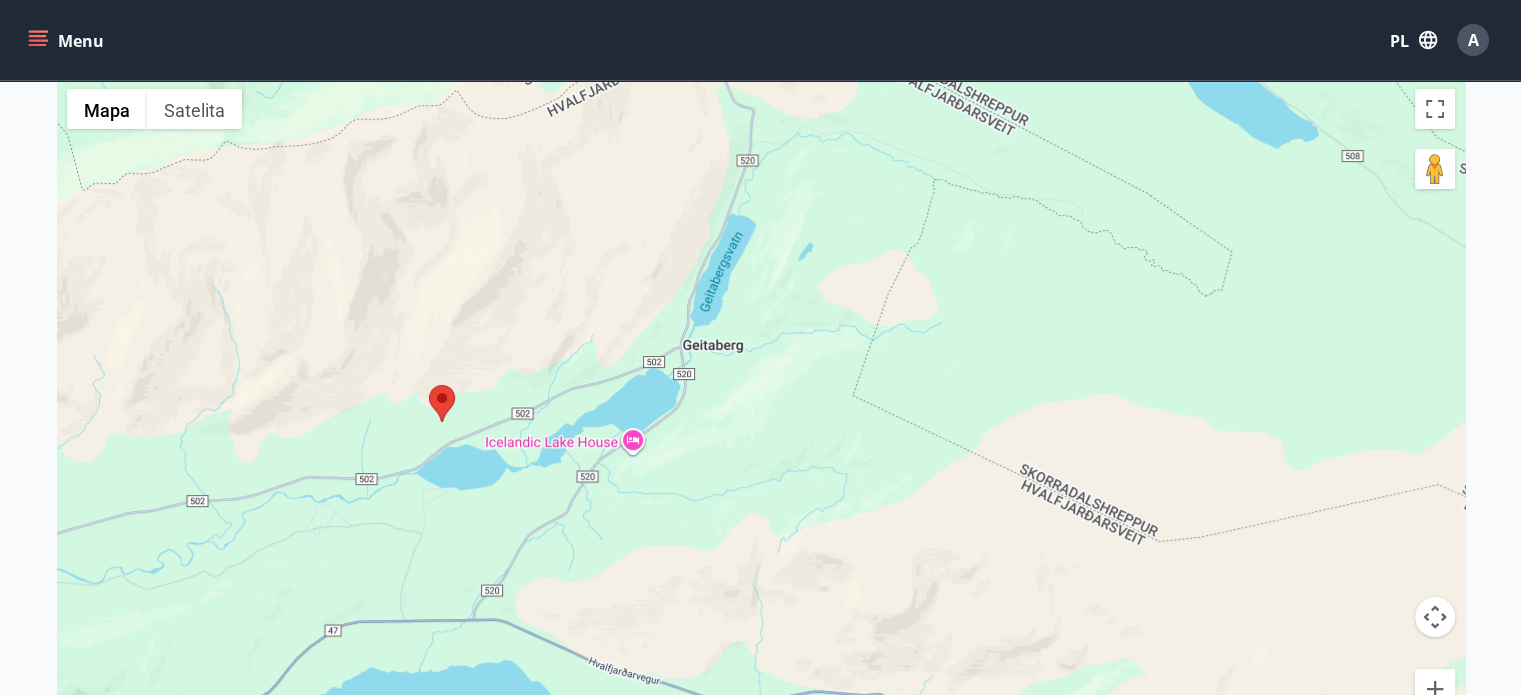click at bounding box center [429, 385] 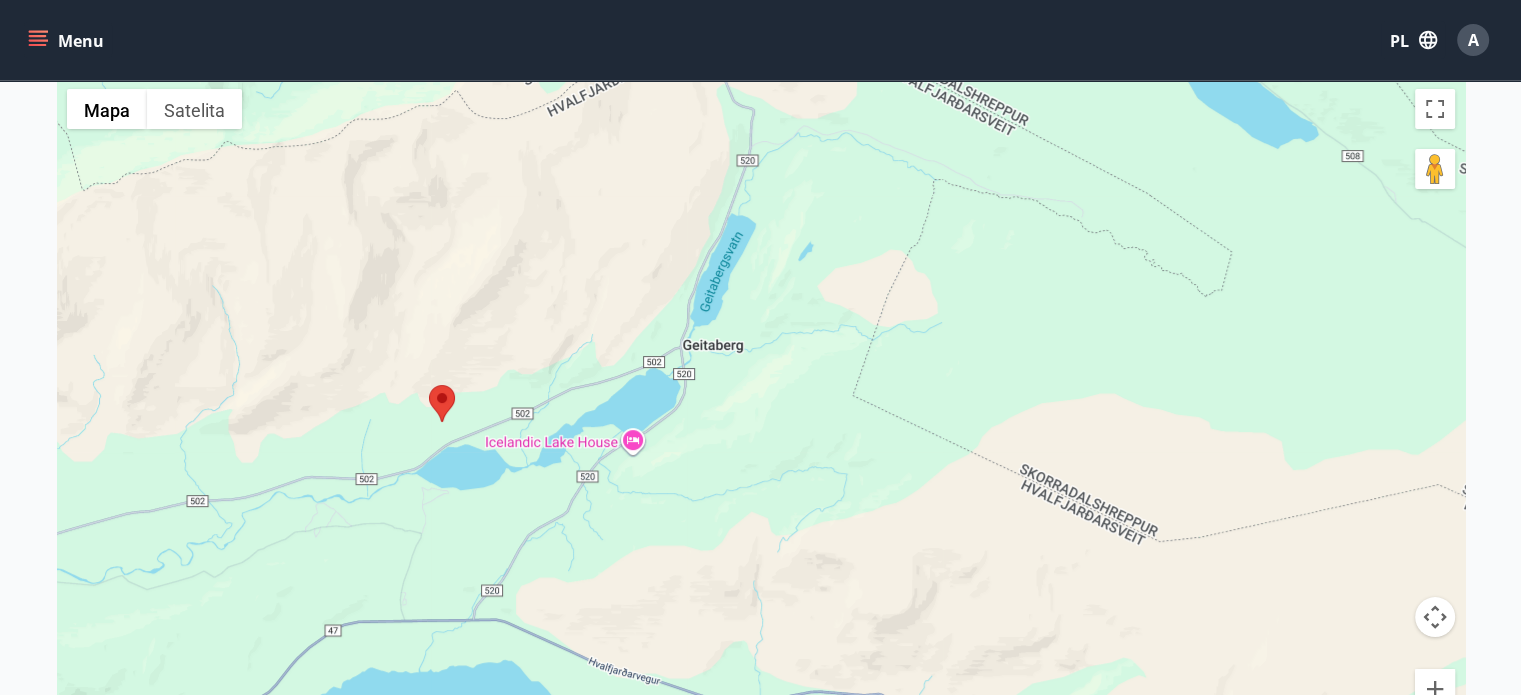 click at bounding box center [429, 385] 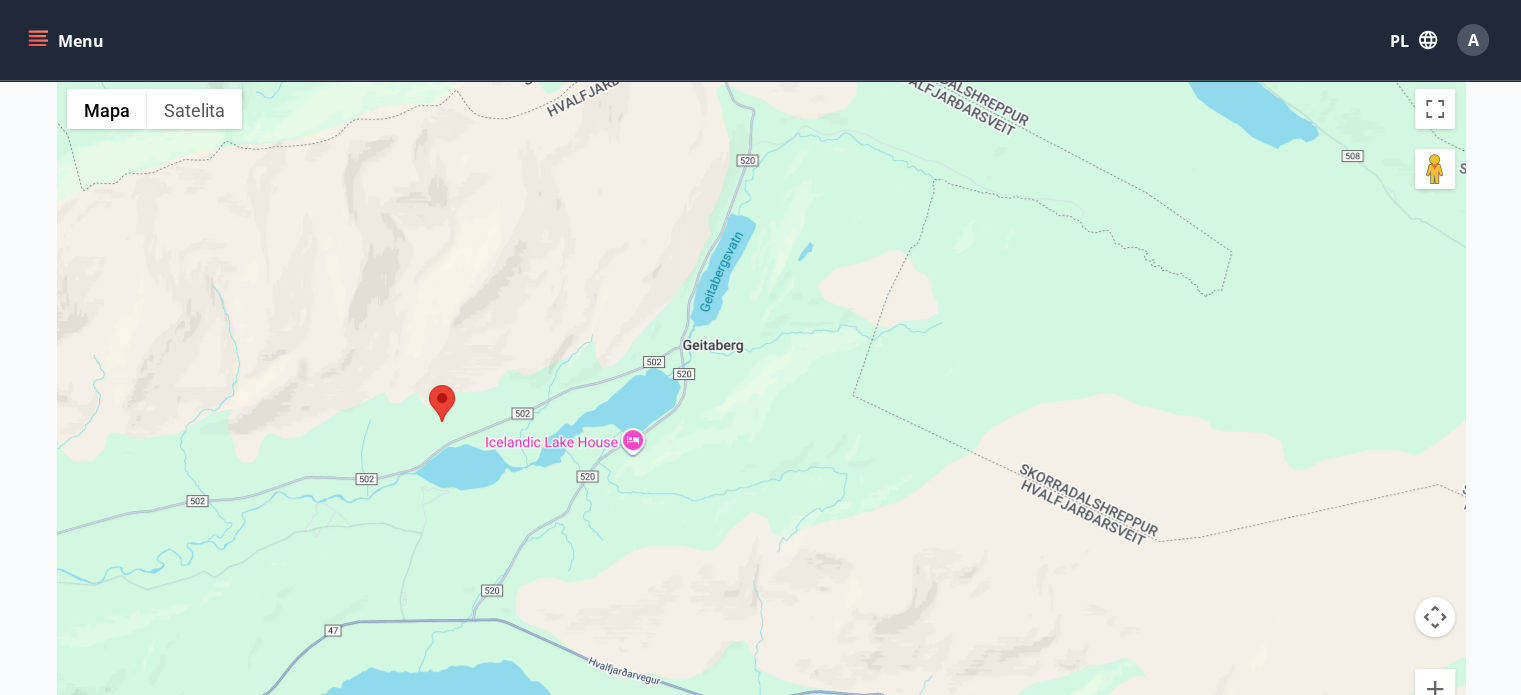 click at bounding box center (429, 385) 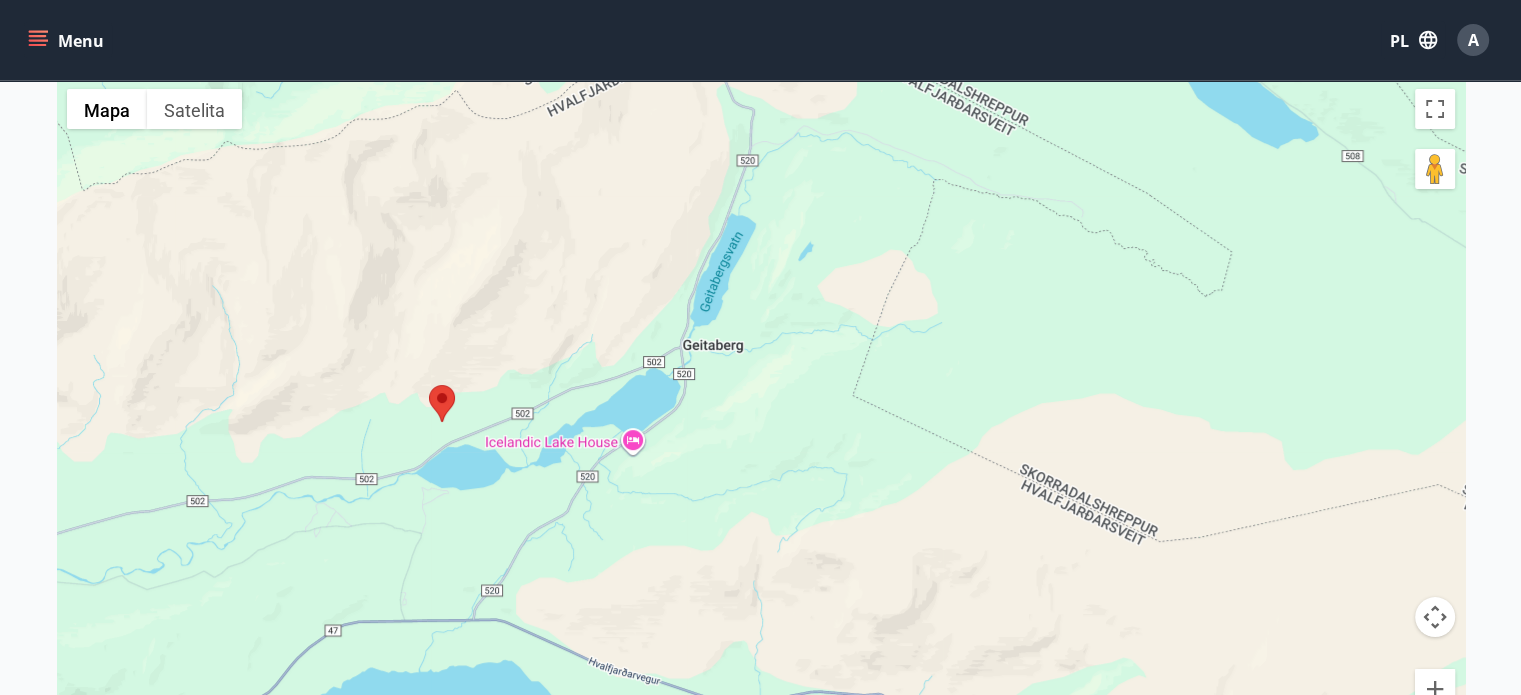 click at bounding box center [429, 385] 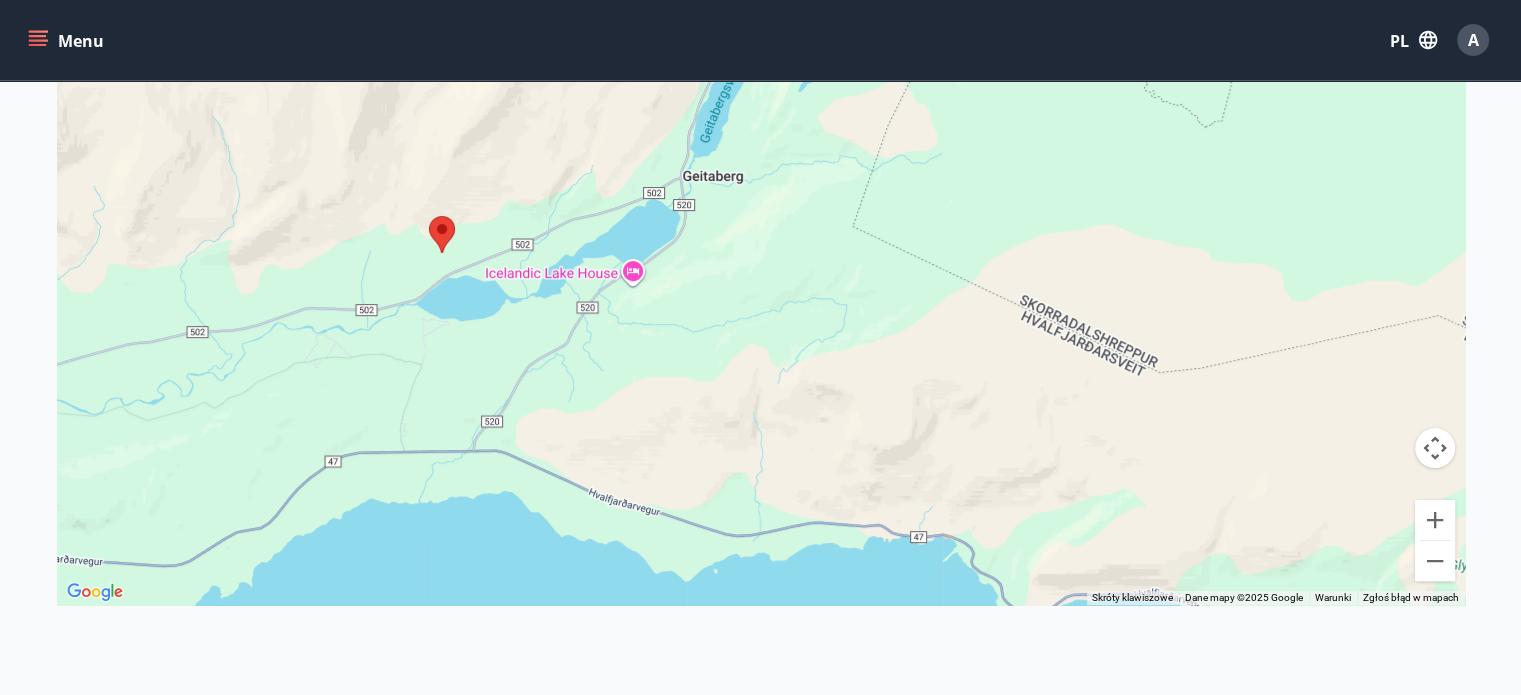 scroll, scrollTop: 398, scrollLeft: 0, axis: vertical 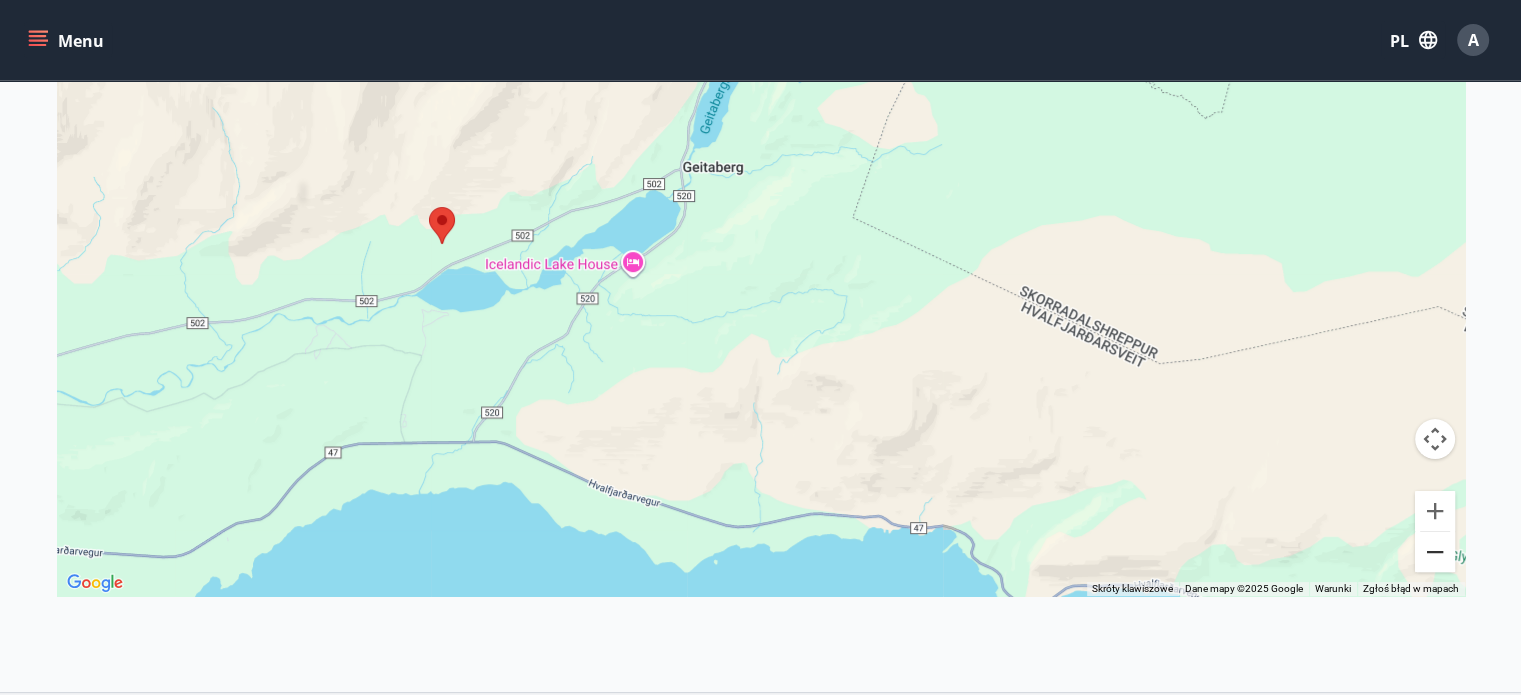 click at bounding box center (1435, 552) 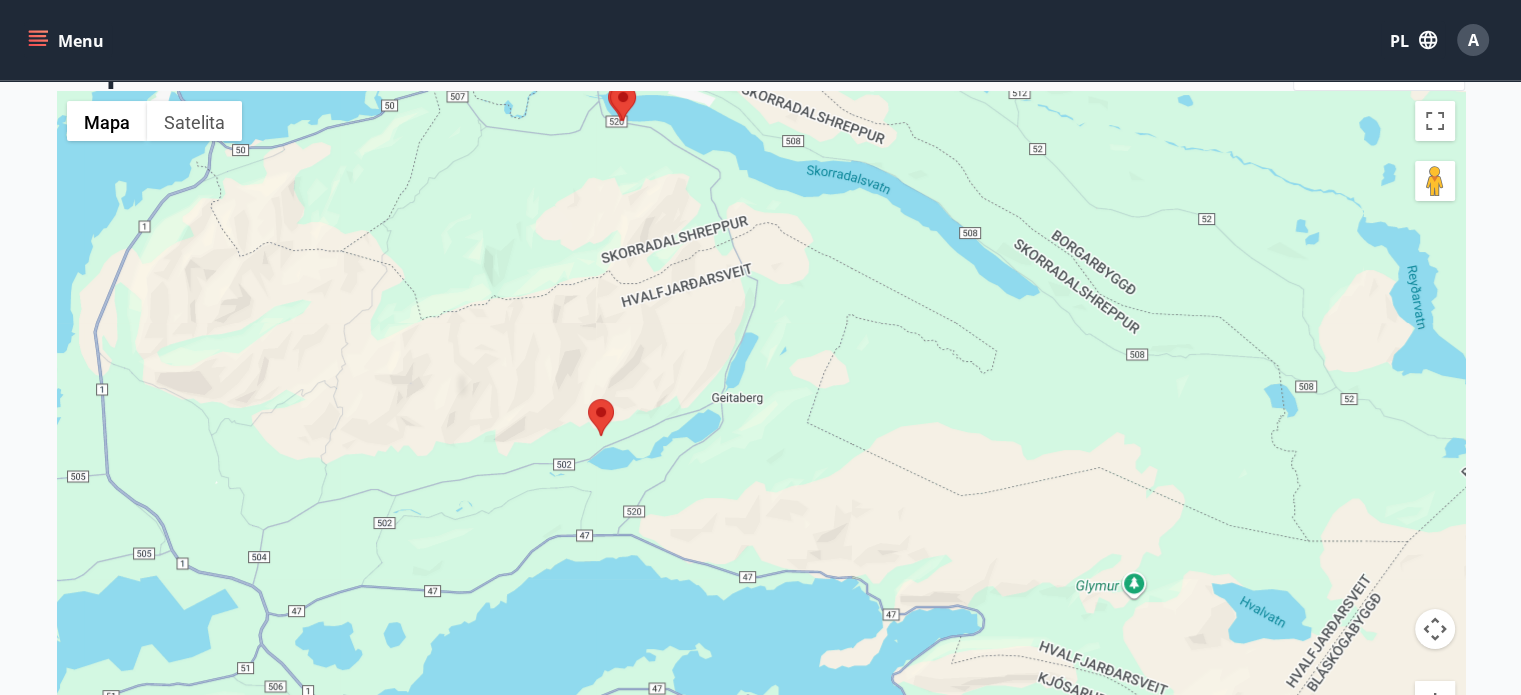scroll, scrollTop: 191, scrollLeft: 0, axis: vertical 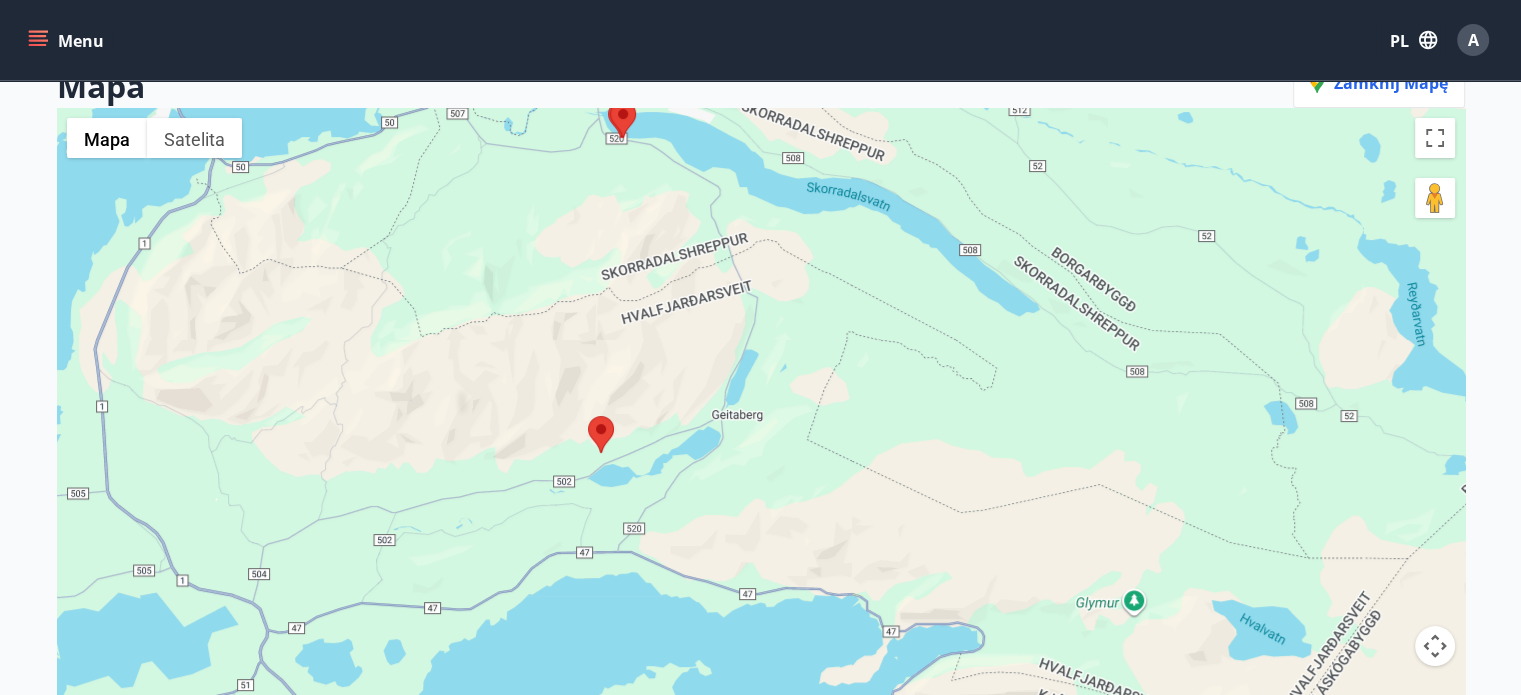 click at bounding box center (588, 416) 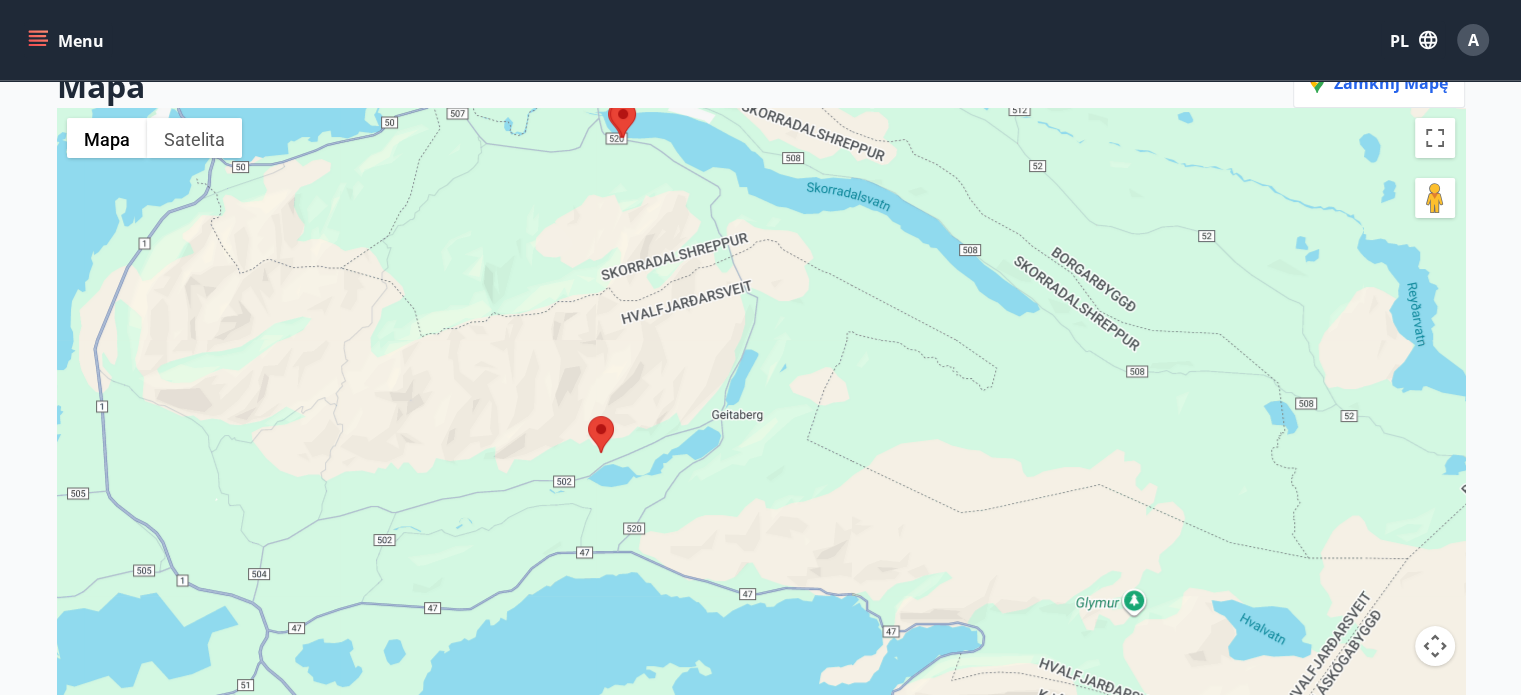 click at bounding box center [588, 416] 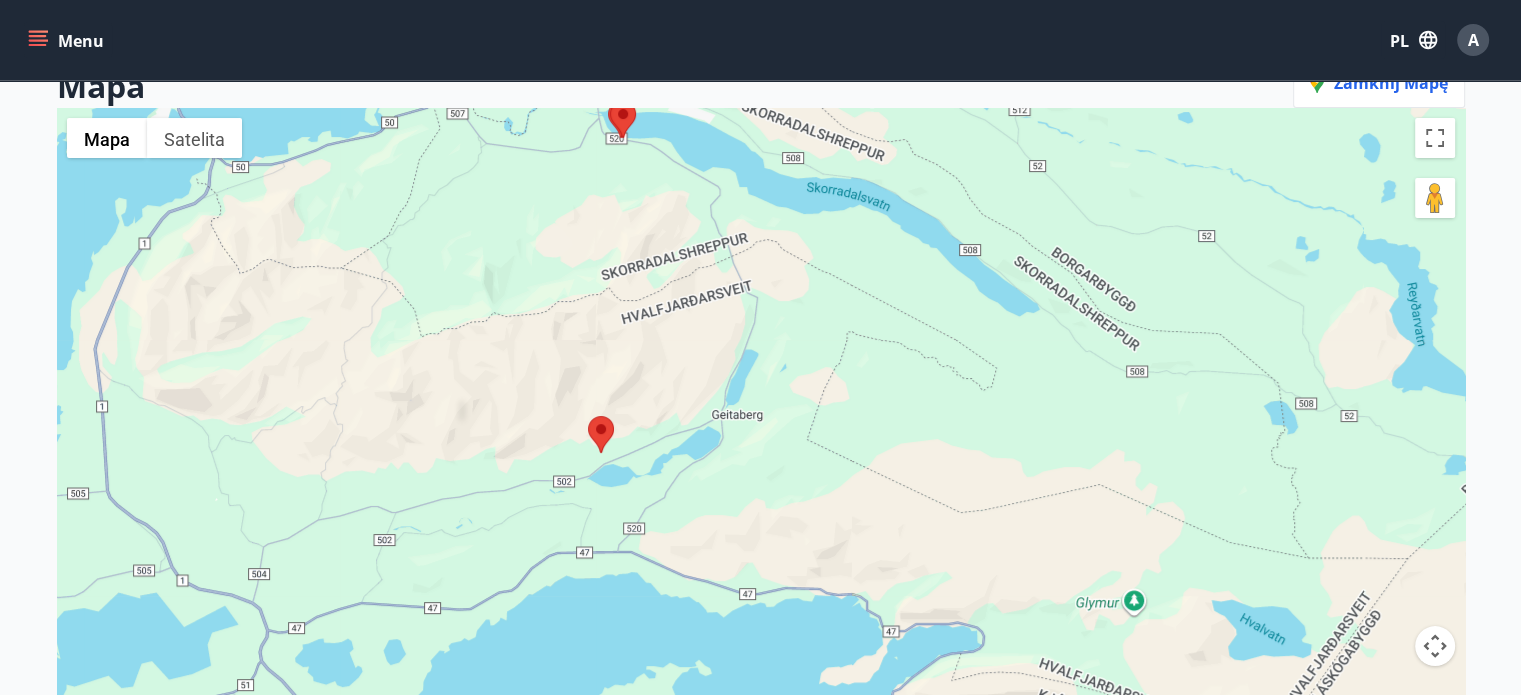 click at bounding box center (588, 416) 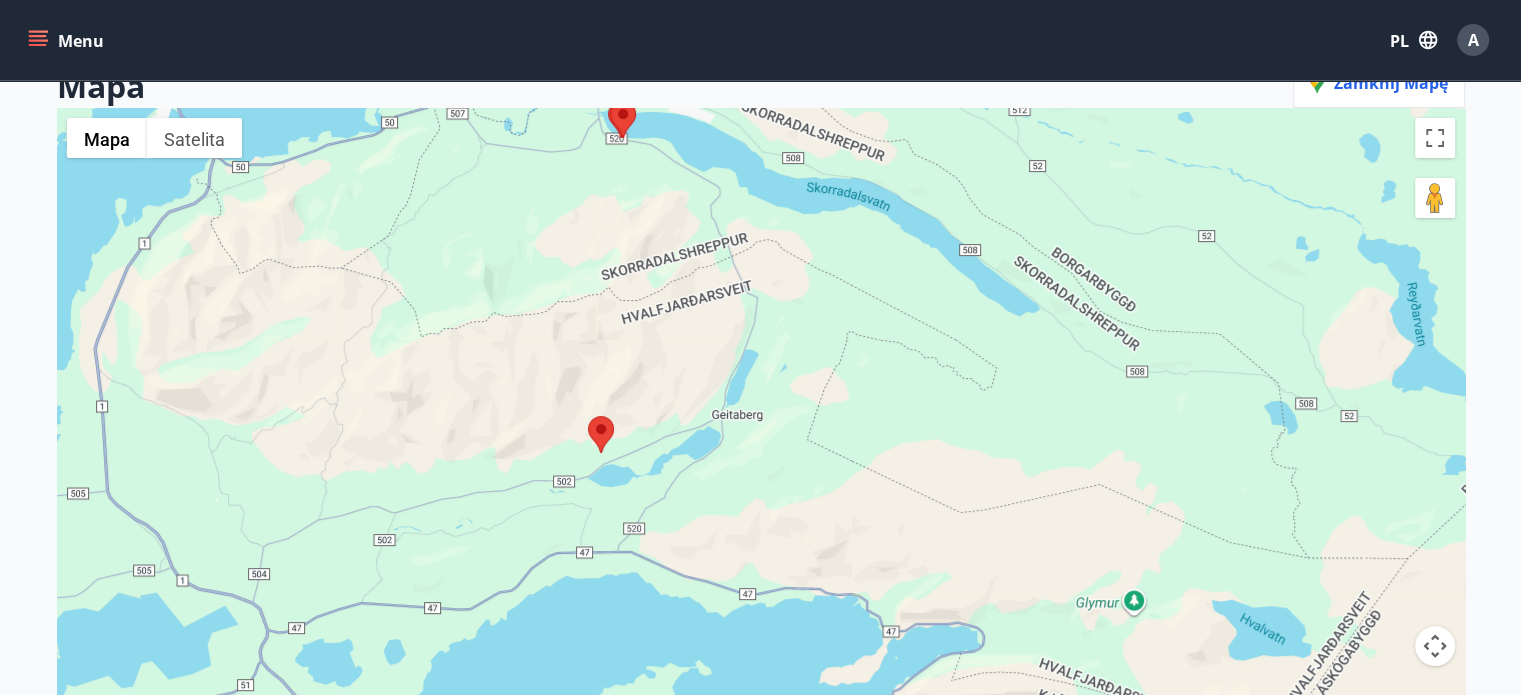 click at bounding box center [588, 416] 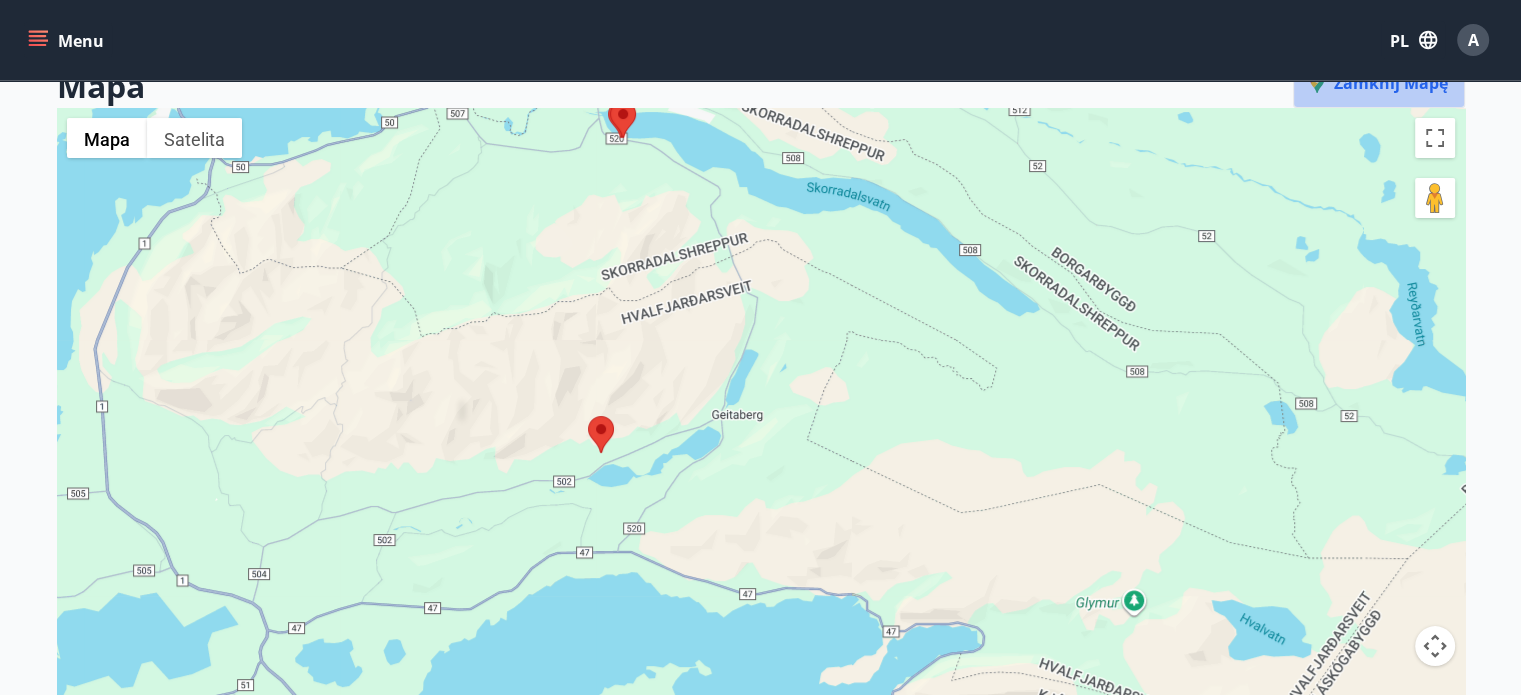 click on "Zamknij mapę" at bounding box center [1391, 83] 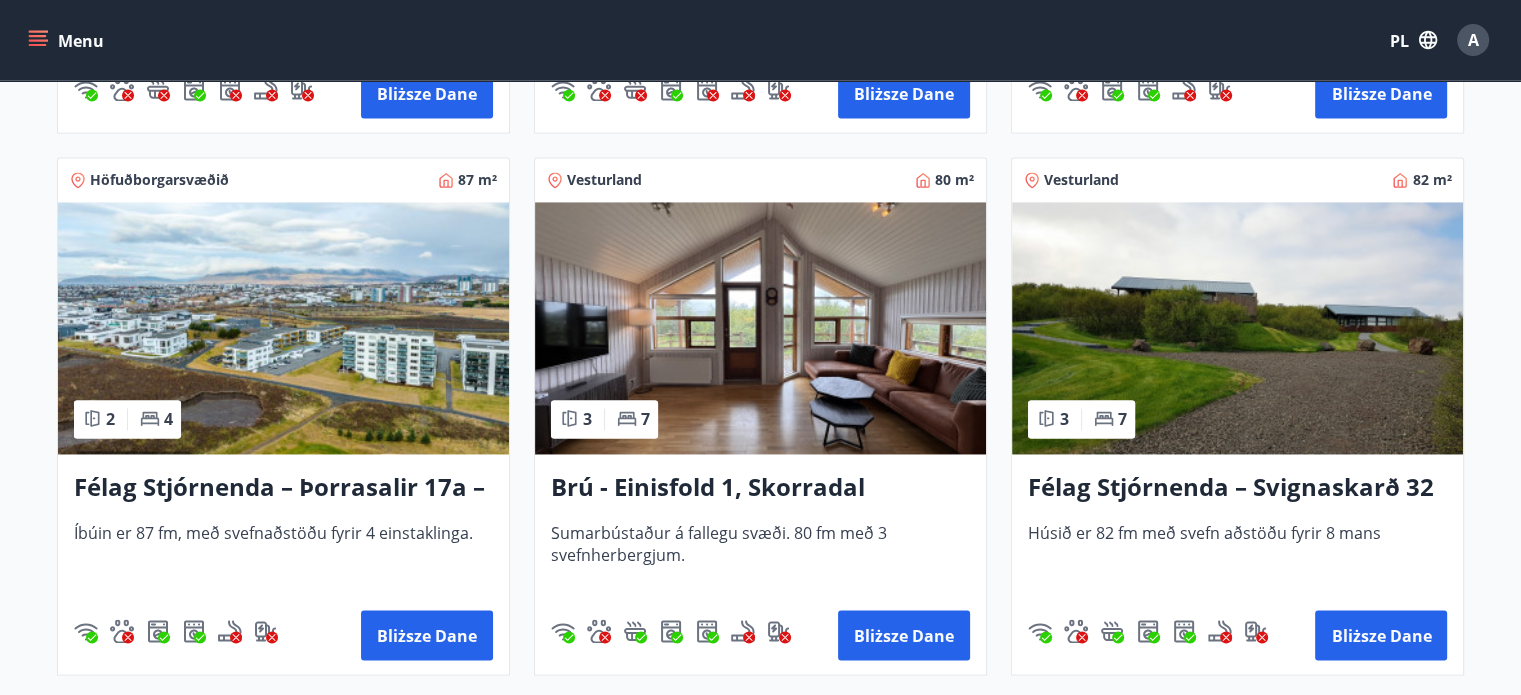 scroll, scrollTop: 3020, scrollLeft: 0, axis: vertical 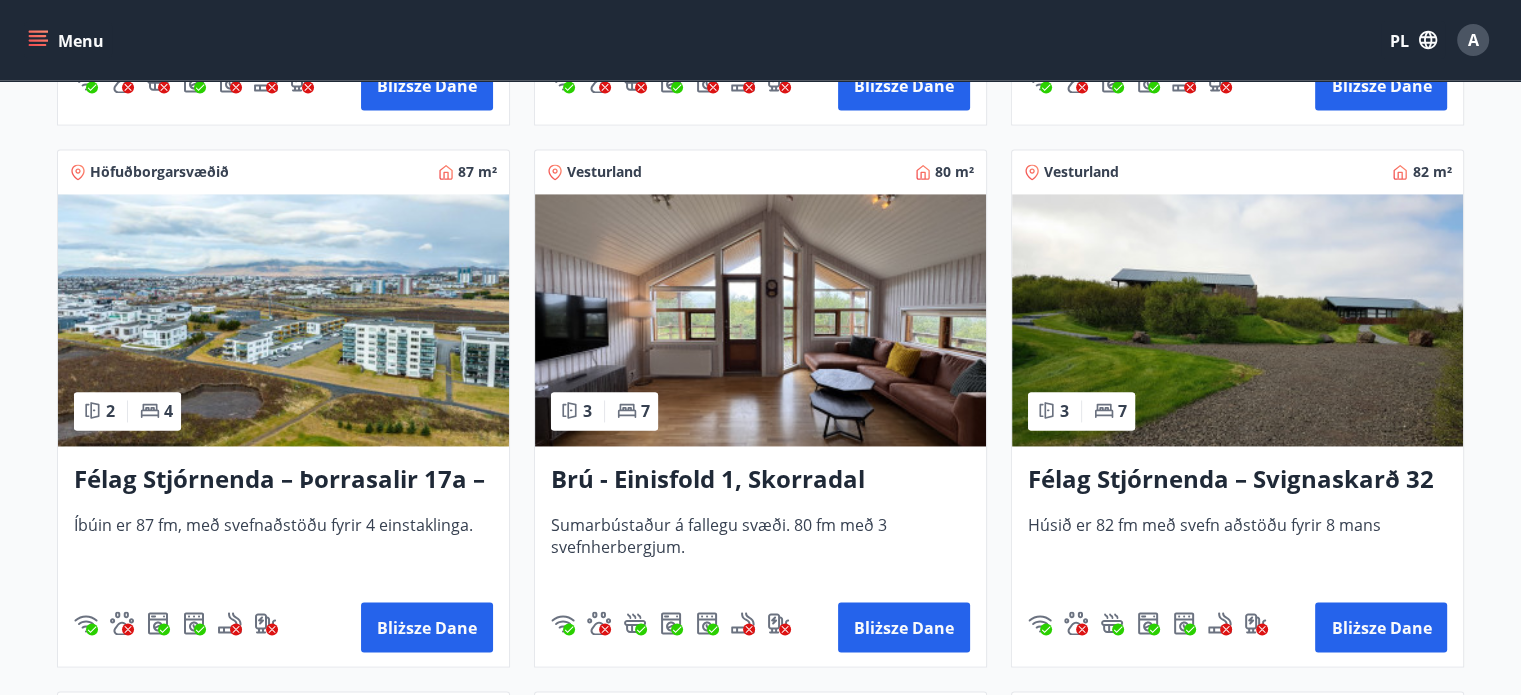 click on "Félag Stjórnenda – Svignaskarð 32 Húsið er 82 fm með svefn aðstöðu fyrir 8 mans Bliższe dane" at bounding box center [1237, 556] 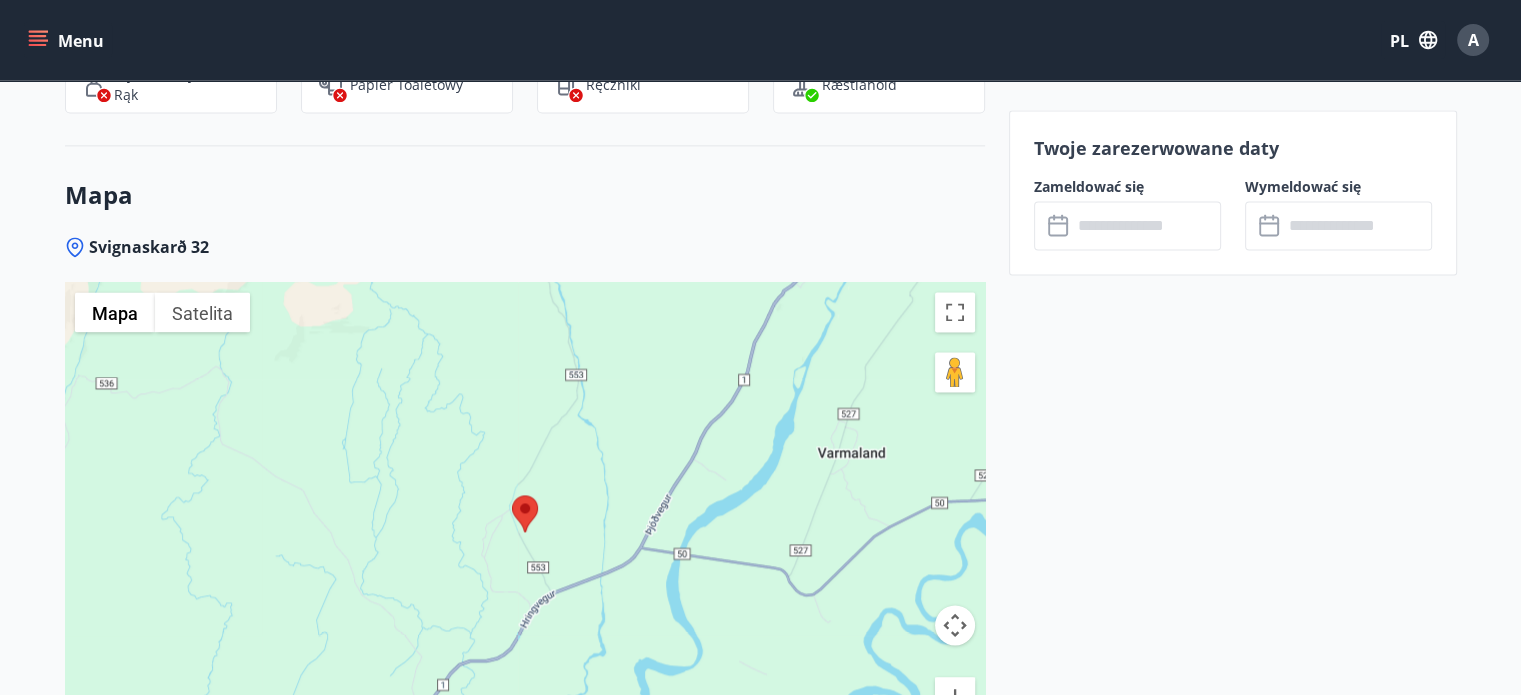 scroll, scrollTop: 3131, scrollLeft: 0, axis: vertical 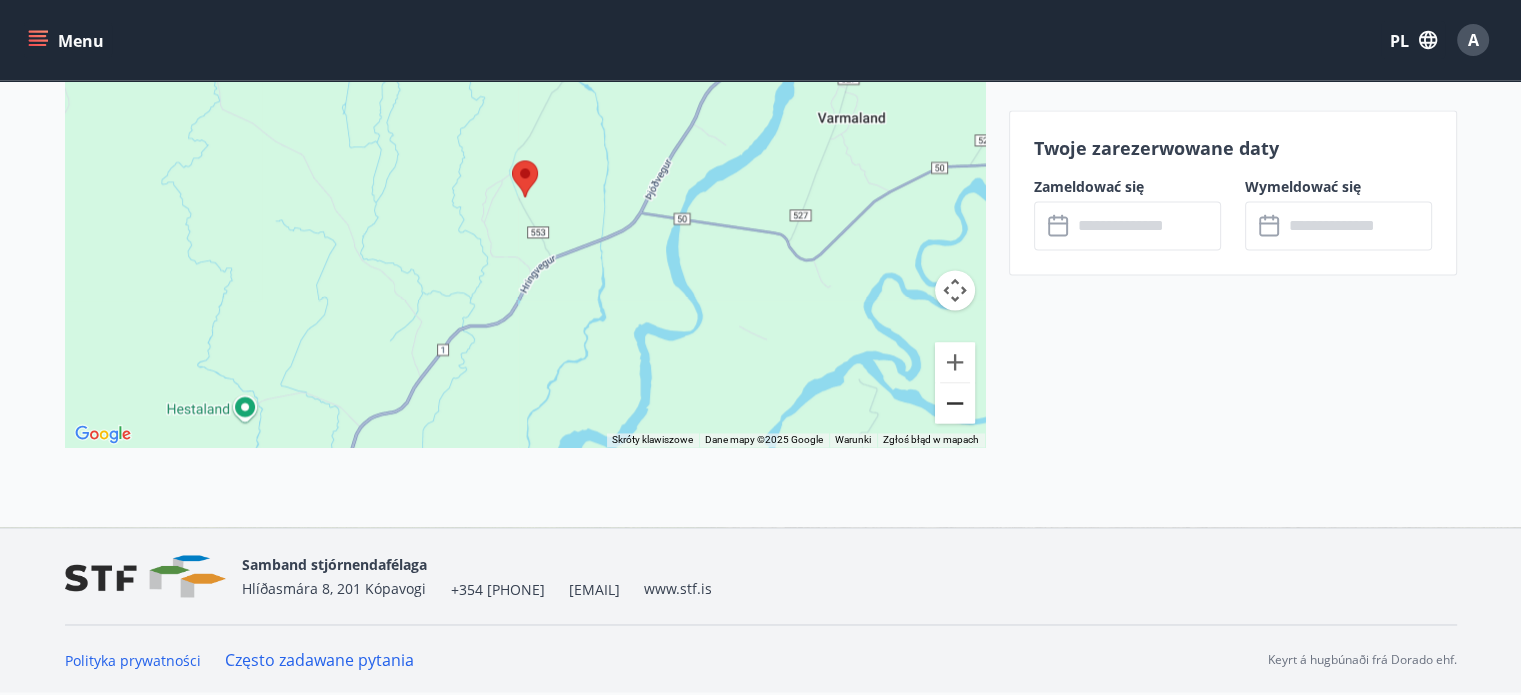 click at bounding box center [955, 403] 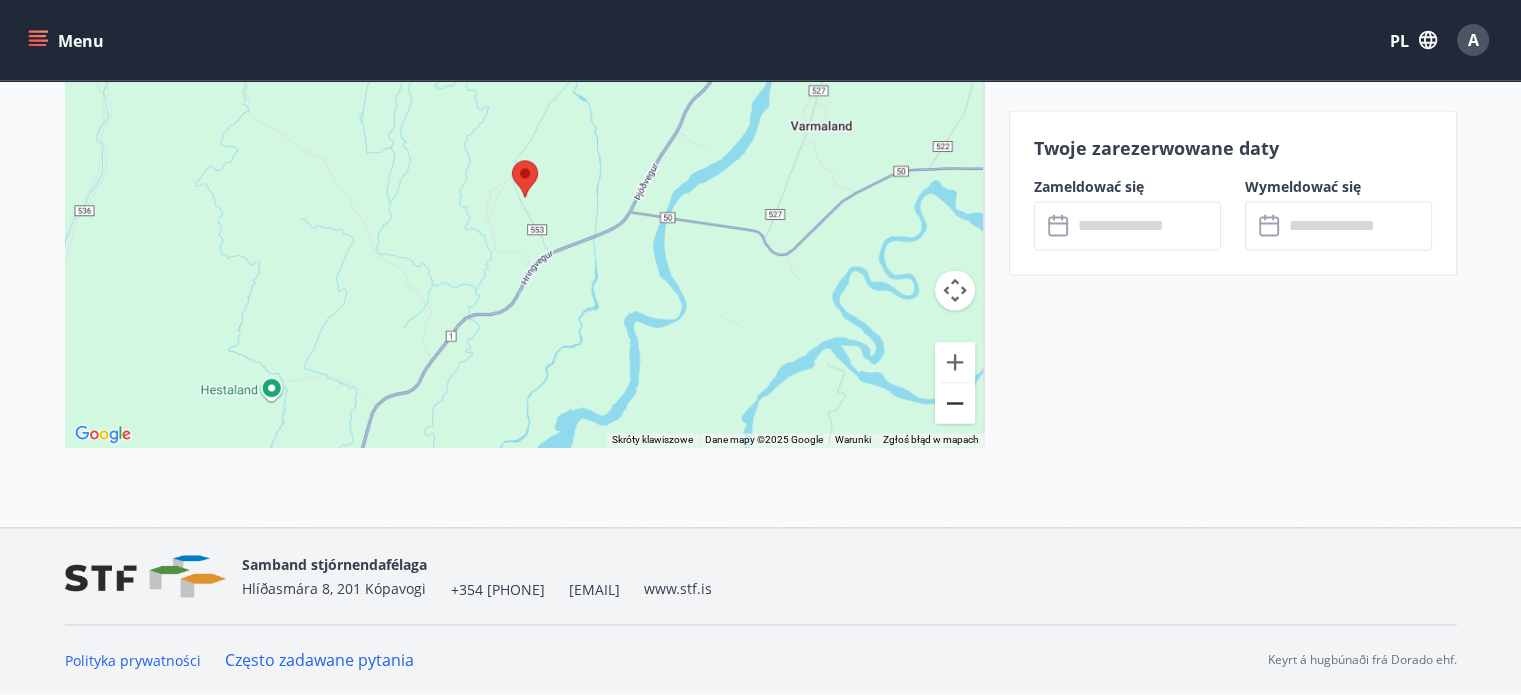 click at bounding box center [955, 403] 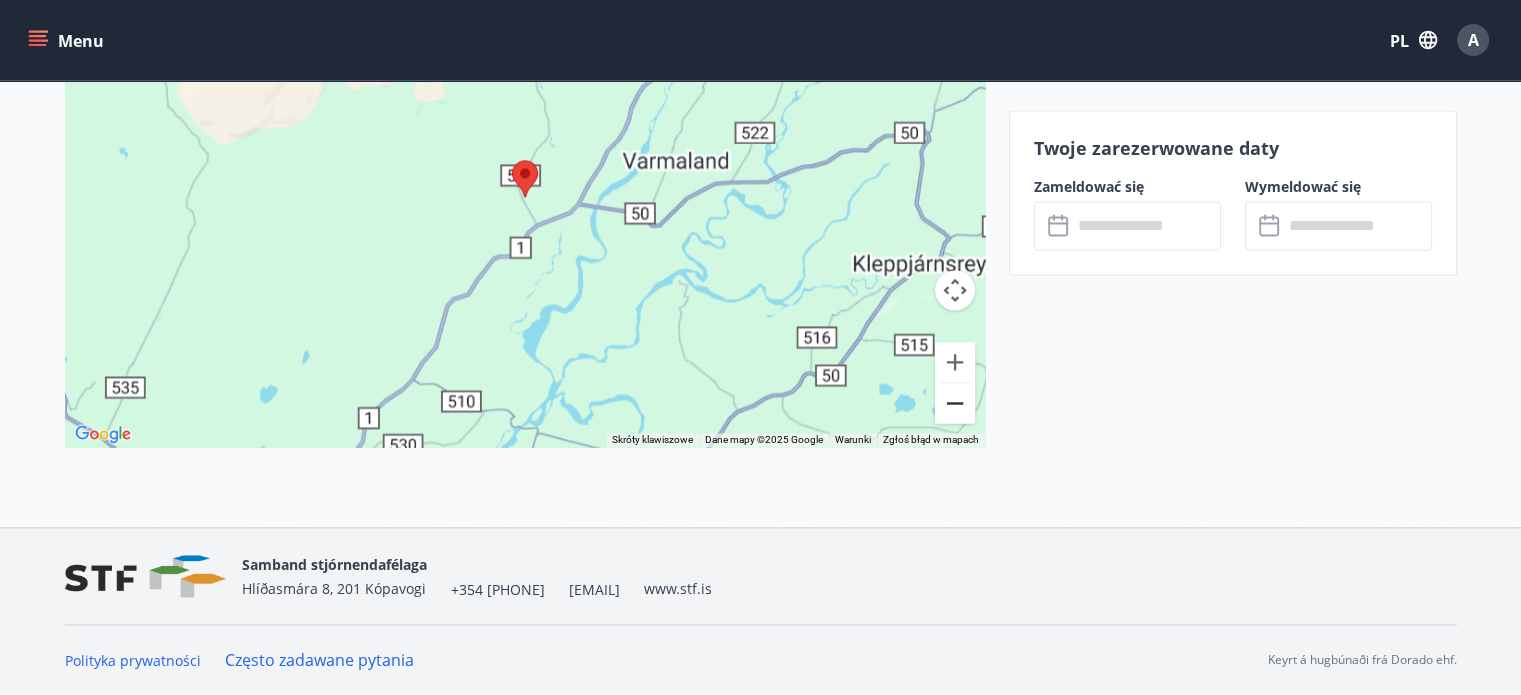 click at bounding box center [955, 403] 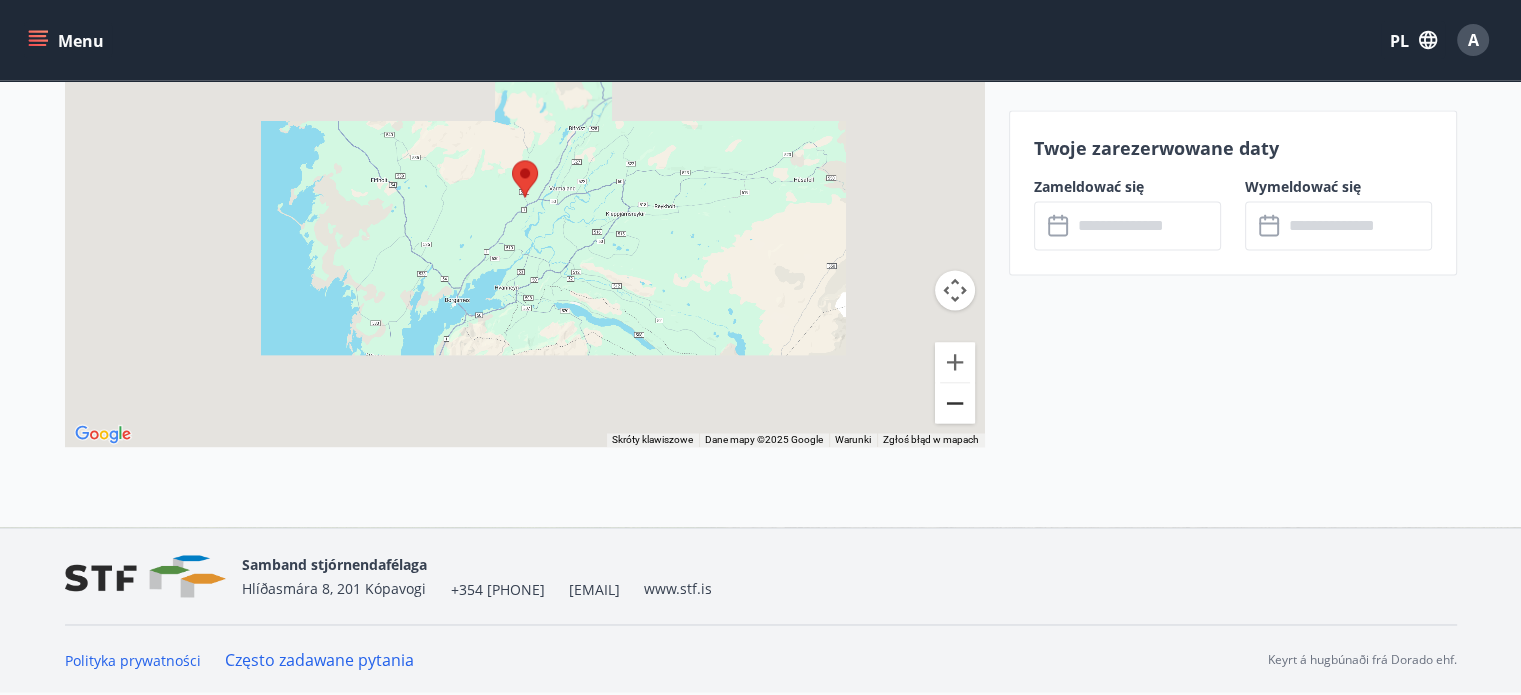 click at bounding box center [955, 403] 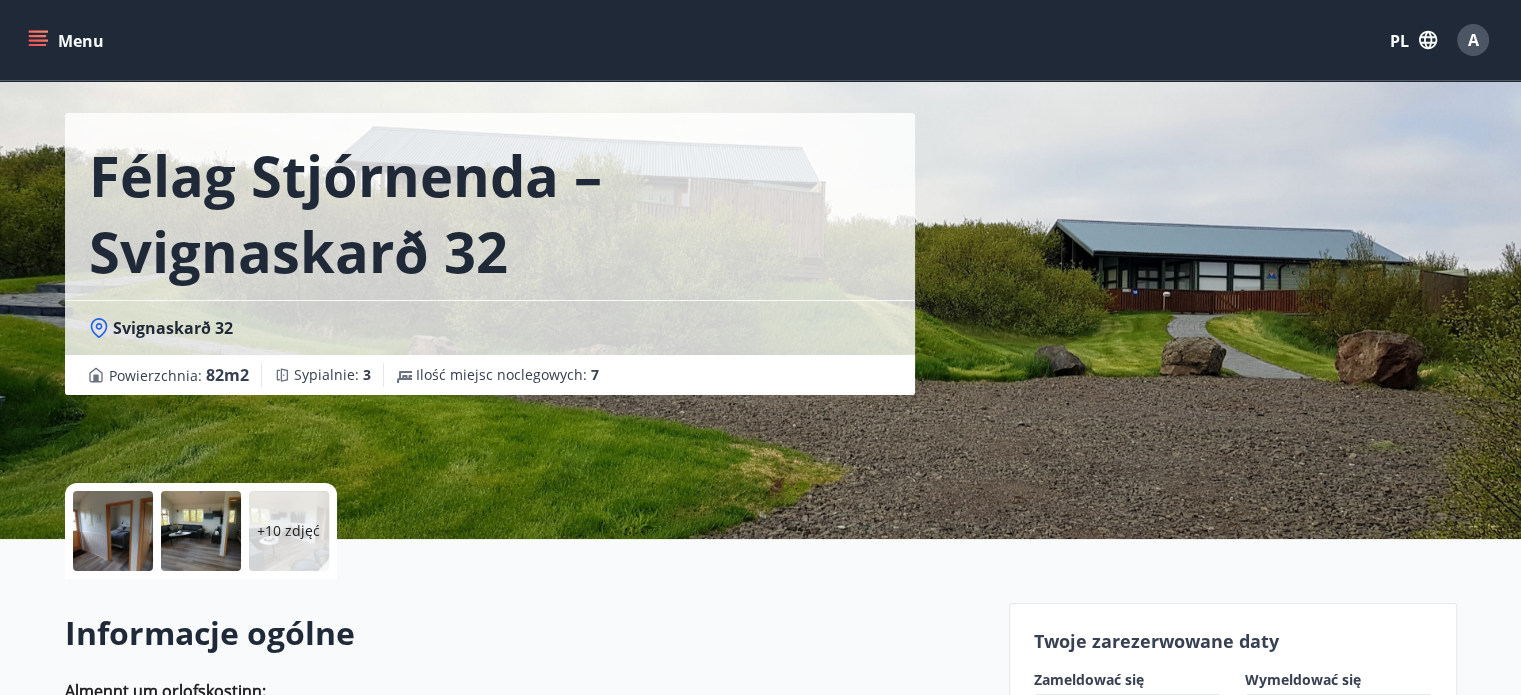 scroll, scrollTop: 0, scrollLeft: 0, axis: both 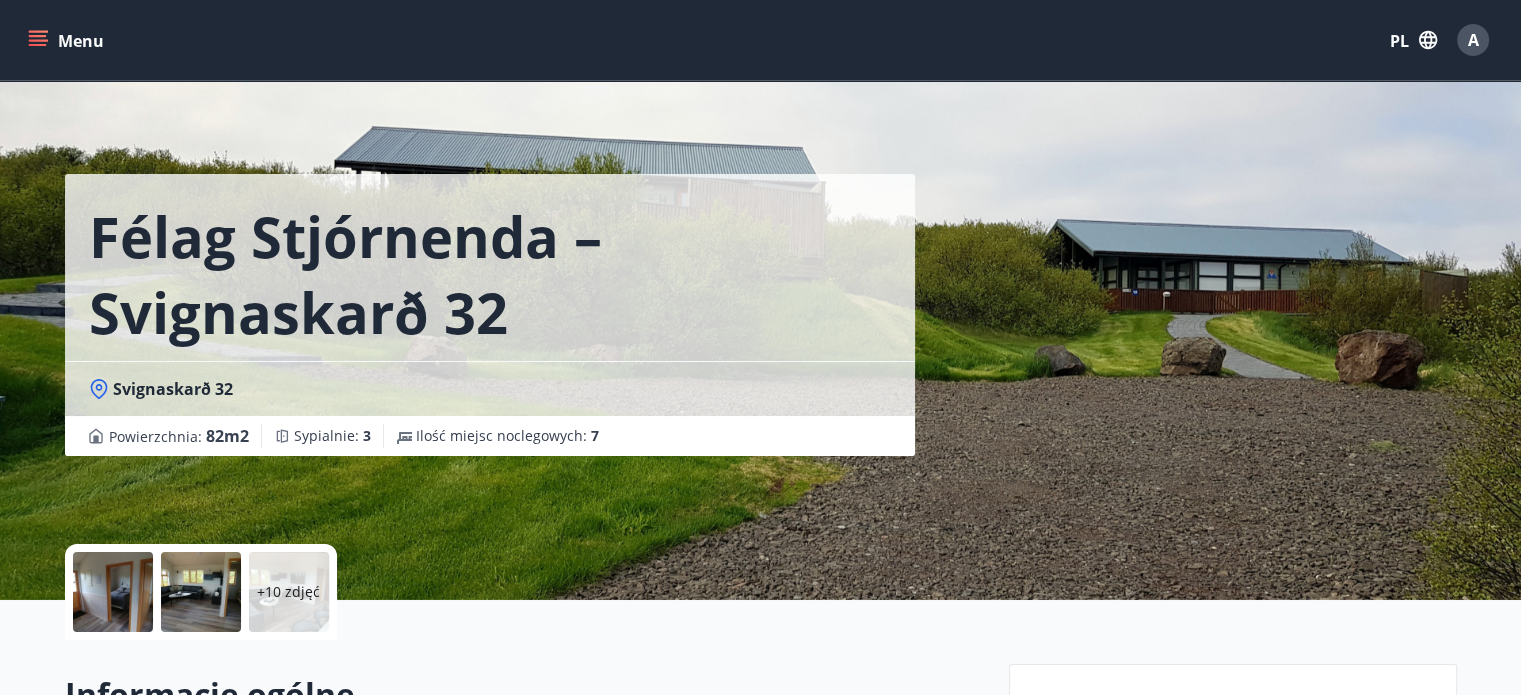 click at bounding box center [113, 592] 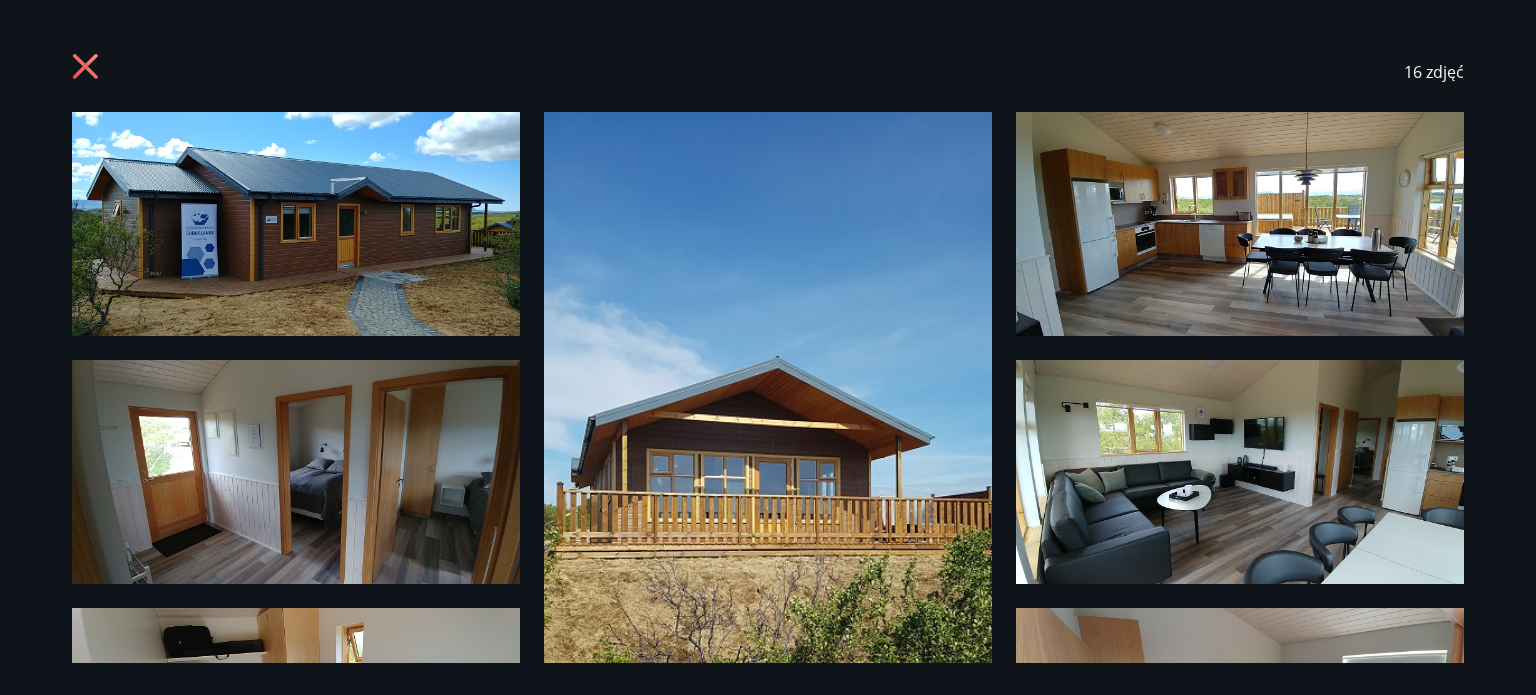 click at bounding box center [296, 224] 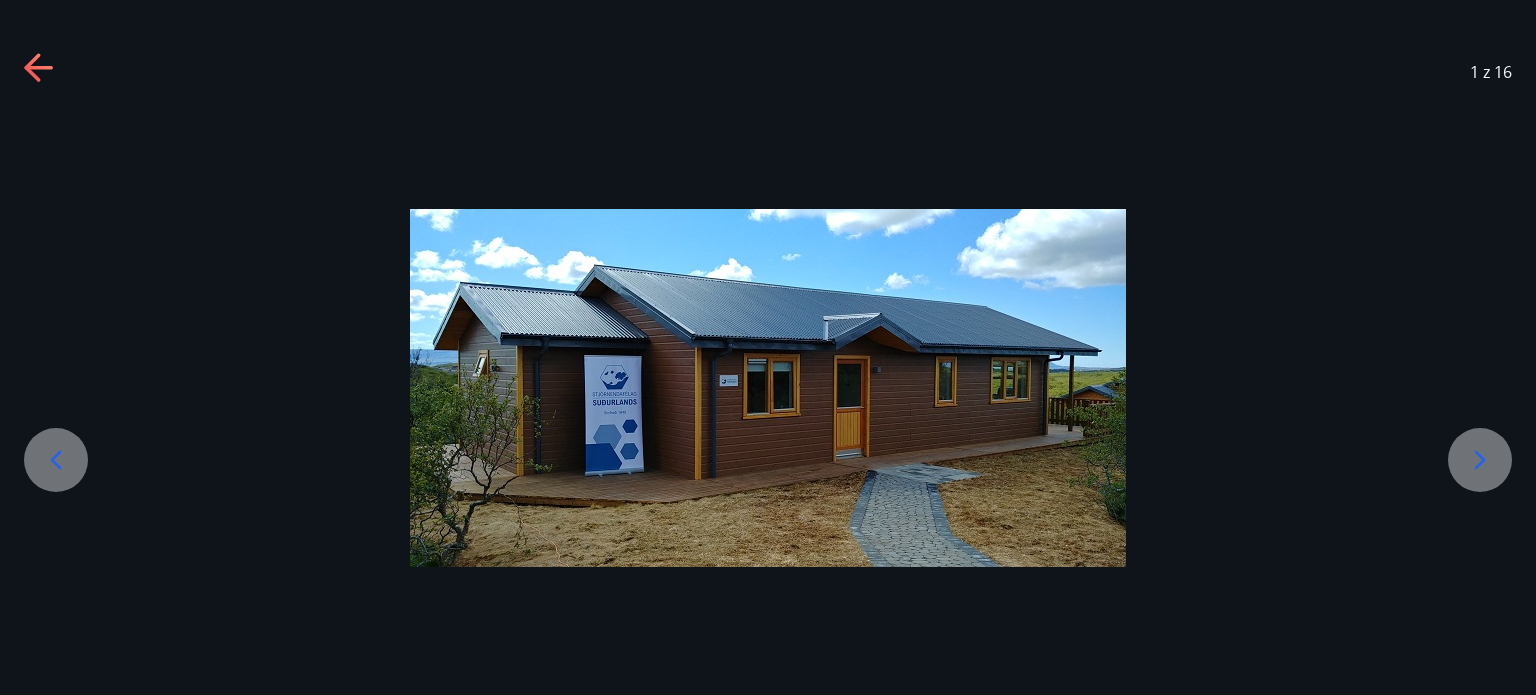 click 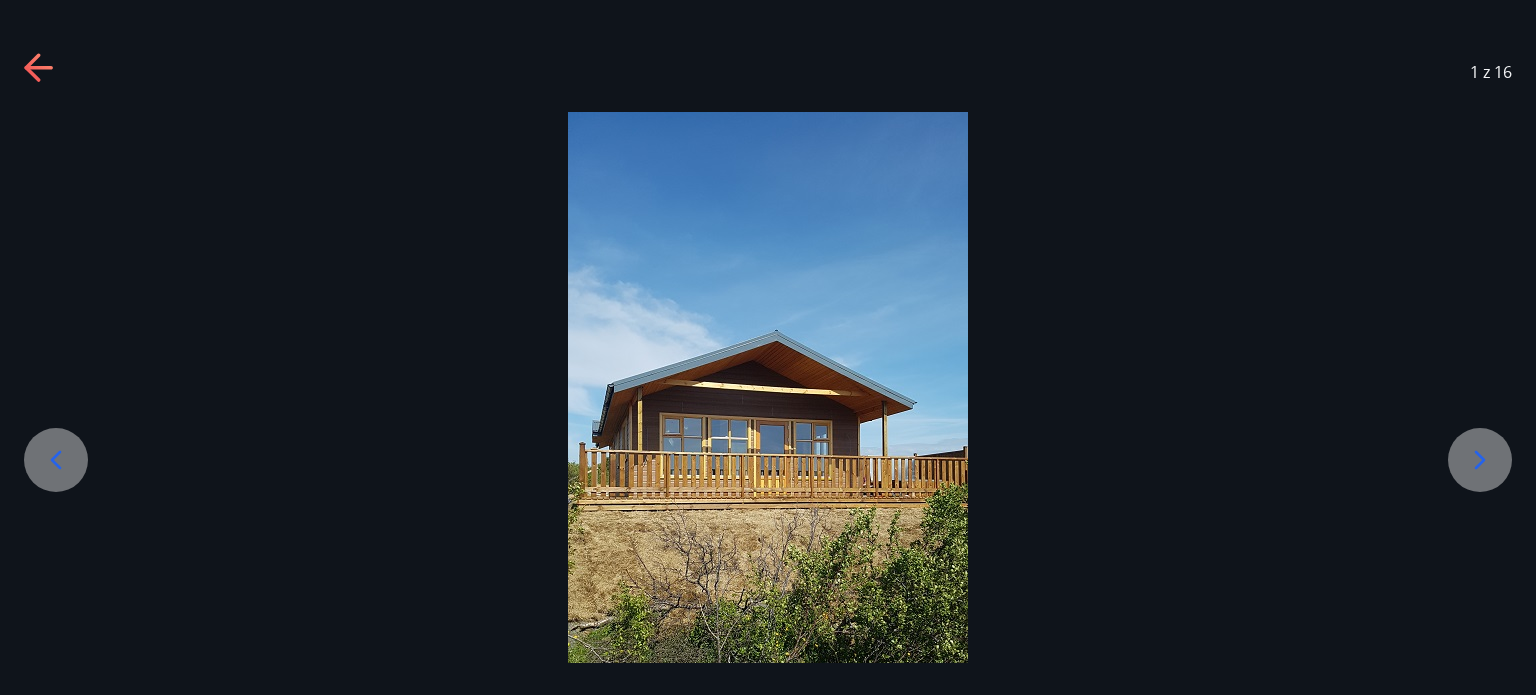 click 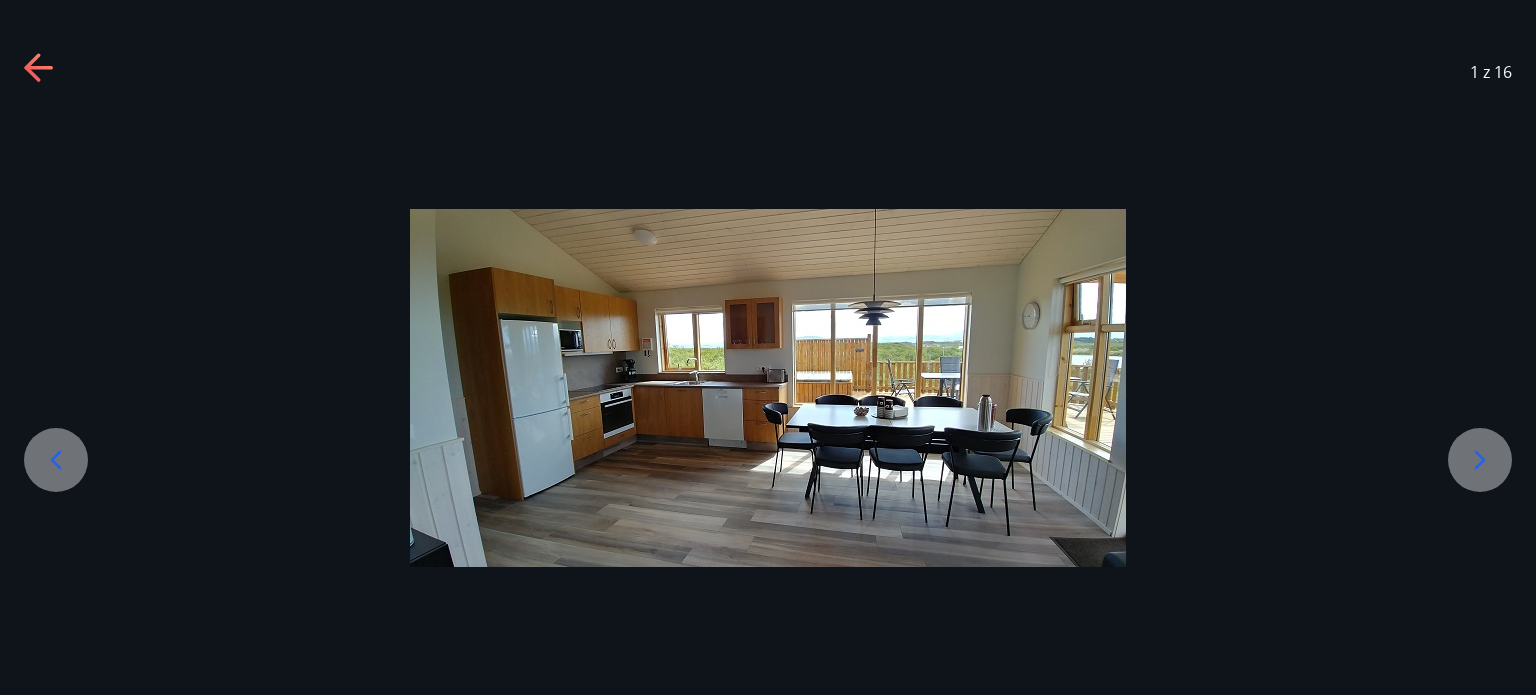 click at bounding box center (56, 460) 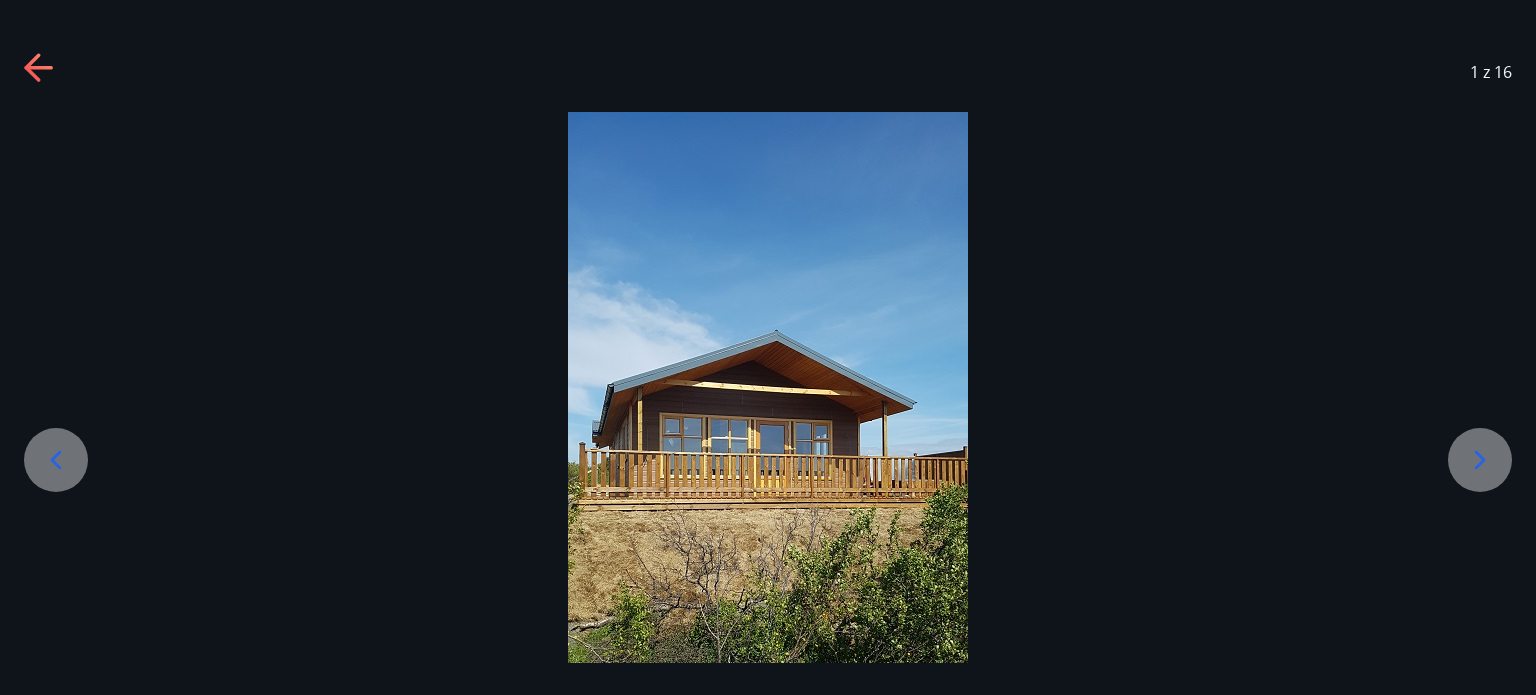 click at bounding box center [1480, 460] 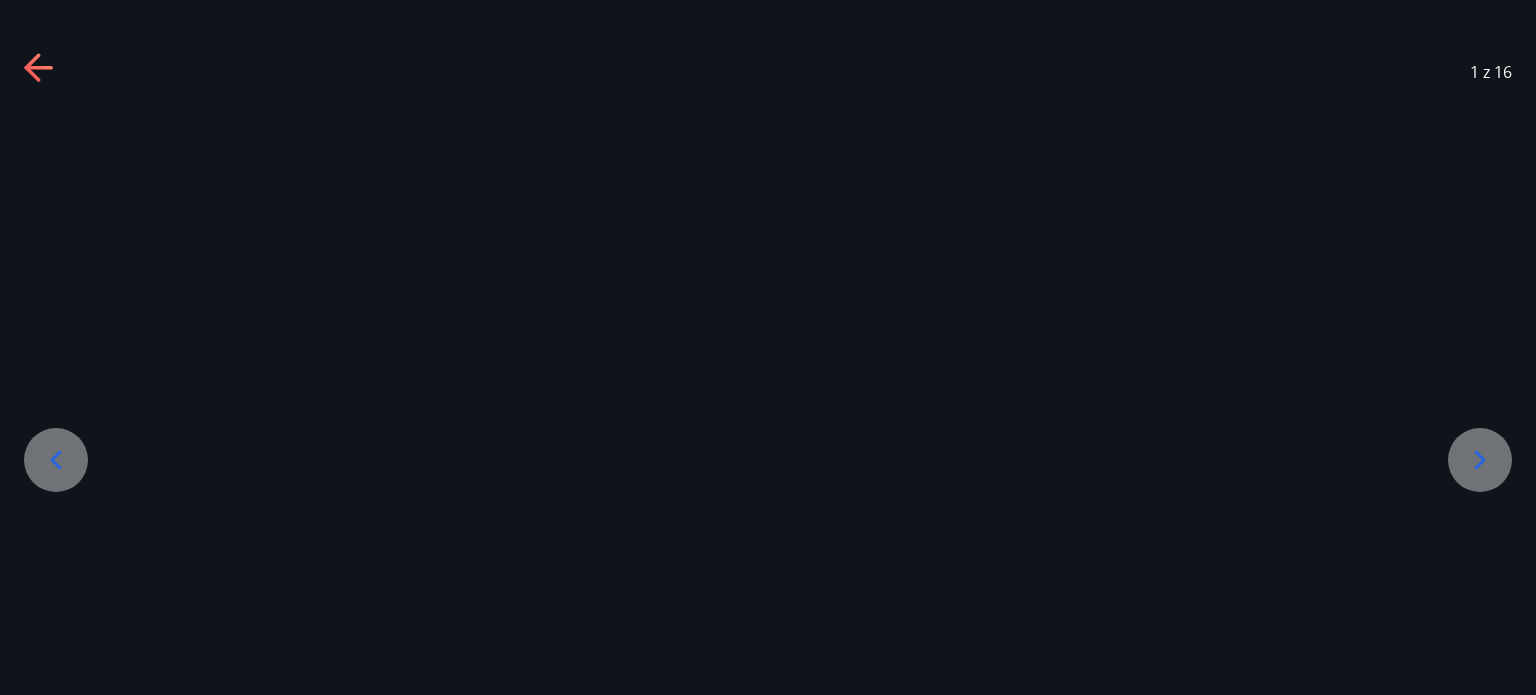 click at bounding box center (1480, 460) 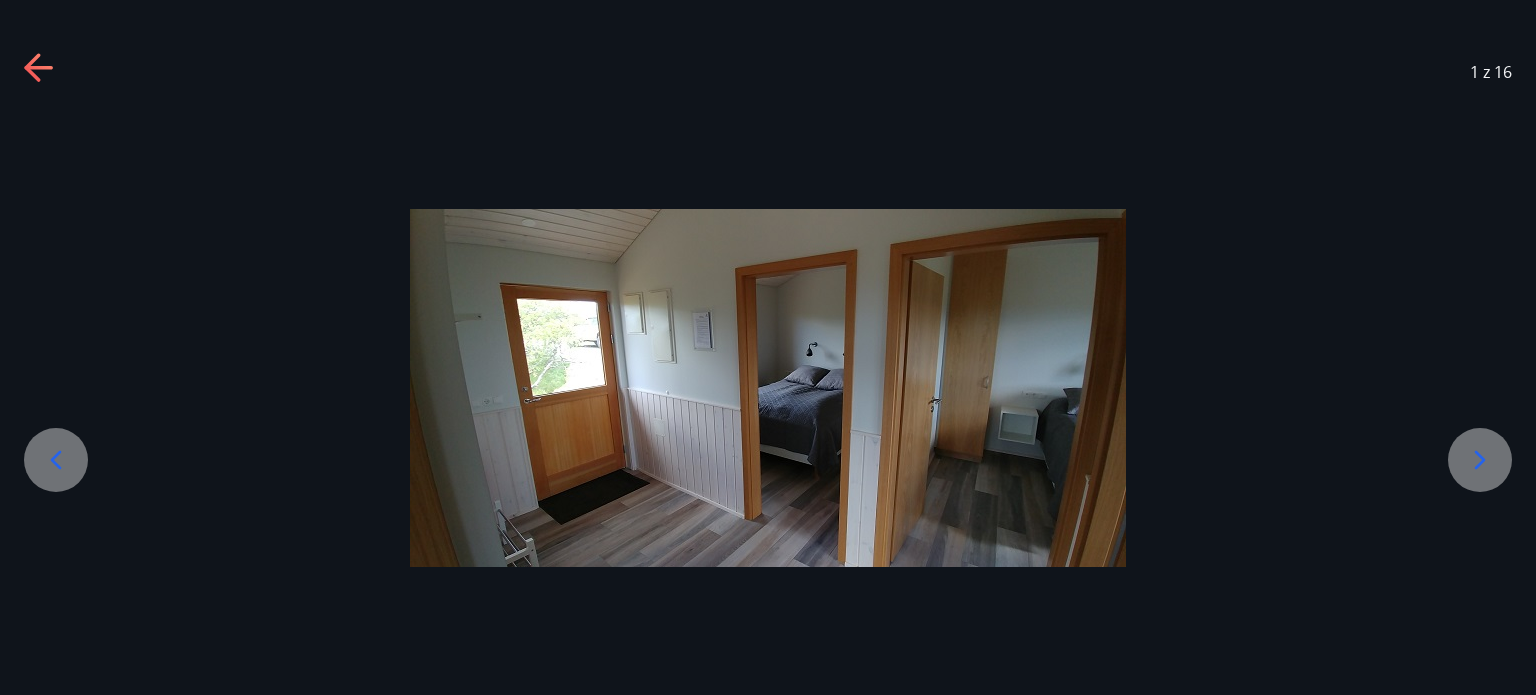 click at bounding box center (1480, 460) 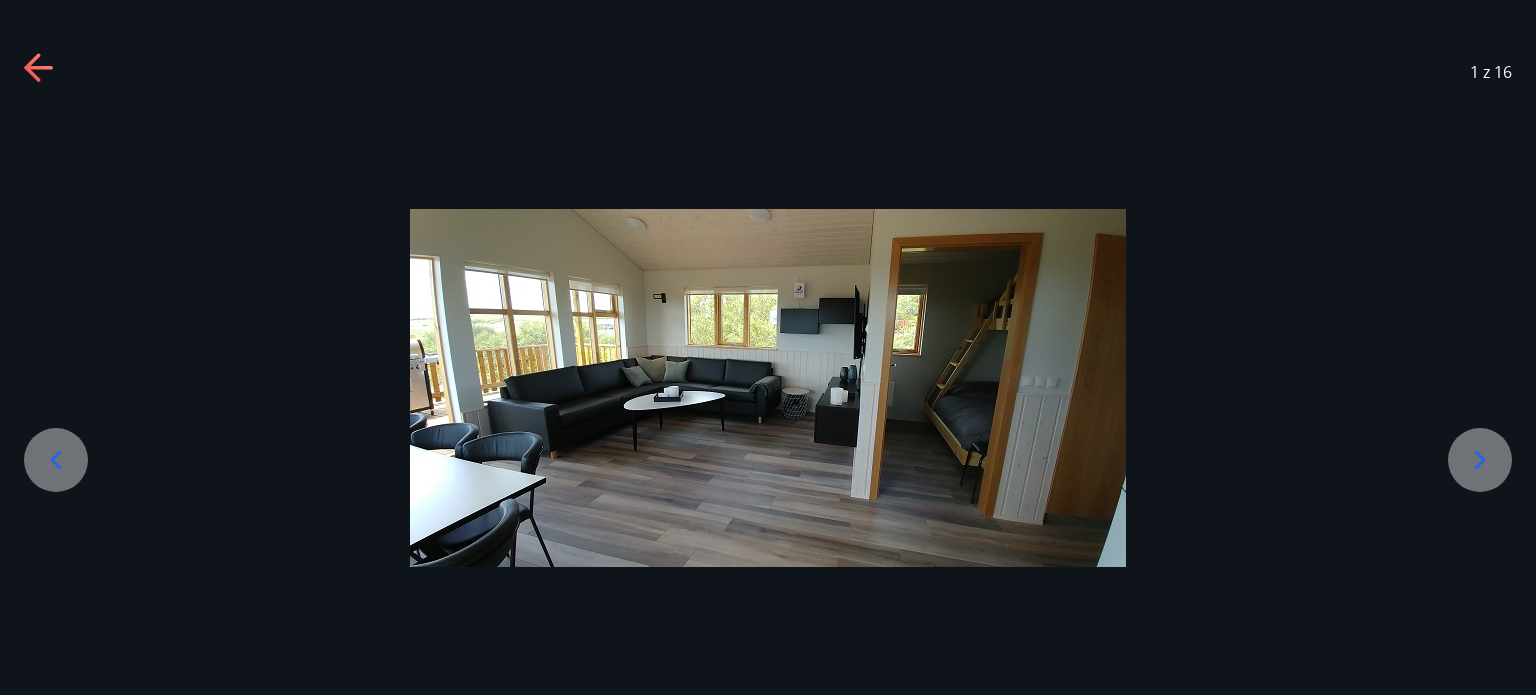 click at bounding box center (1480, 460) 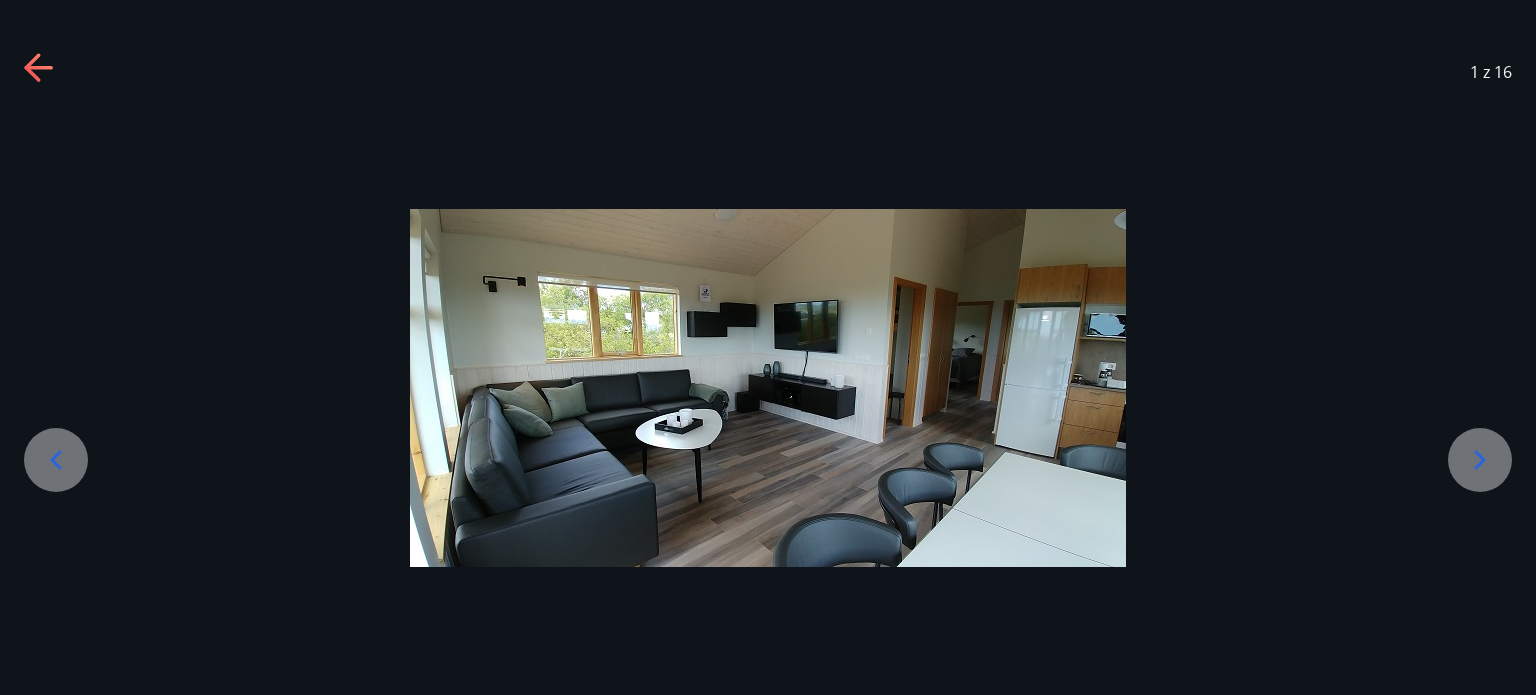click at bounding box center [1480, 460] 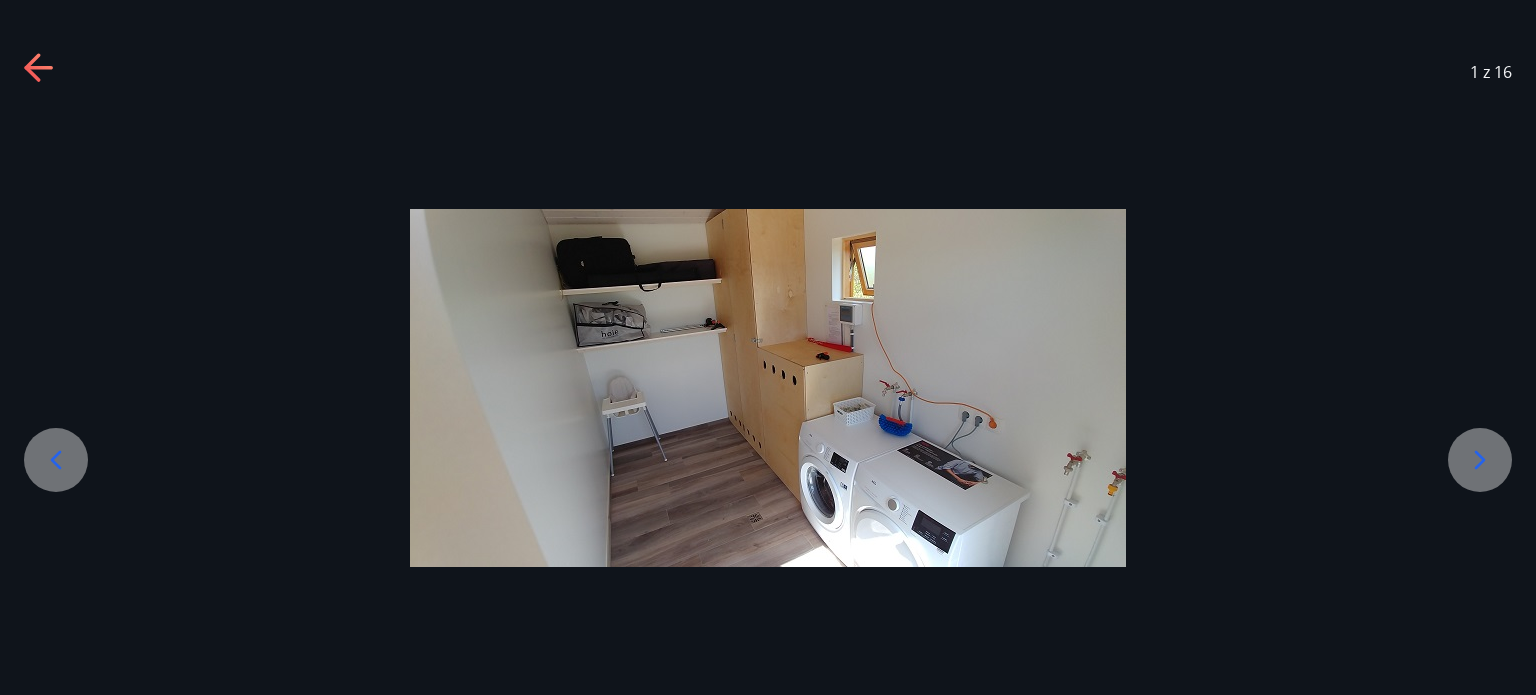 click at bounding box center (1480, 460) 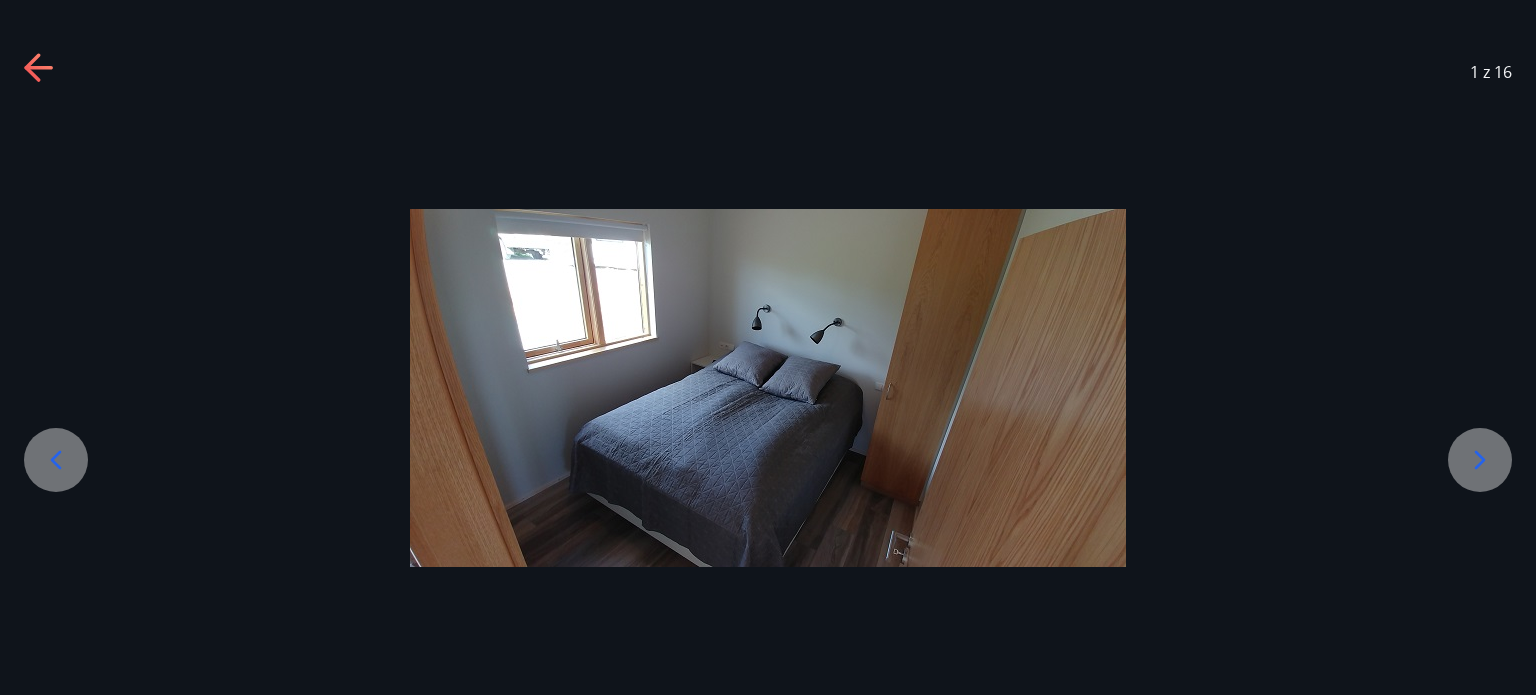 click at bounding box center [56, 460] 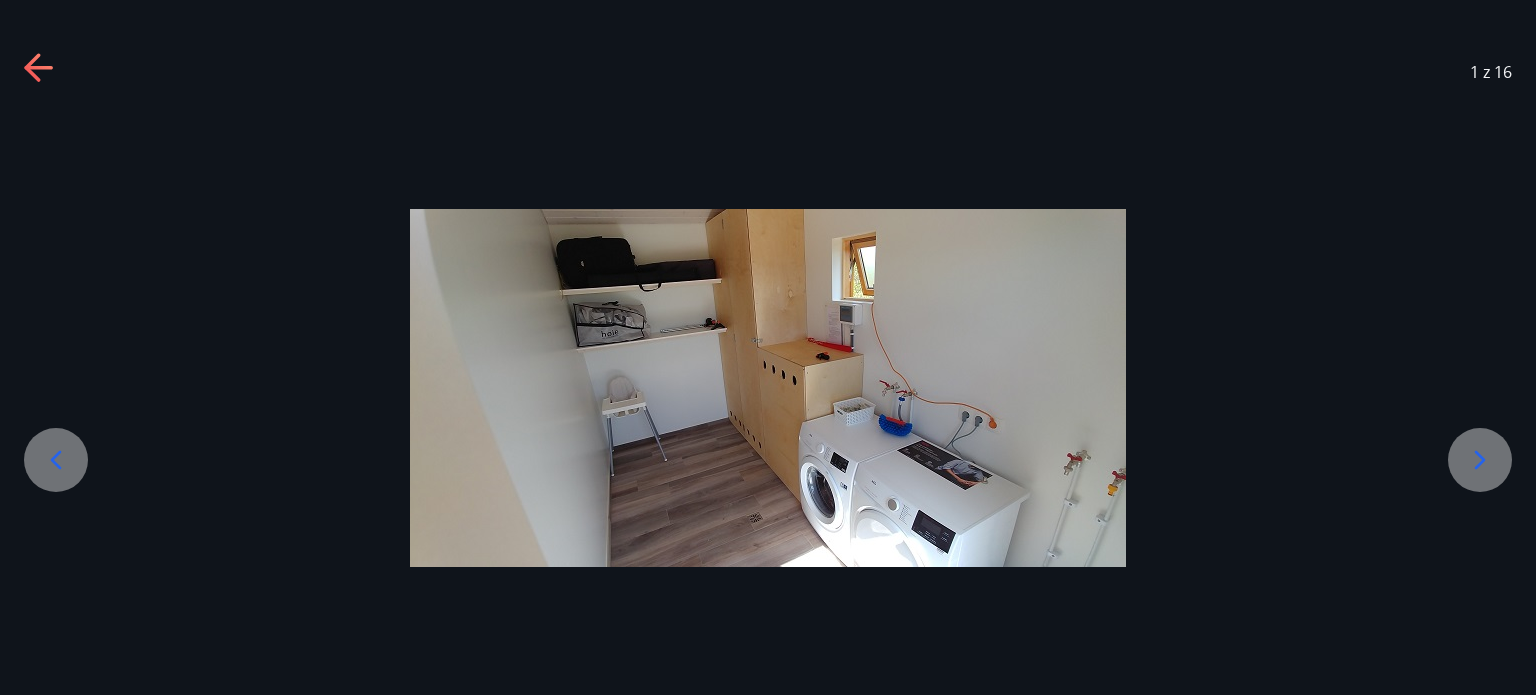 click 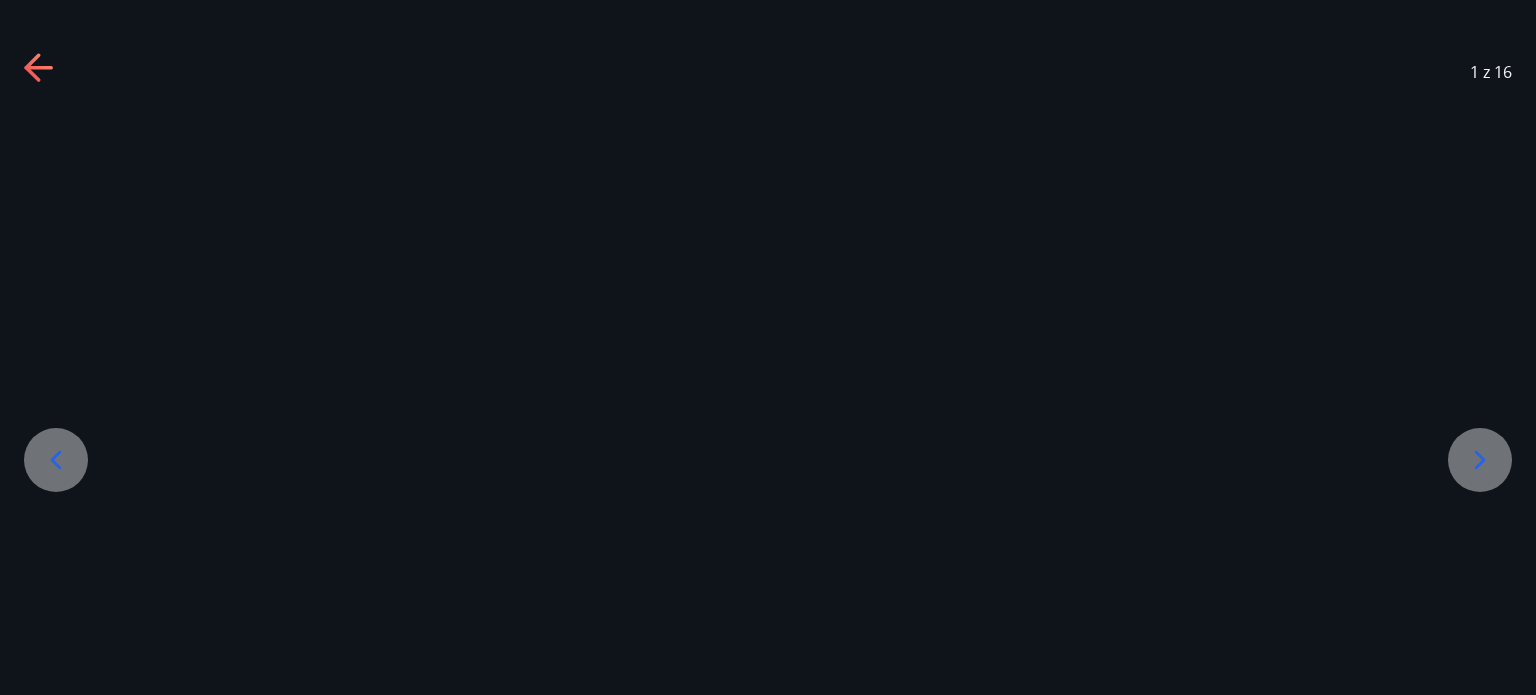 click 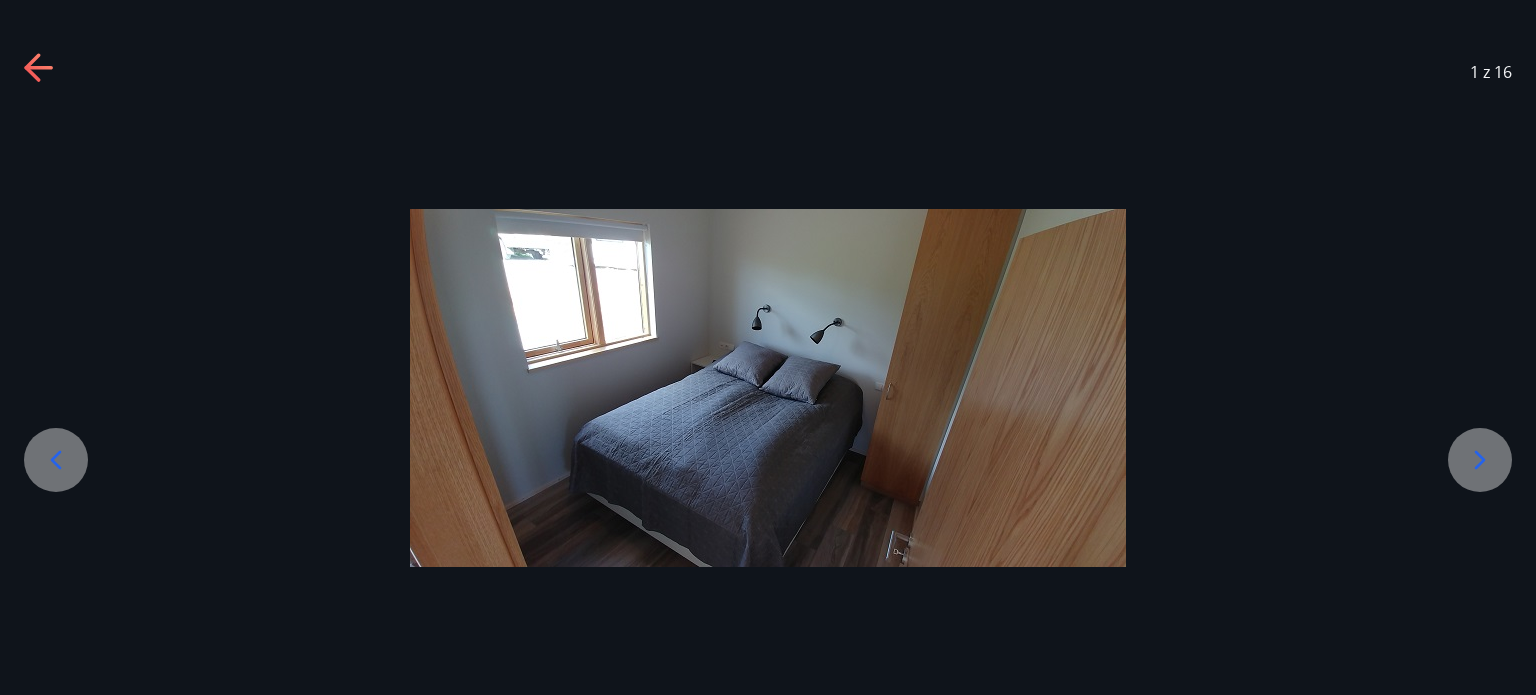 click 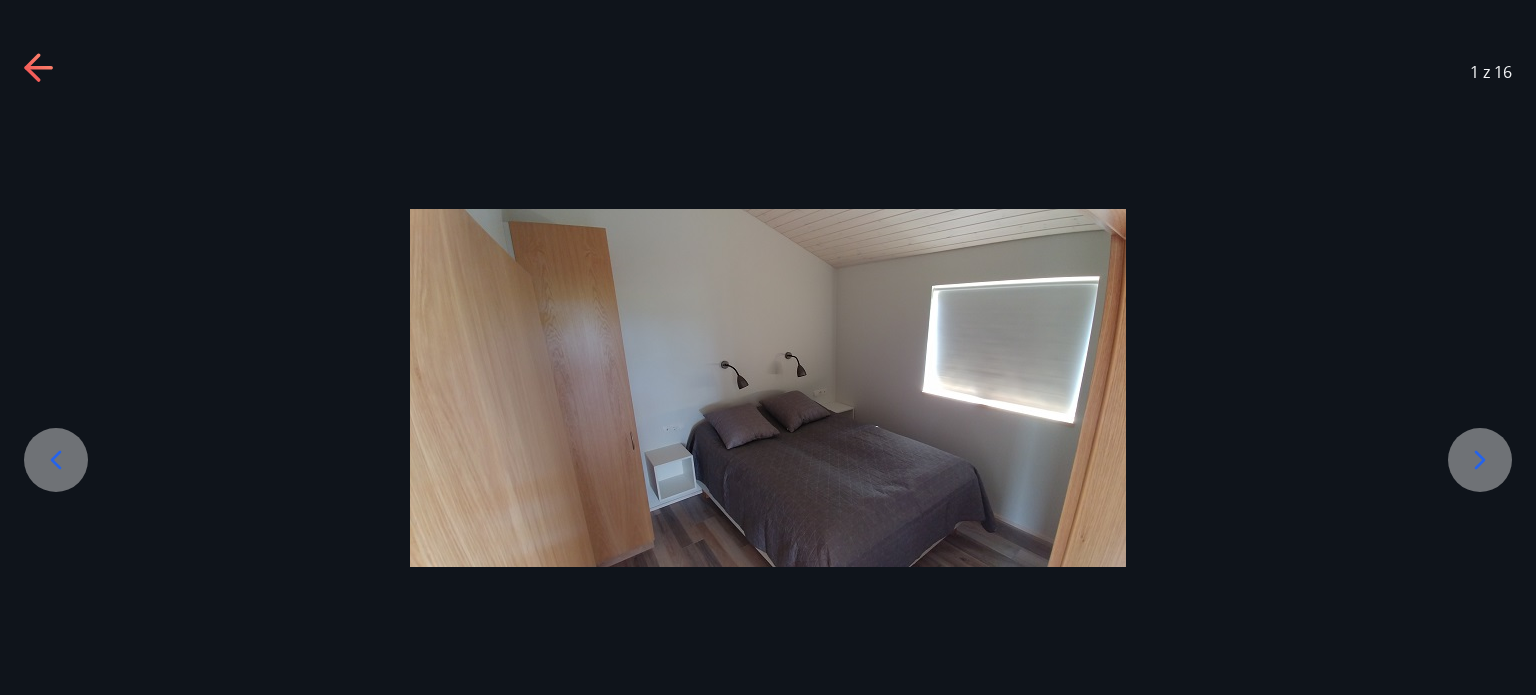 click 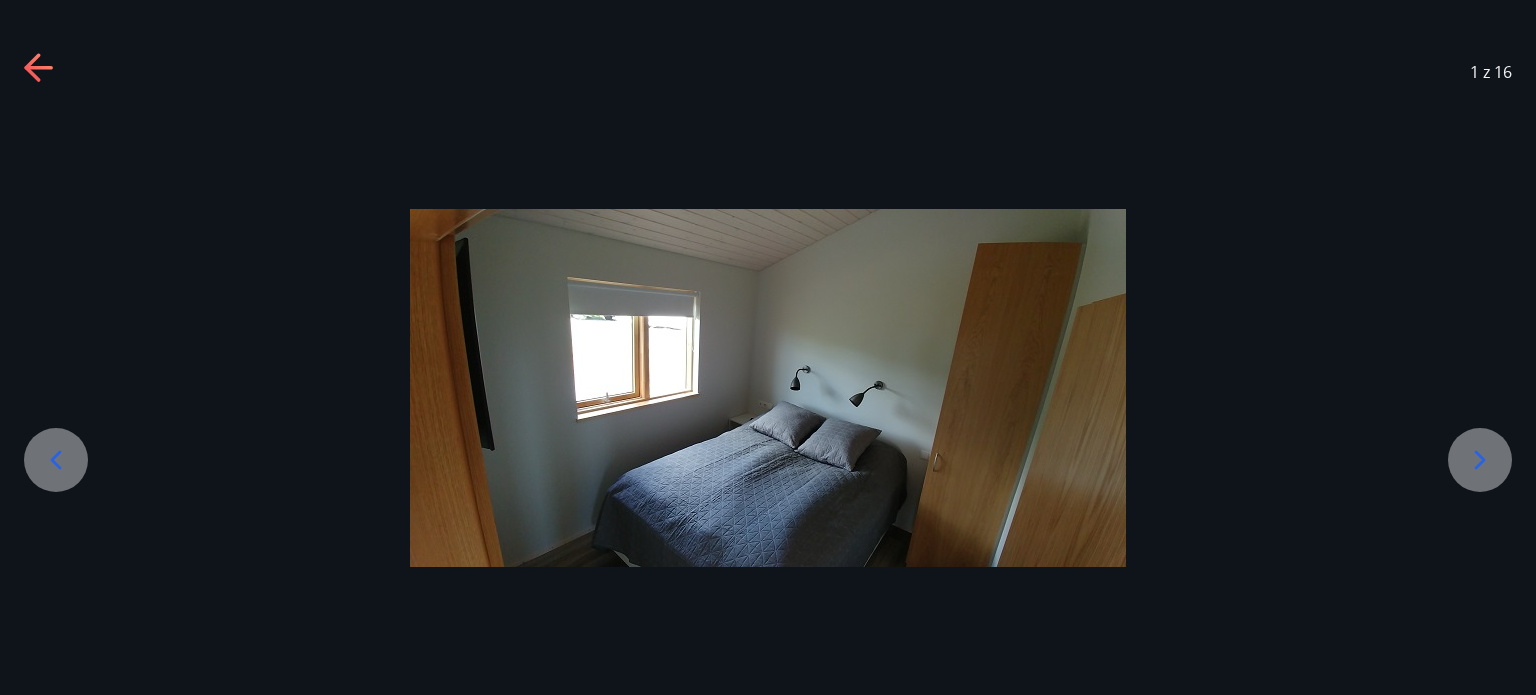 click 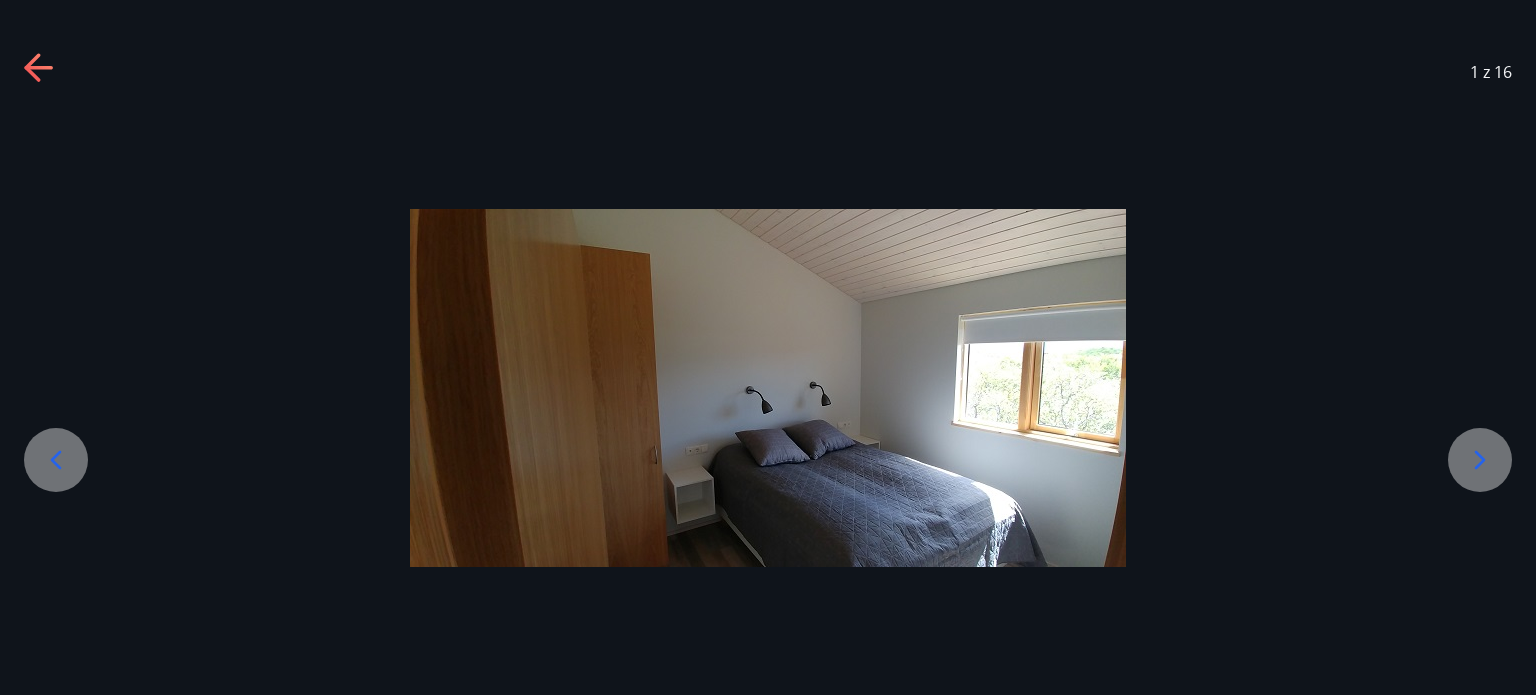 click 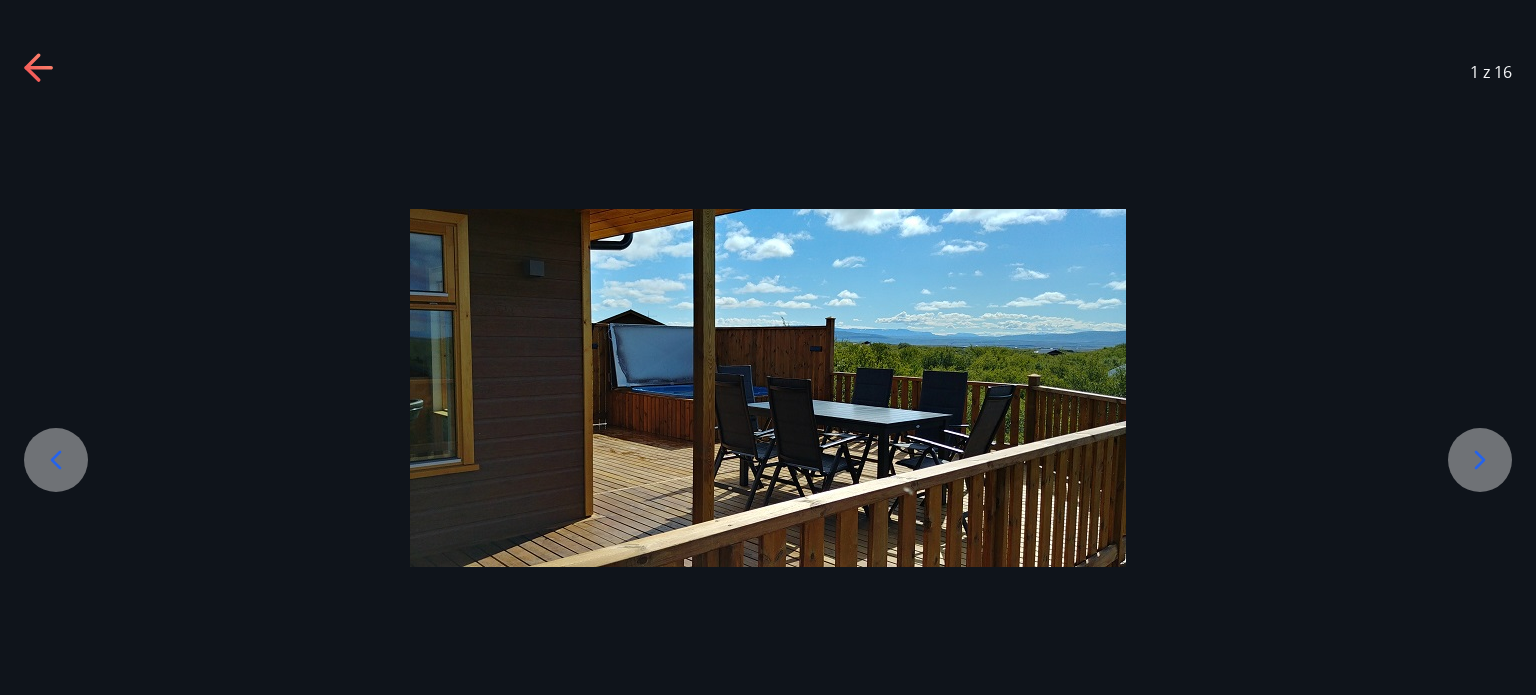 click 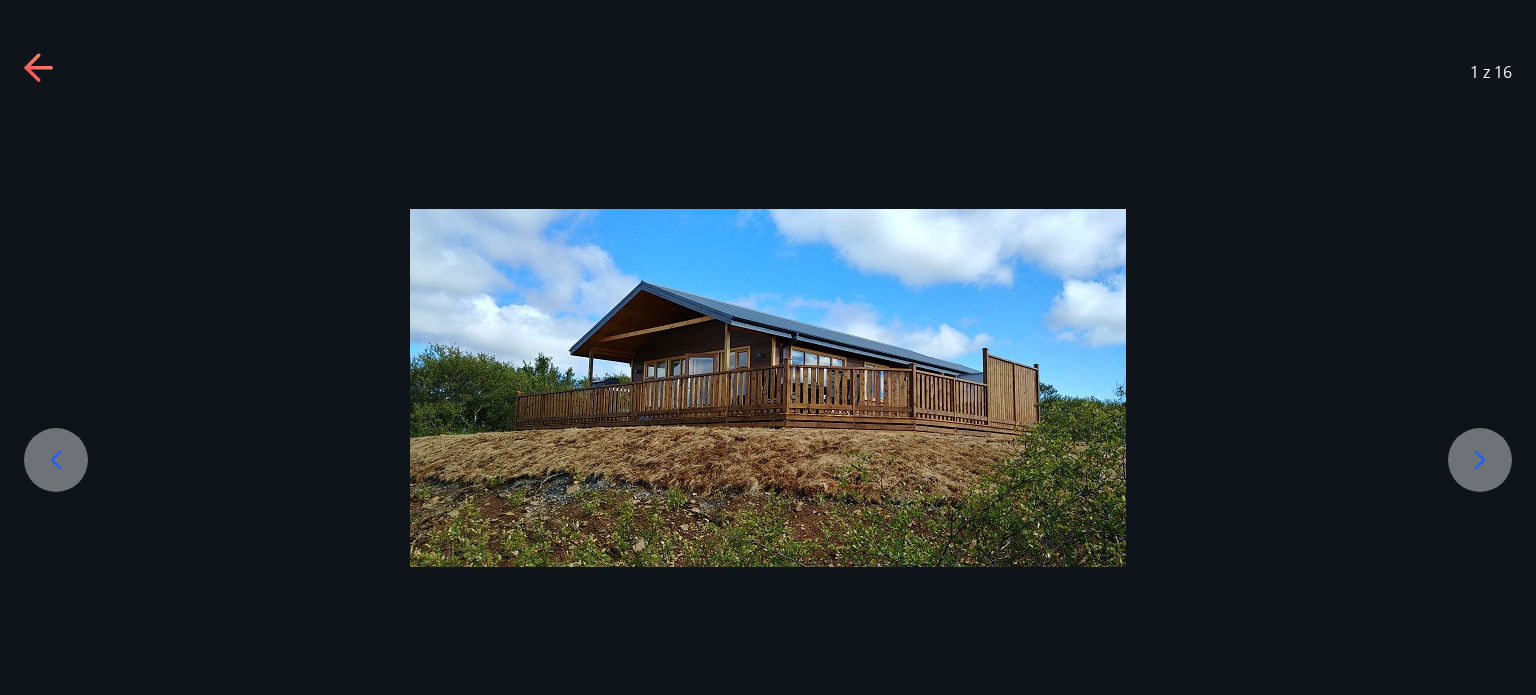 click at bounding box center (56, 460) 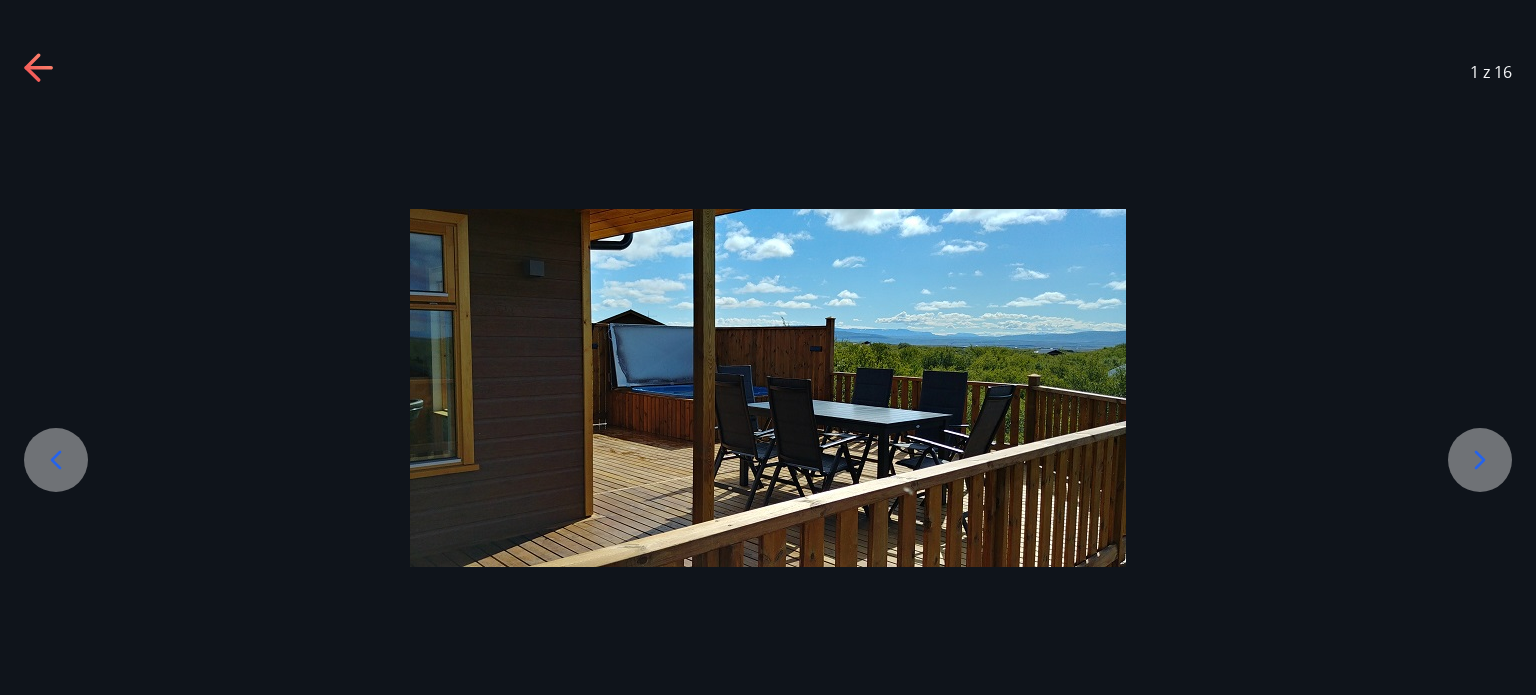 click 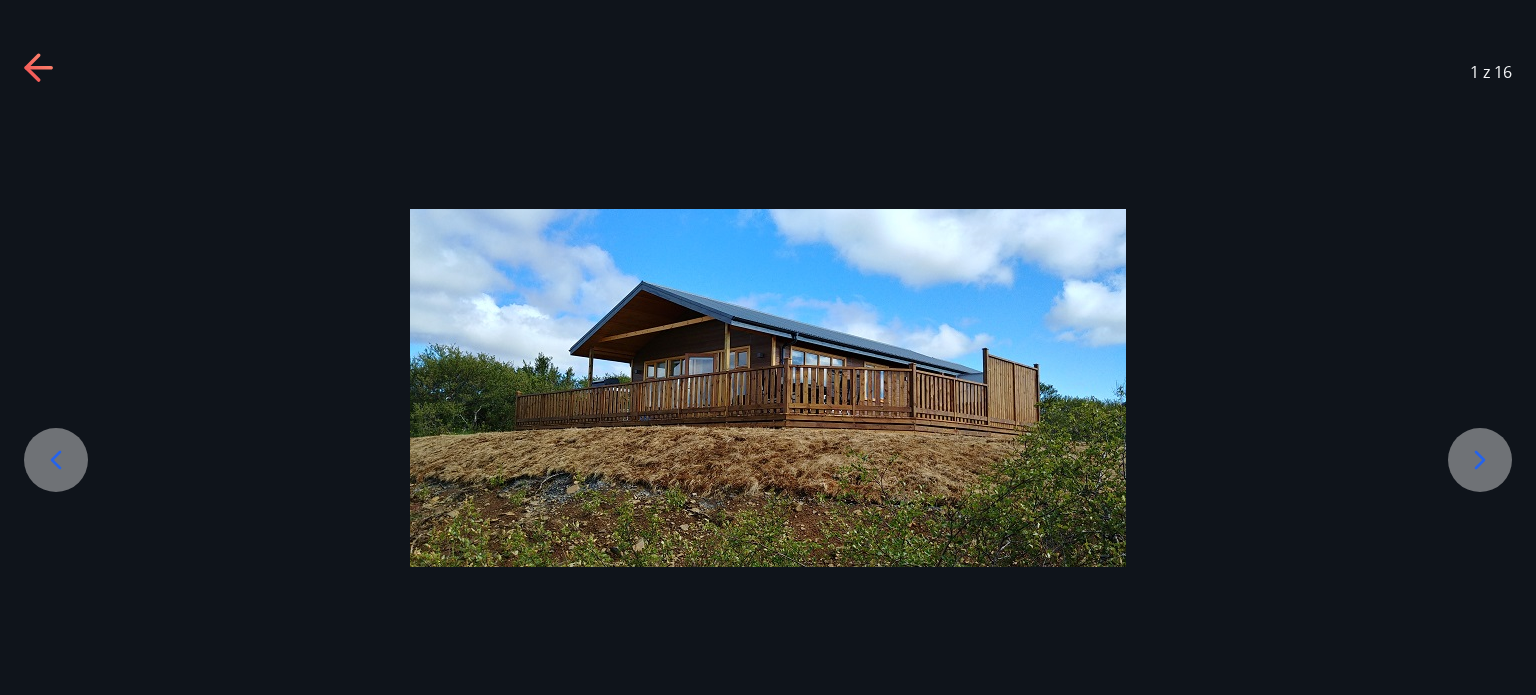click 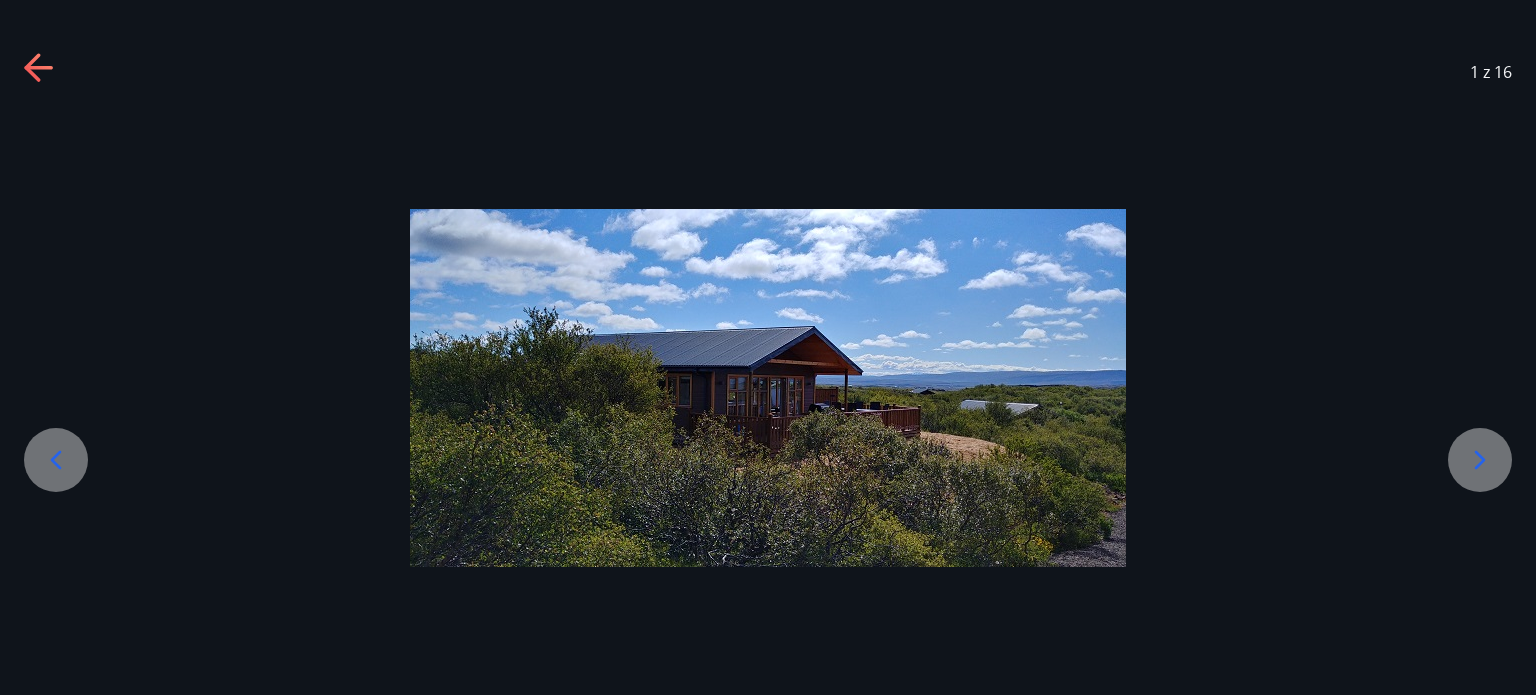 click 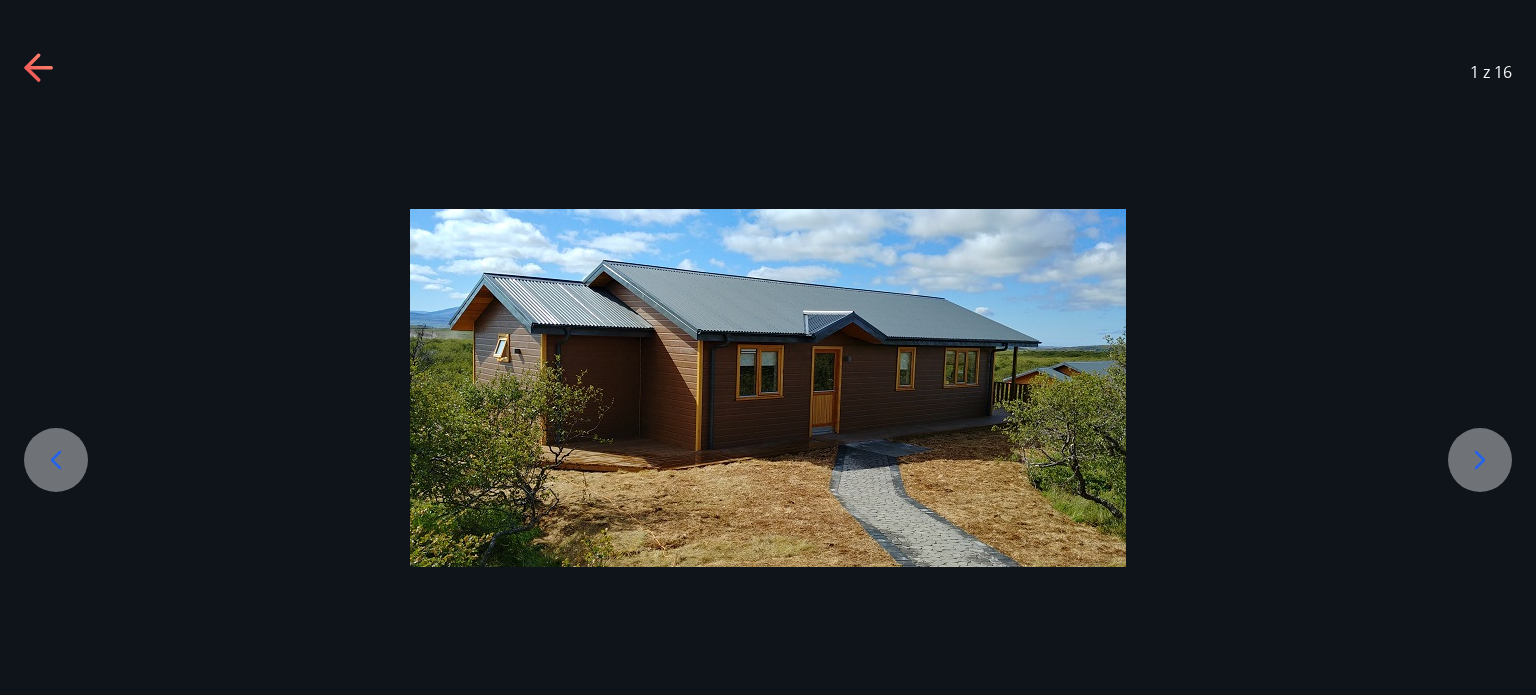 click 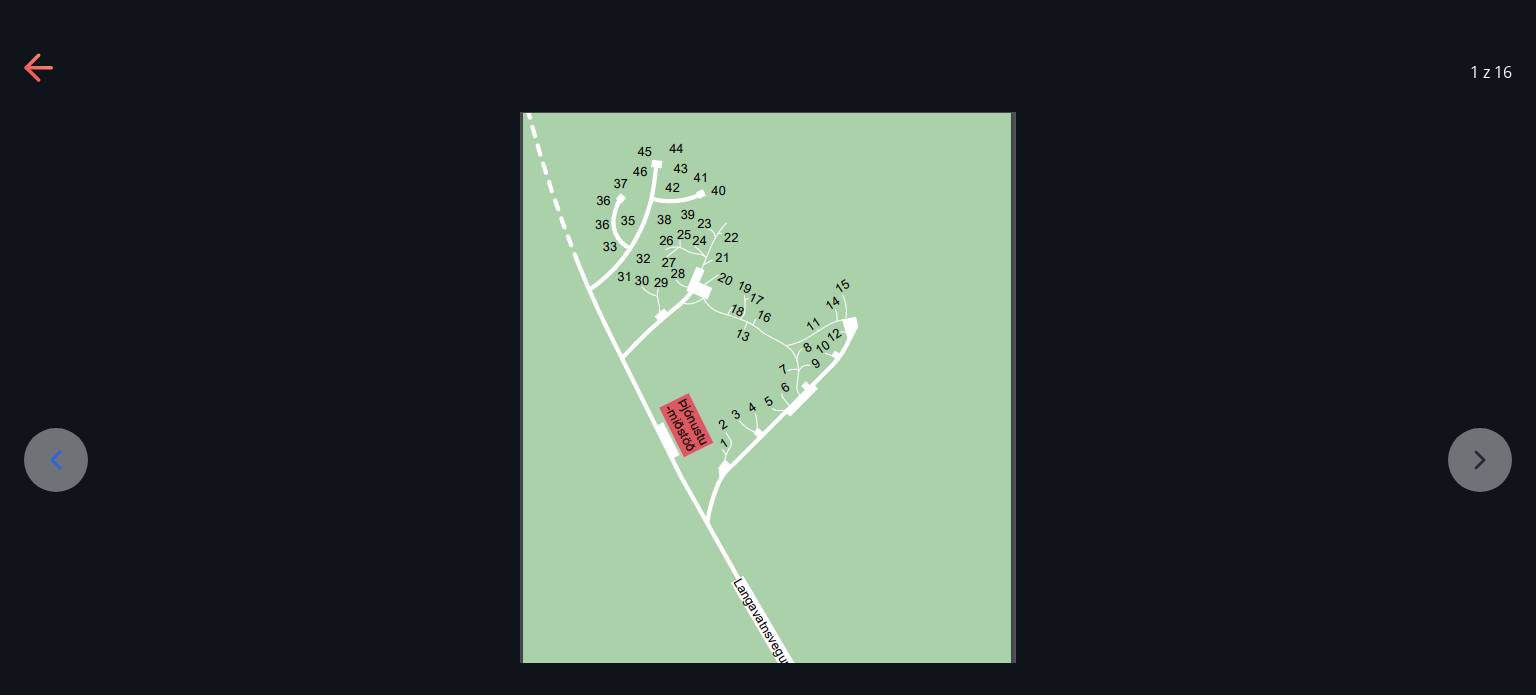 click 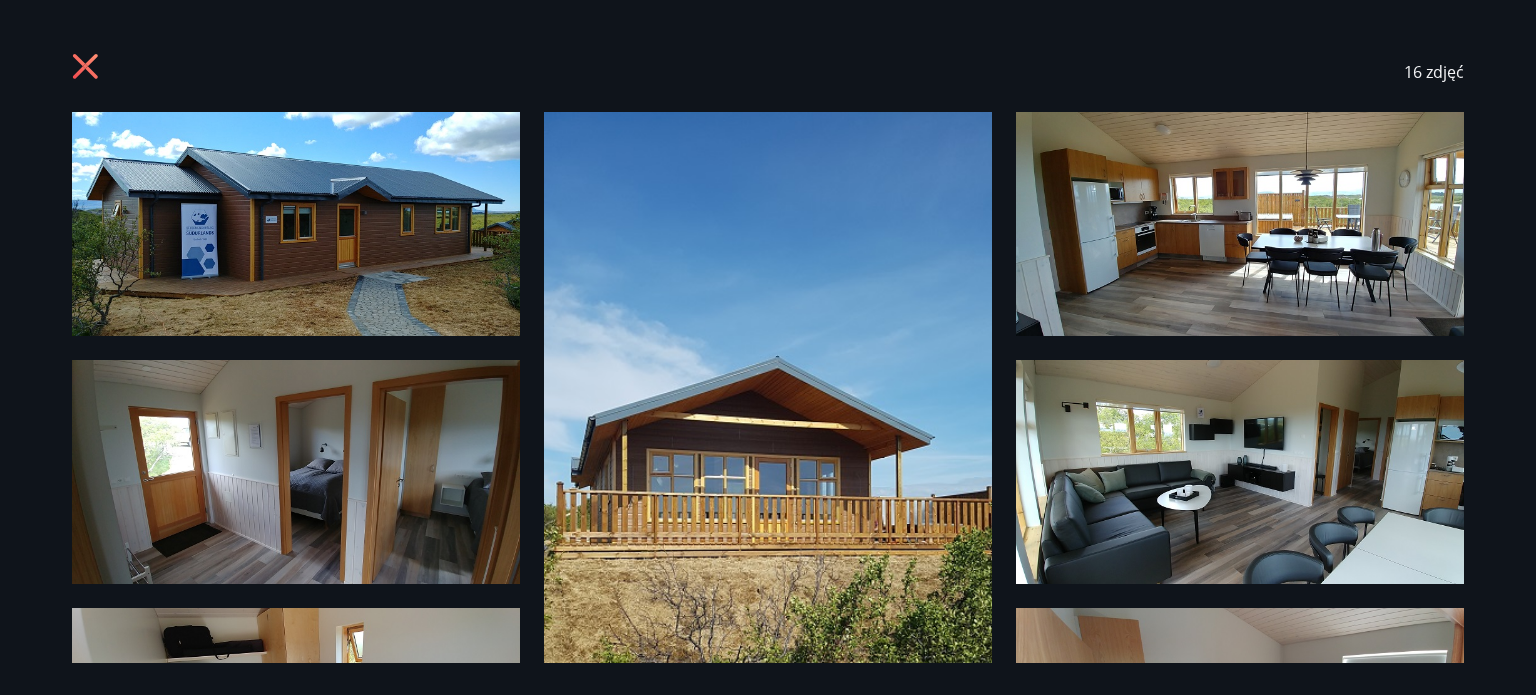 click 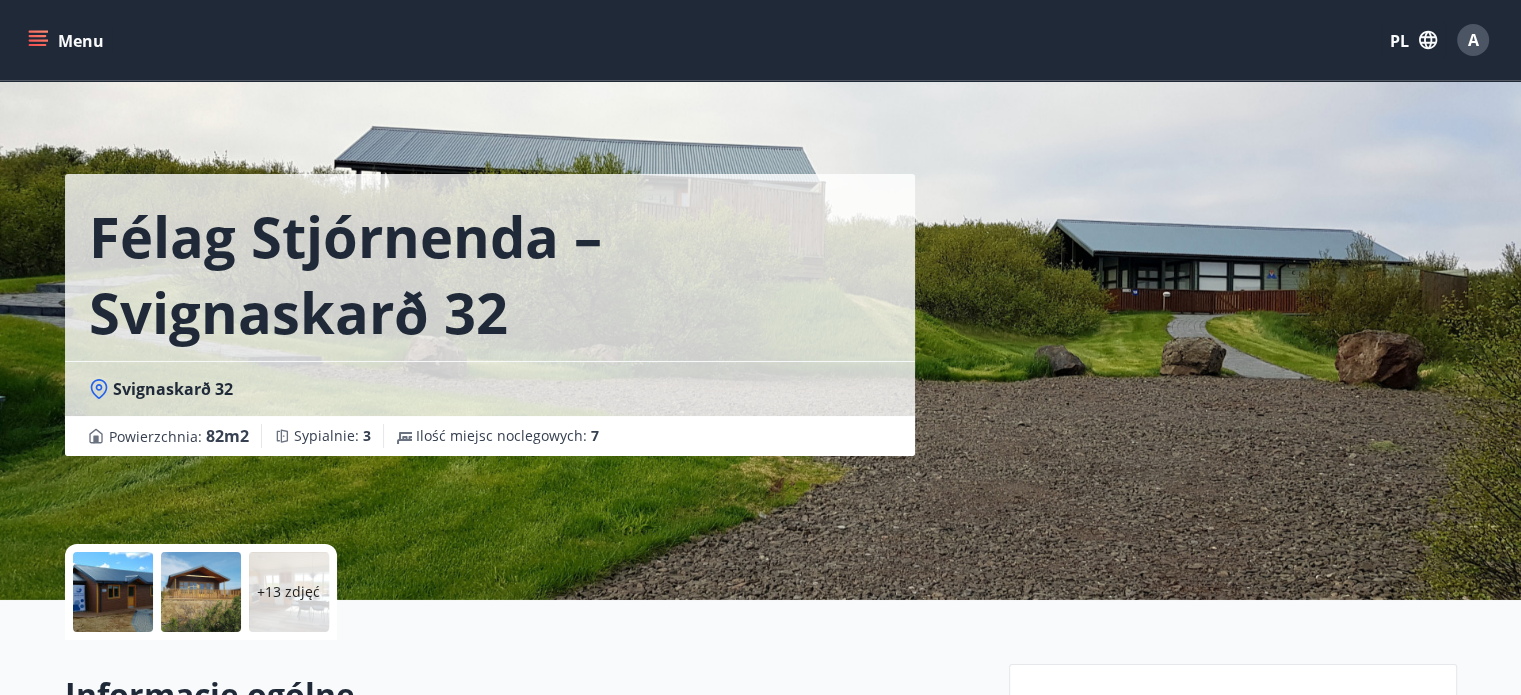 click at bounding box center (113, 592) 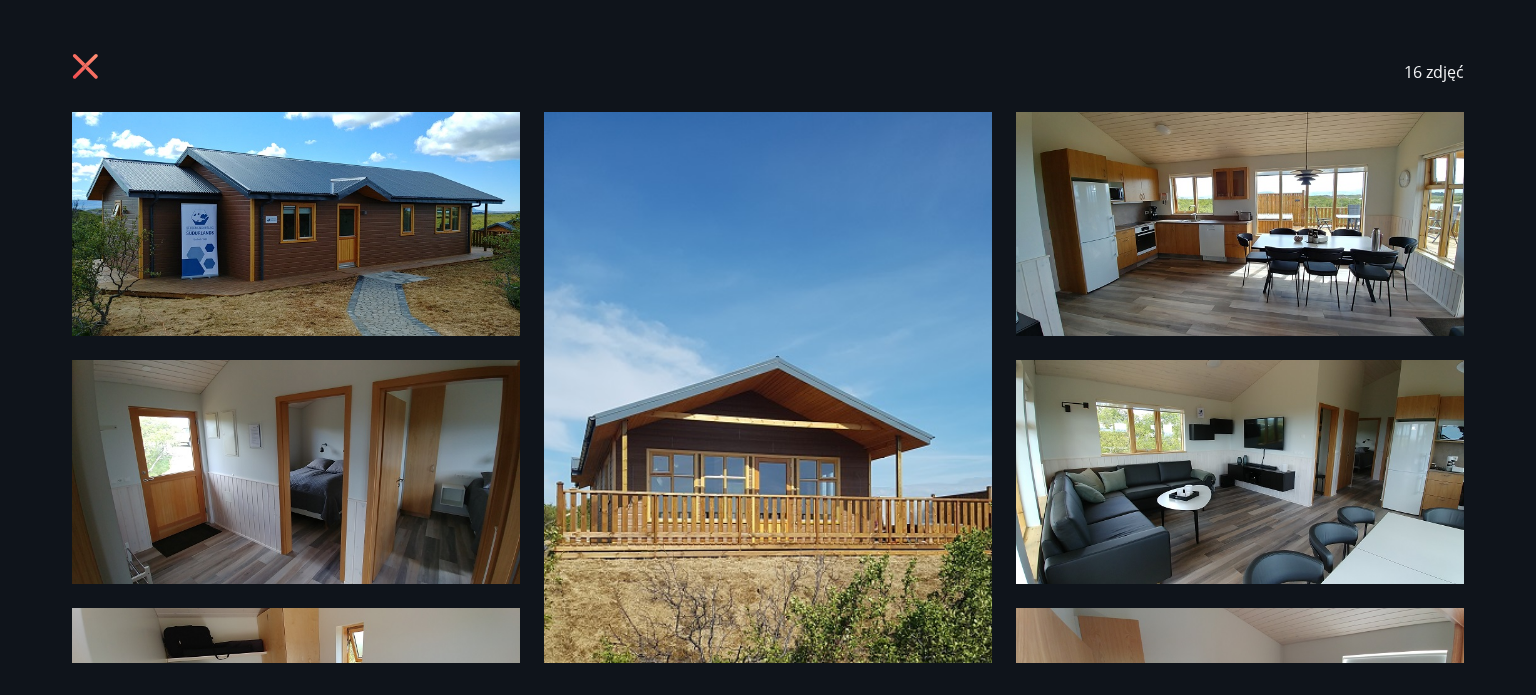 click at bounding box center (1240, 224) 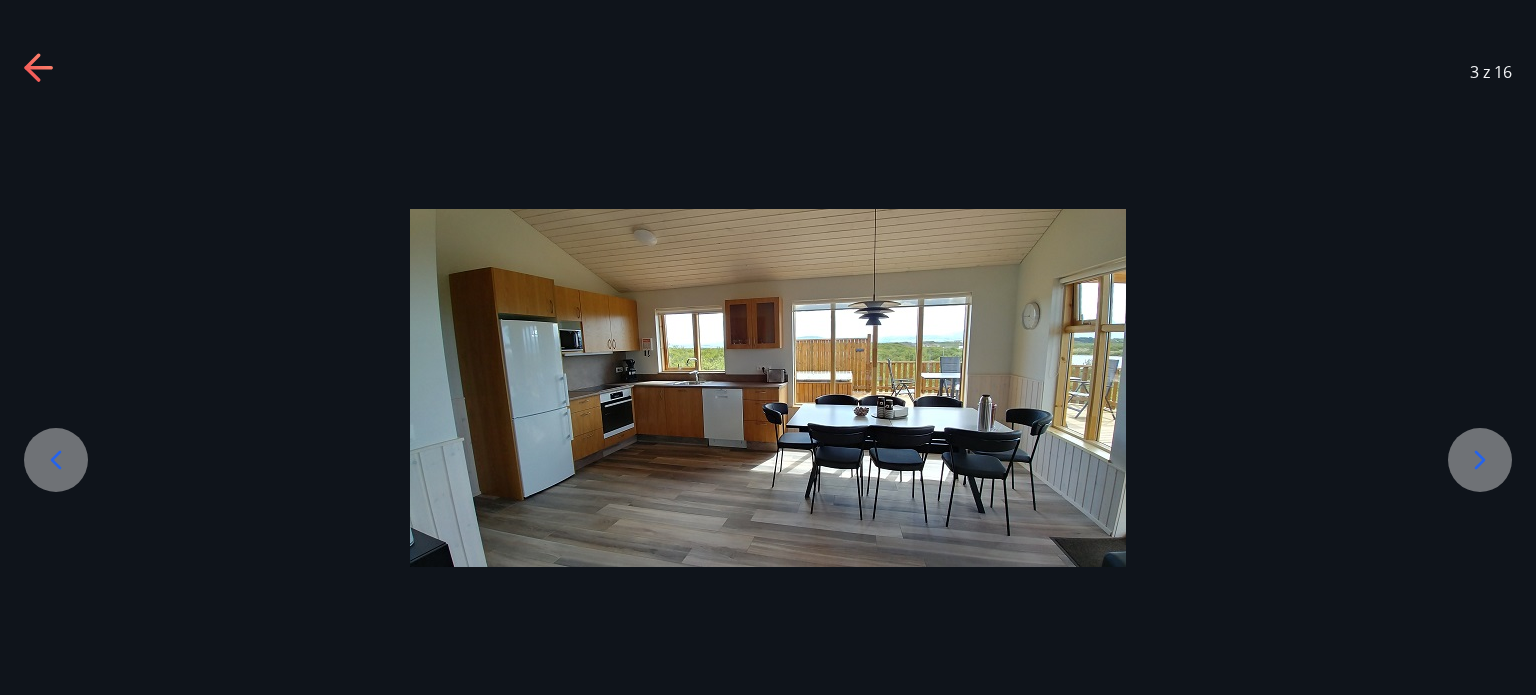 click 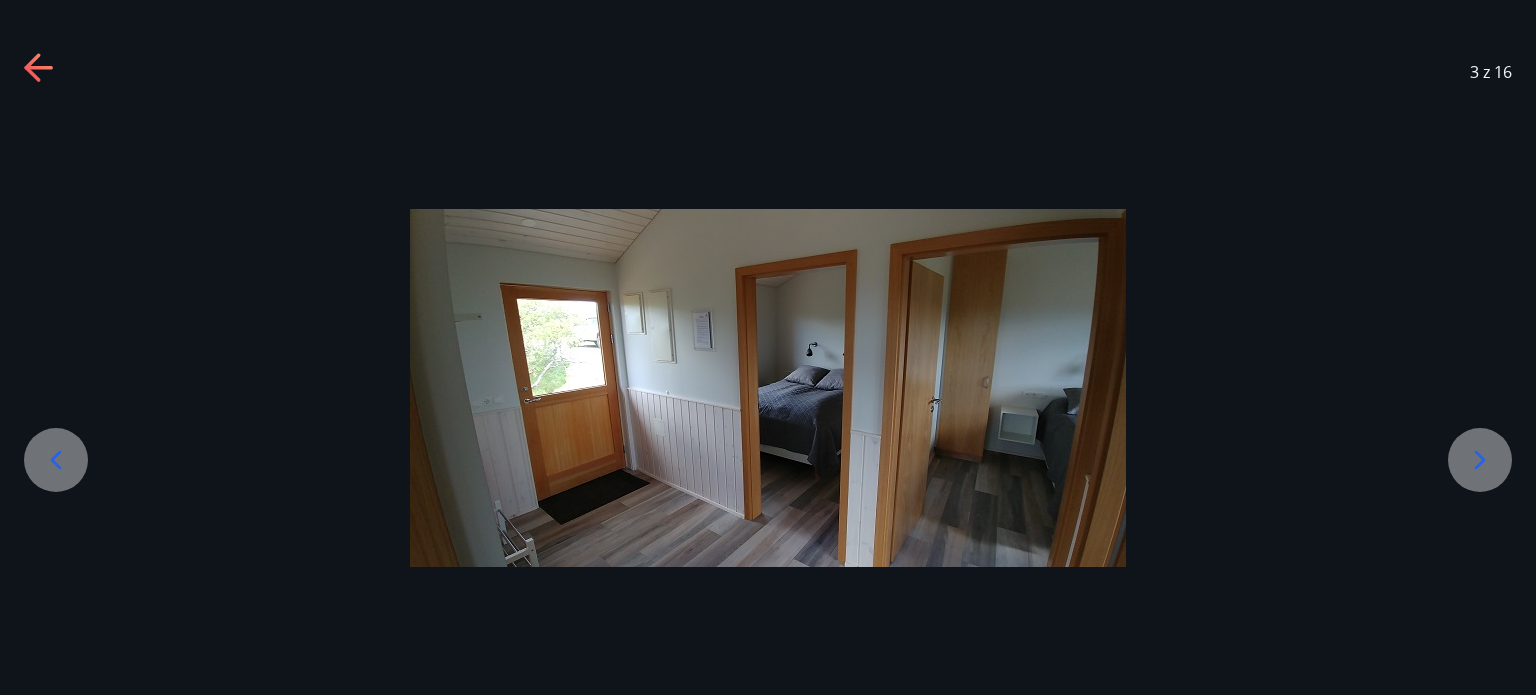 click 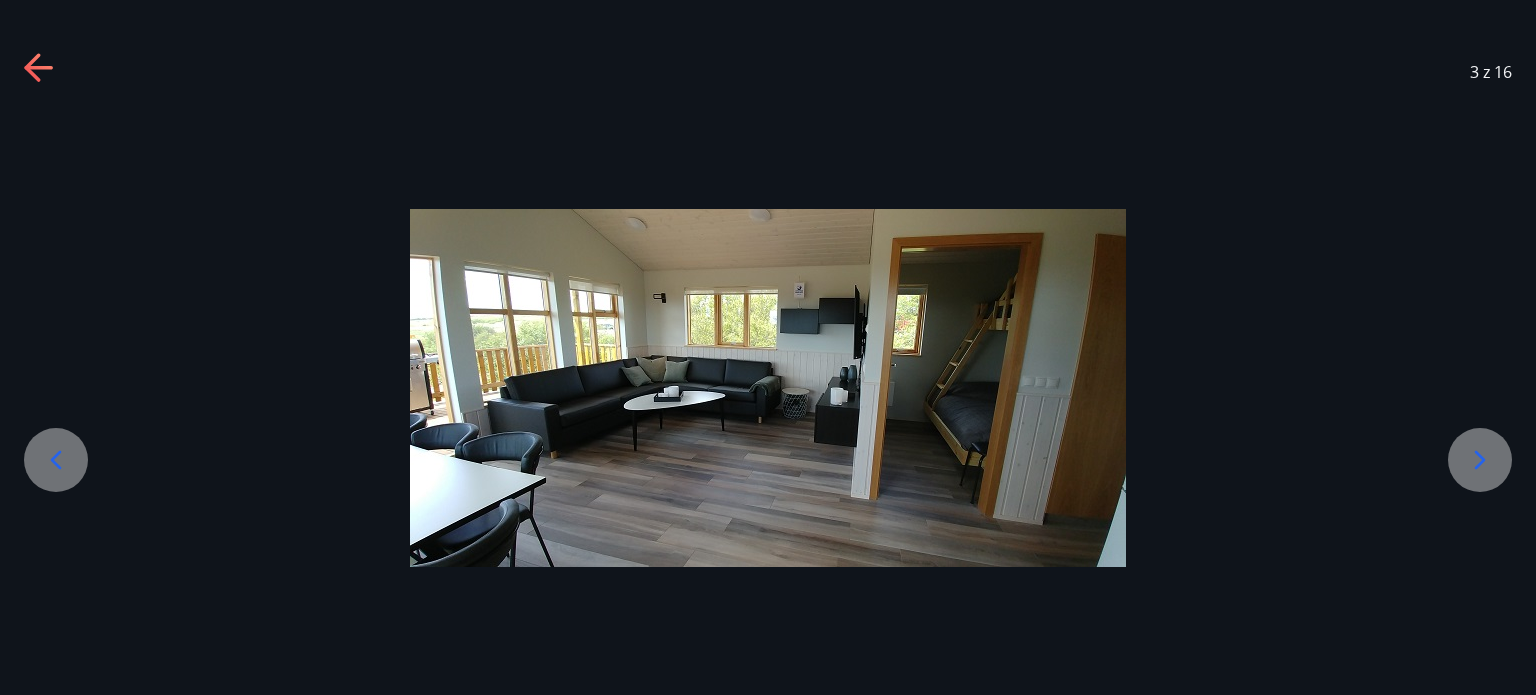 click 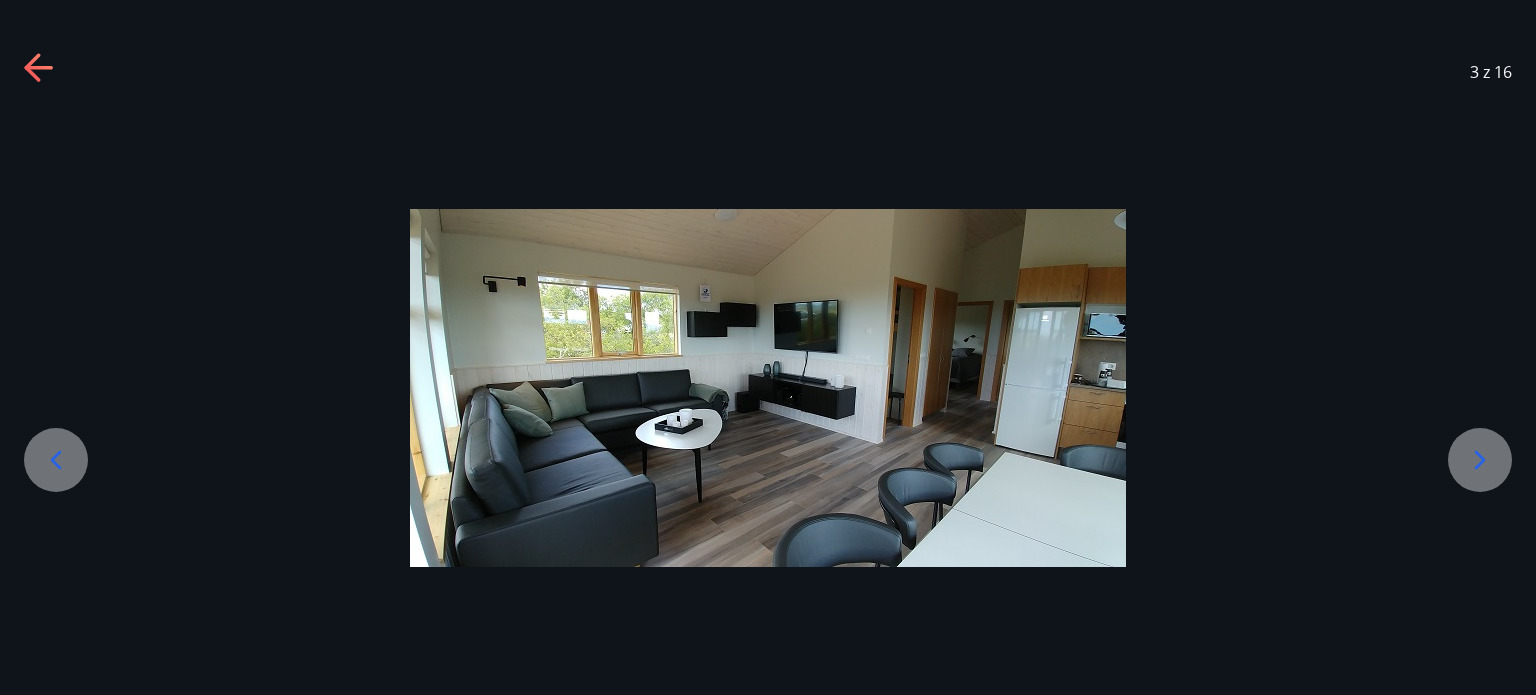 click 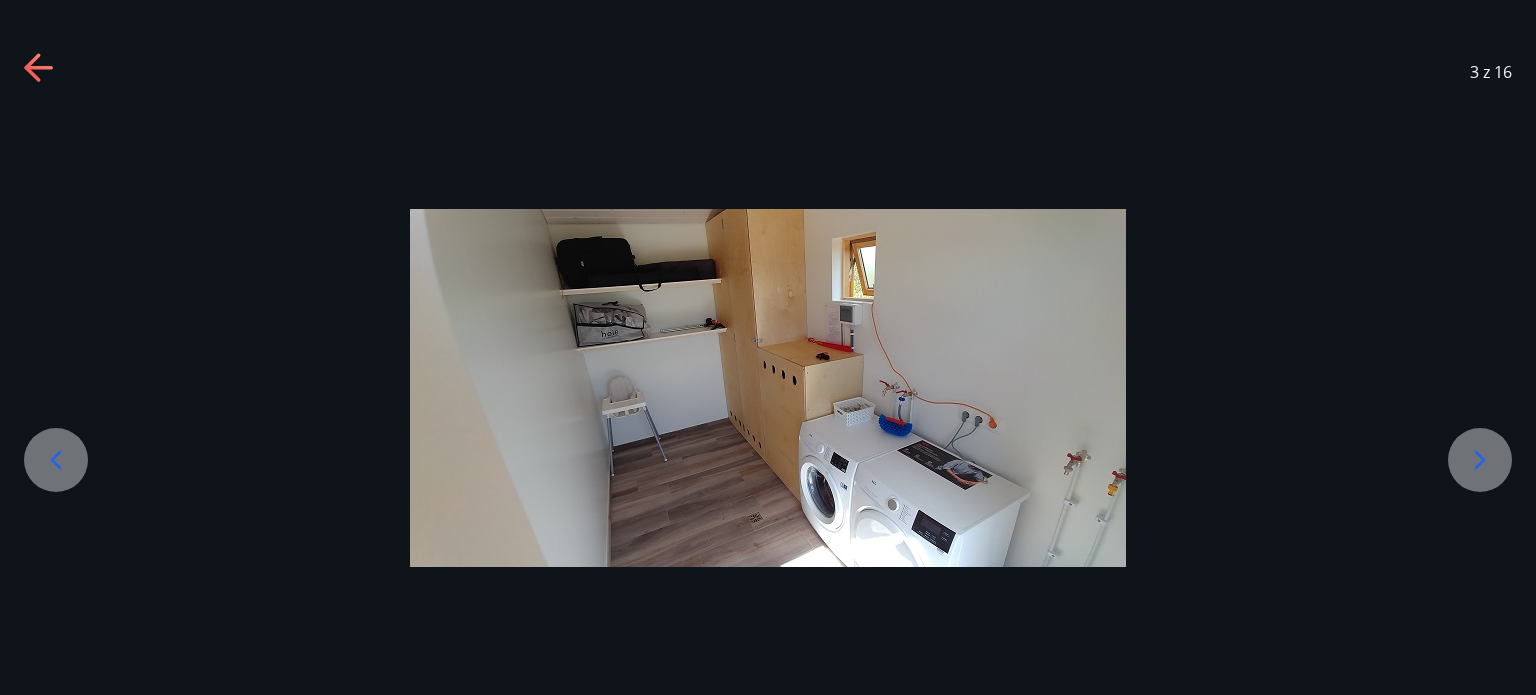 click 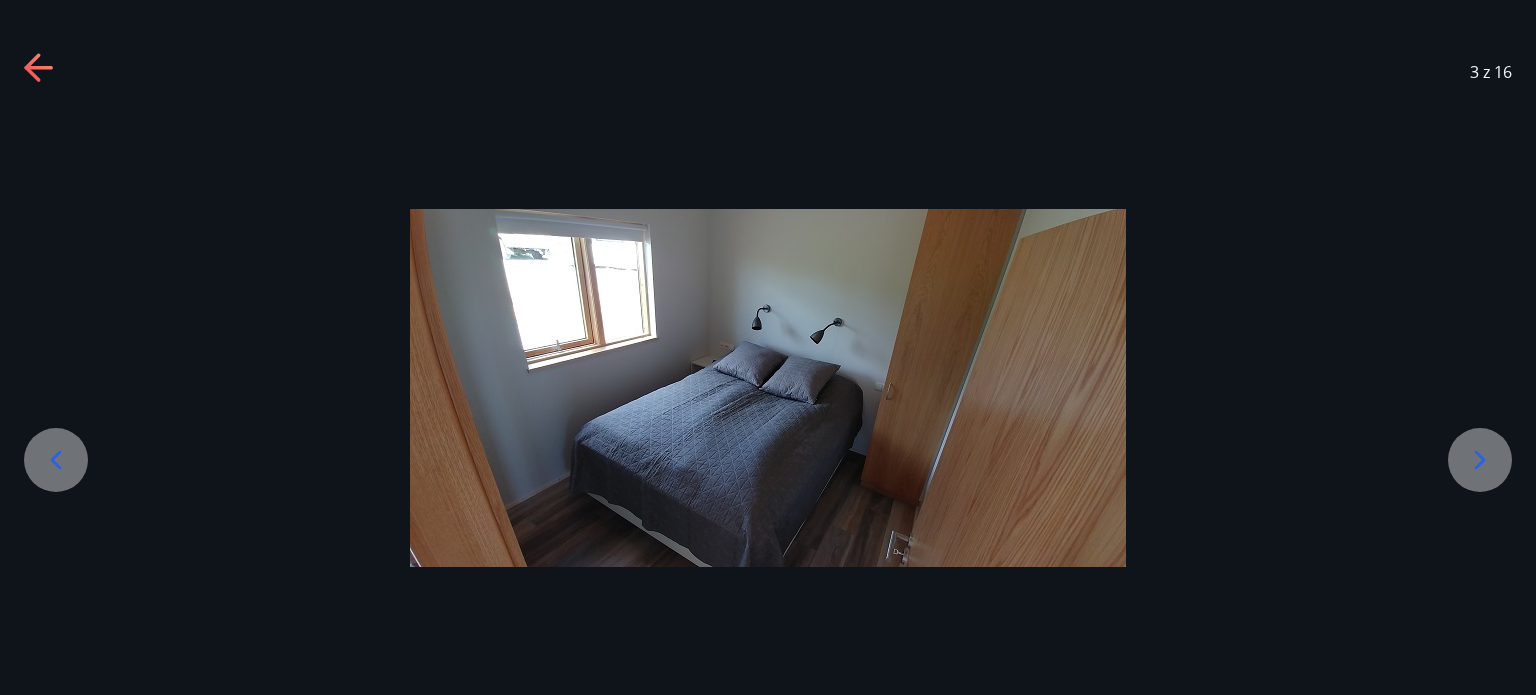 click 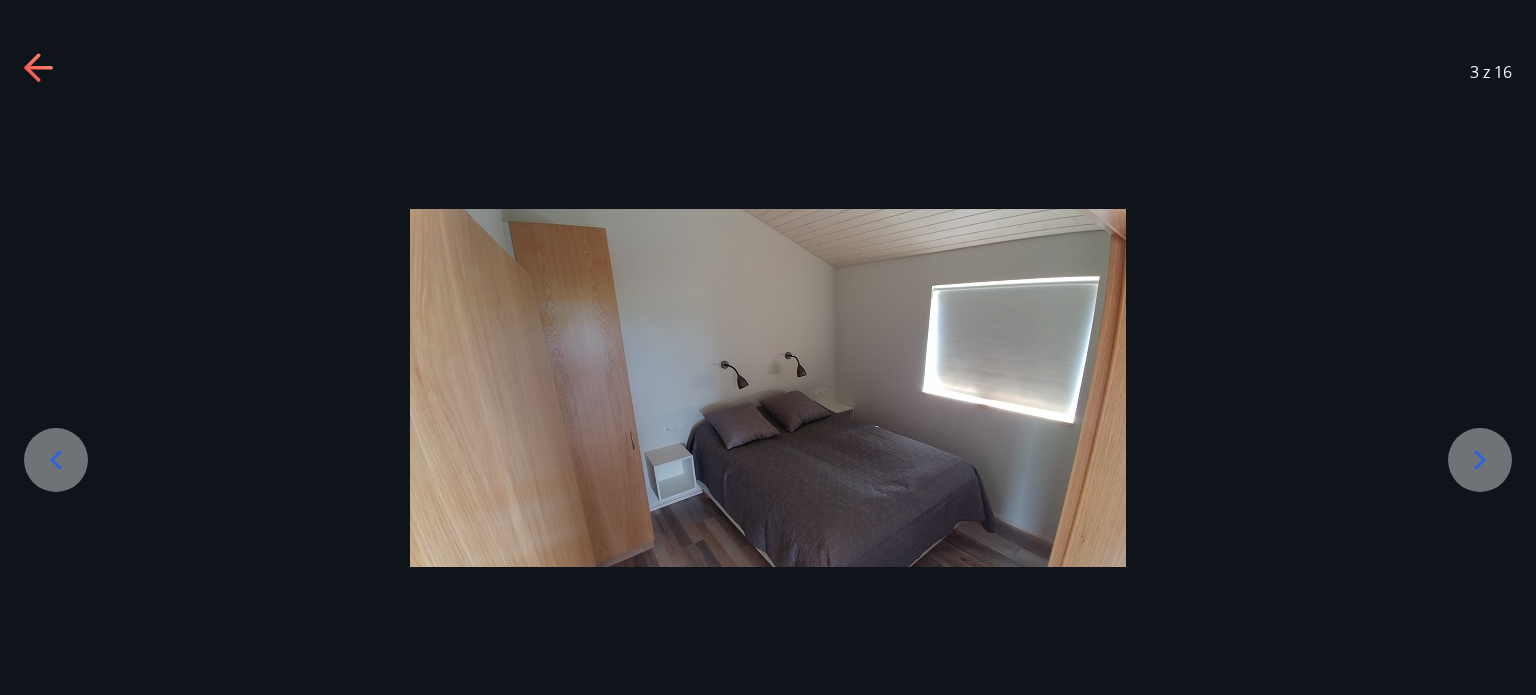 click 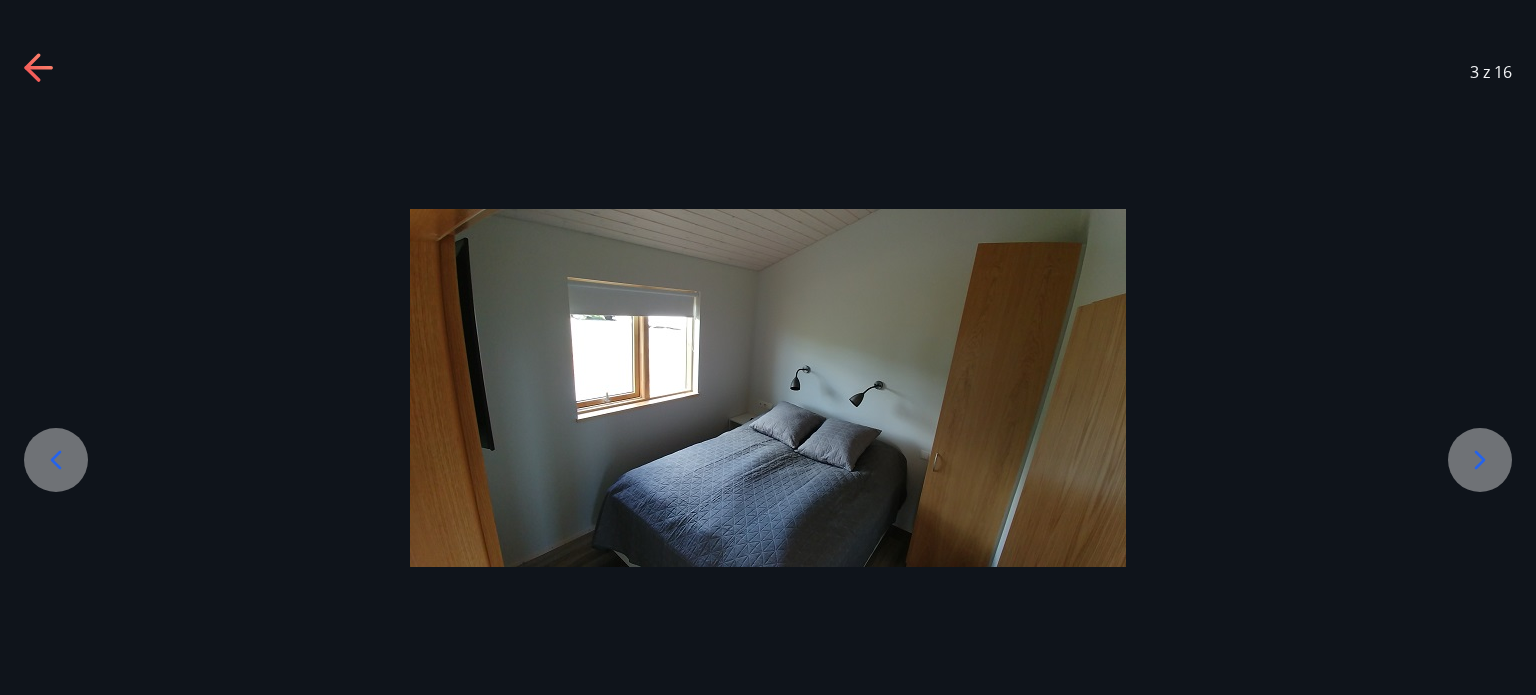 click 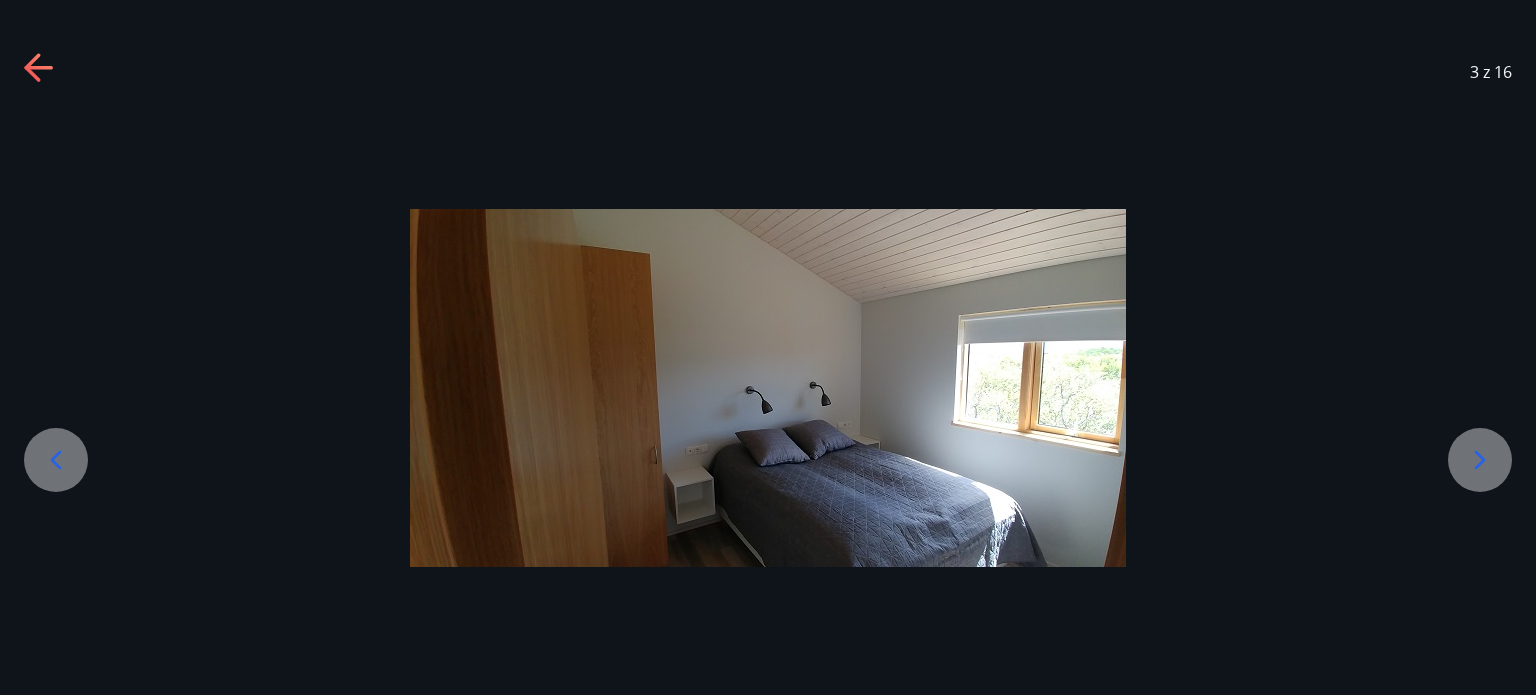 click at bounding box center [56, 460] 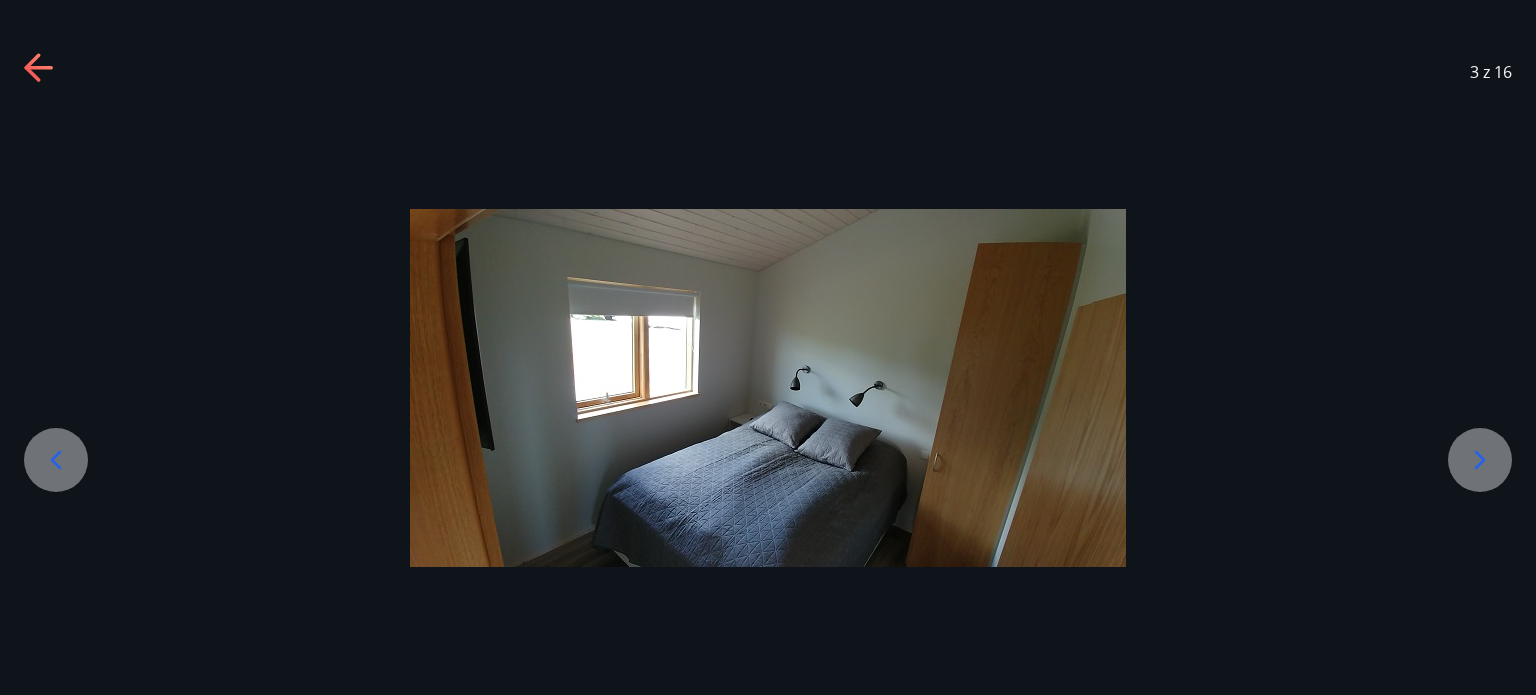click 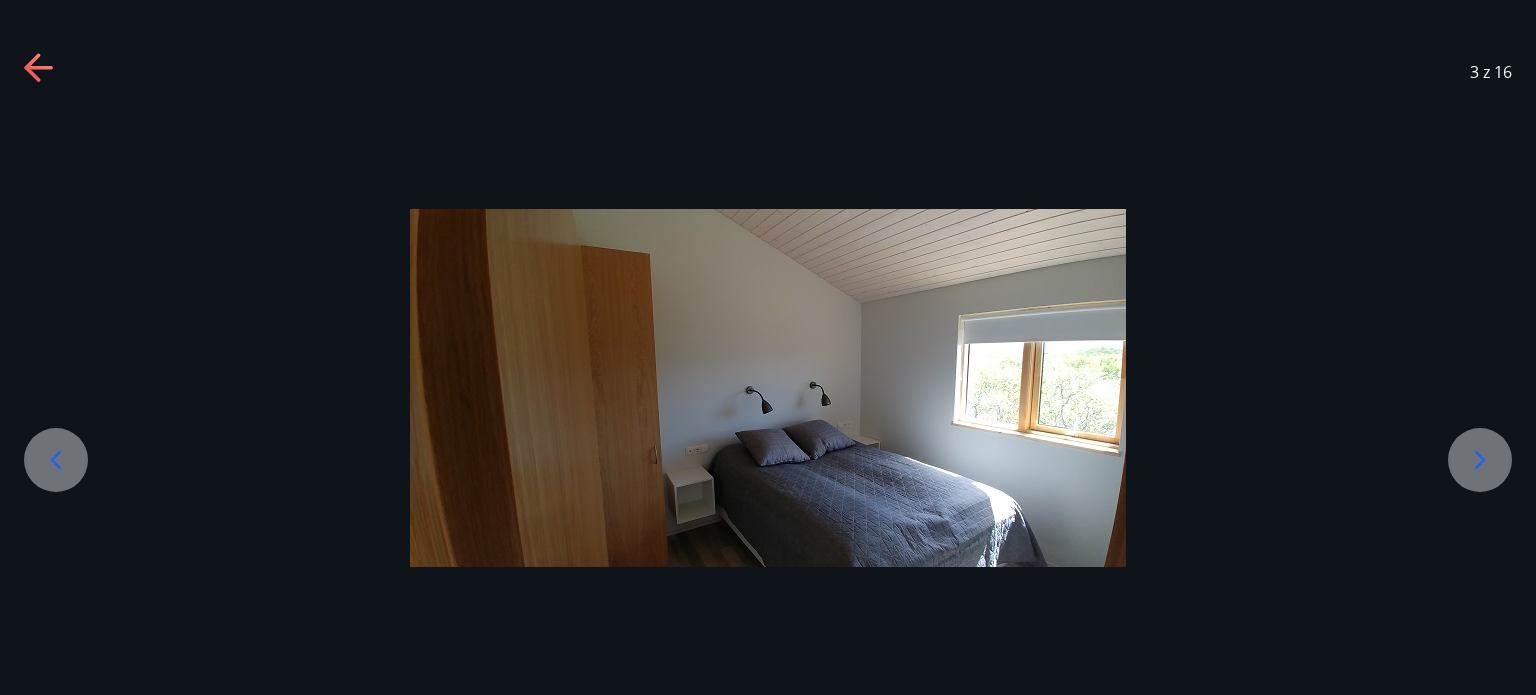 click 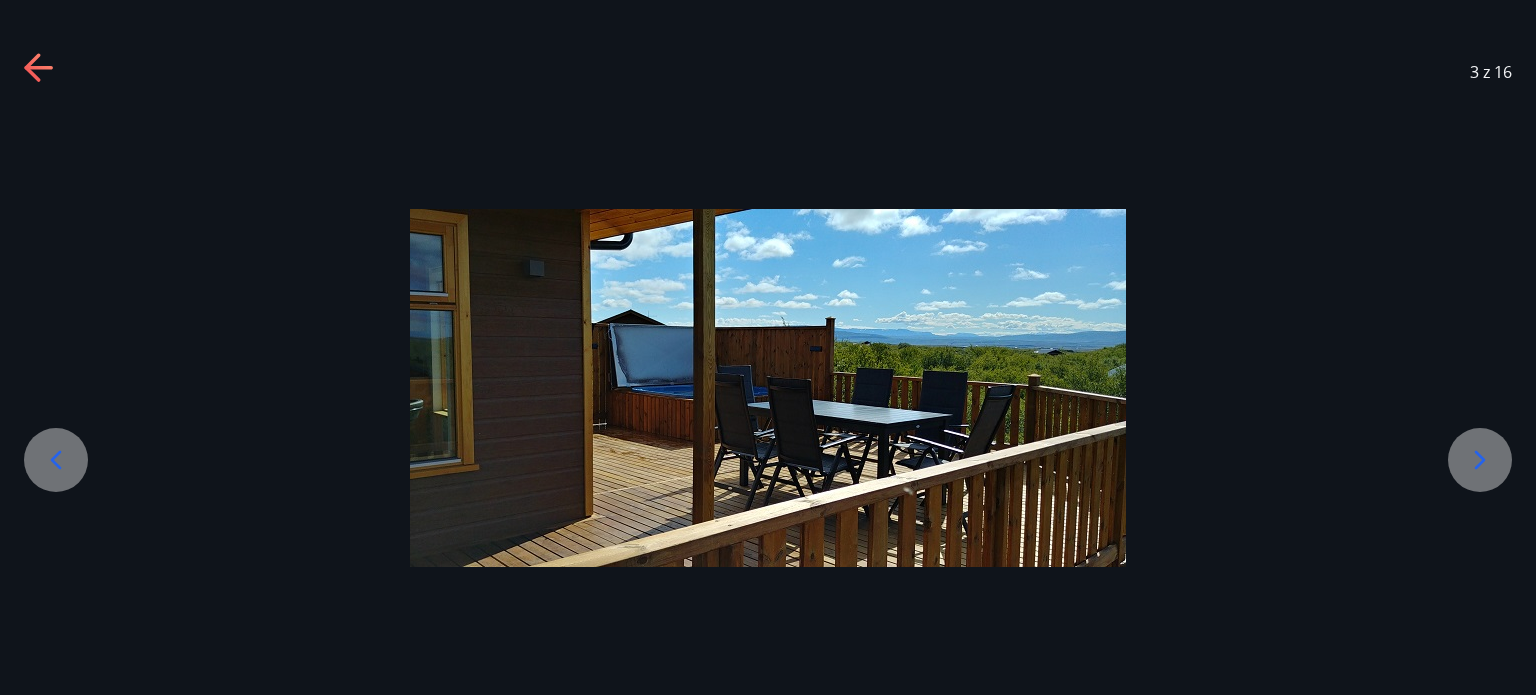 click 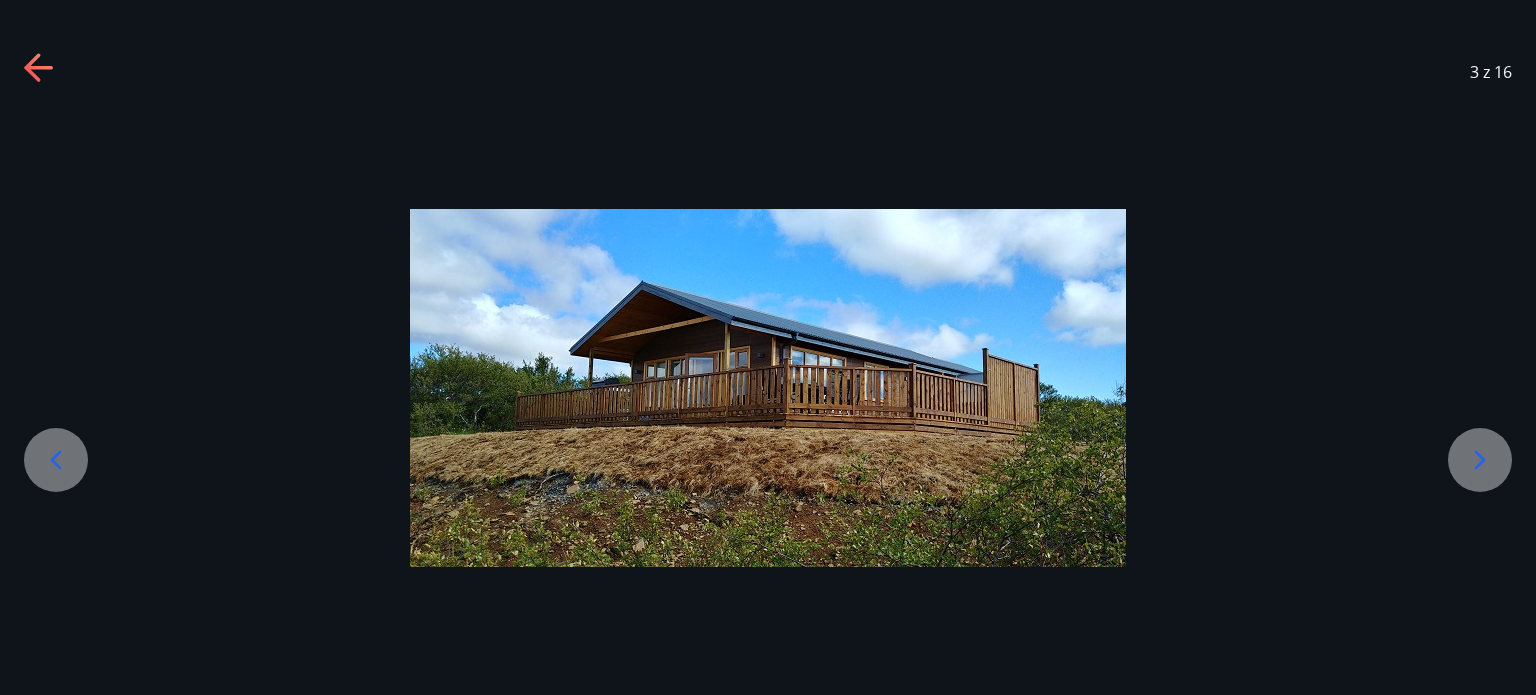 click 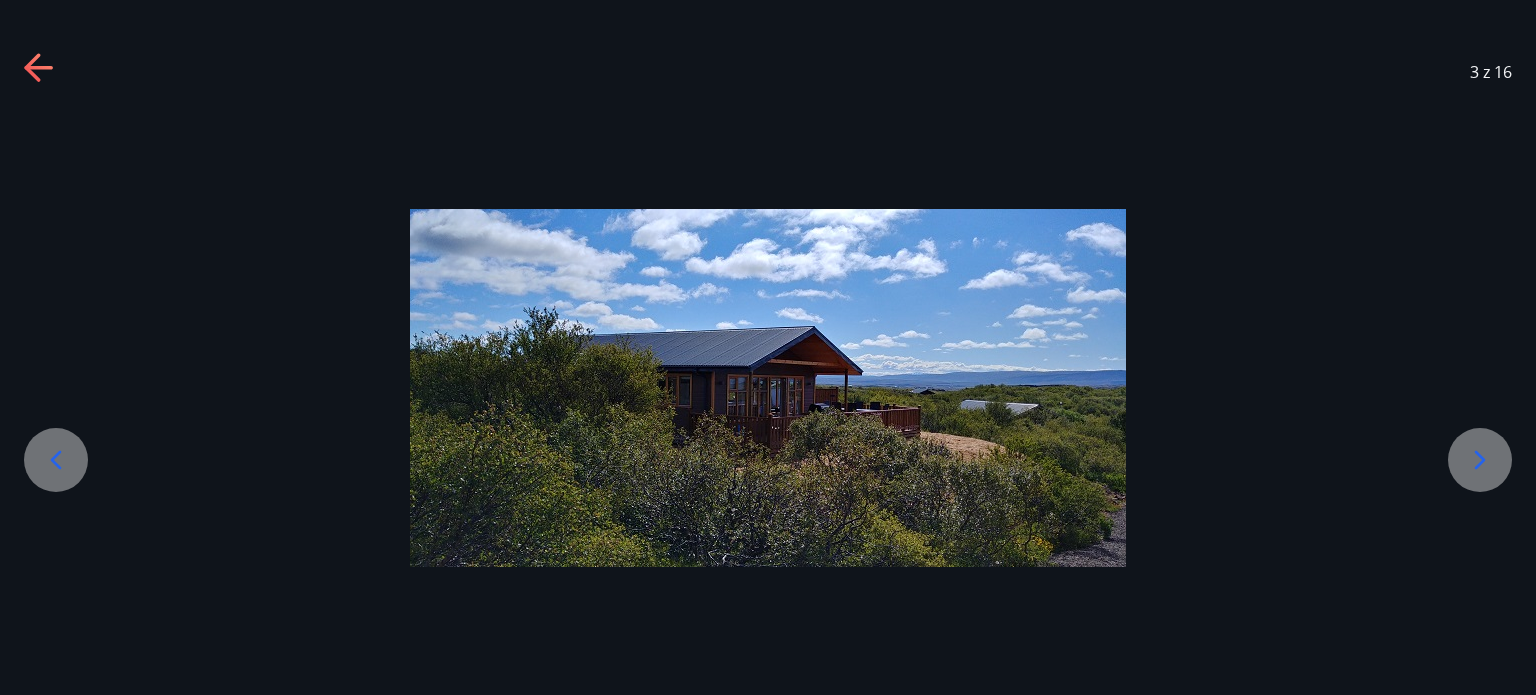 click 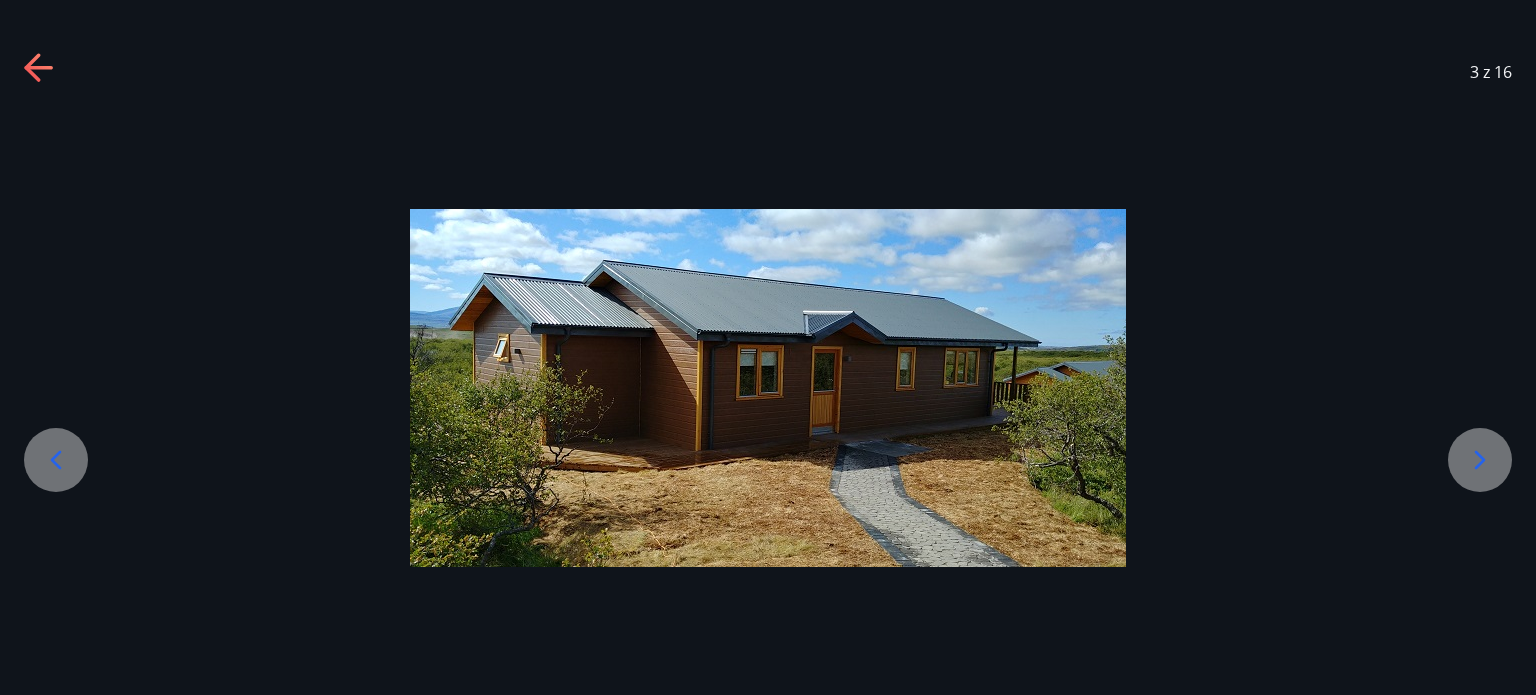 click 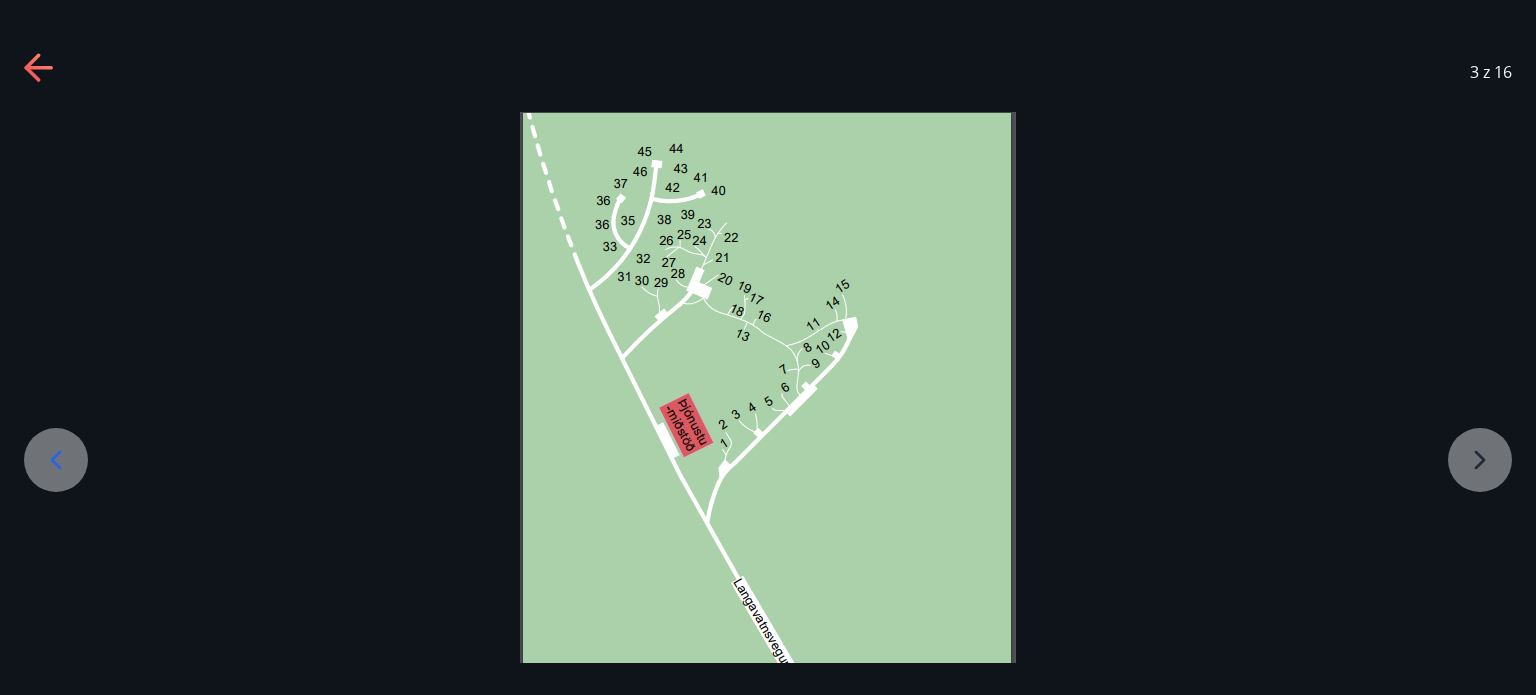 click at bounding box center (768, 519) 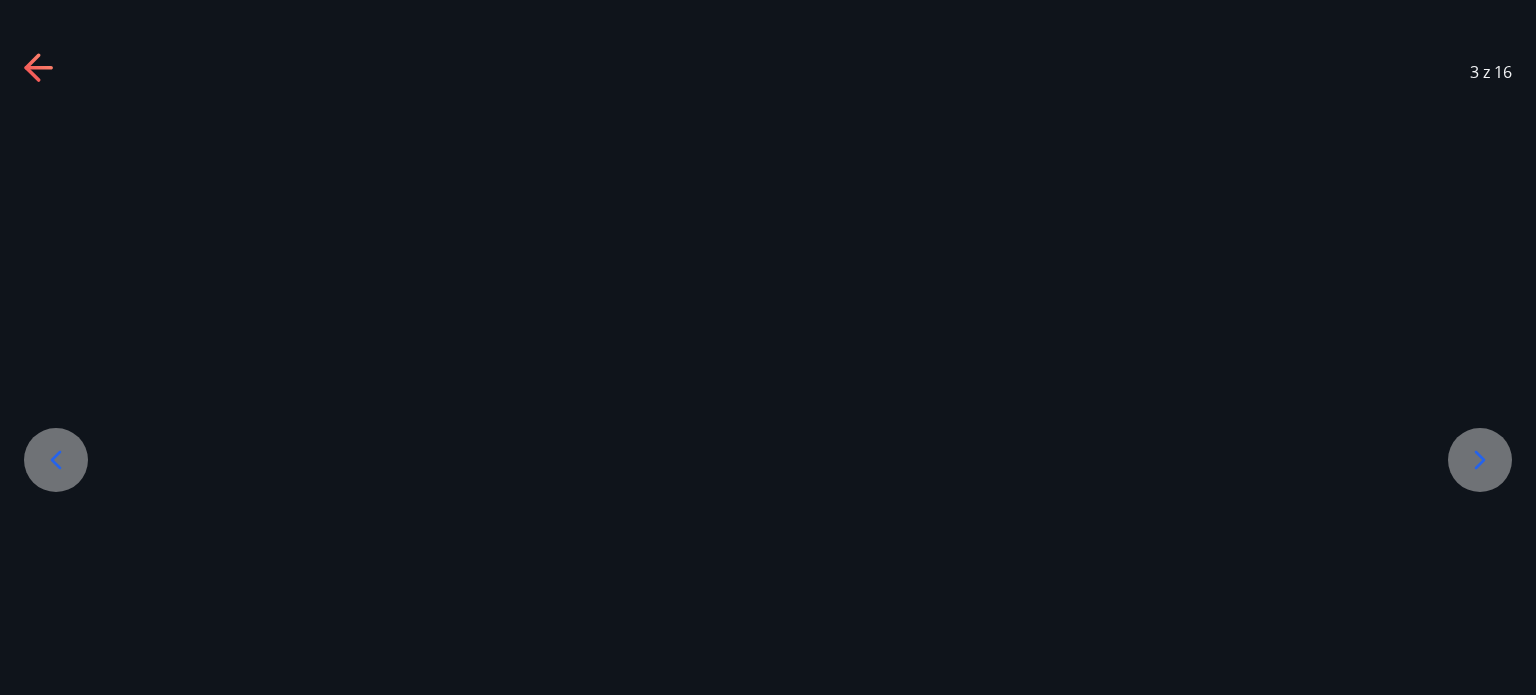 click at bounding box center (56, 460) 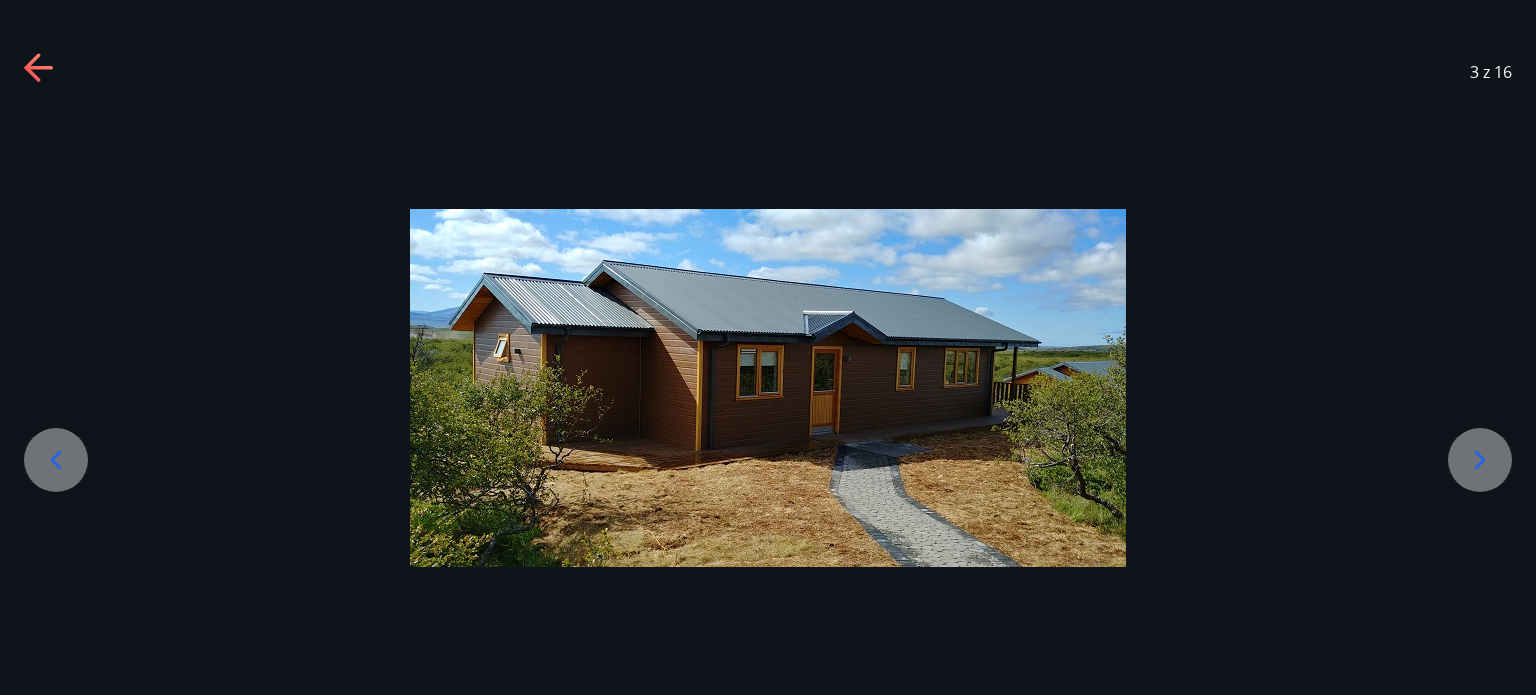 click at bounding box center [56, 460] 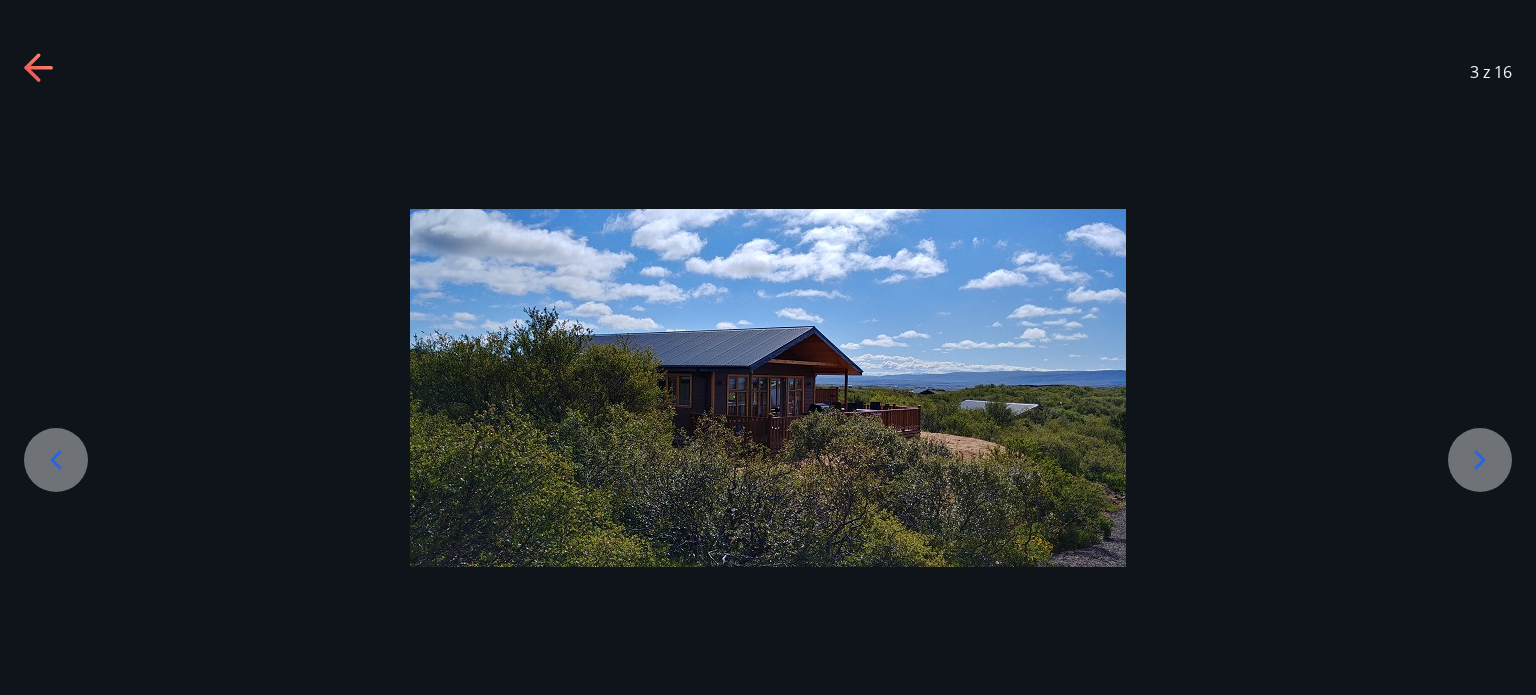 click at bounding box center [56, 460] 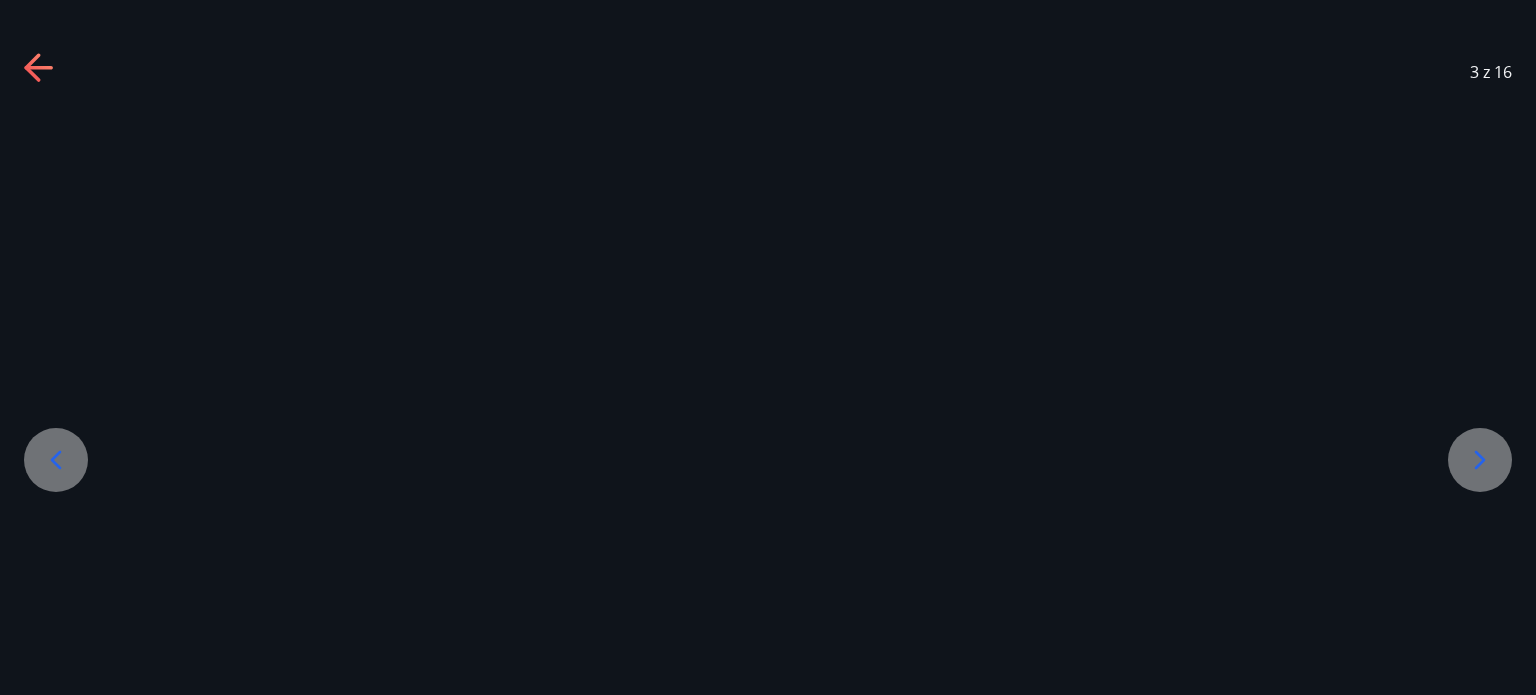 click at bounding box center (56, 460) 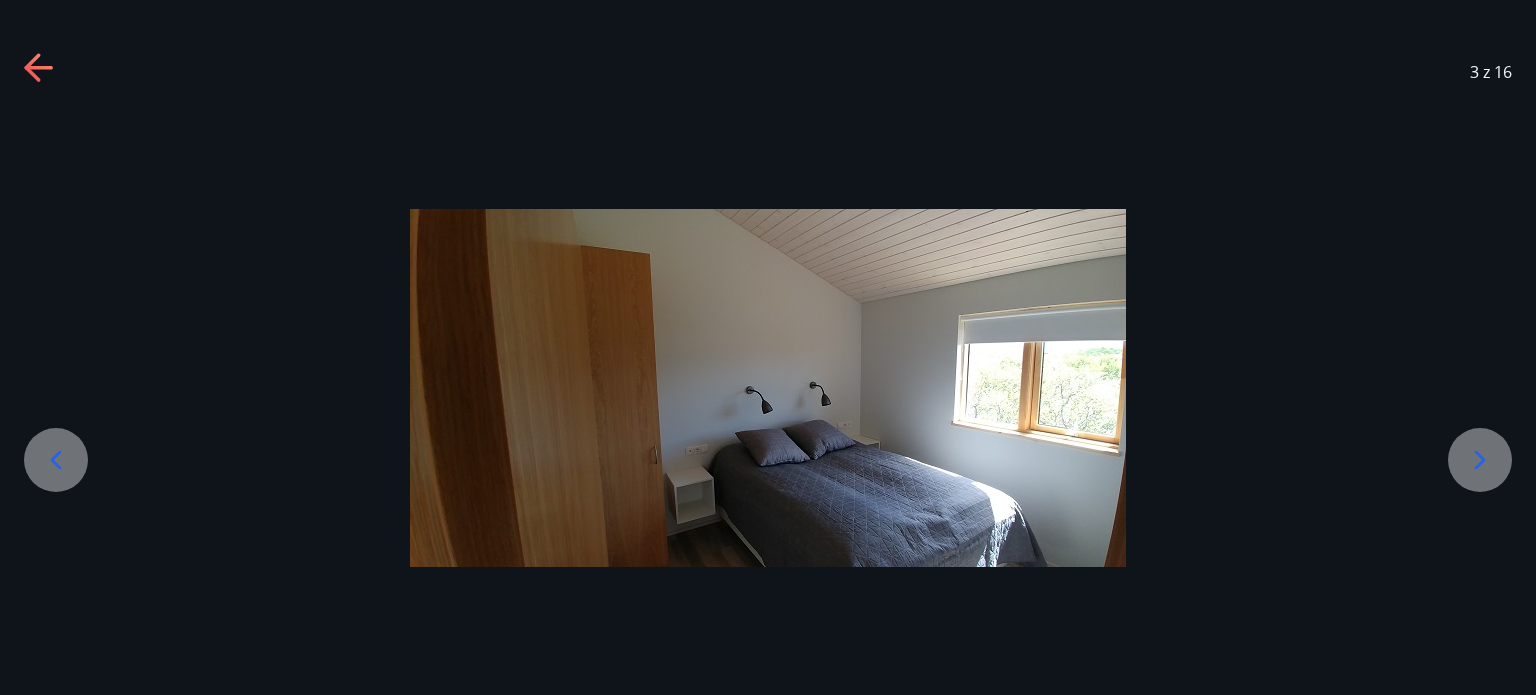 click at bounding box center [56, 460] 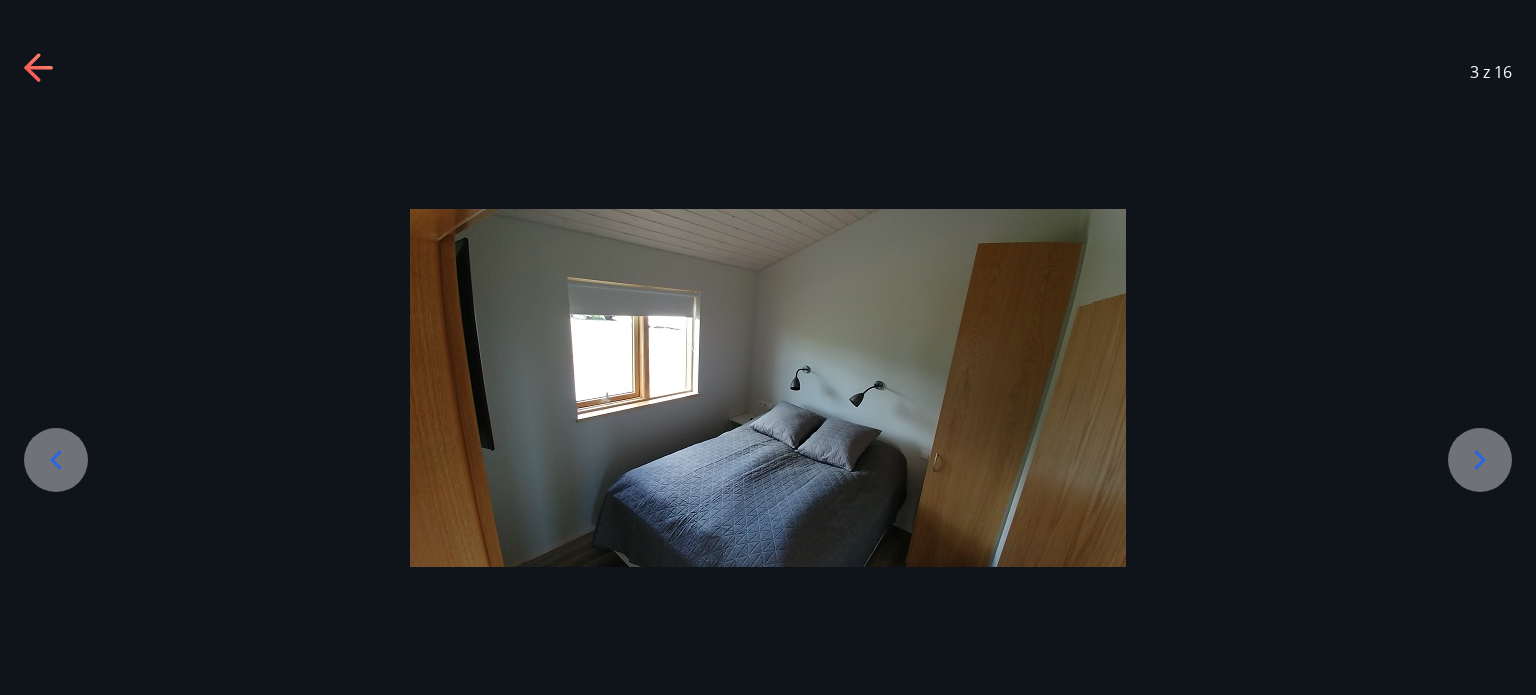click at bounding box center (56, 460) 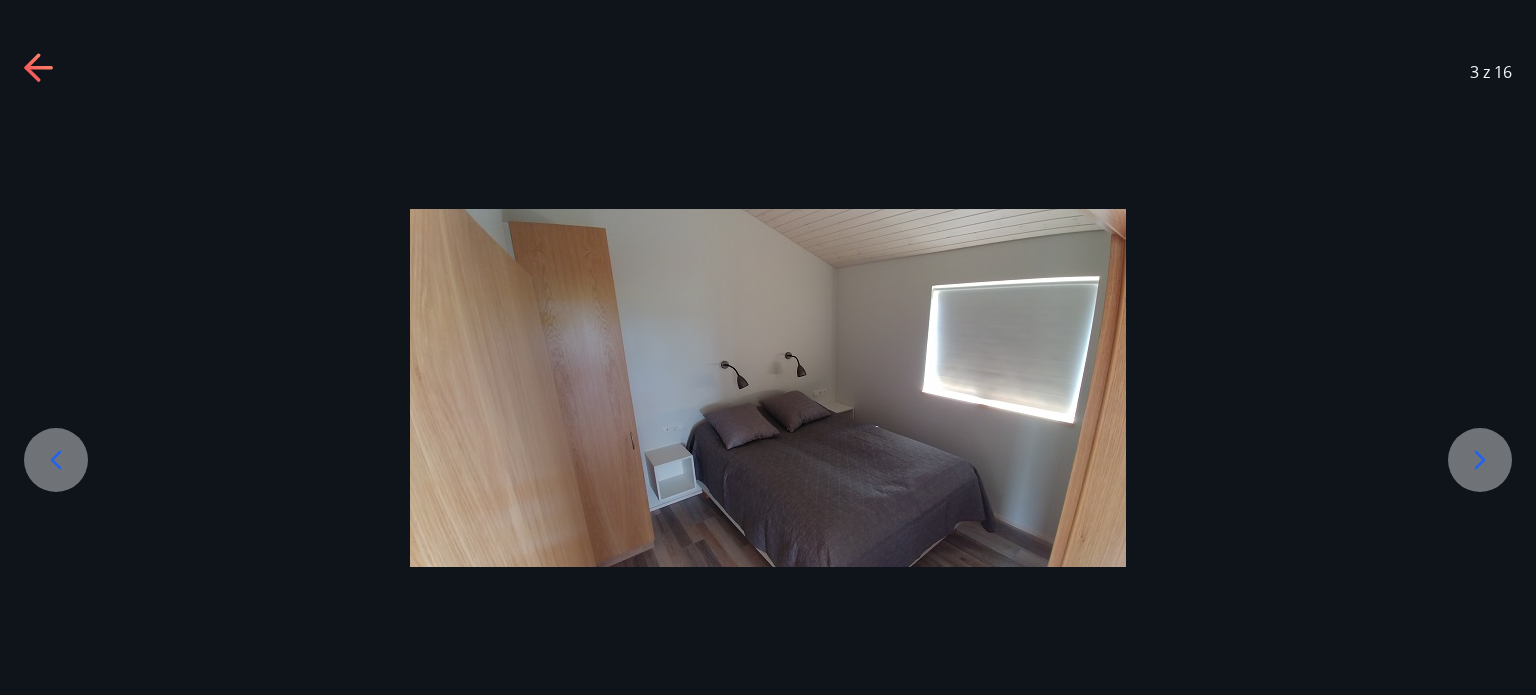 click at bounding box center [56, 460] 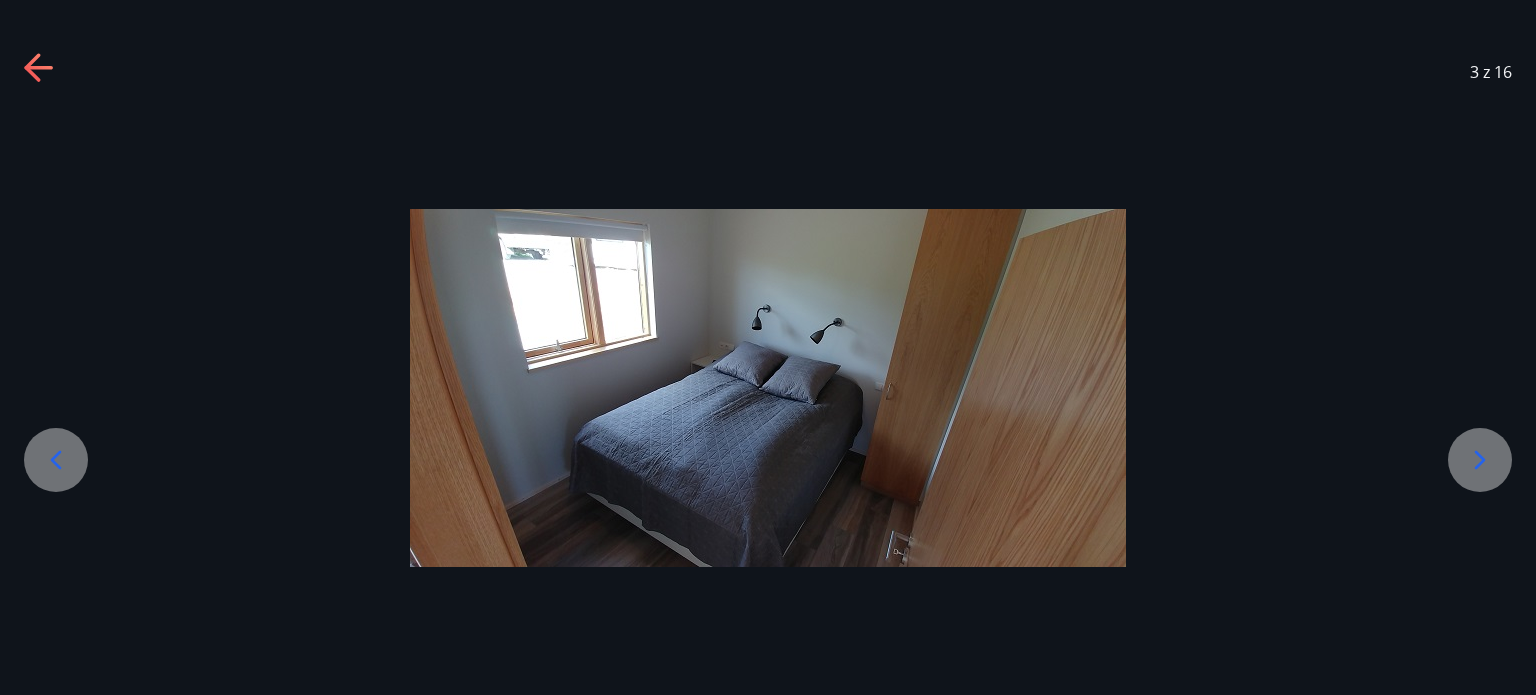 click at bounding box center (56, 460) 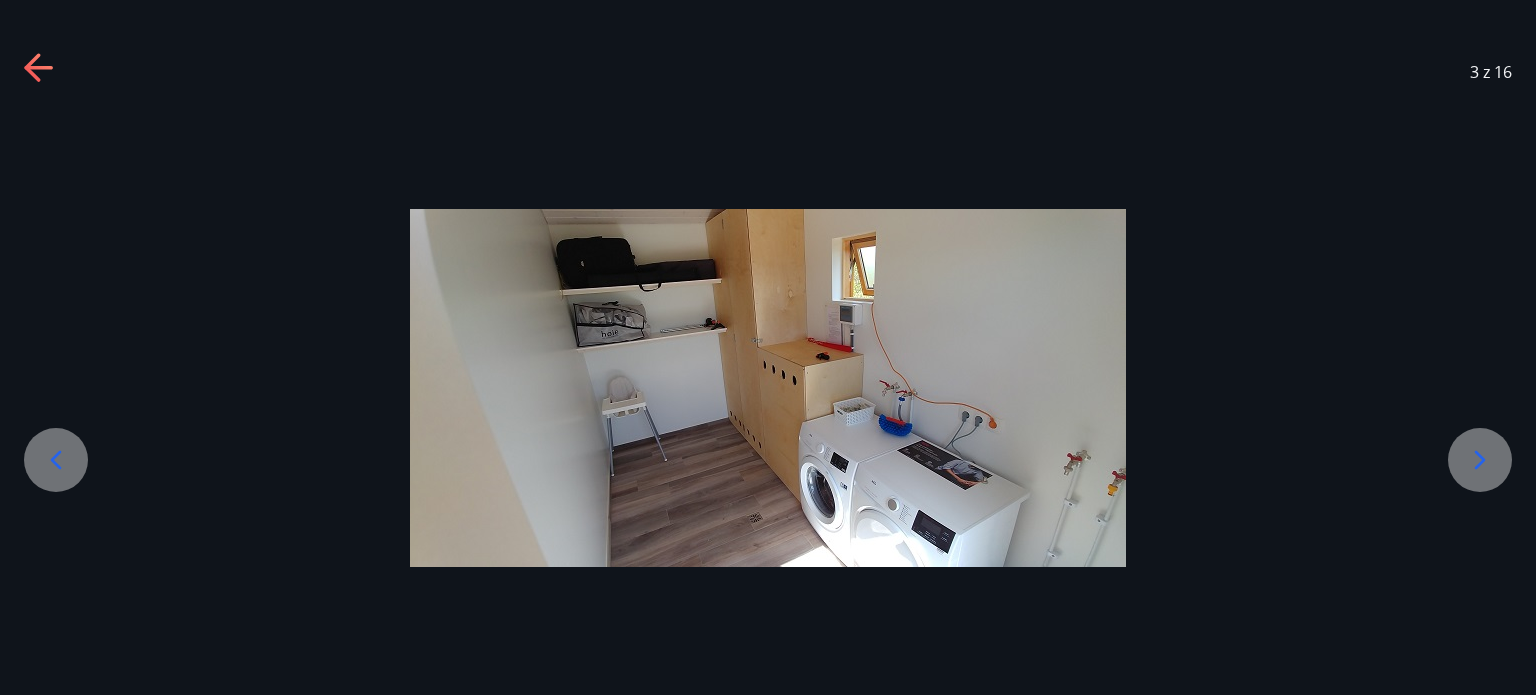 click at bounding box center [56, 460] 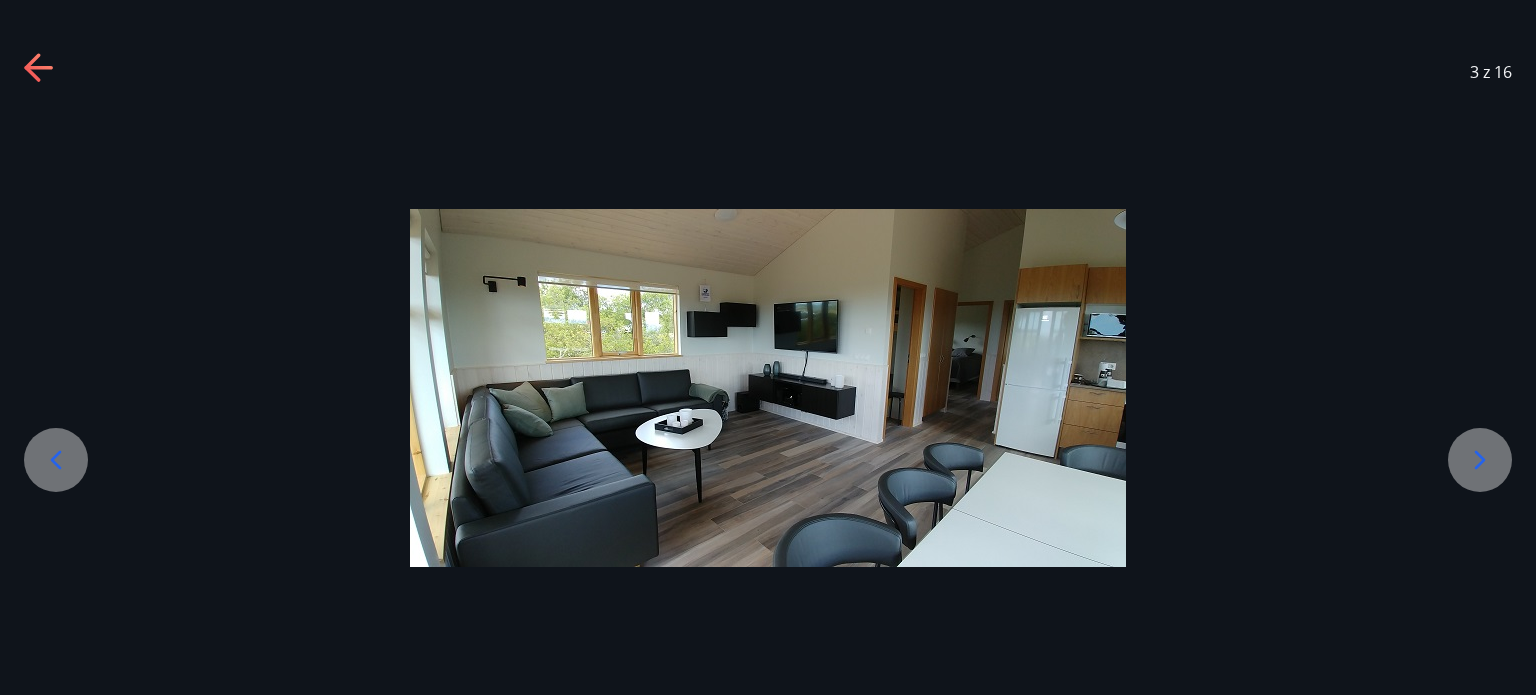 click at bounding box center (56, 460) 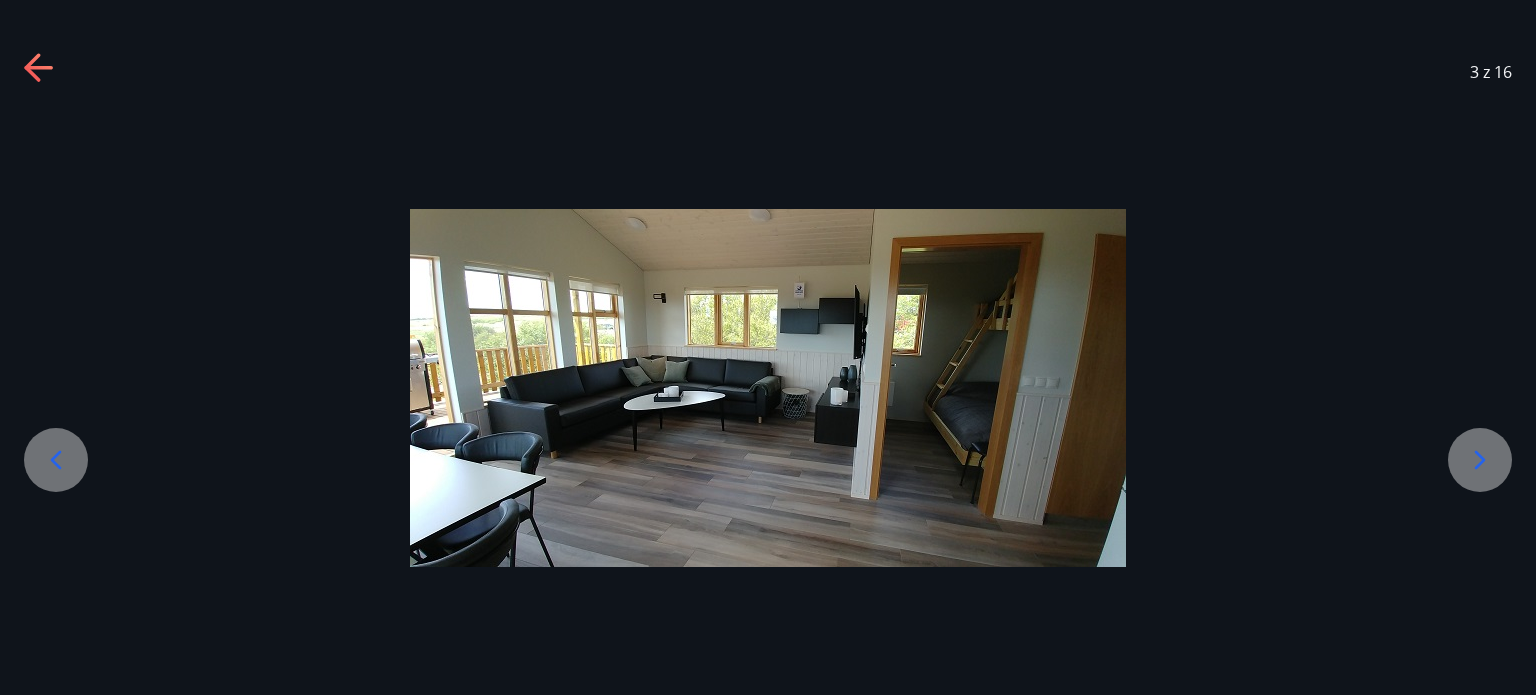 click at bounding box center (56, 460) 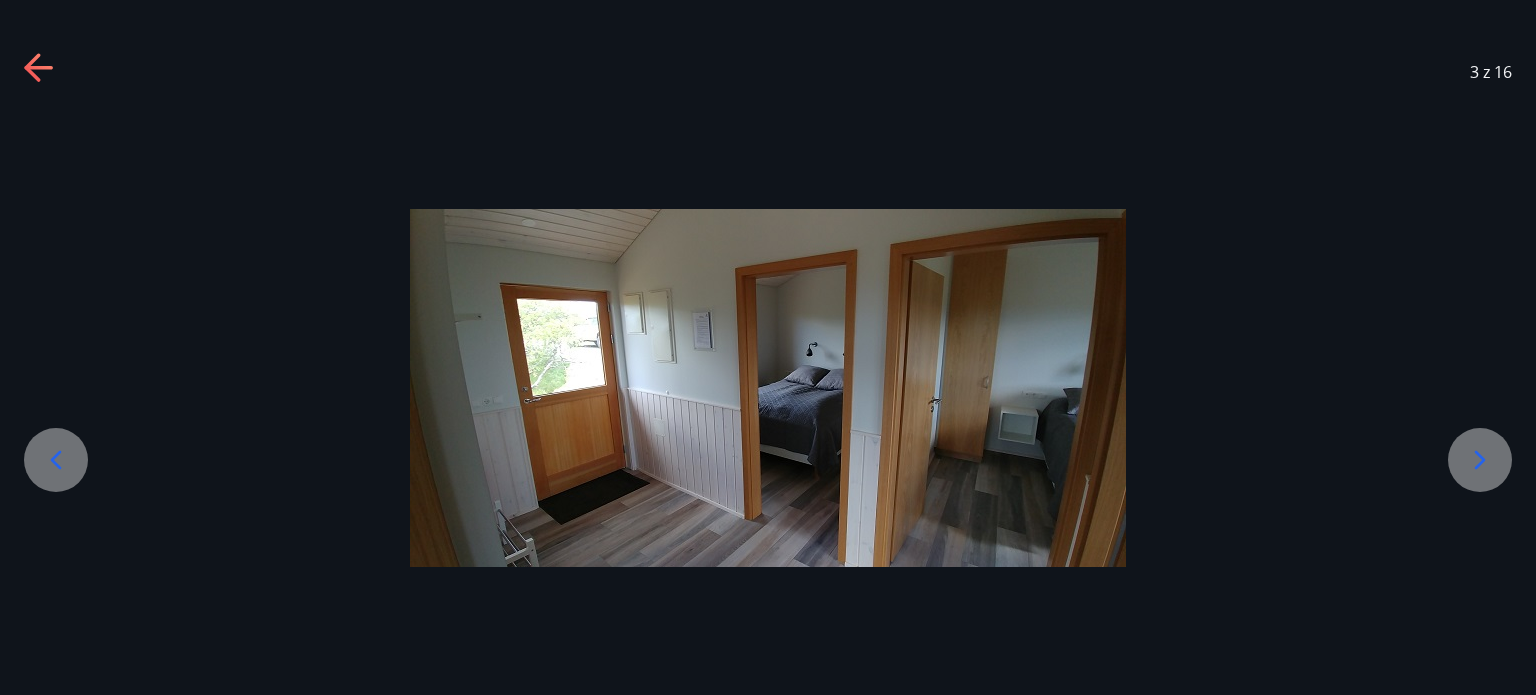 click at bounding box center [56, 460] 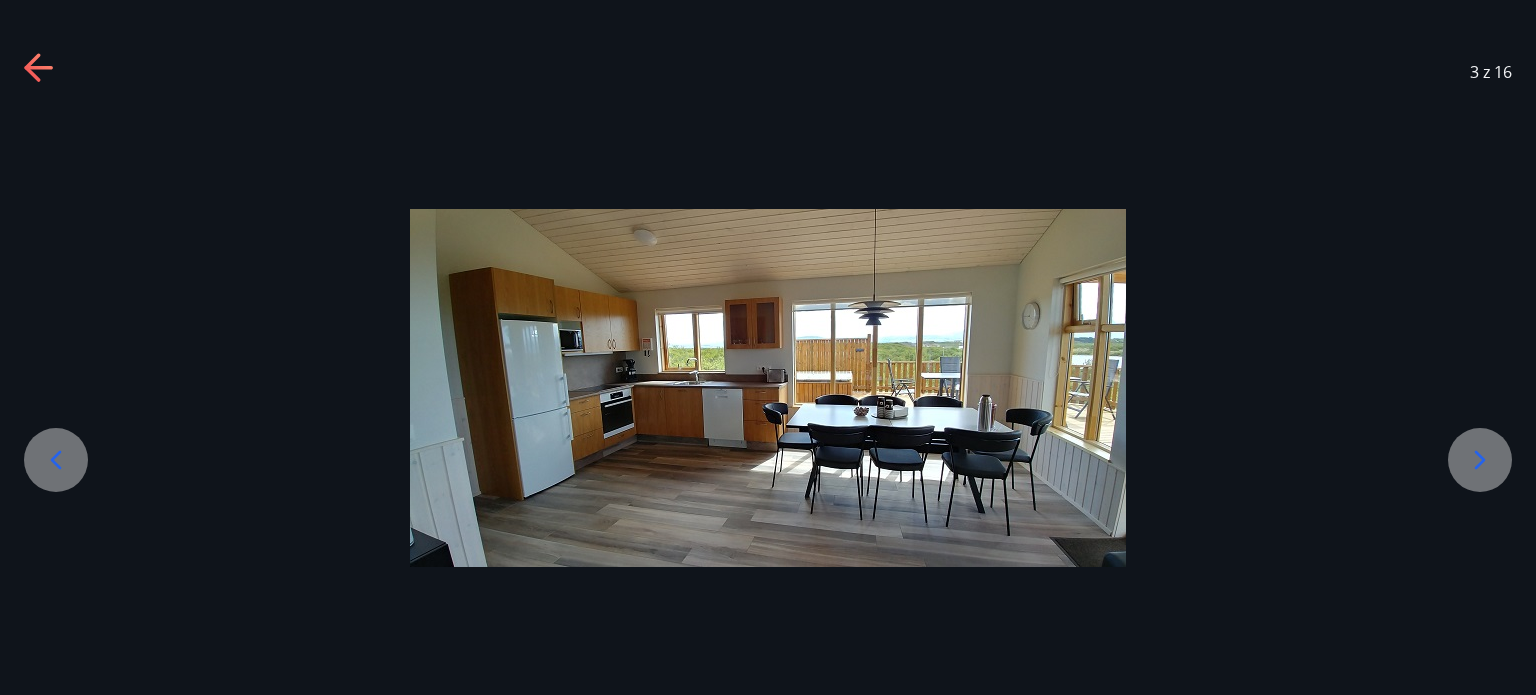 click at bounding box center [56, 460] 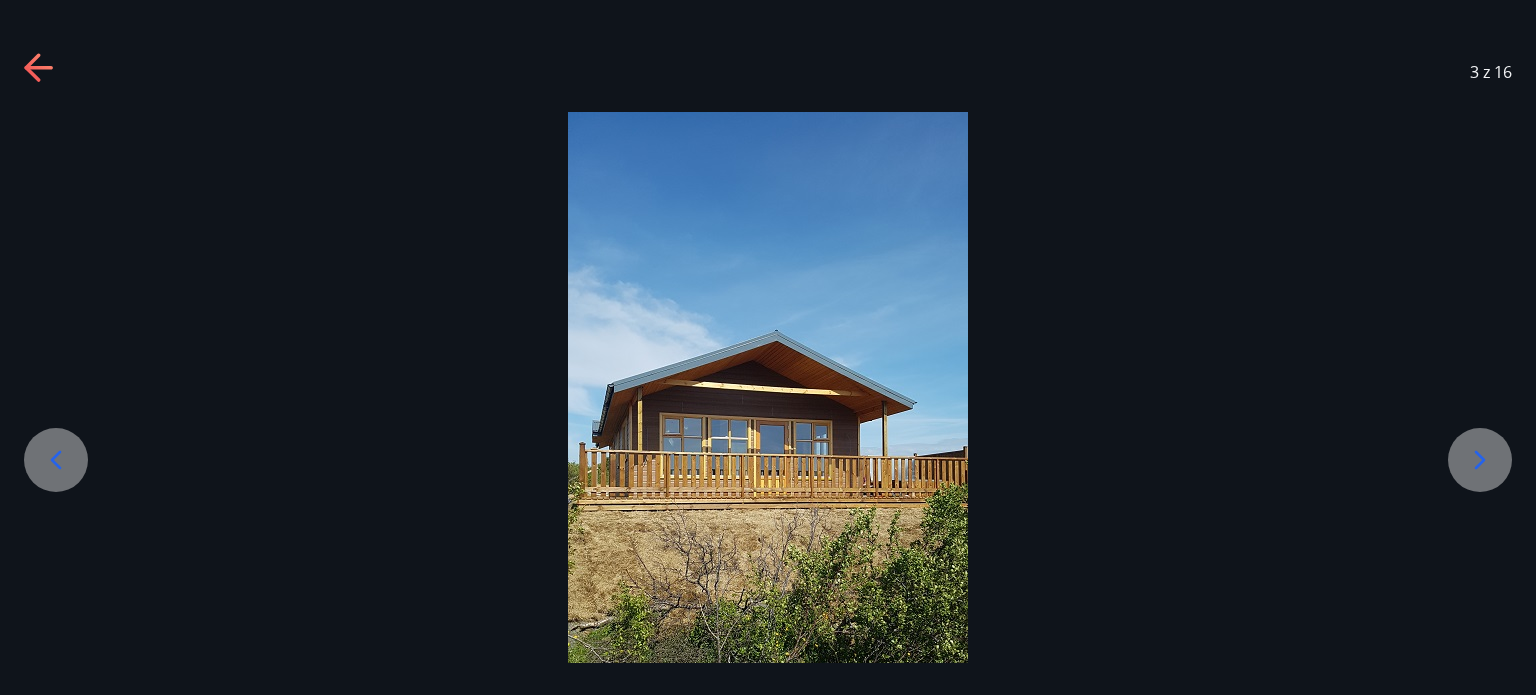 click at bounding box center (56, 460) 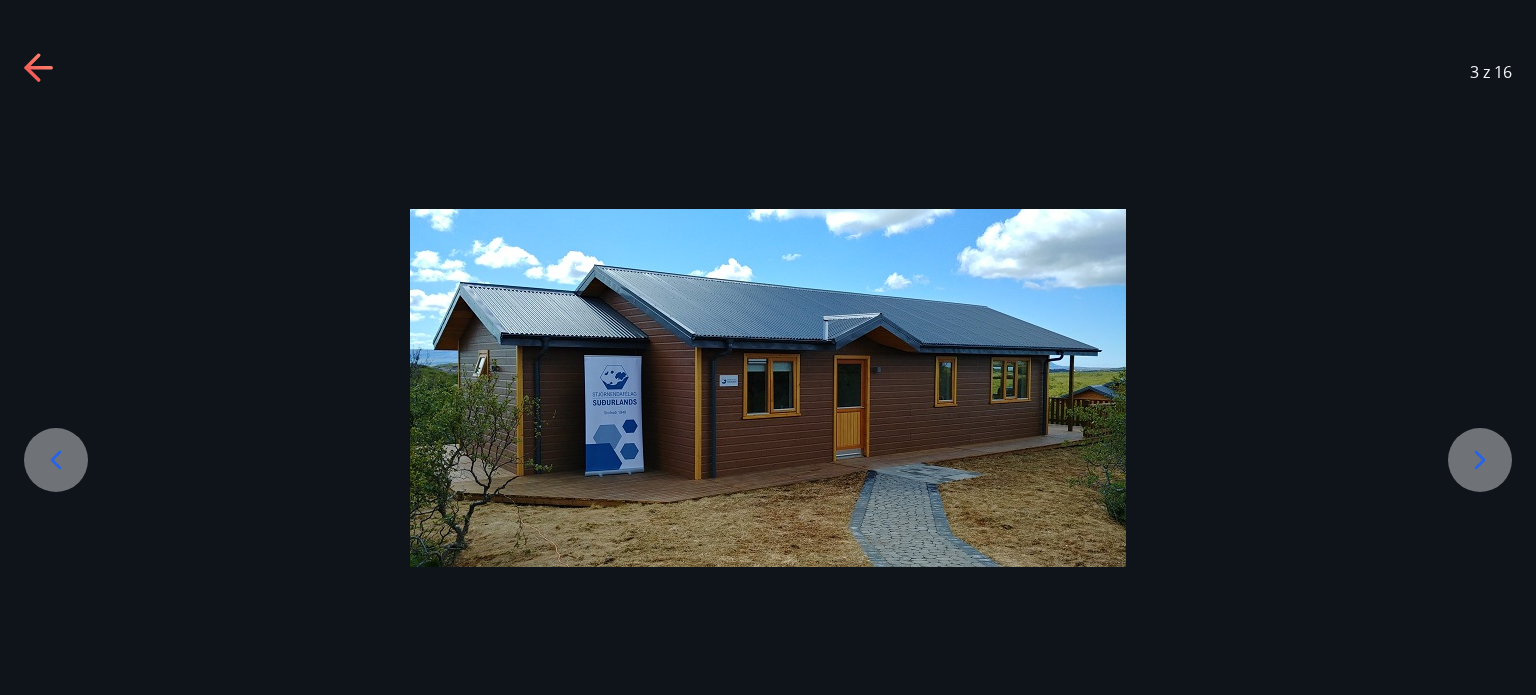 click at bounding box center (56, 460) 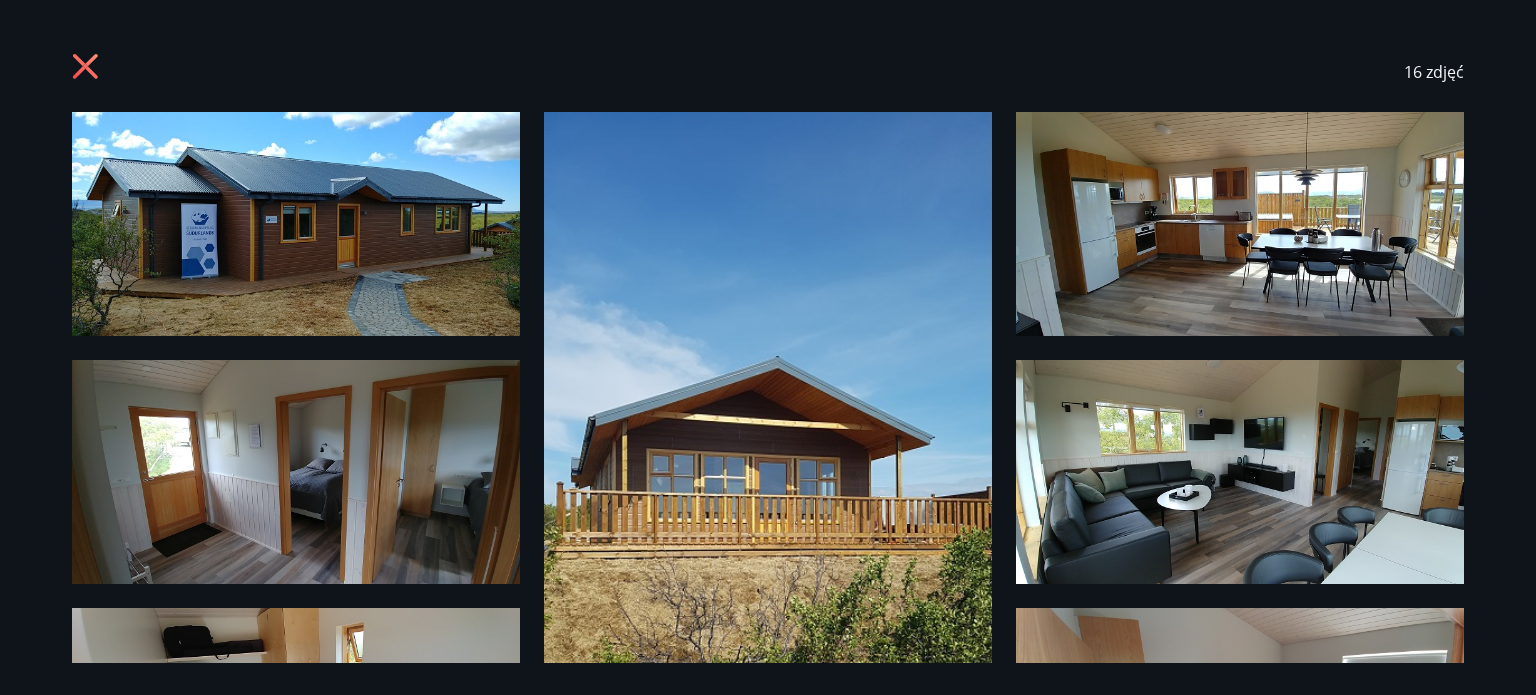 click 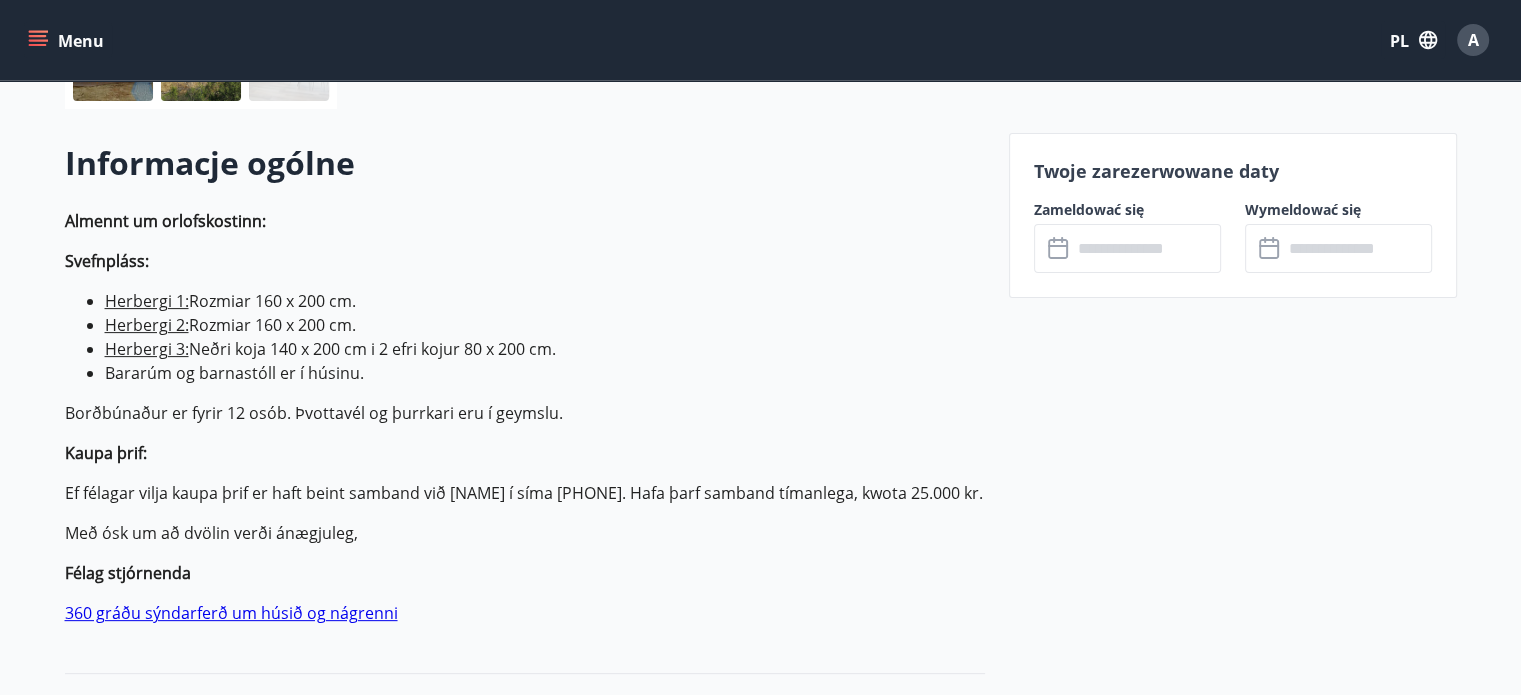 scroll, scrollTop: 327, scrollLeft: 0, axis: vertical 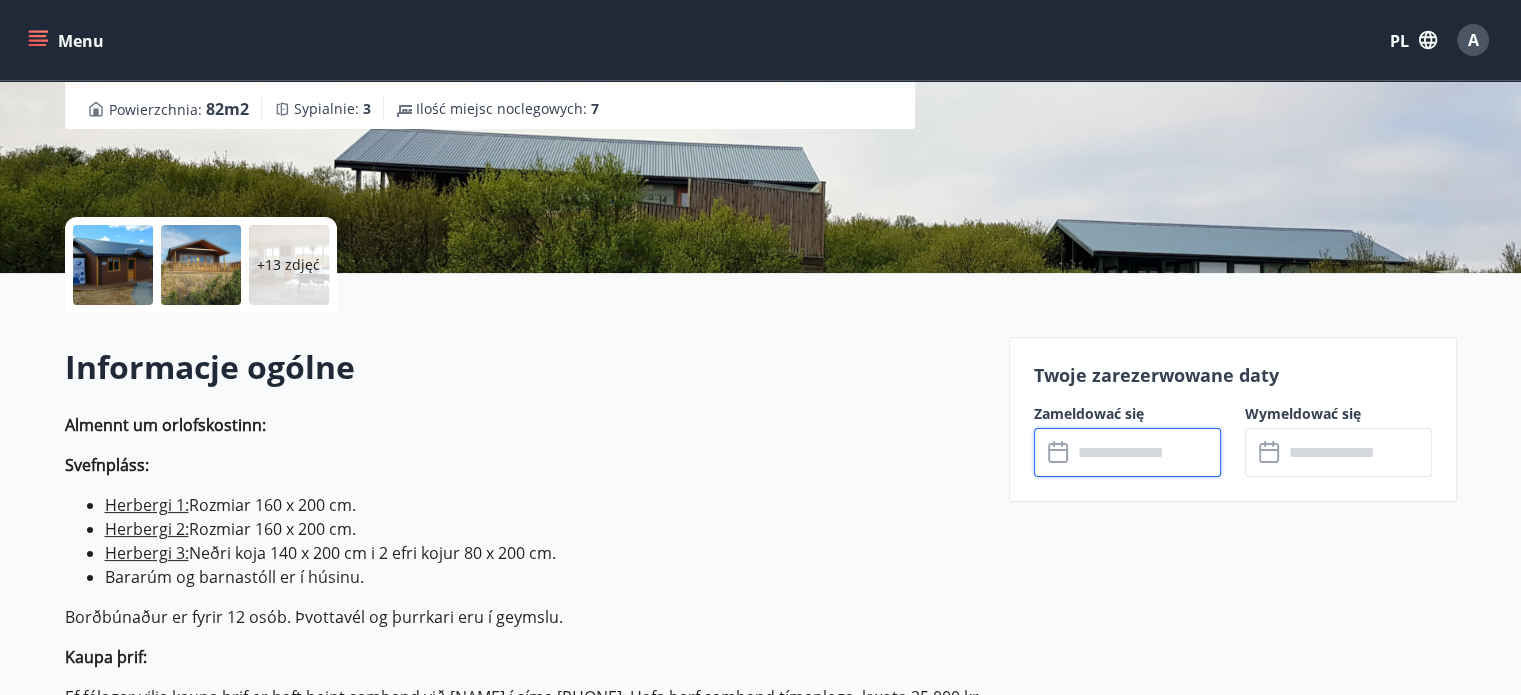 click at bounding box center (1146, 452) 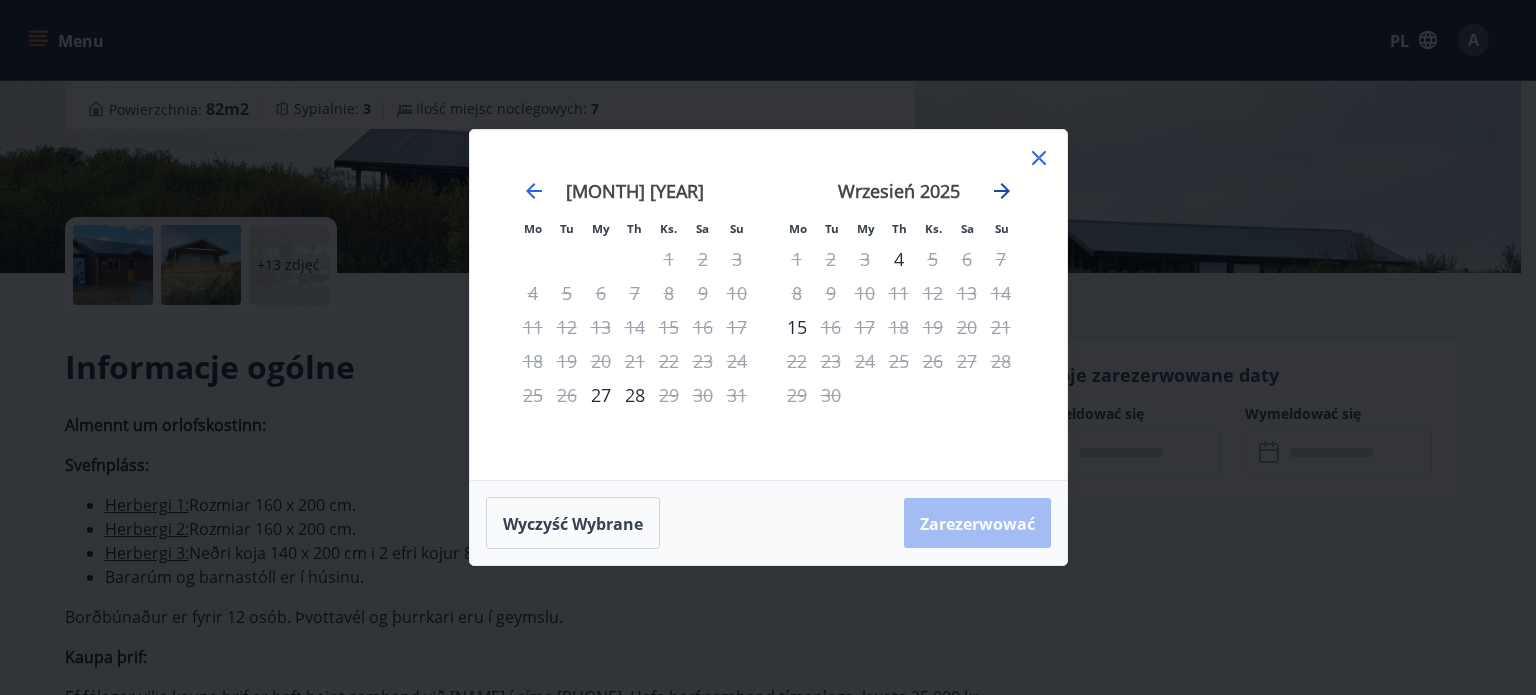 click 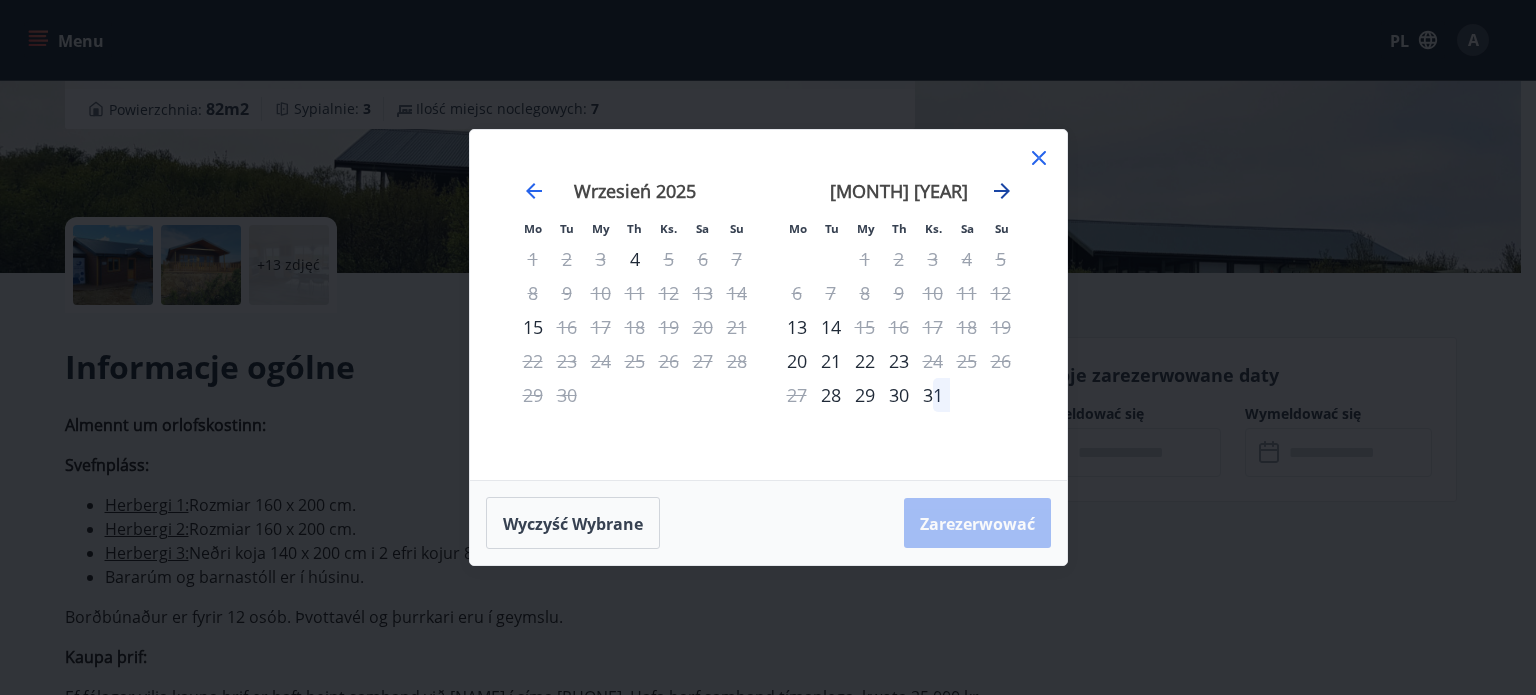 click 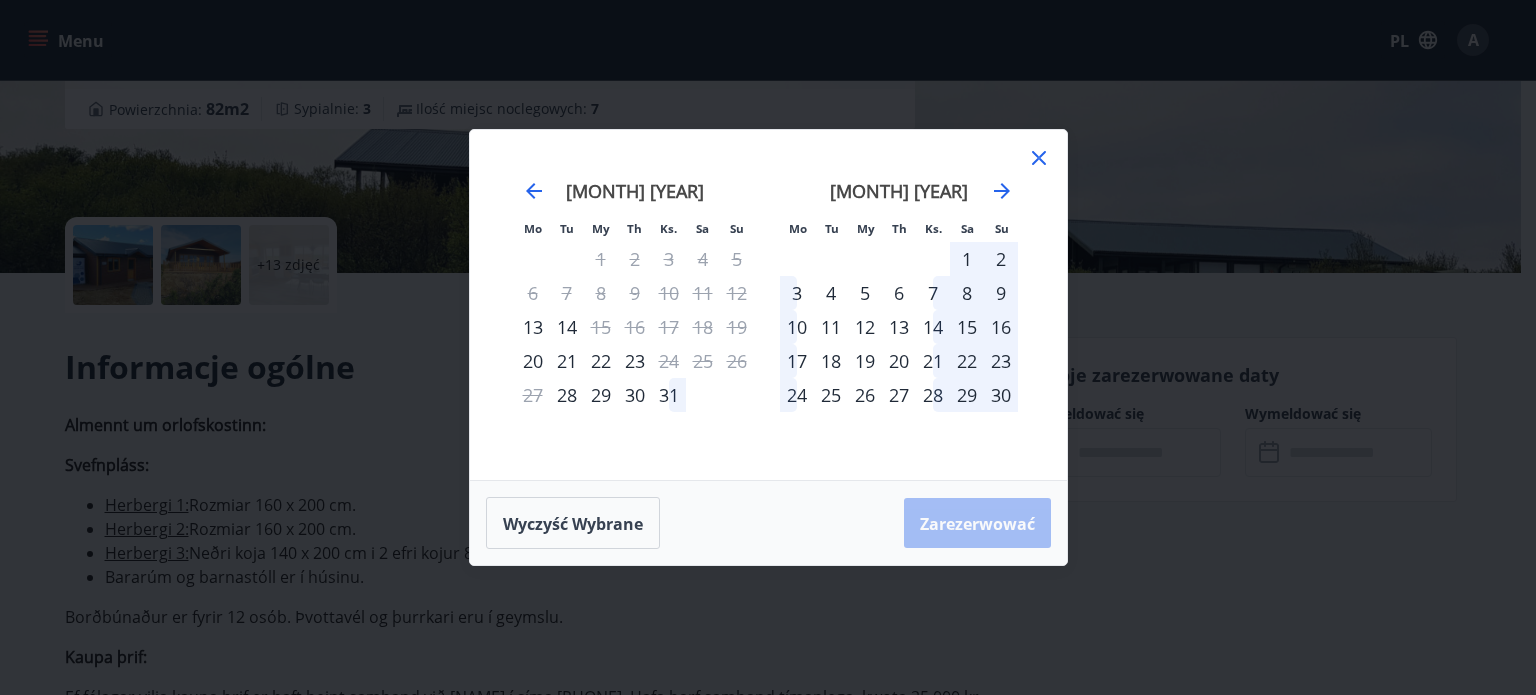 click on "[MONTH] [YEAR]" at bounding box center [899, 198] 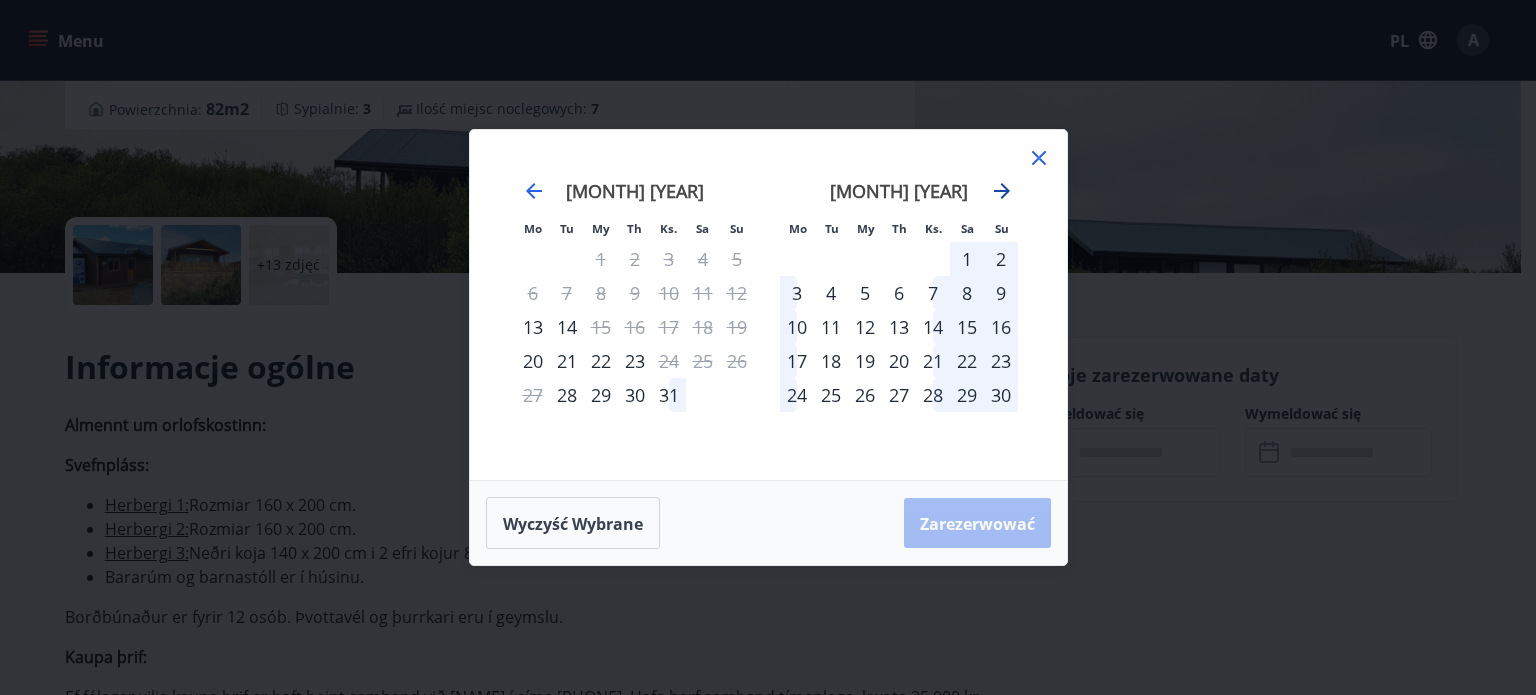 click 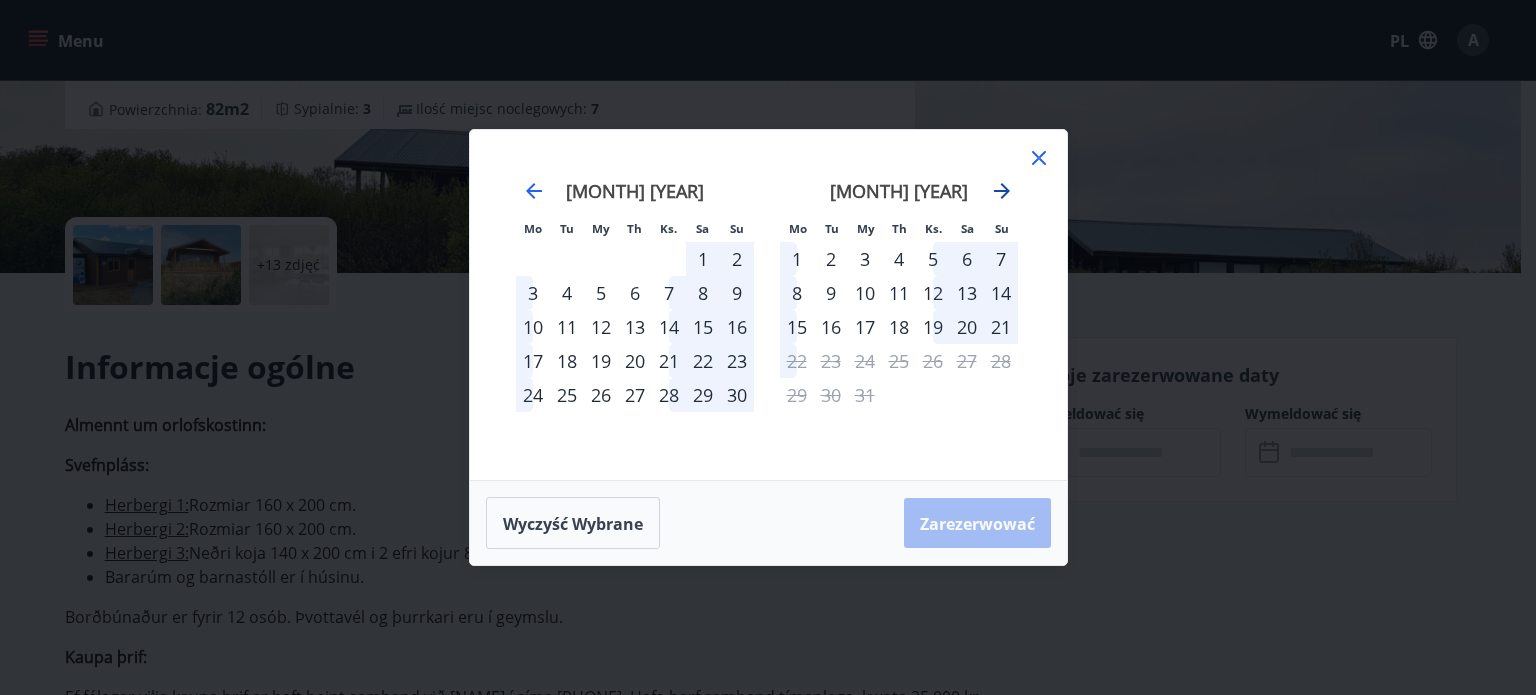 click 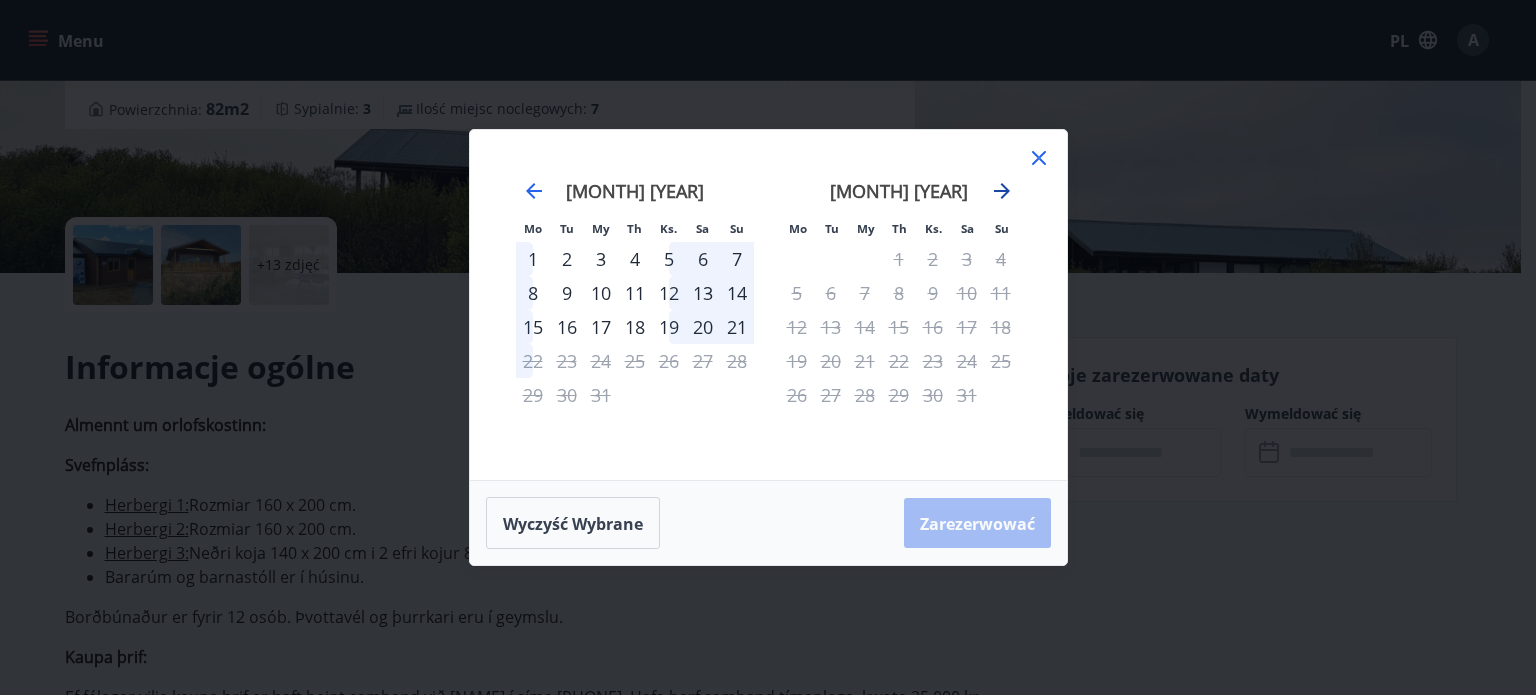 click 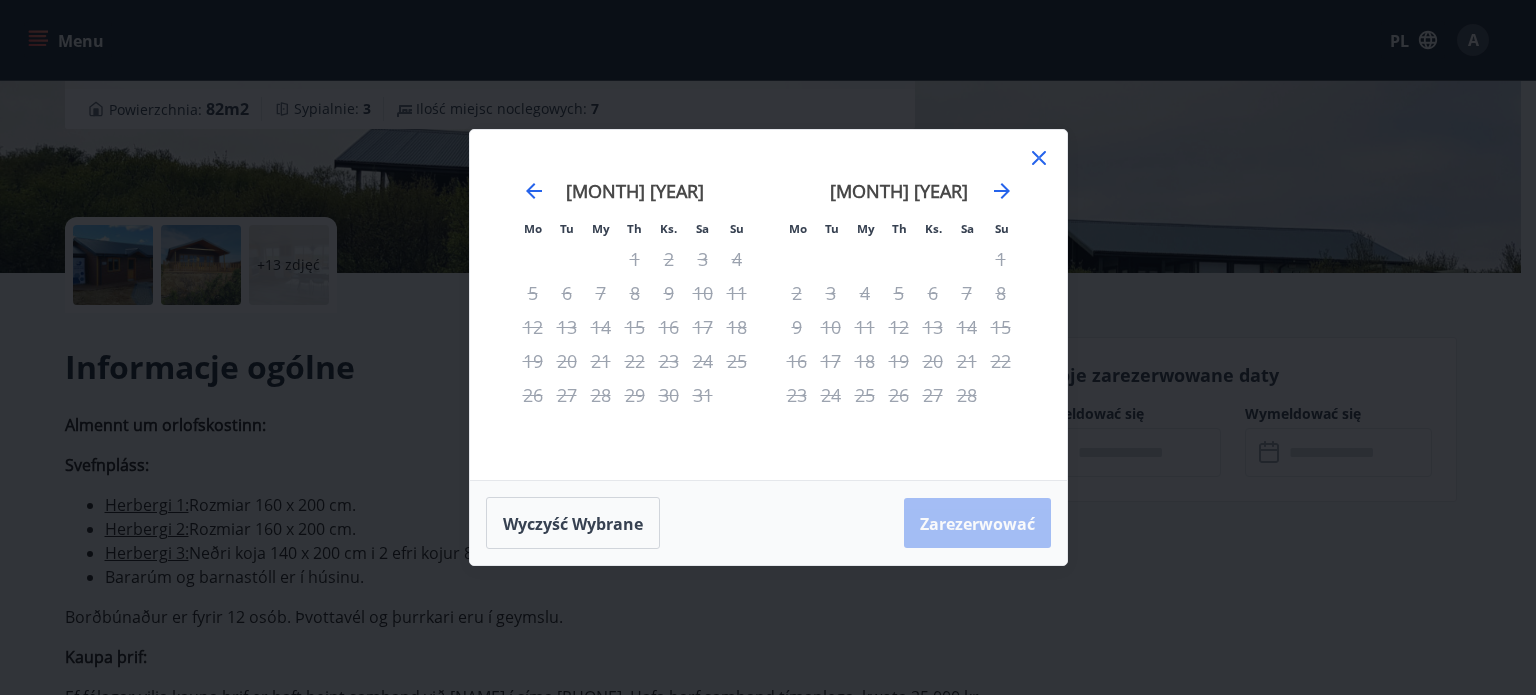 click 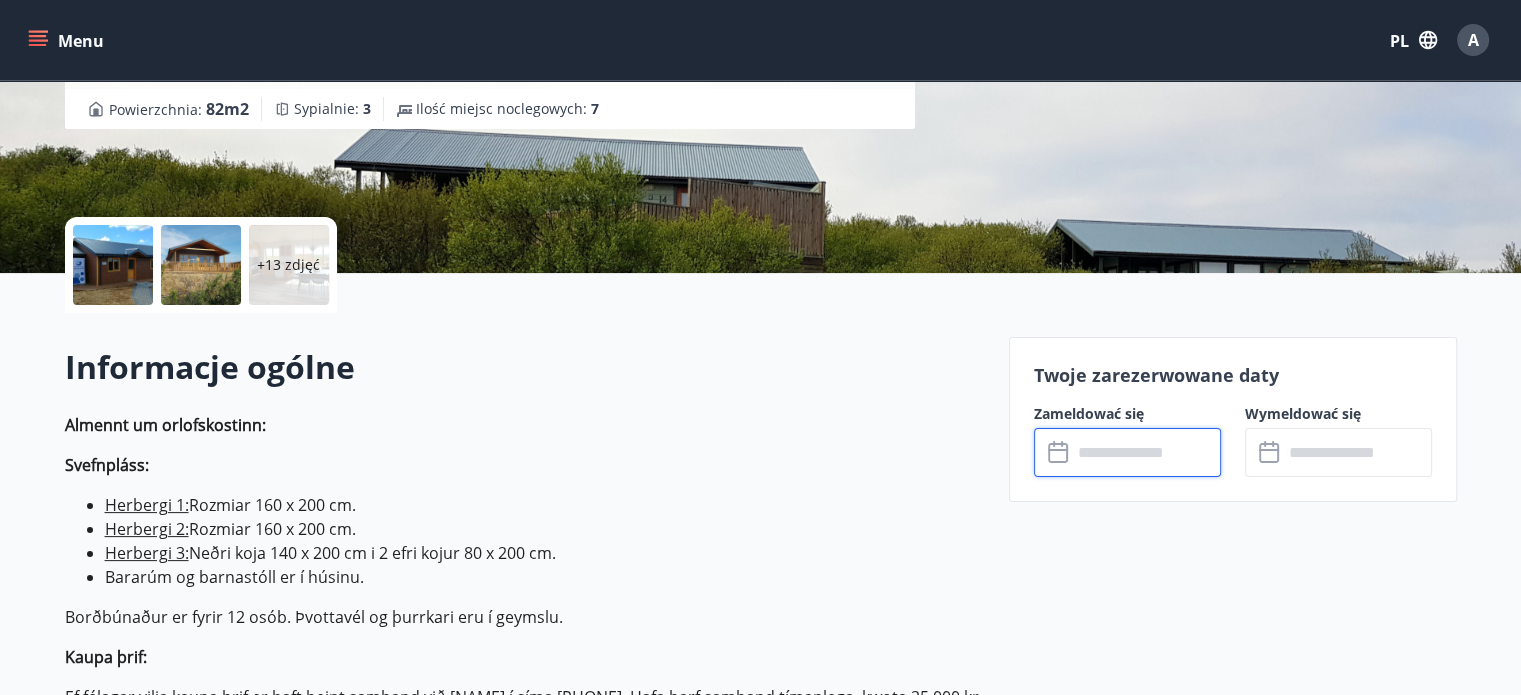 scroll, scrollTop: 0, scrollLeft: 0, axis: both 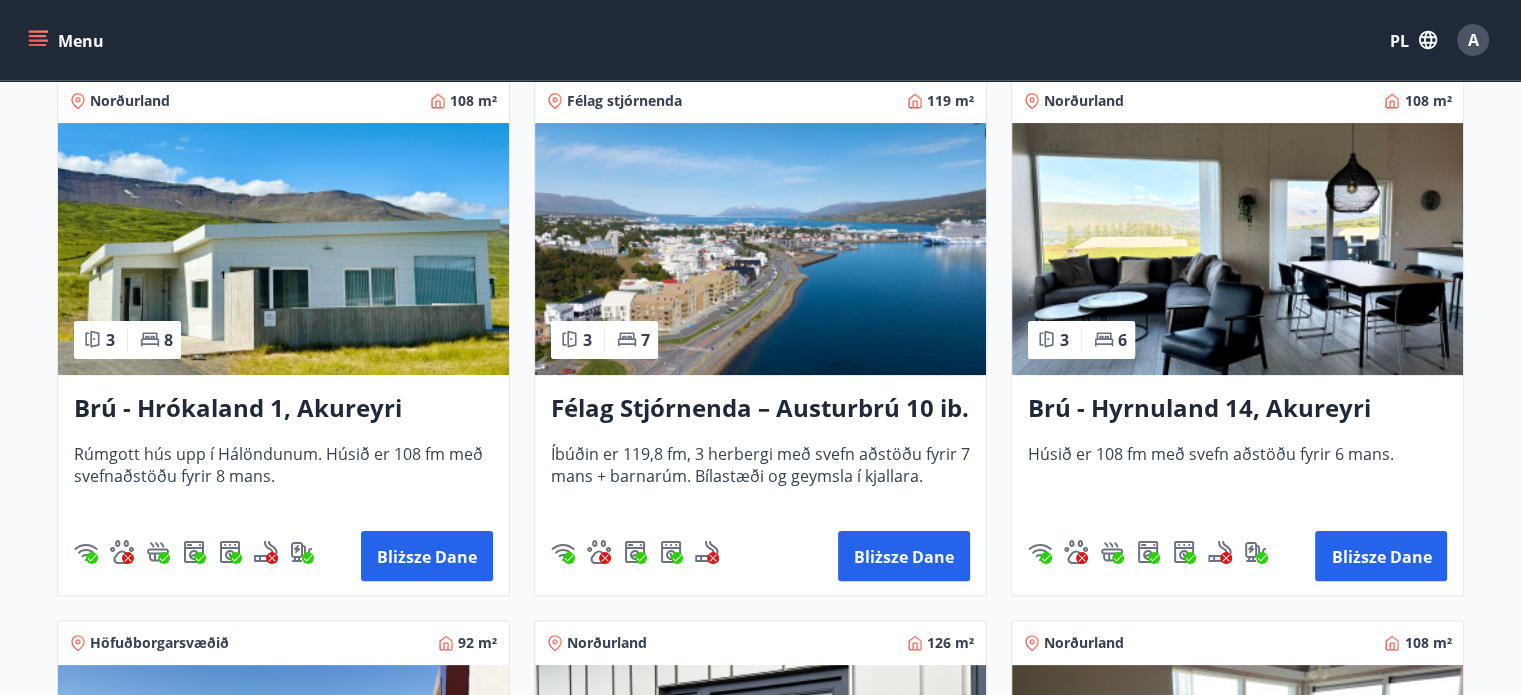 click at bounding box center [283, 249] 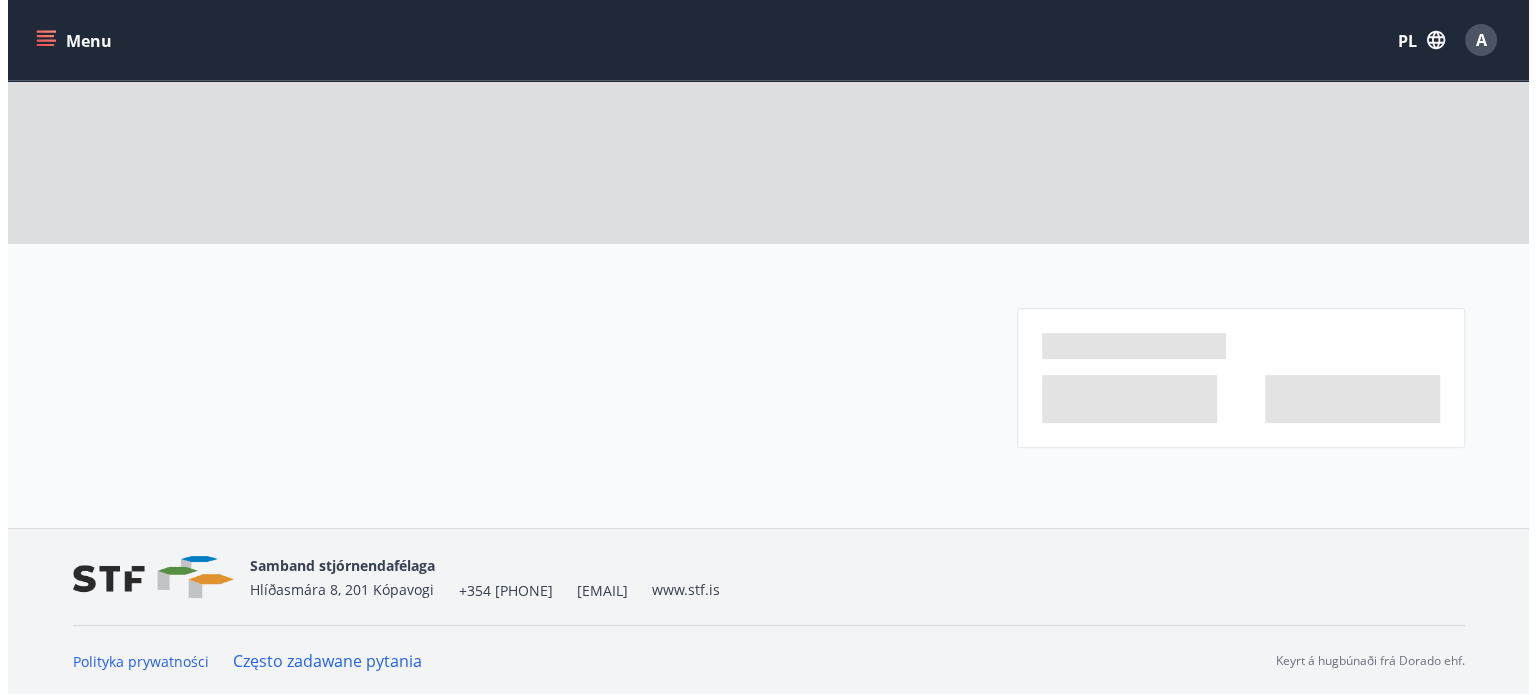 scroll, scrollTop: 0, scrollLeft: 0, axis: both 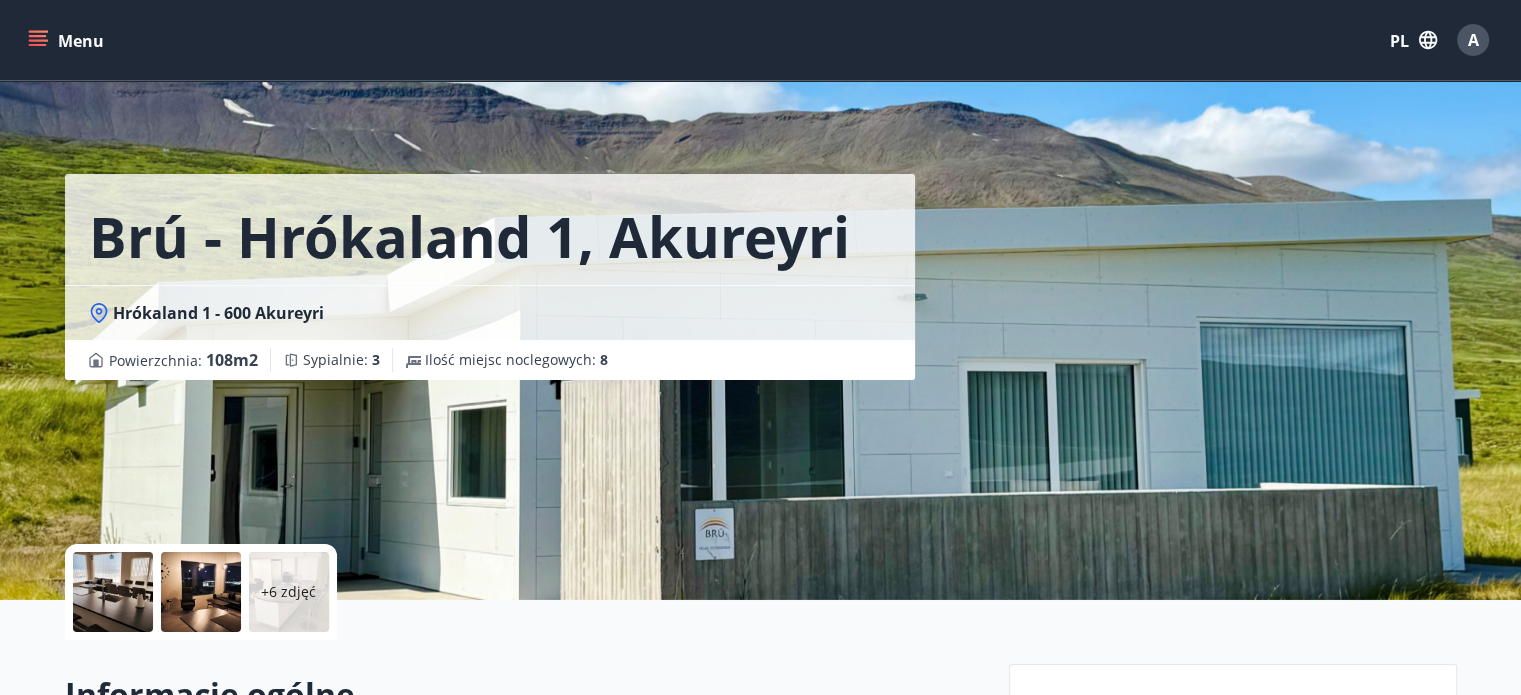 click at bounding box center [113, 592] 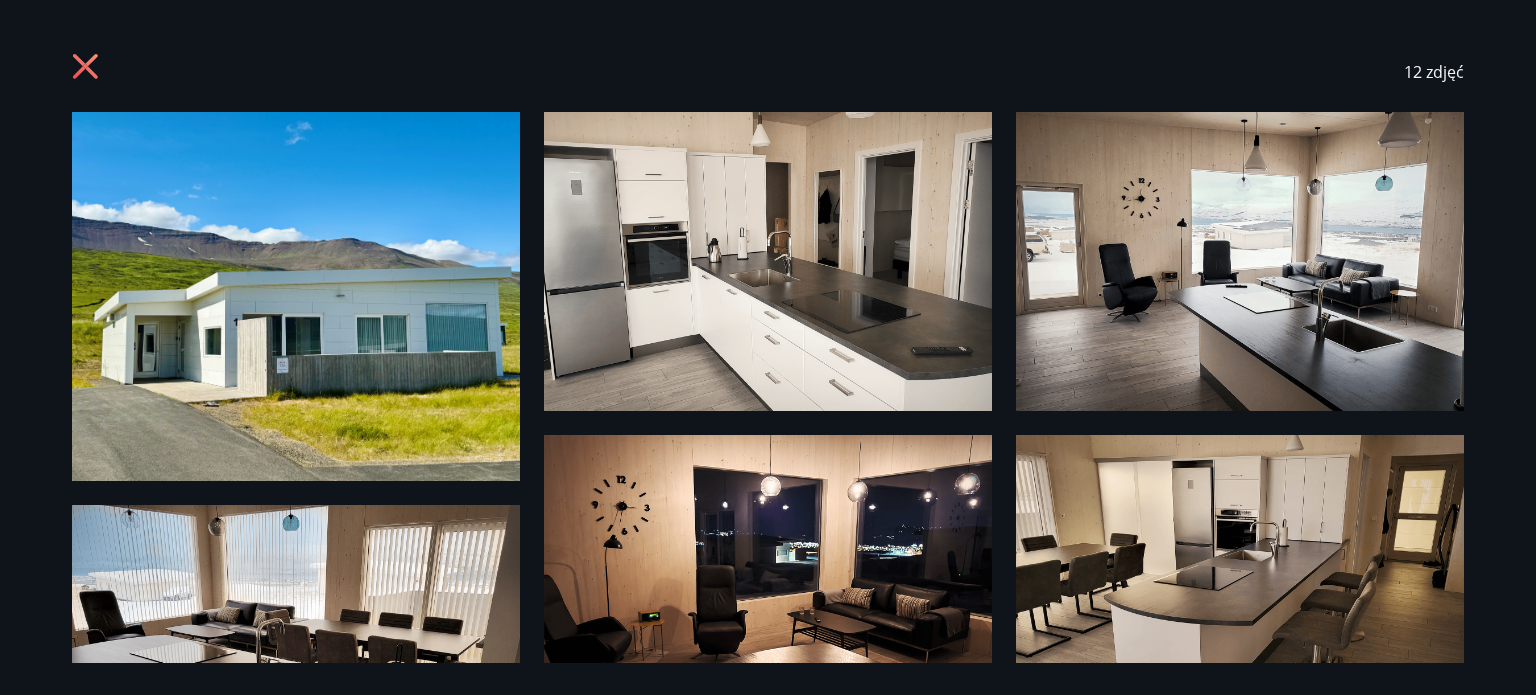 click at bounding box center (296, 296) 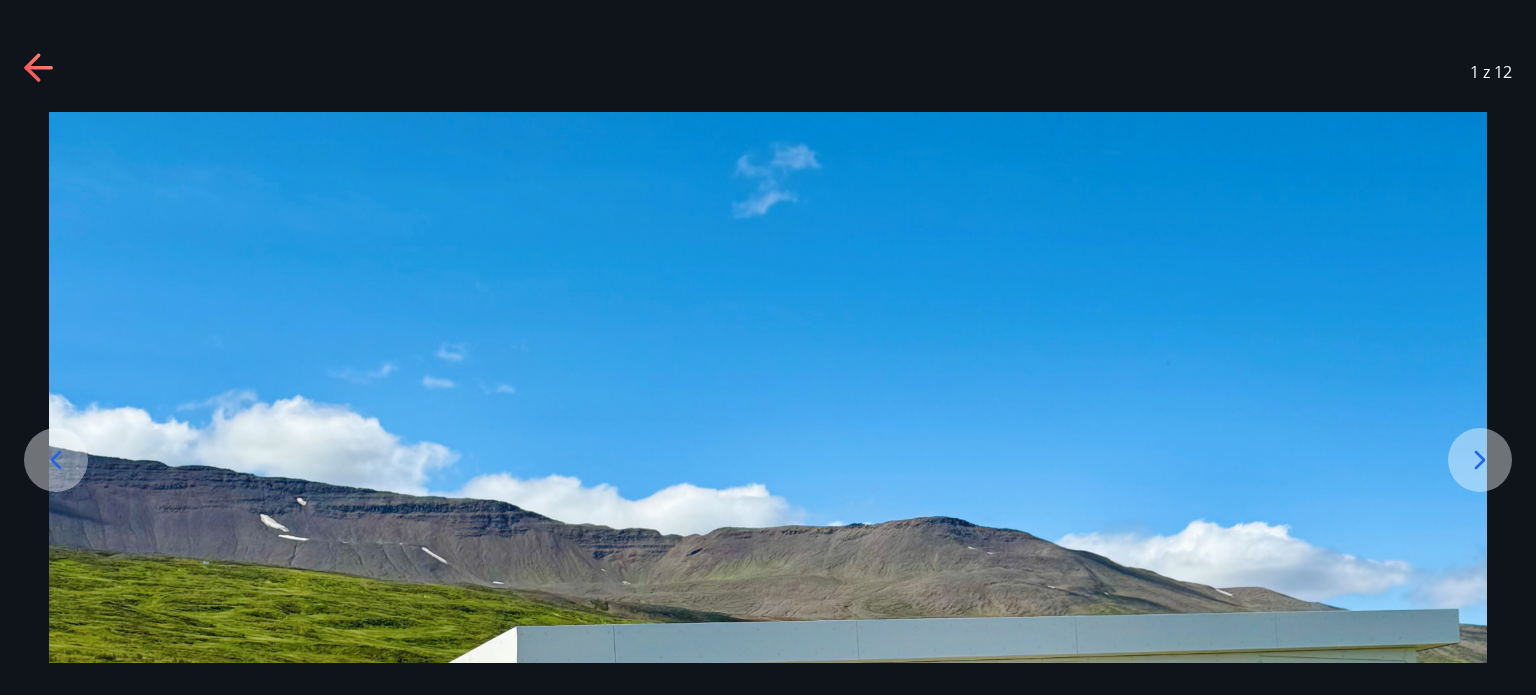 click at bounding box center (1480, 460) 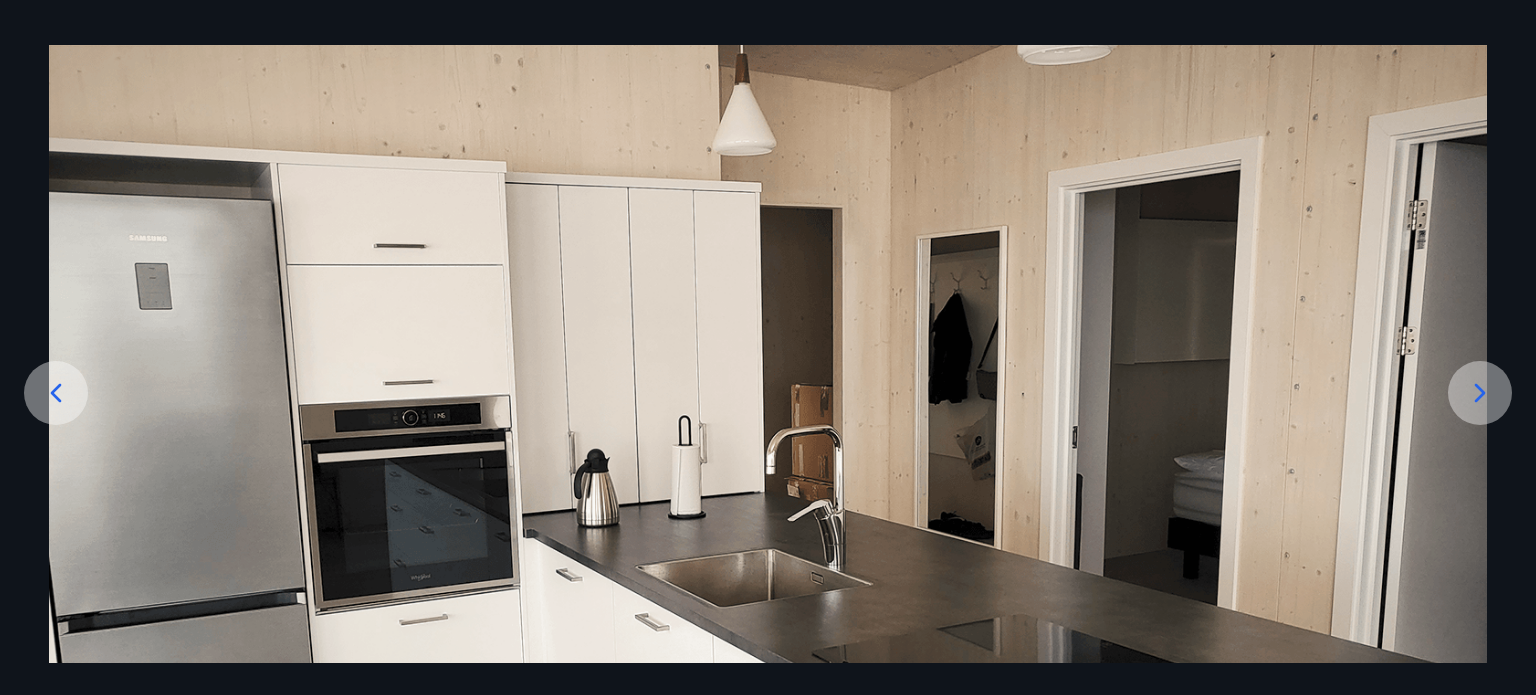 scroll, scrollTop: 100, scrollLeft: 0, axis: vertical 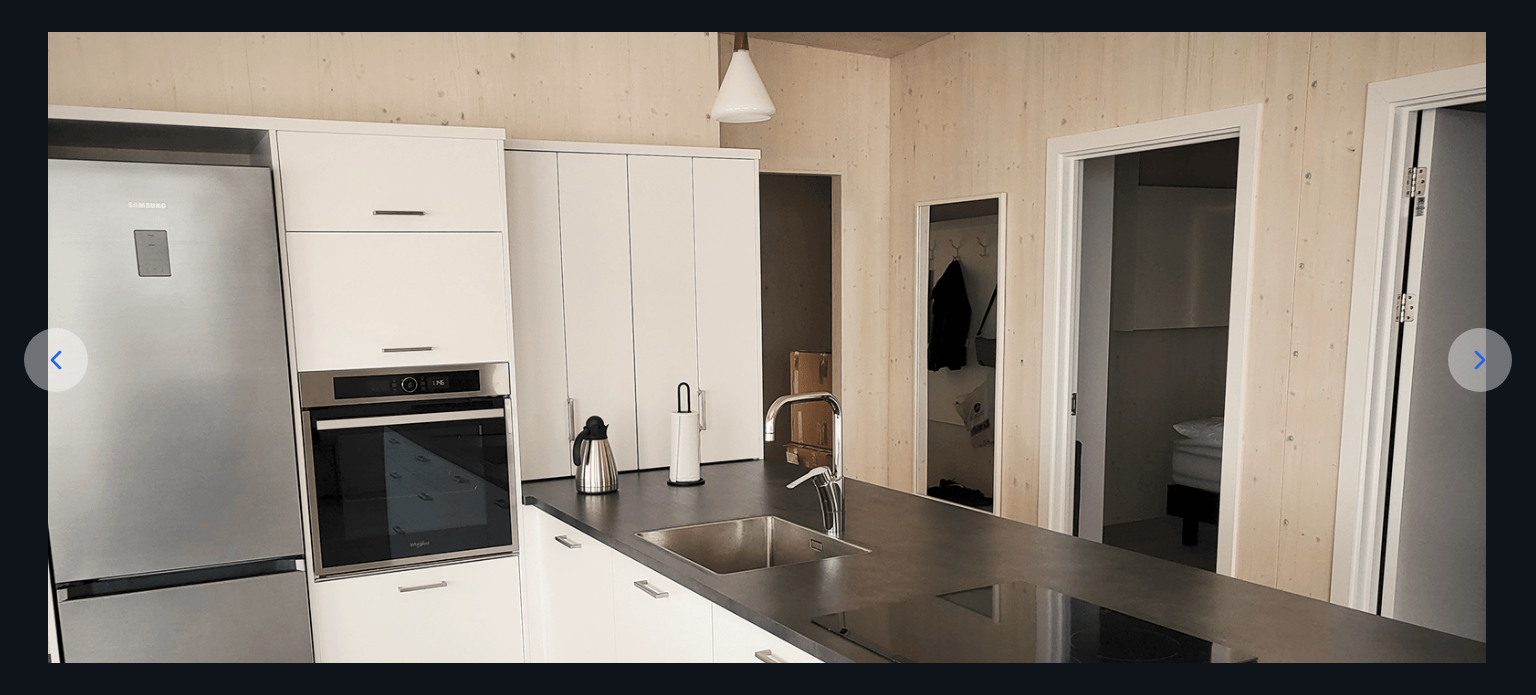 drag, startPoint x: 932, startPoint y: 316, endPoint x: 919, endPoint y: 363, distance: 48.76474 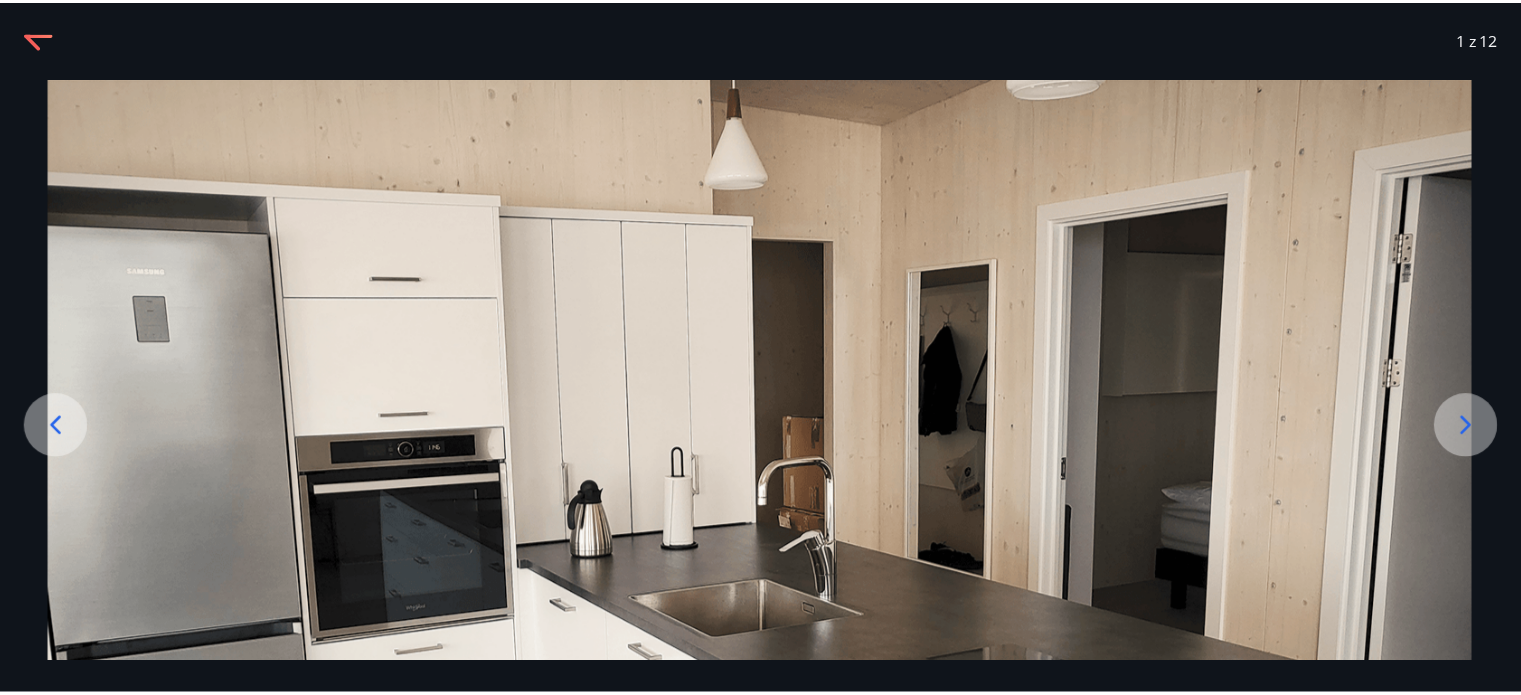 scroll, scrollTop: 0, scrollLeft: 0, axis: both 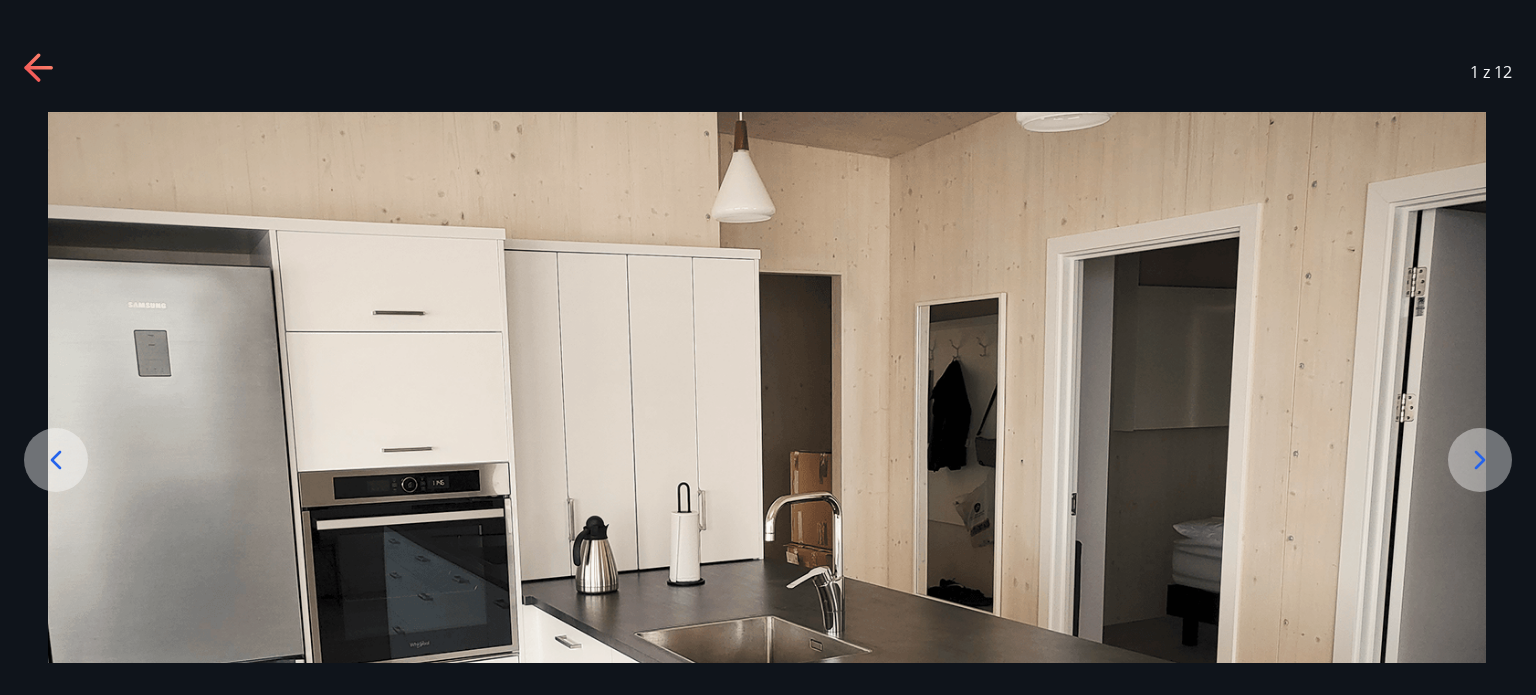 click 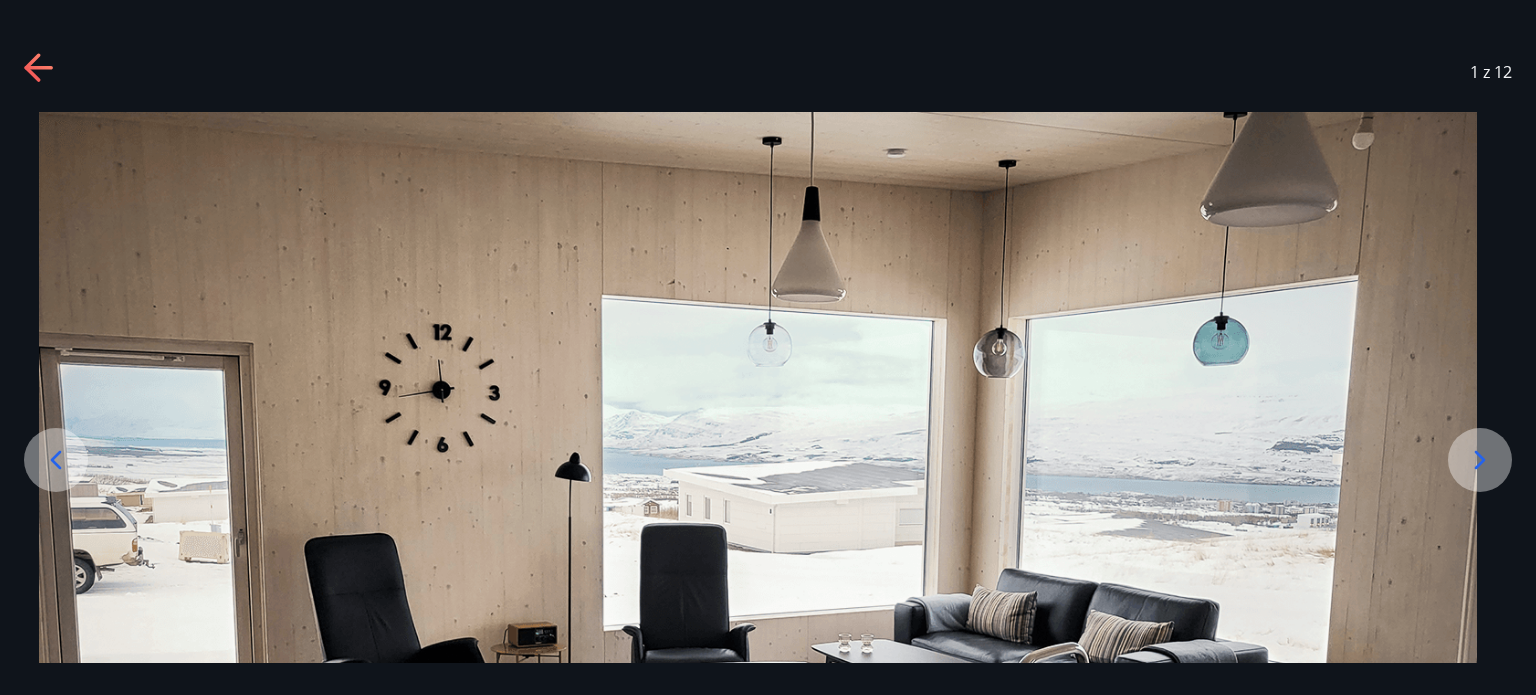 drag, startPoint x: 938, startPoint y: 282, endPoint x: 909, endPoint y: 395, distance: 116.6619 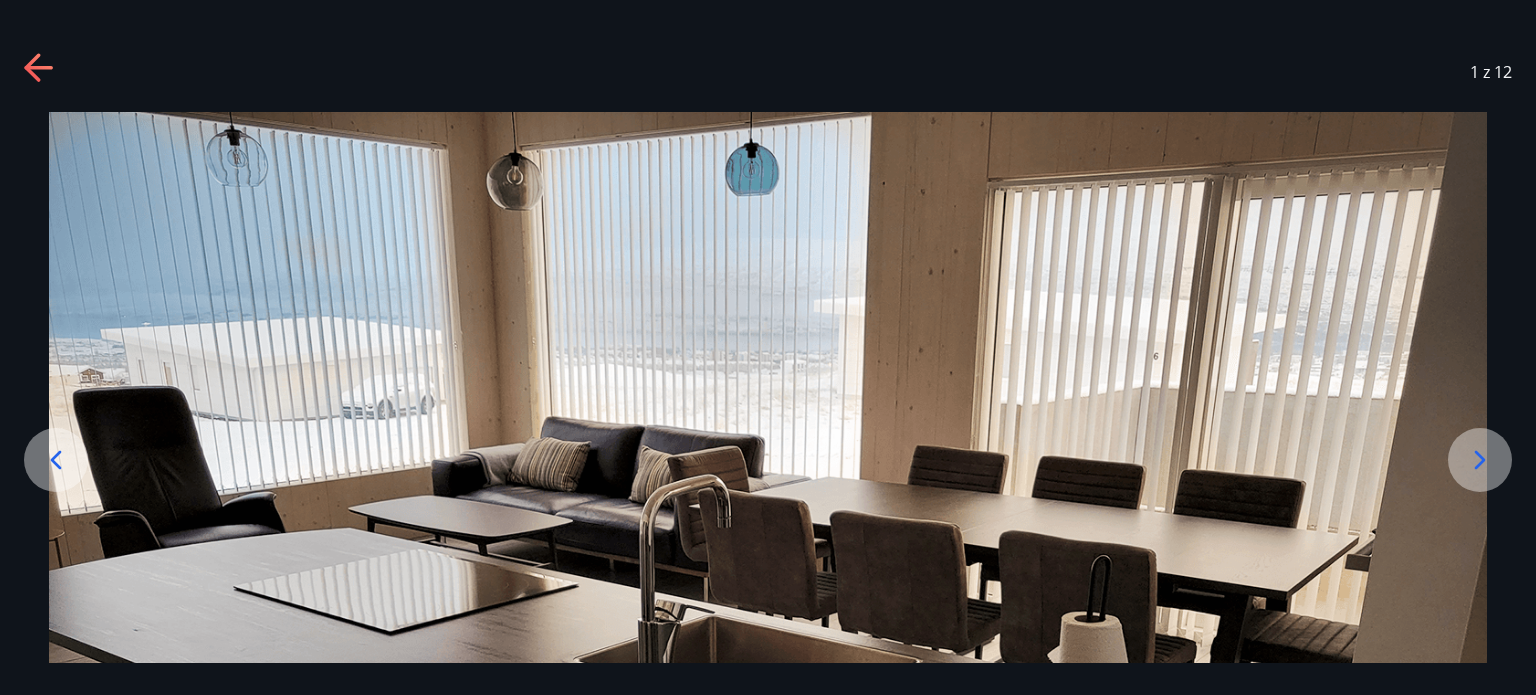 click 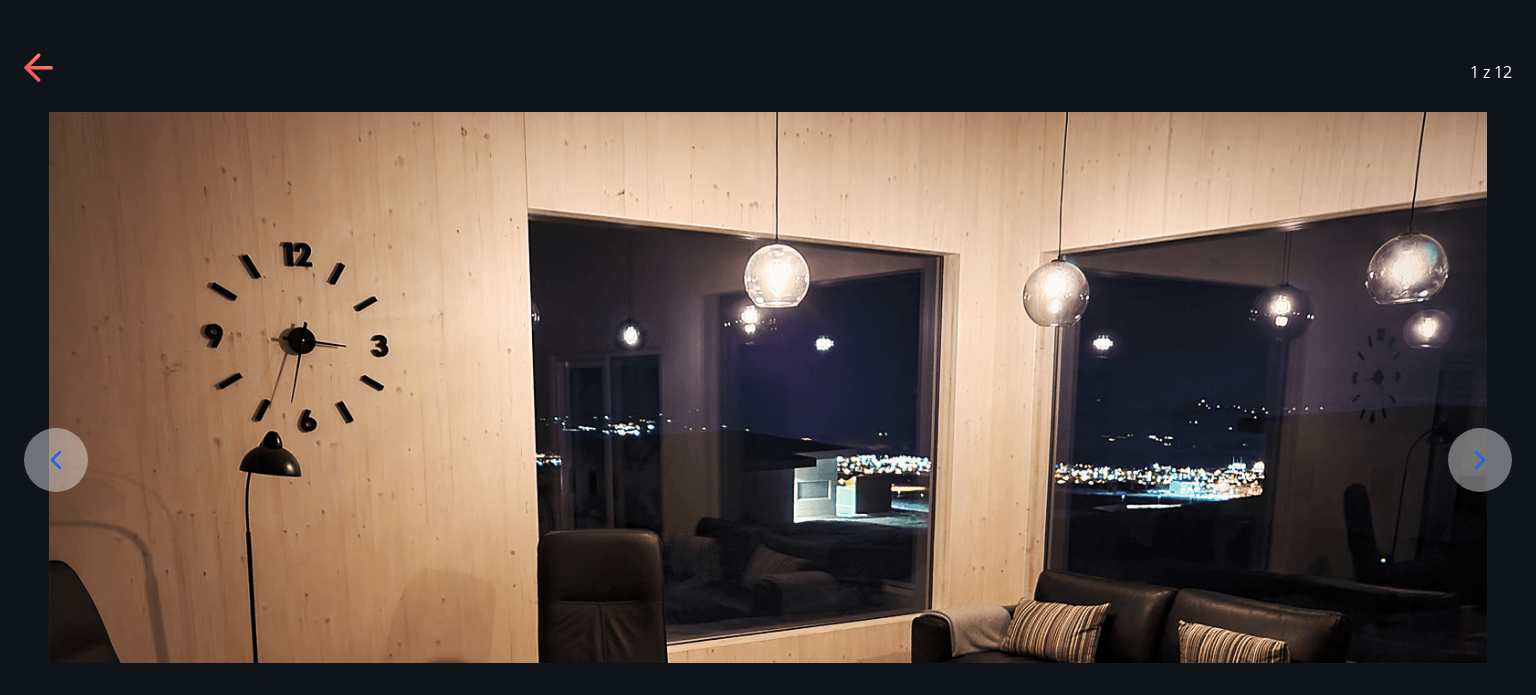 click 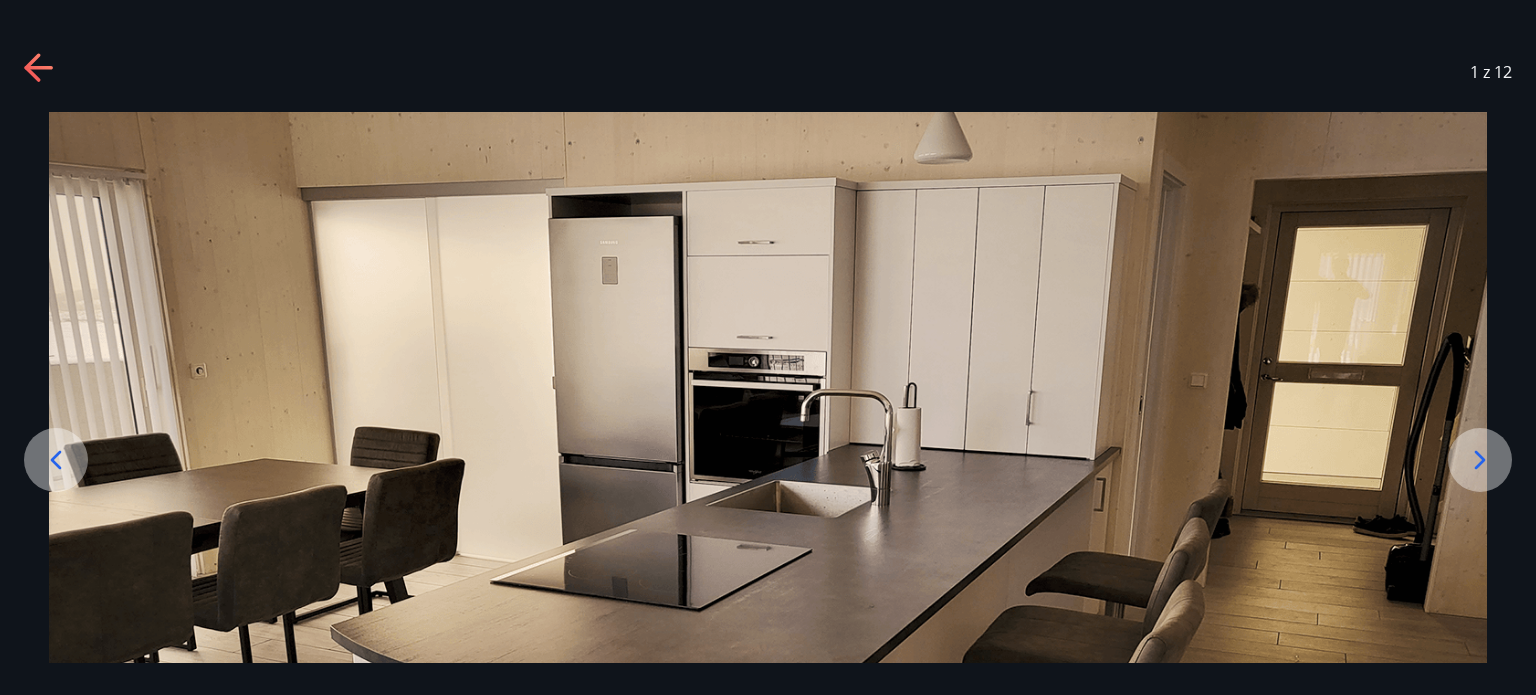 click 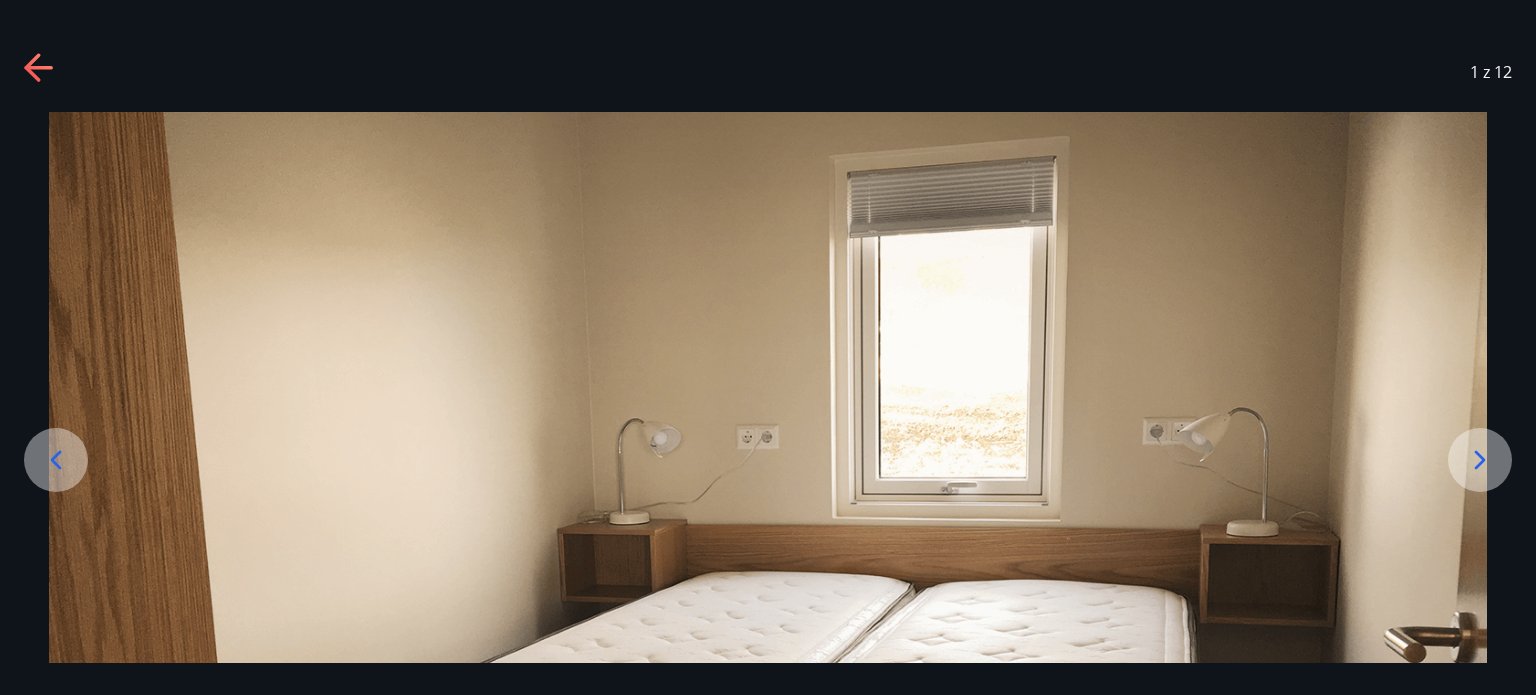 click 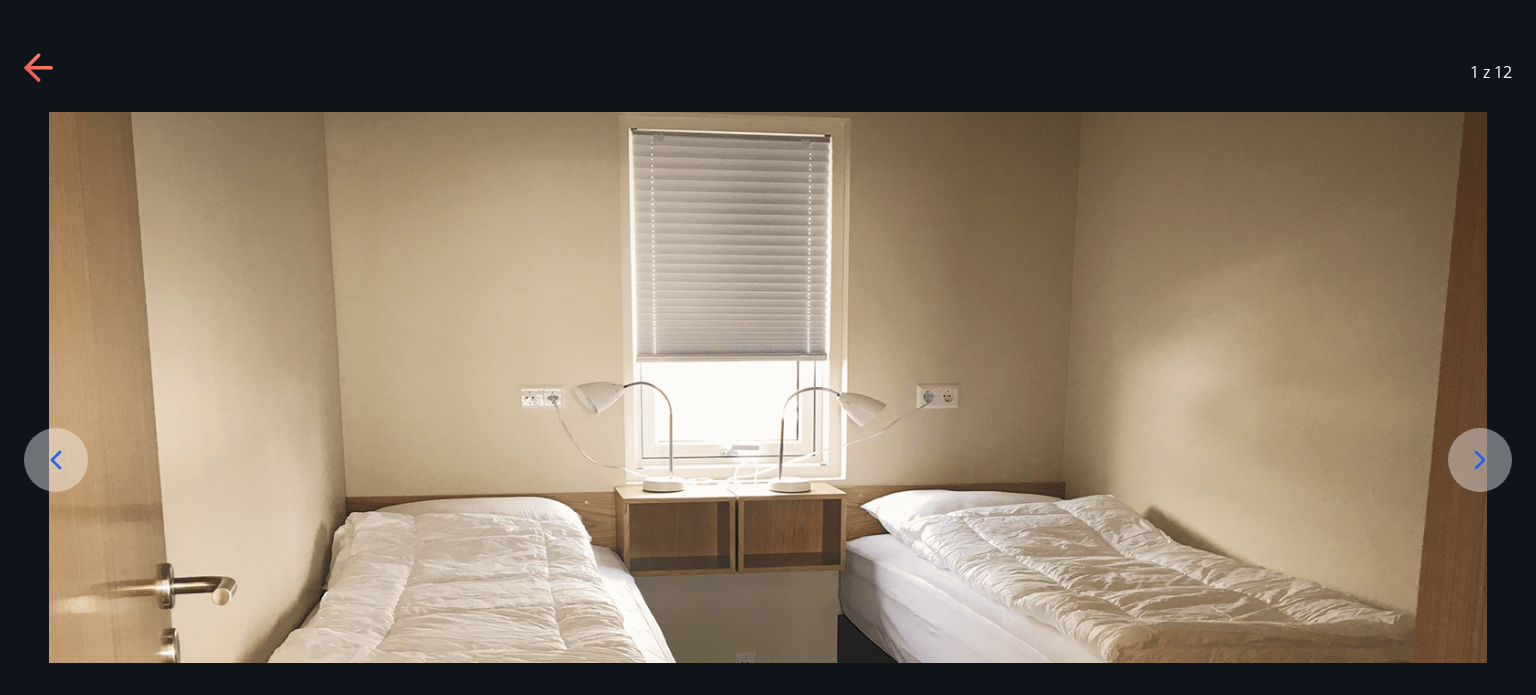 click 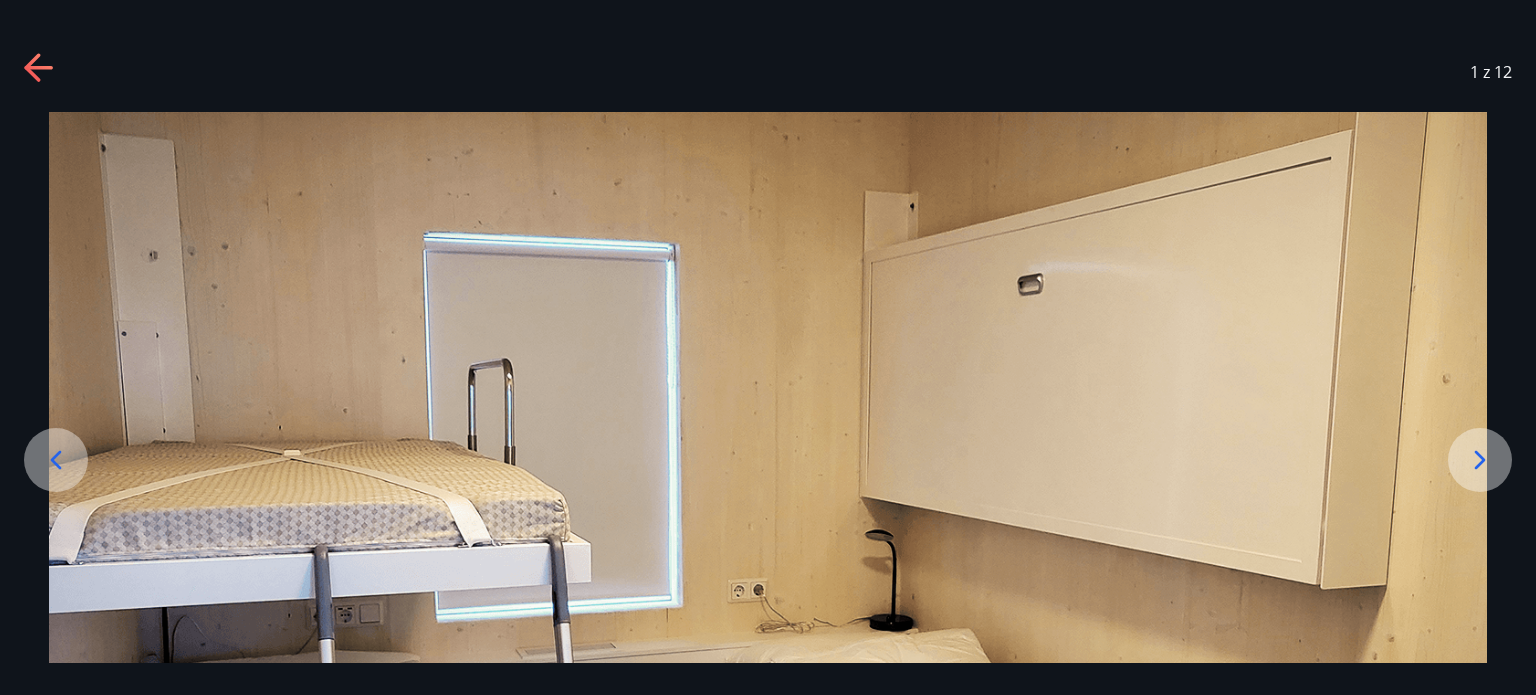 click 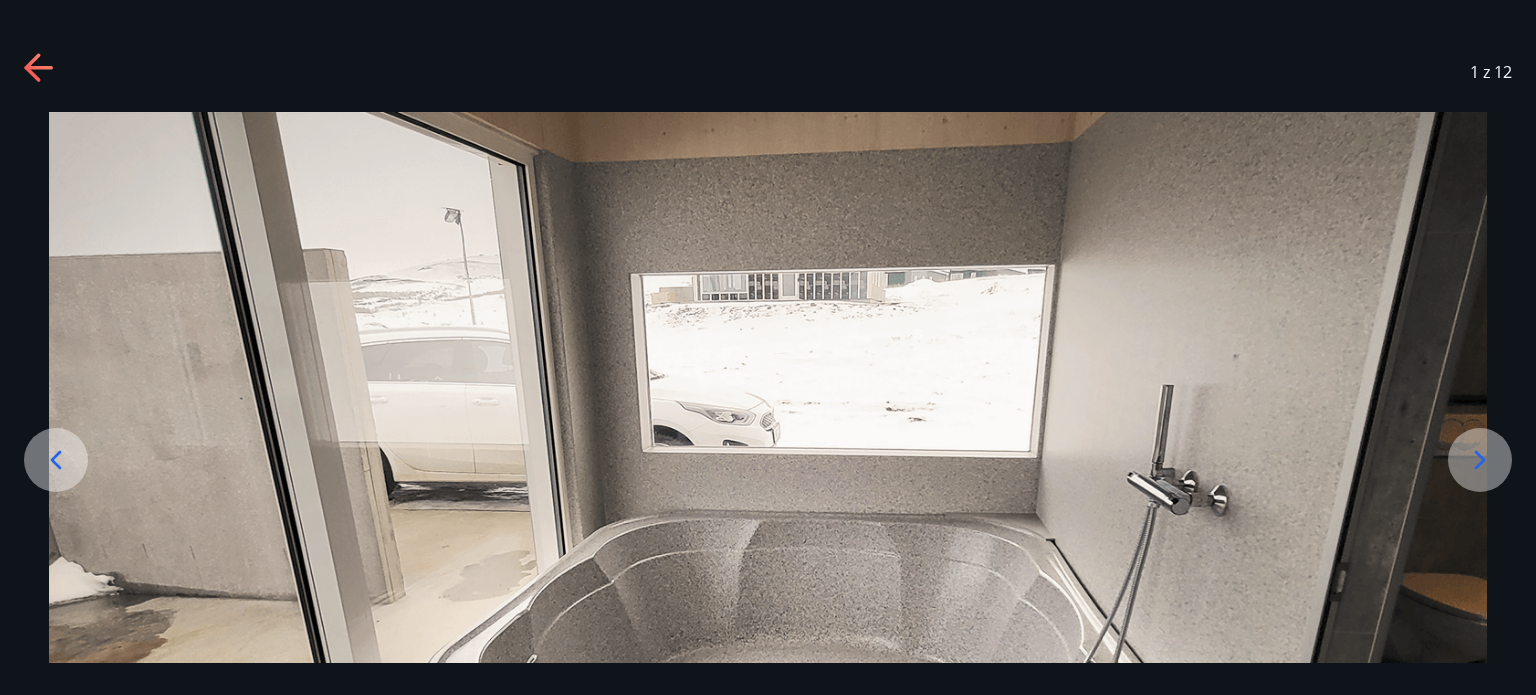 click 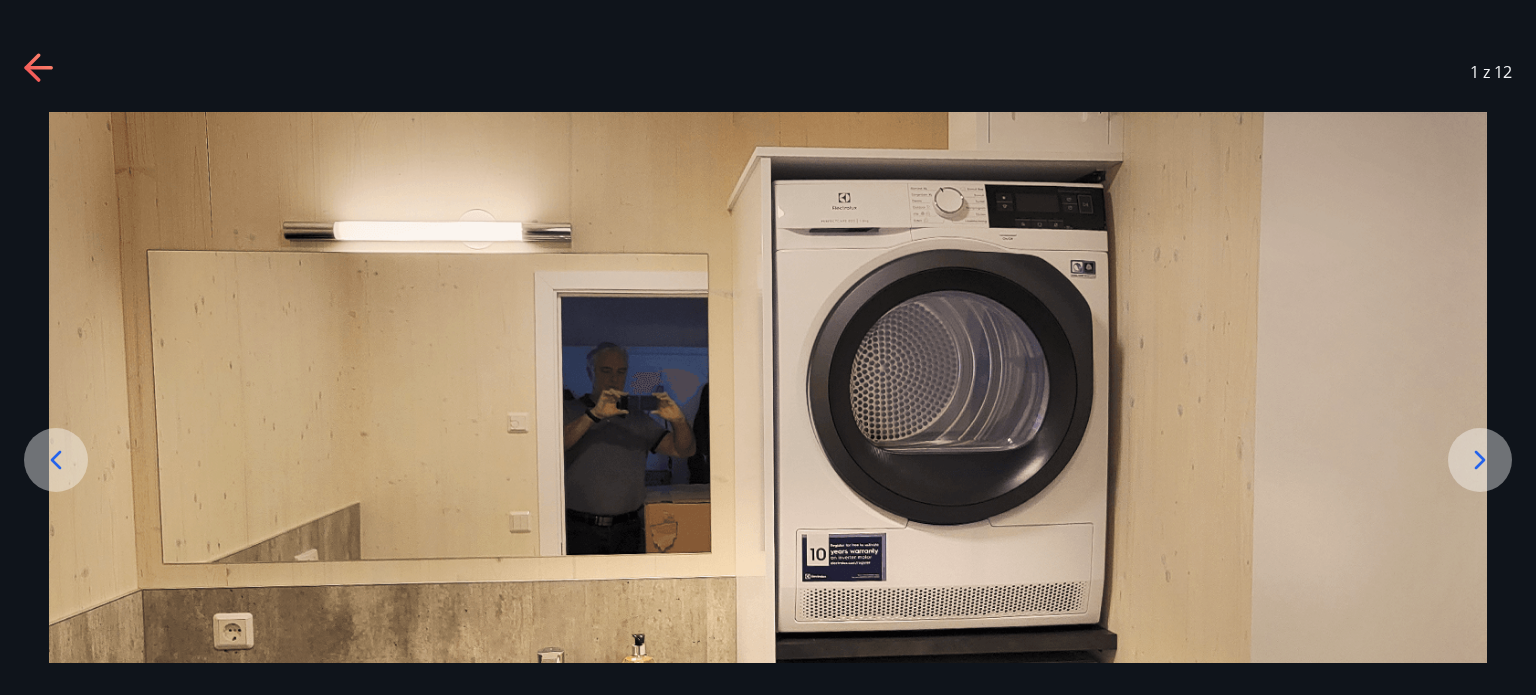 click 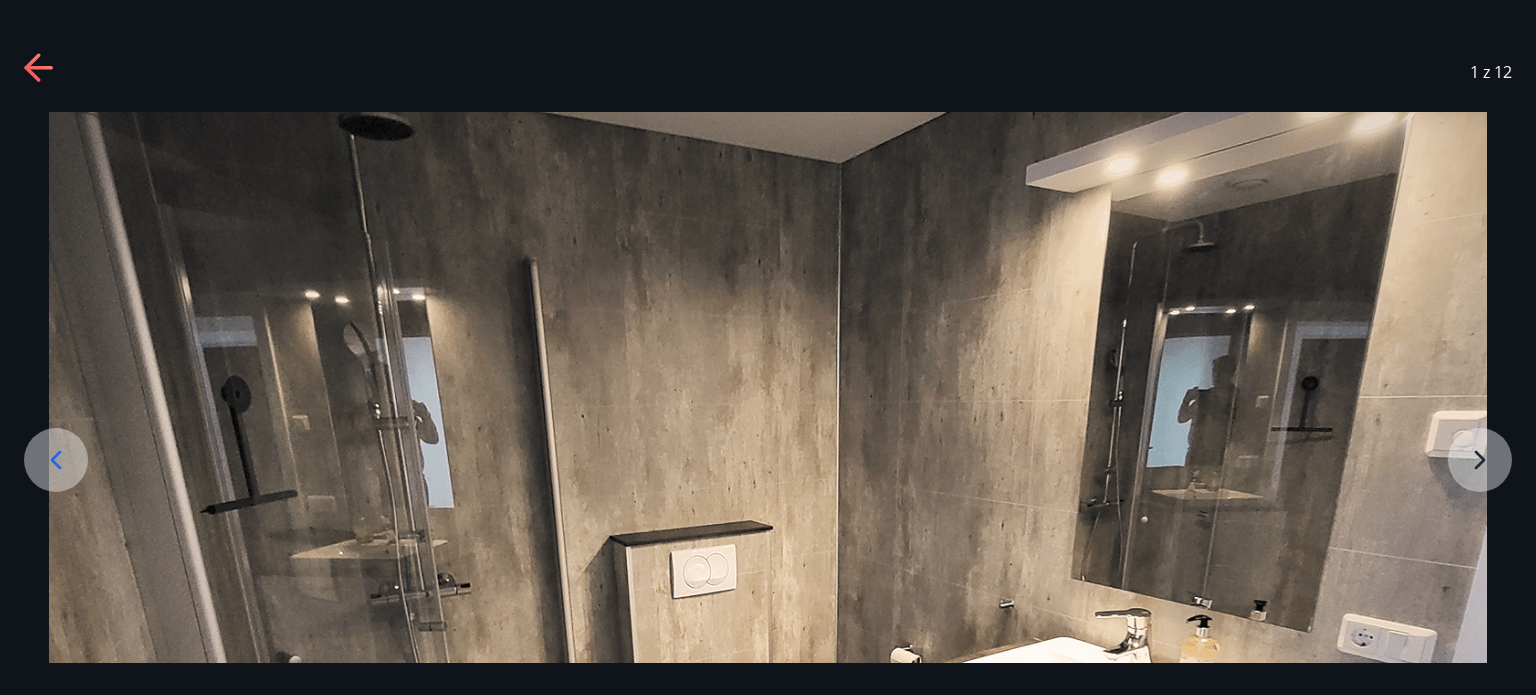 click 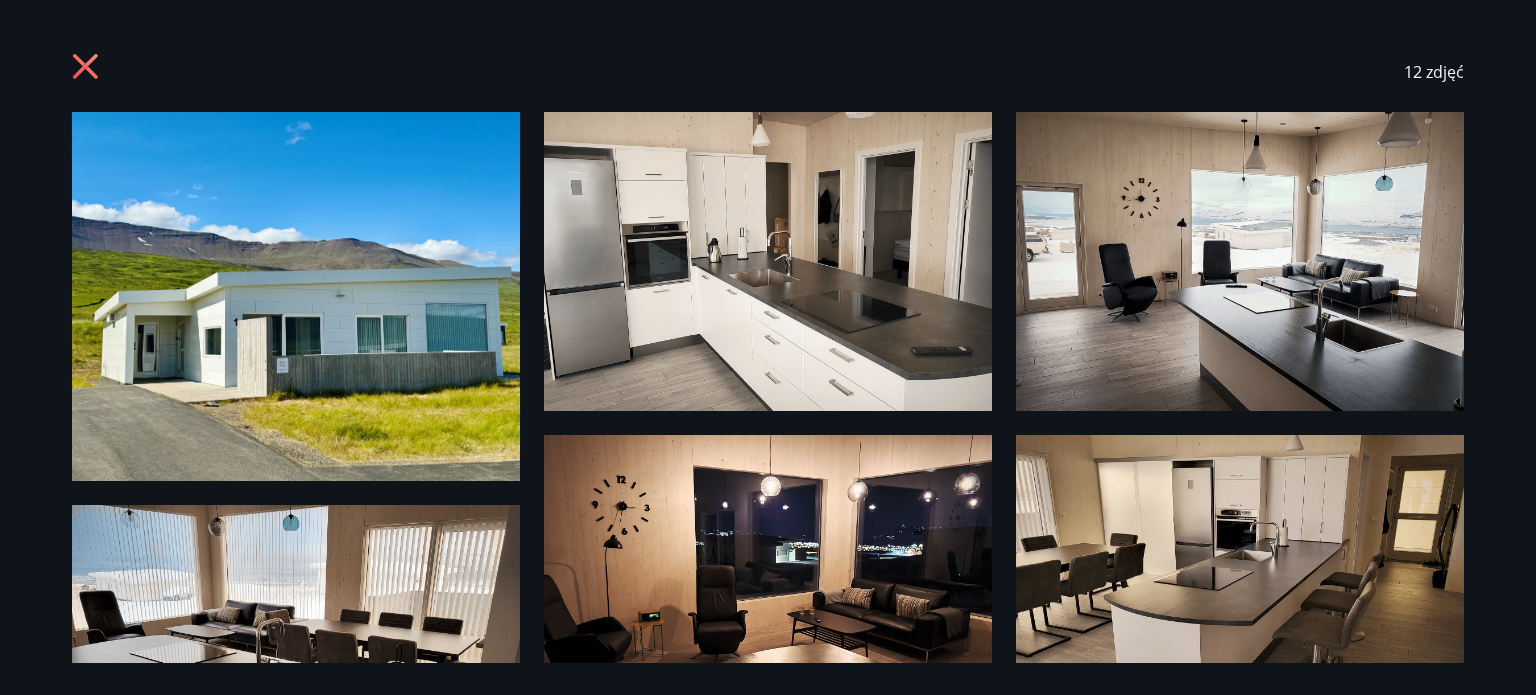 click 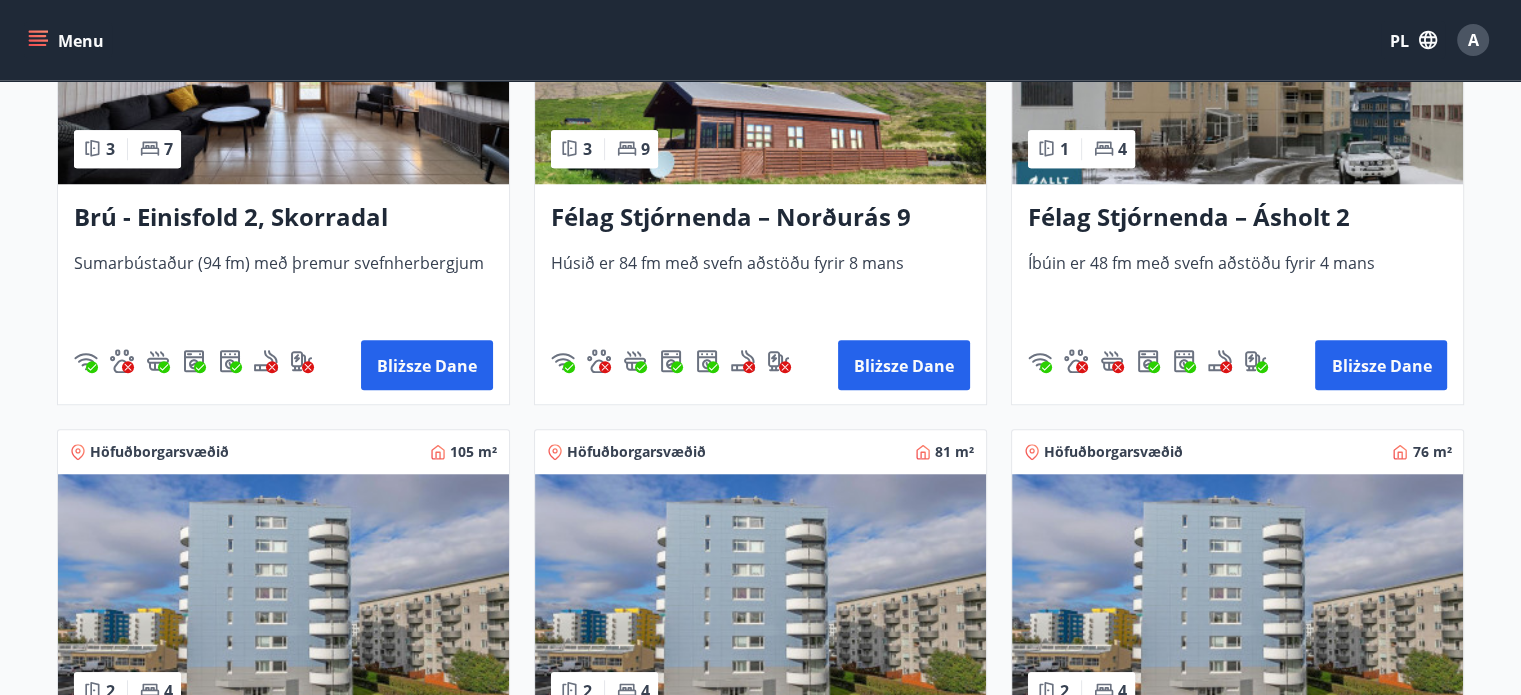 scroll, scrollTop: 1485, scrollLeft: 0, axis: vertical 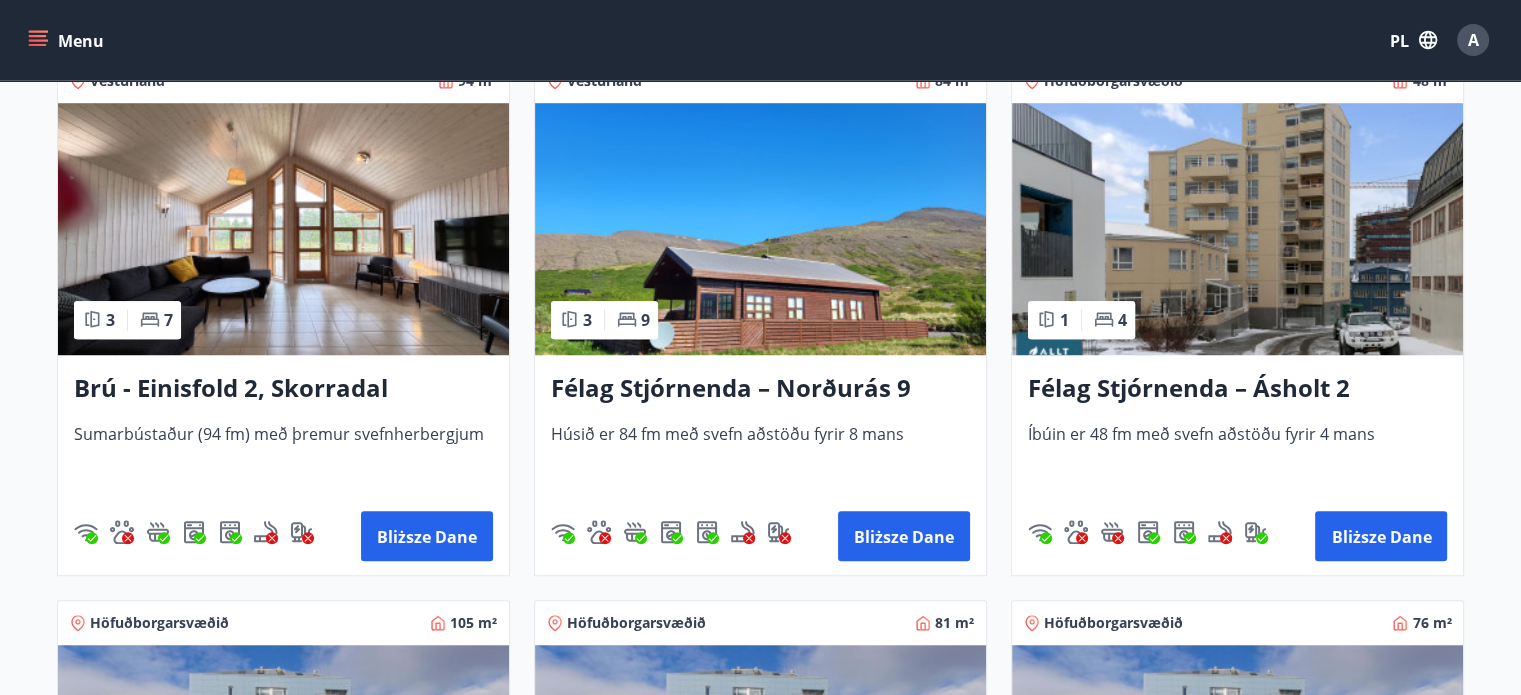 click at bounding box center (283, 229) 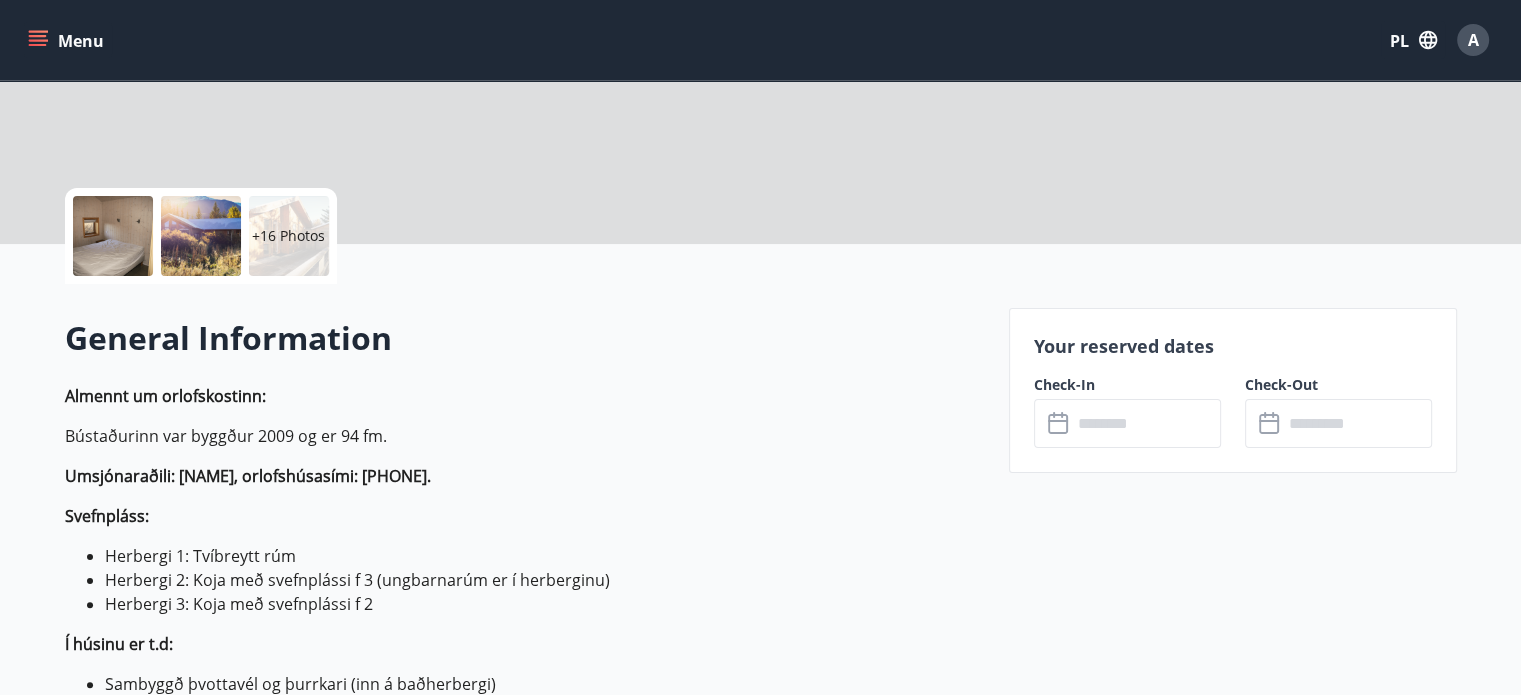 scroll, scrollTop: 0, scrollLeft: 0, axis: both 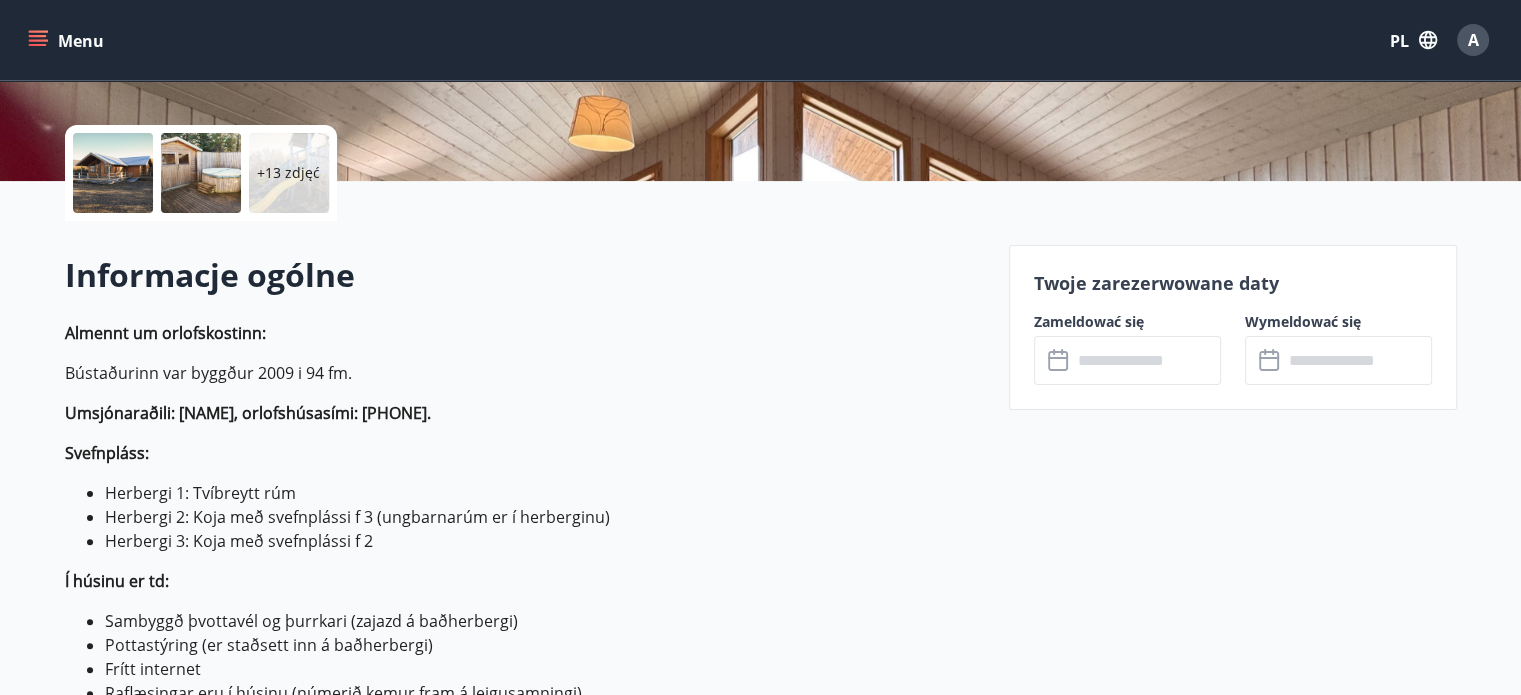 click at bounding box center [1146, 360] 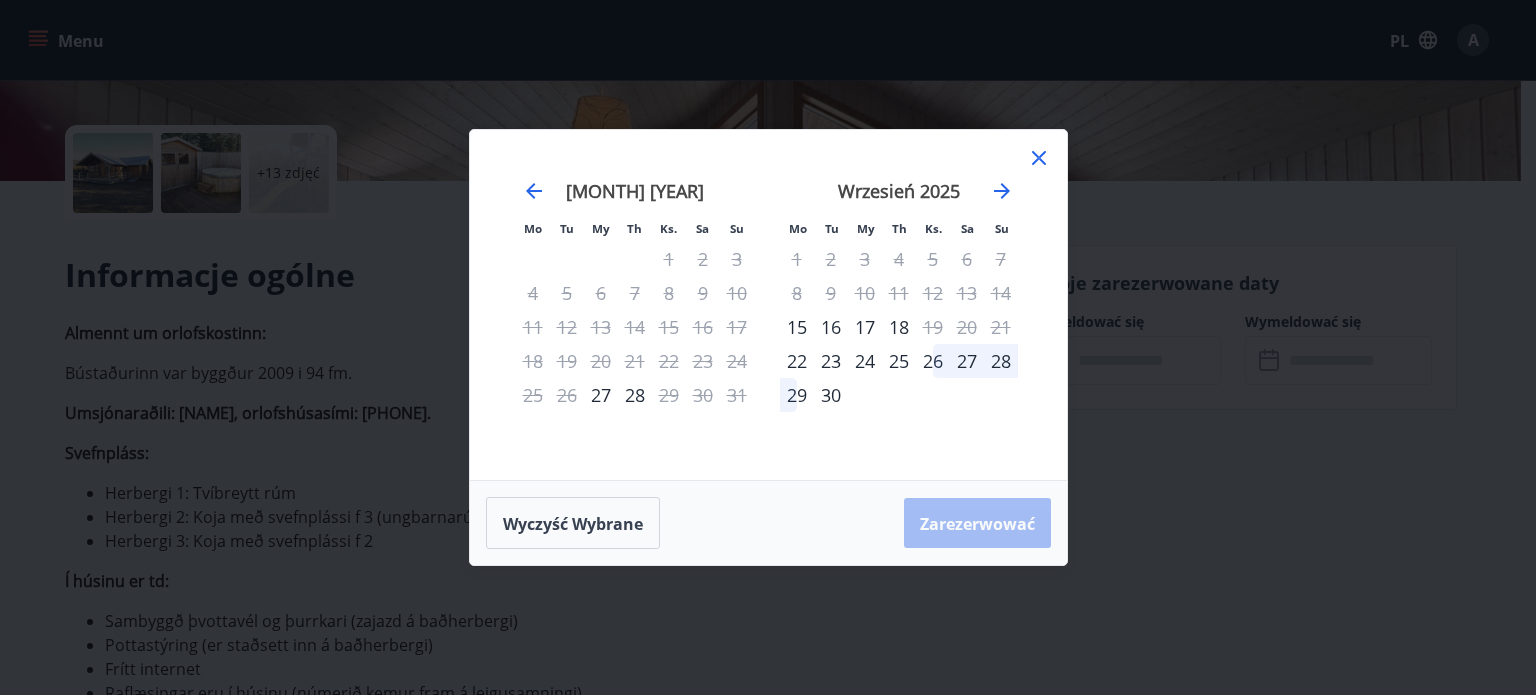 click 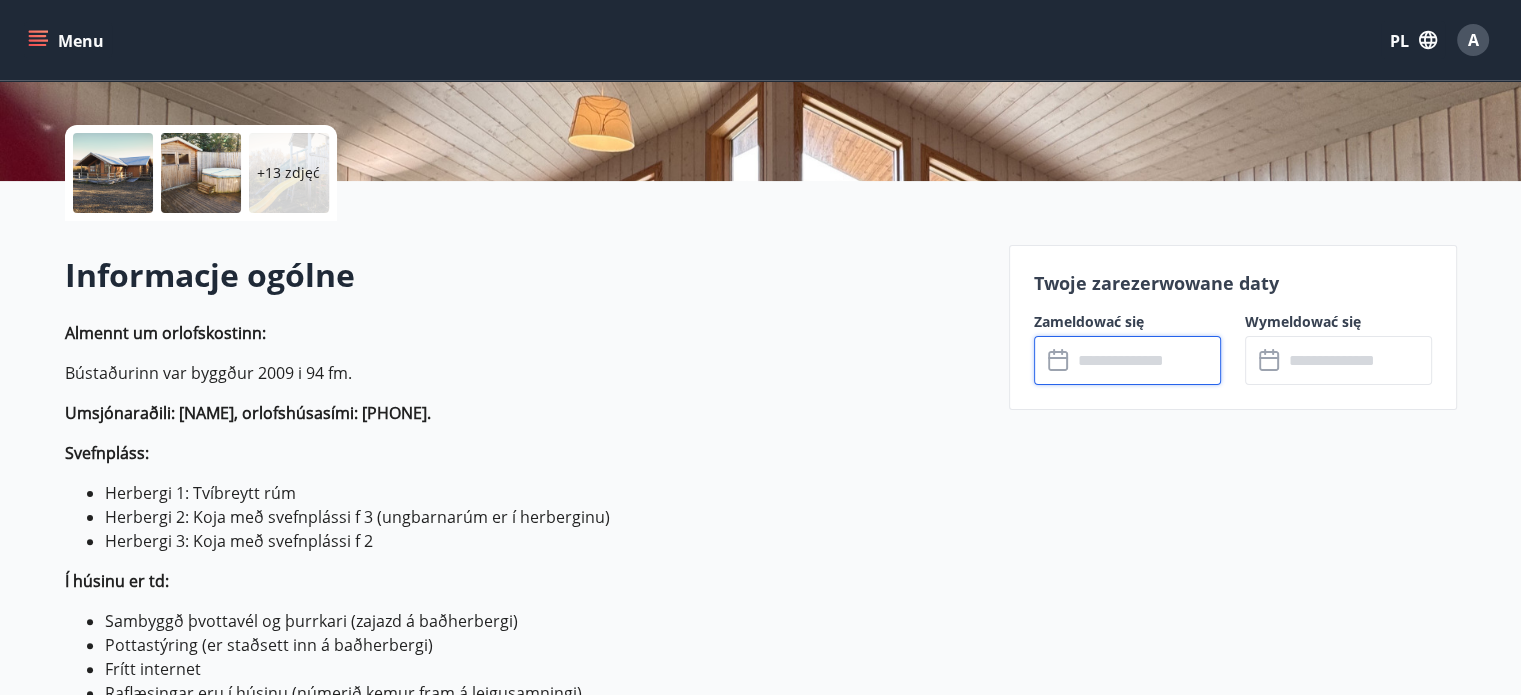 click at bounding box center [113, 173] 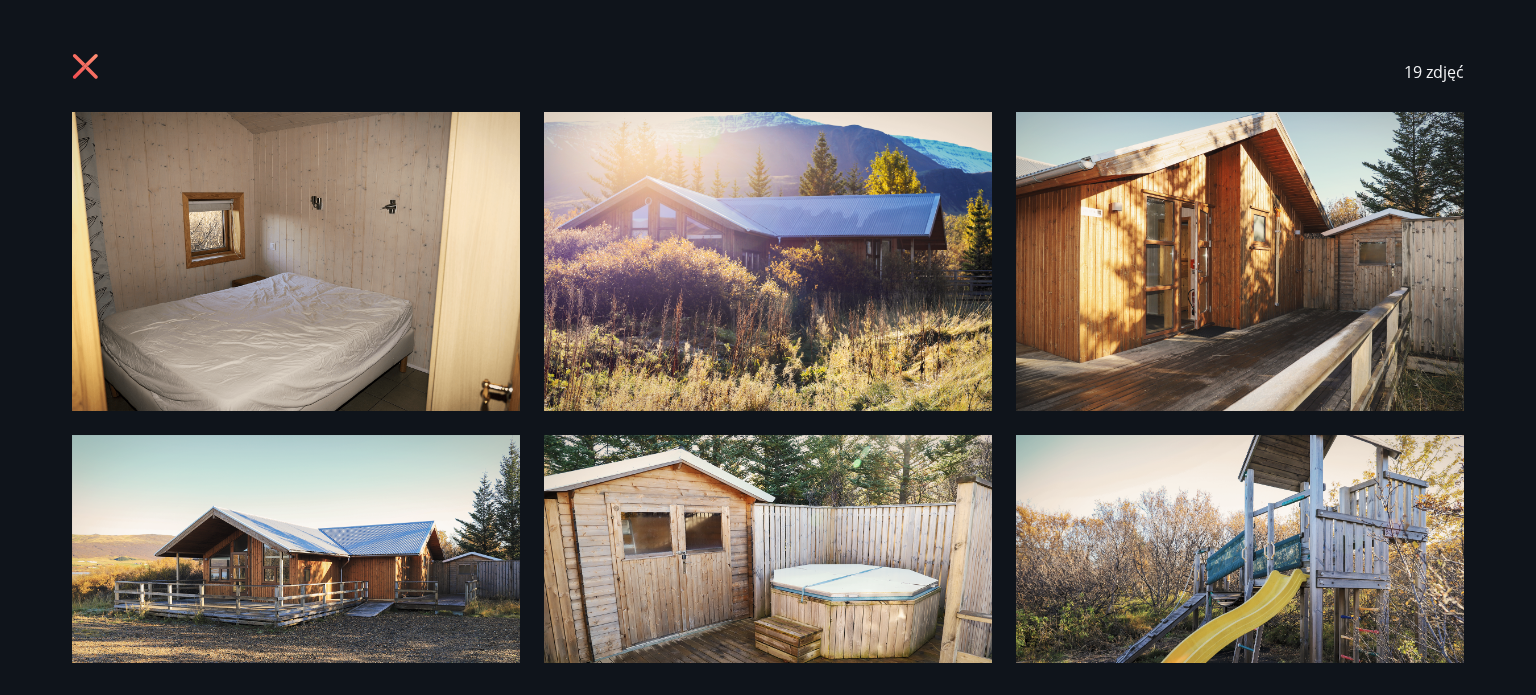 click at bounding box center (296, 261) 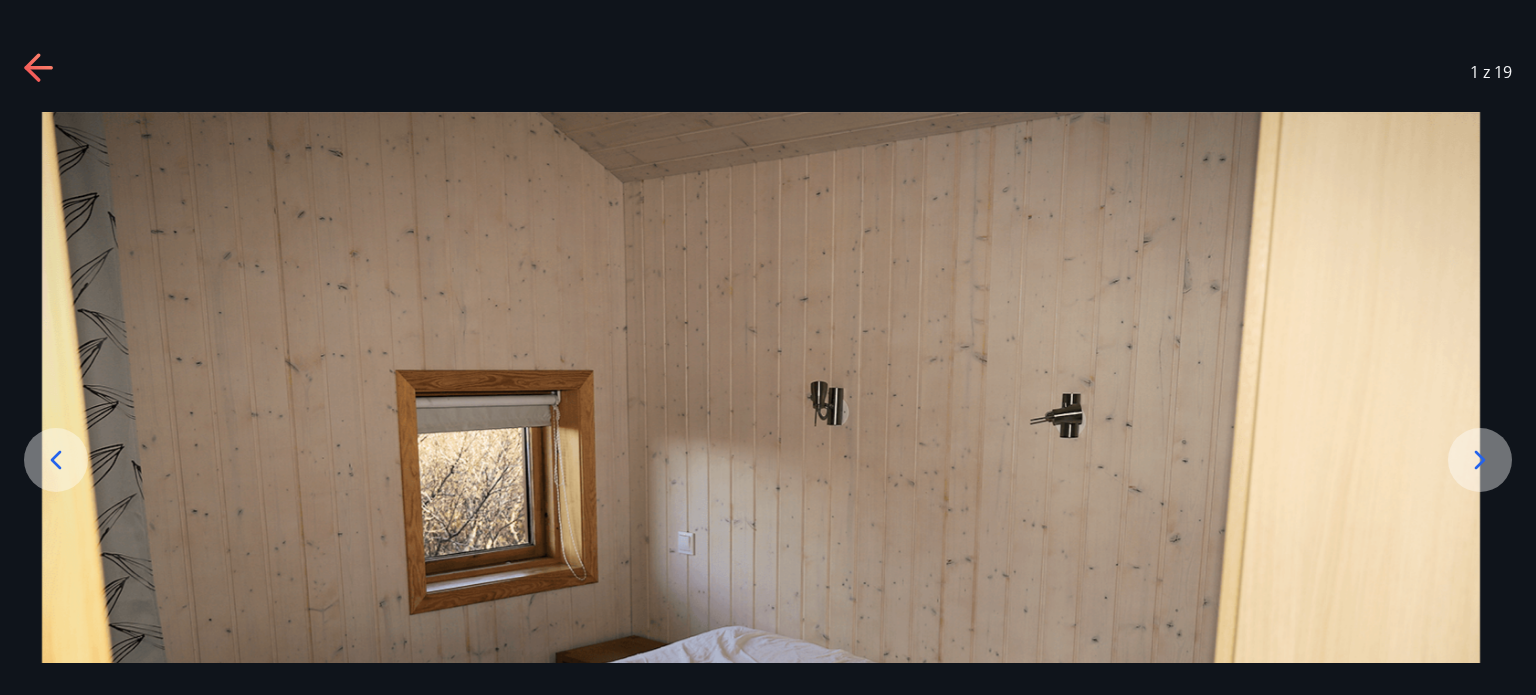 drag, startPoint x: 1014, startPoint y: 124, endPoint x: 929, endPoint y: 327, distance: 220.07726 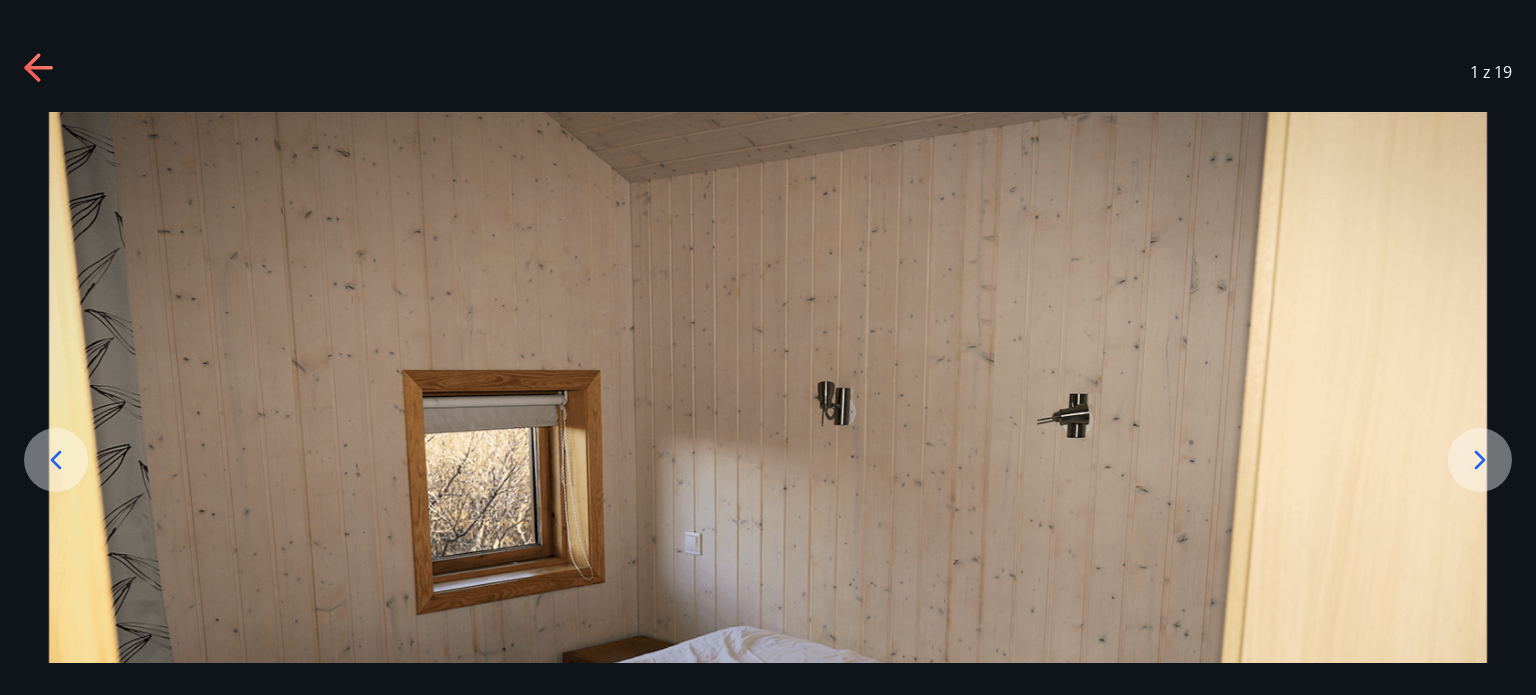 drag, startPoint x: 922, startPoint y: 364, endPoint x: 1180, endPoint y: 480, distance: 282.87805 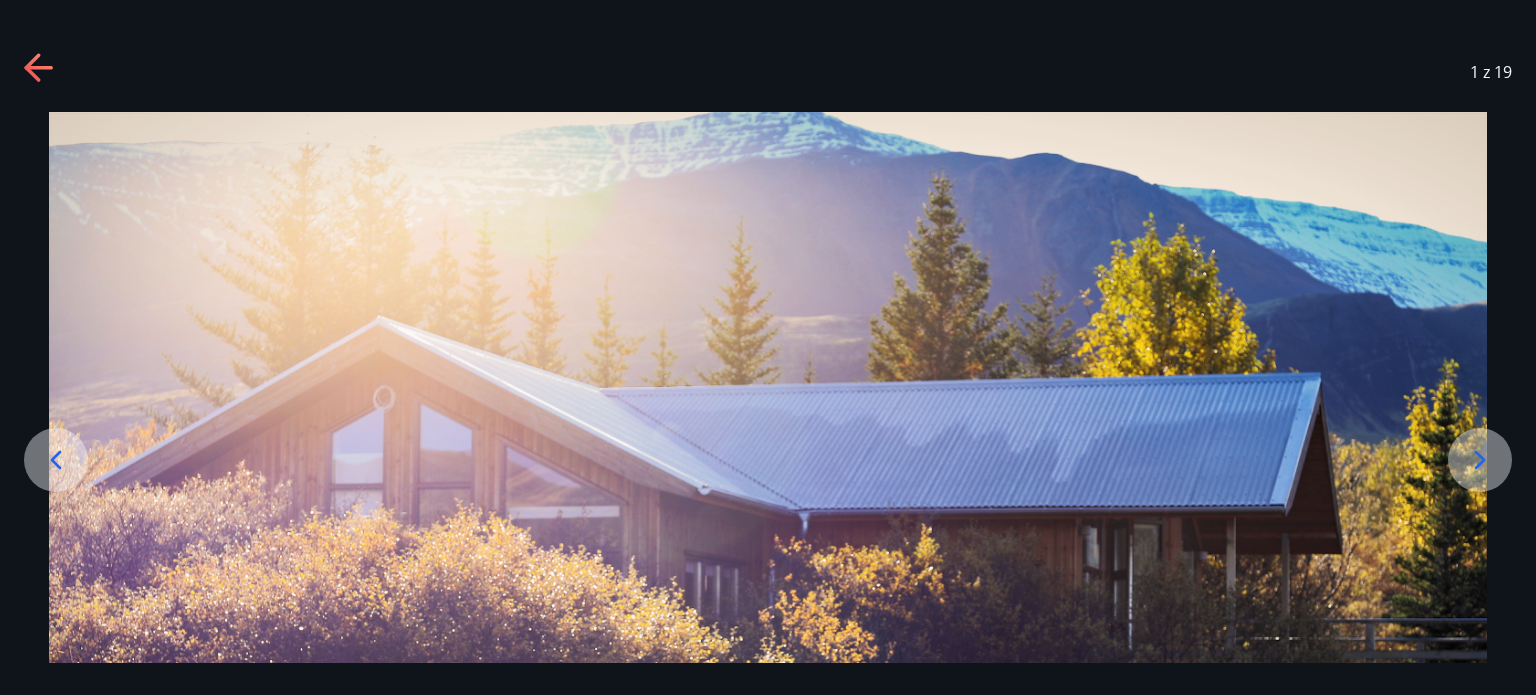 click at bounding box center [768, 591] 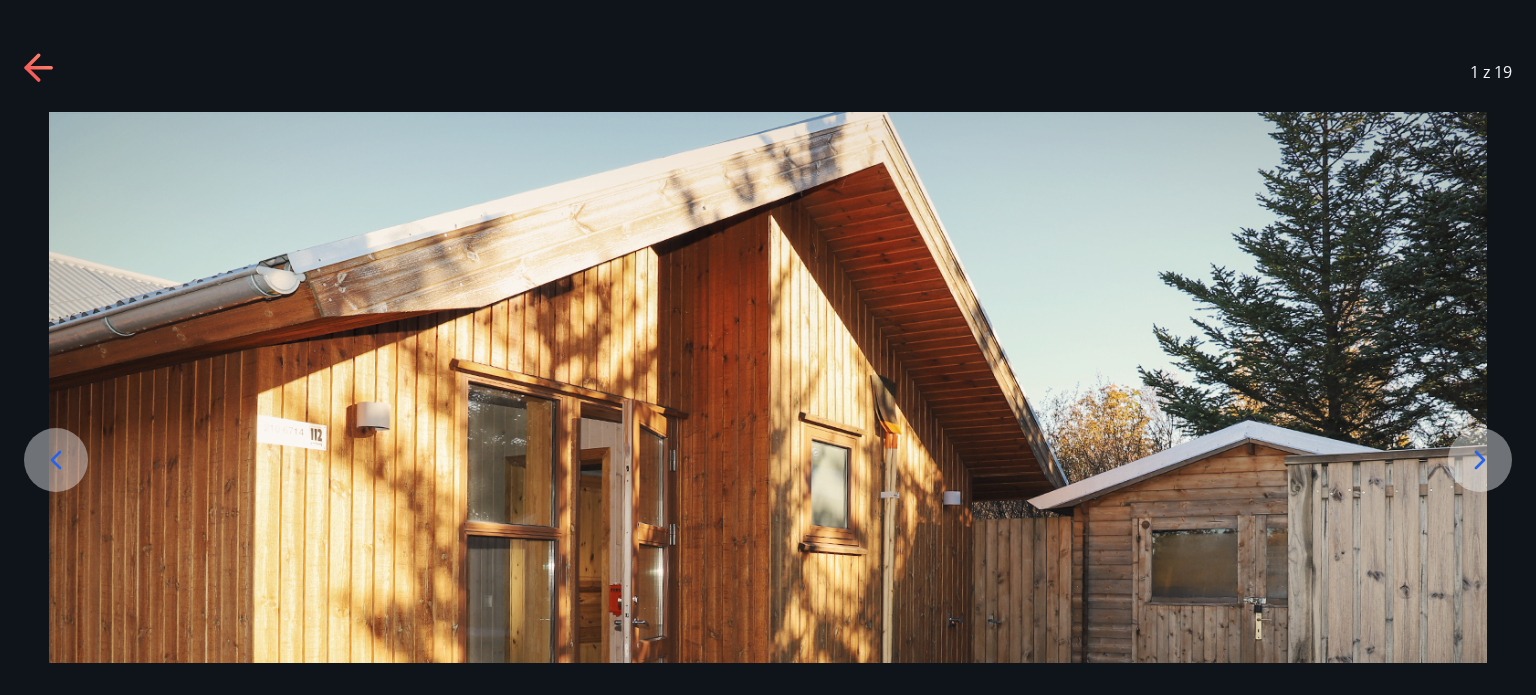 drag, startPoint x: 973, startPoint y: 358, endPoint x: 44, endPoint y: 67, distance: 973.51013 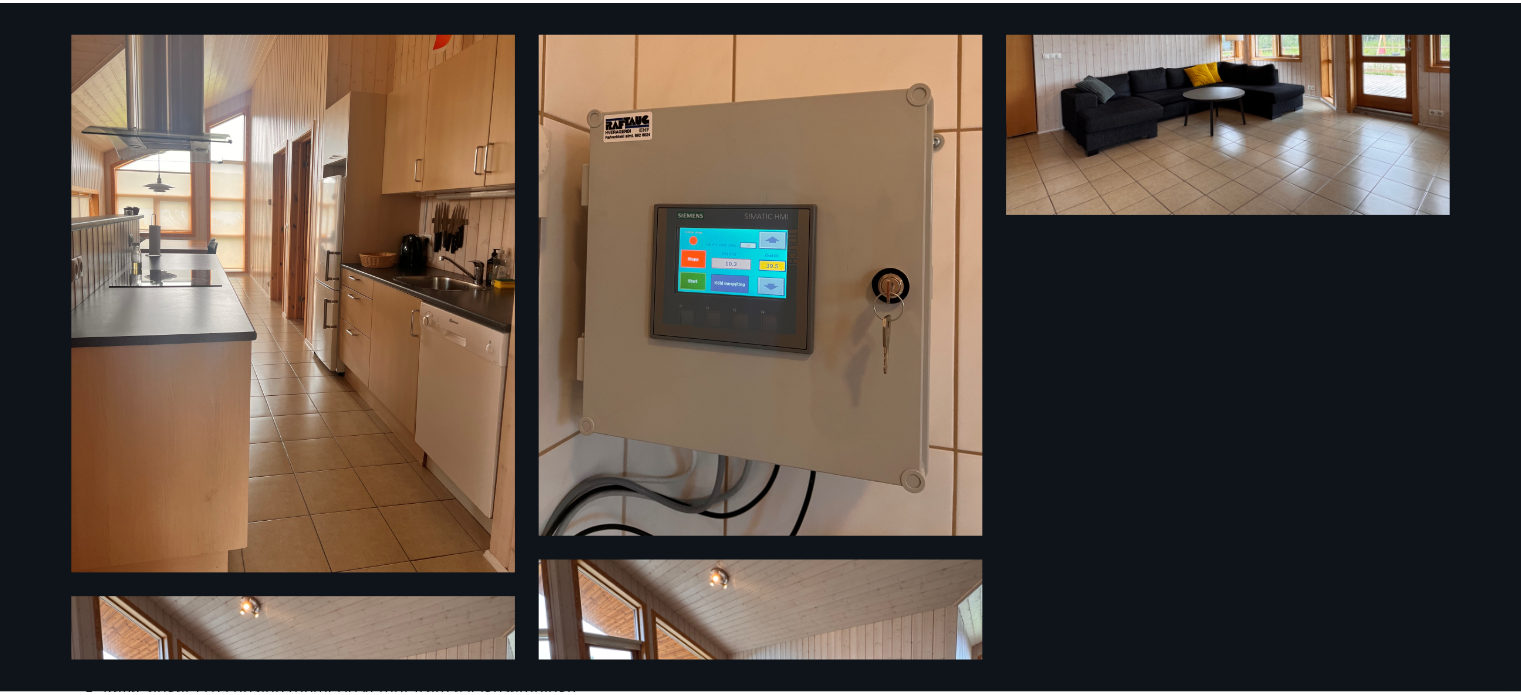 scroll, scrollTop: 1838, scrollLeft: 0, axis: vertical 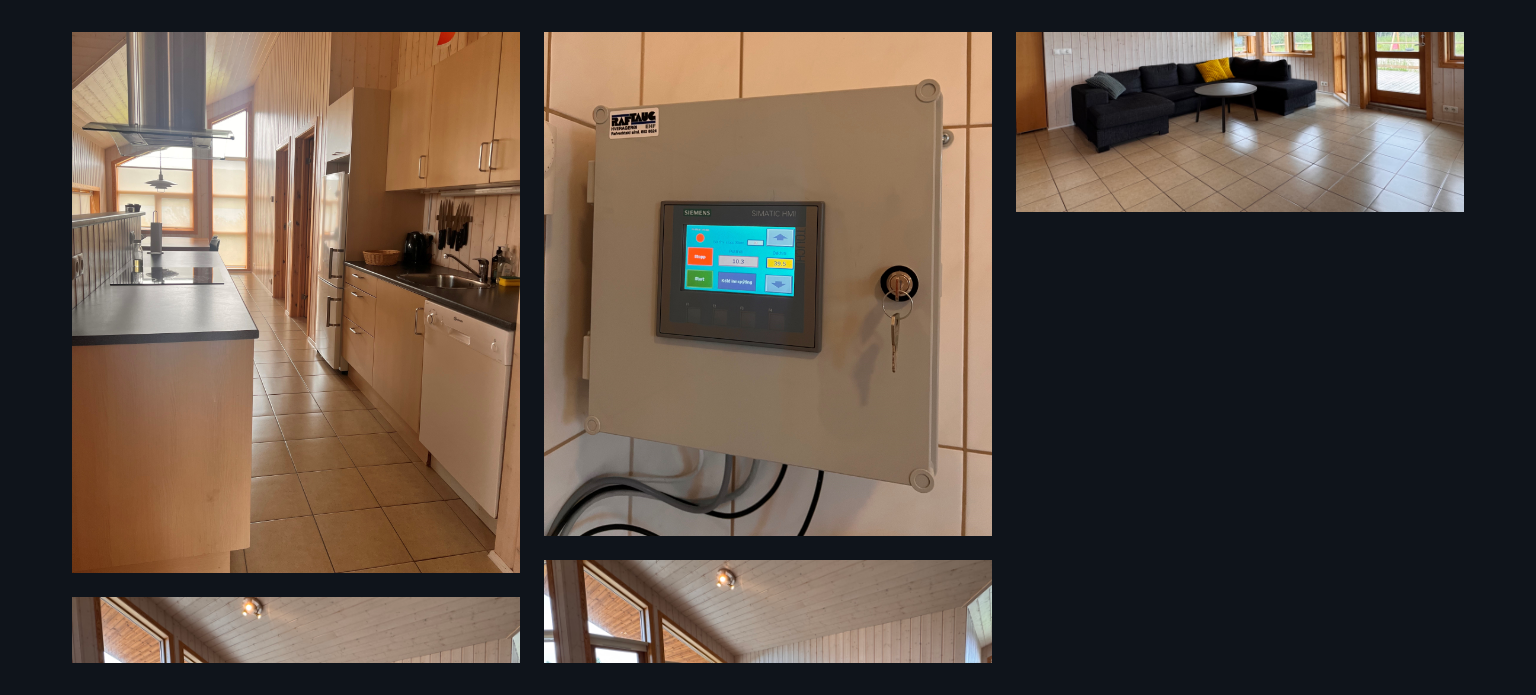drag, startPoint x: 1483, startPoint y: 275, endPoint x: 1472, endPoint y: 301, distance: 28.231188 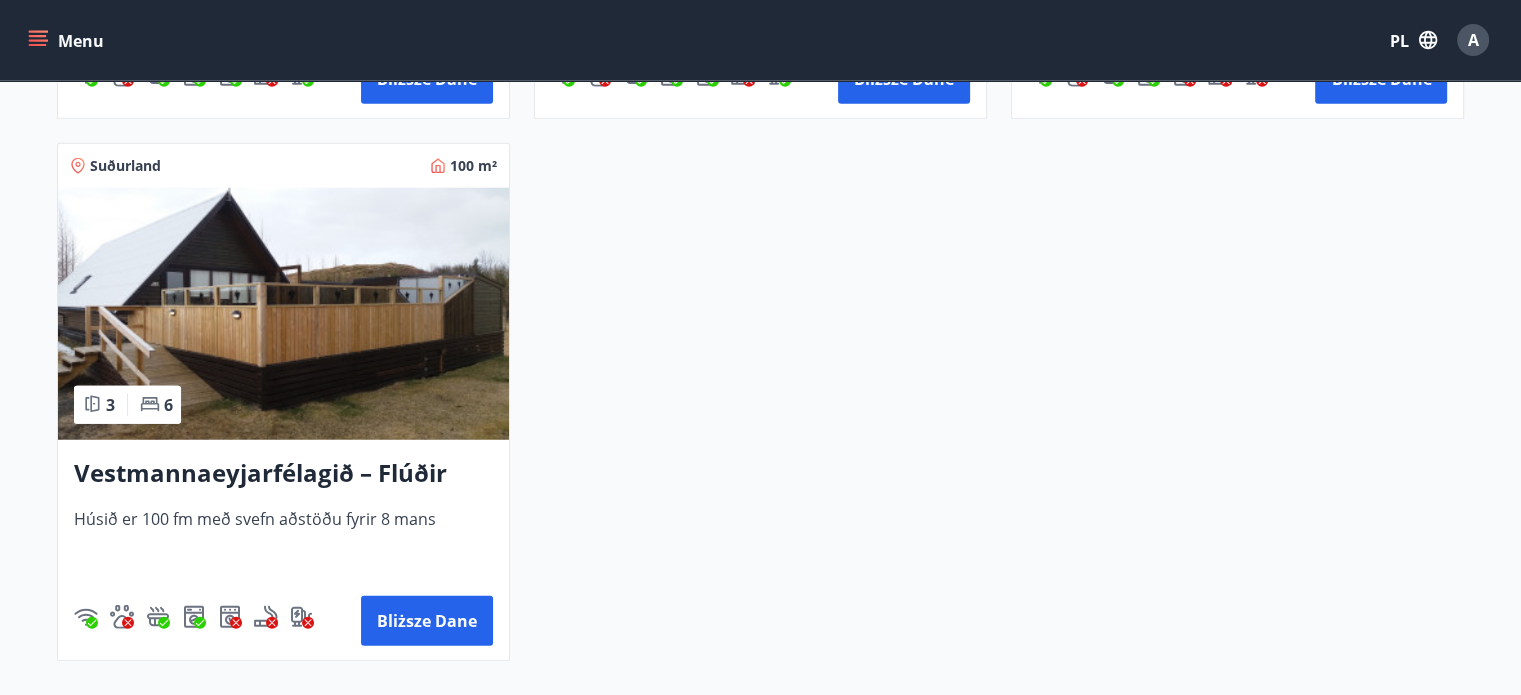 scroll, scrollTop: 5209, scrollLeft: 0, axis: vertical 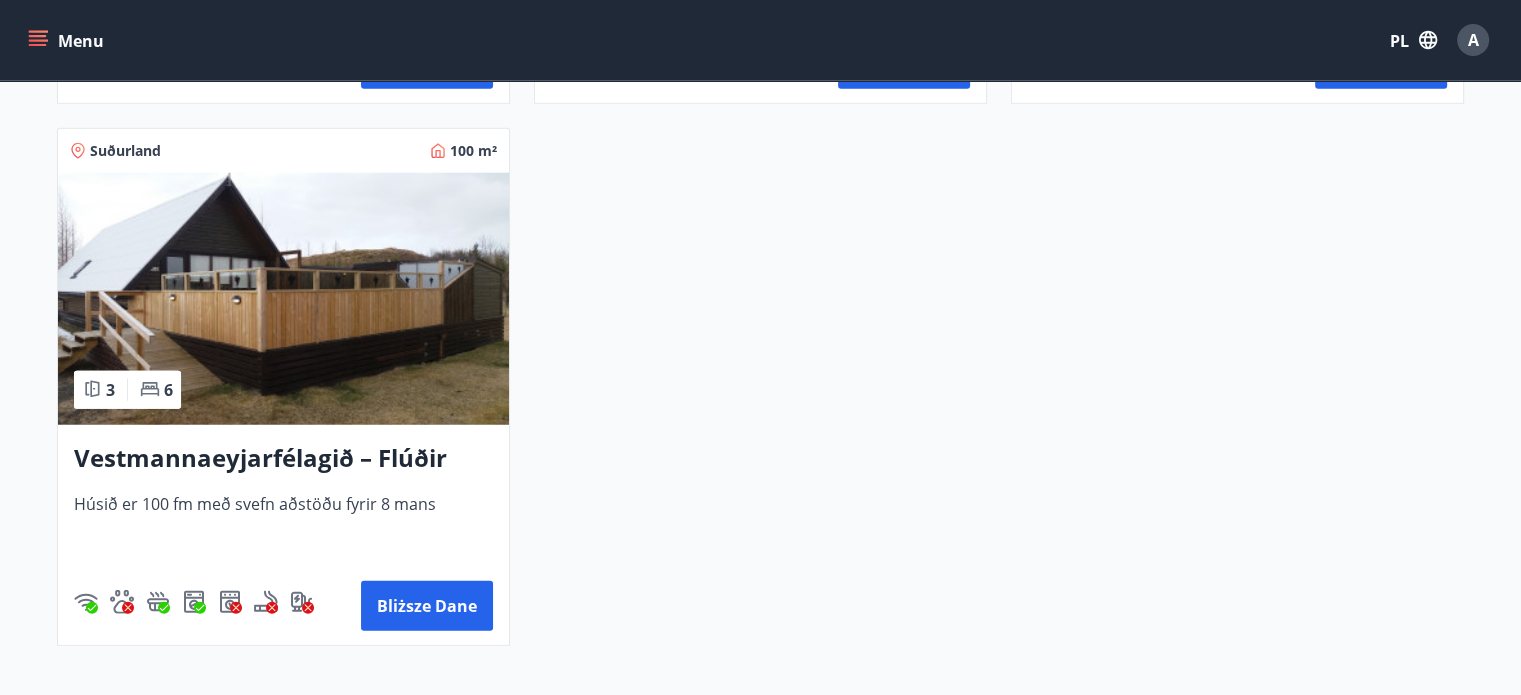 click at bounding box center [283, 299] 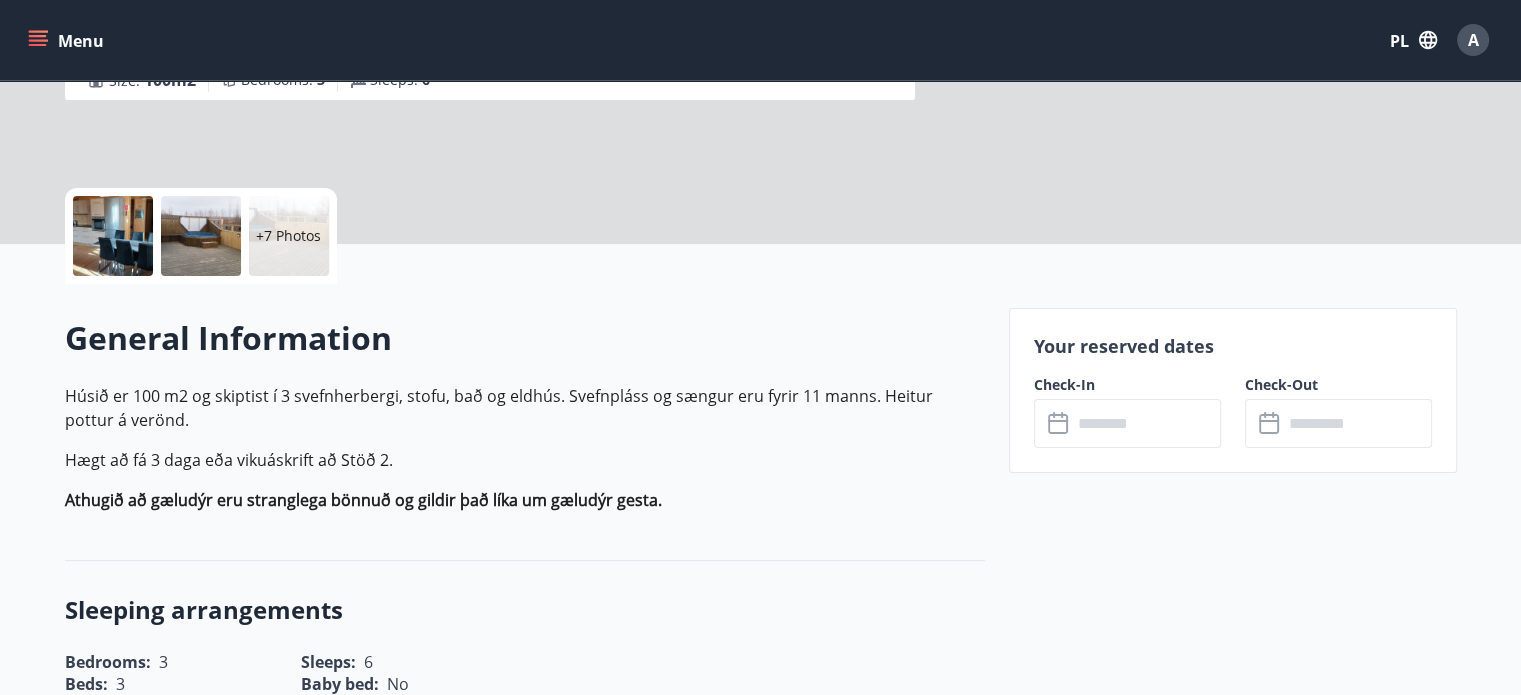 scroll, scrollTop: 0, scrollLeft: 0, axis: both 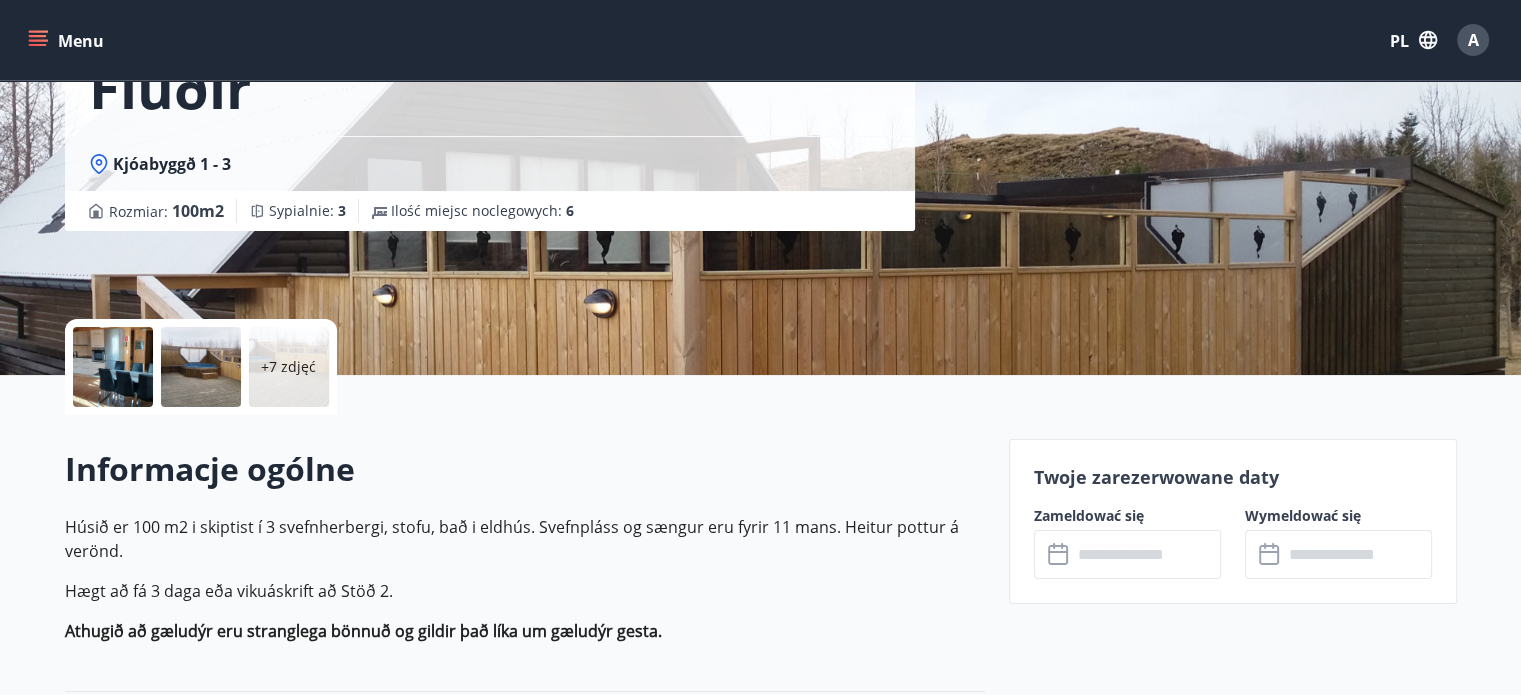 click at bounding box center [113, 367] 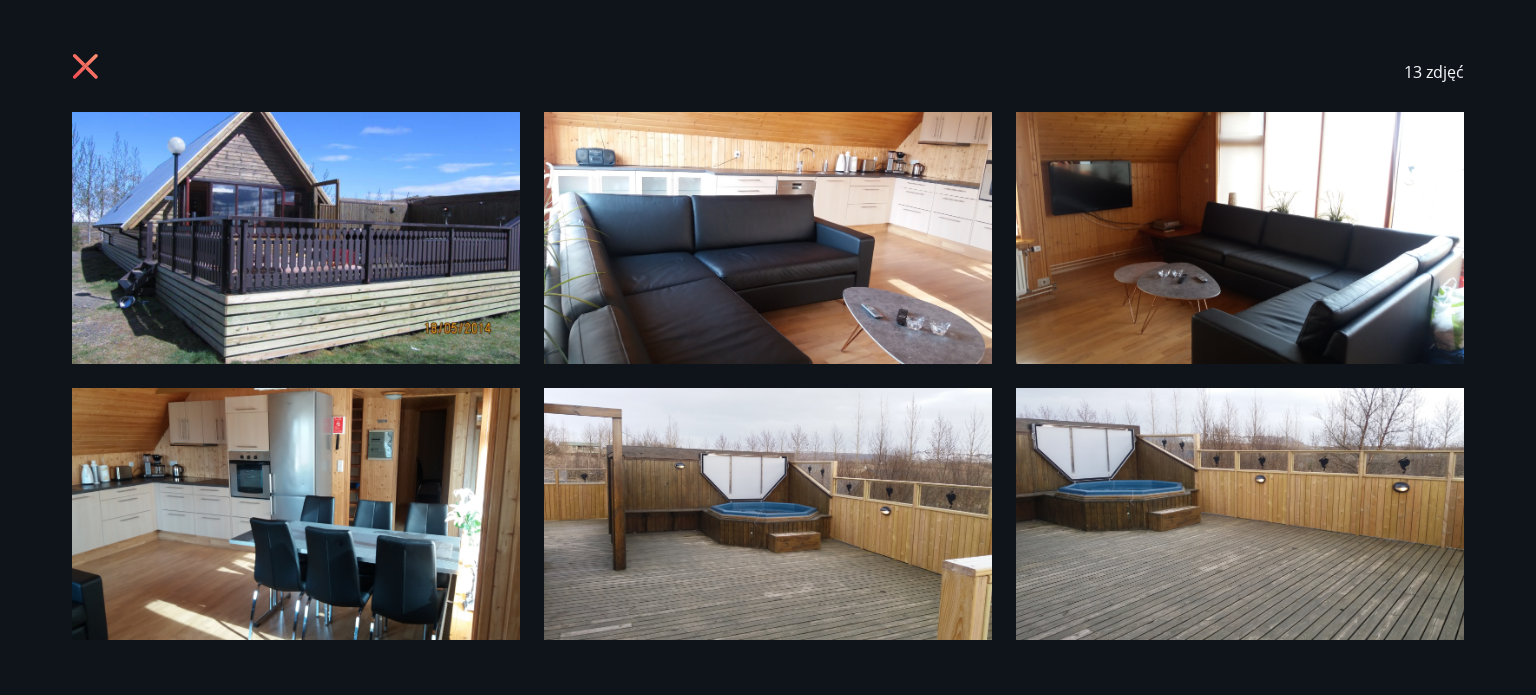 click at bounding box center (296, 238) 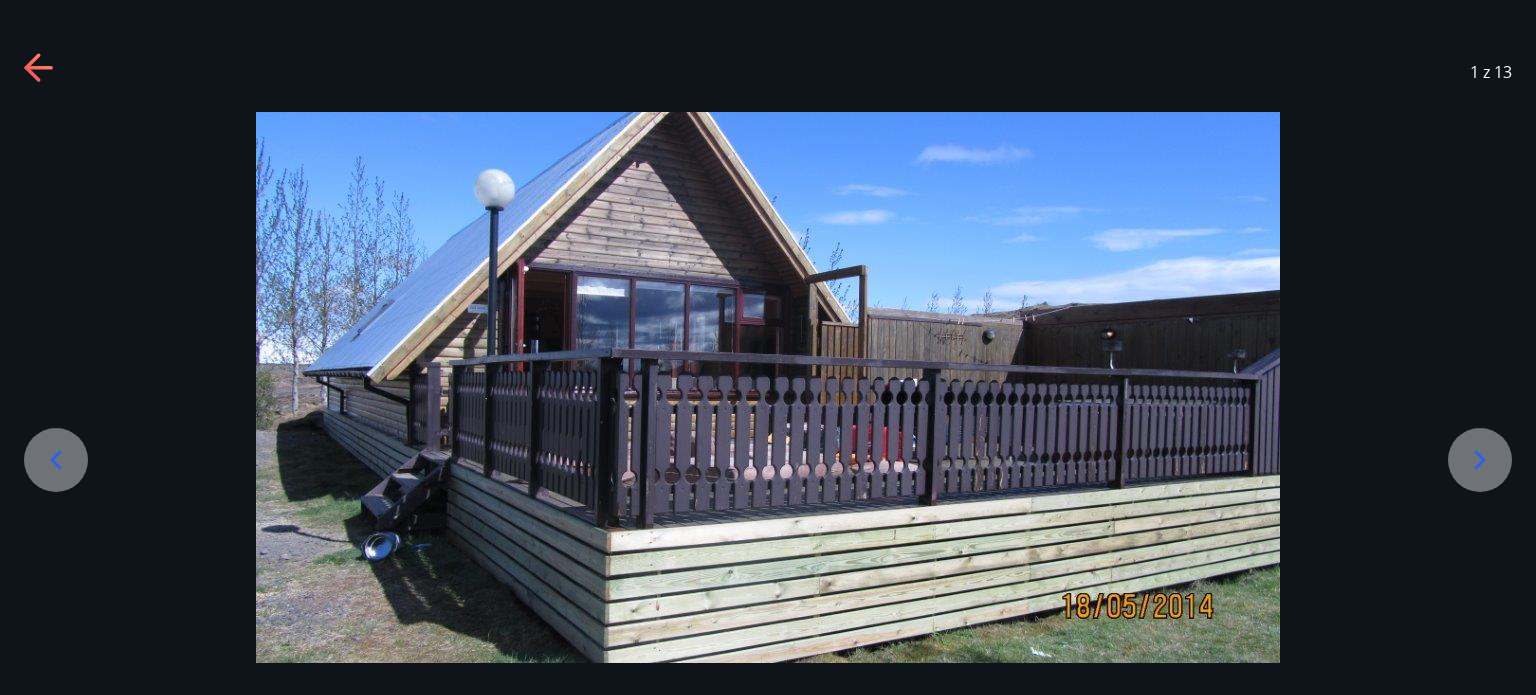 click 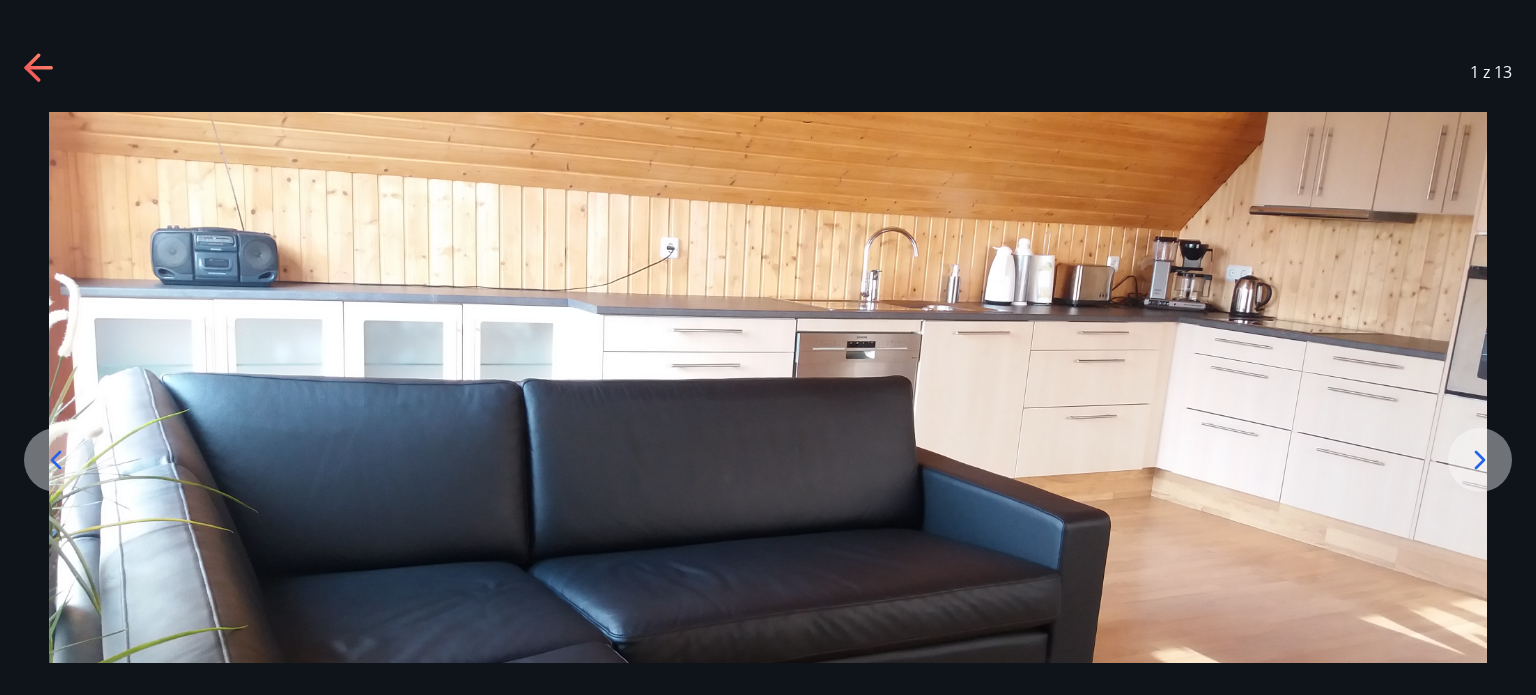 click 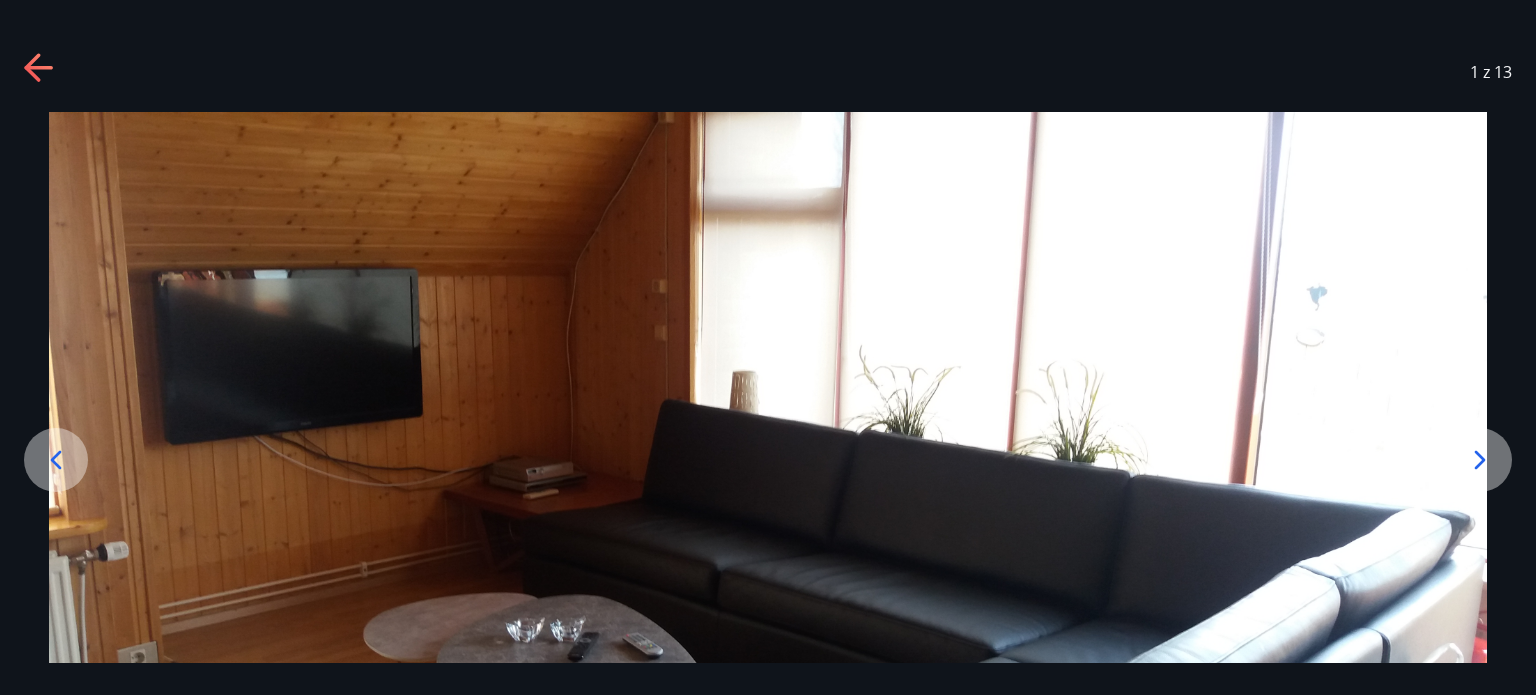 click 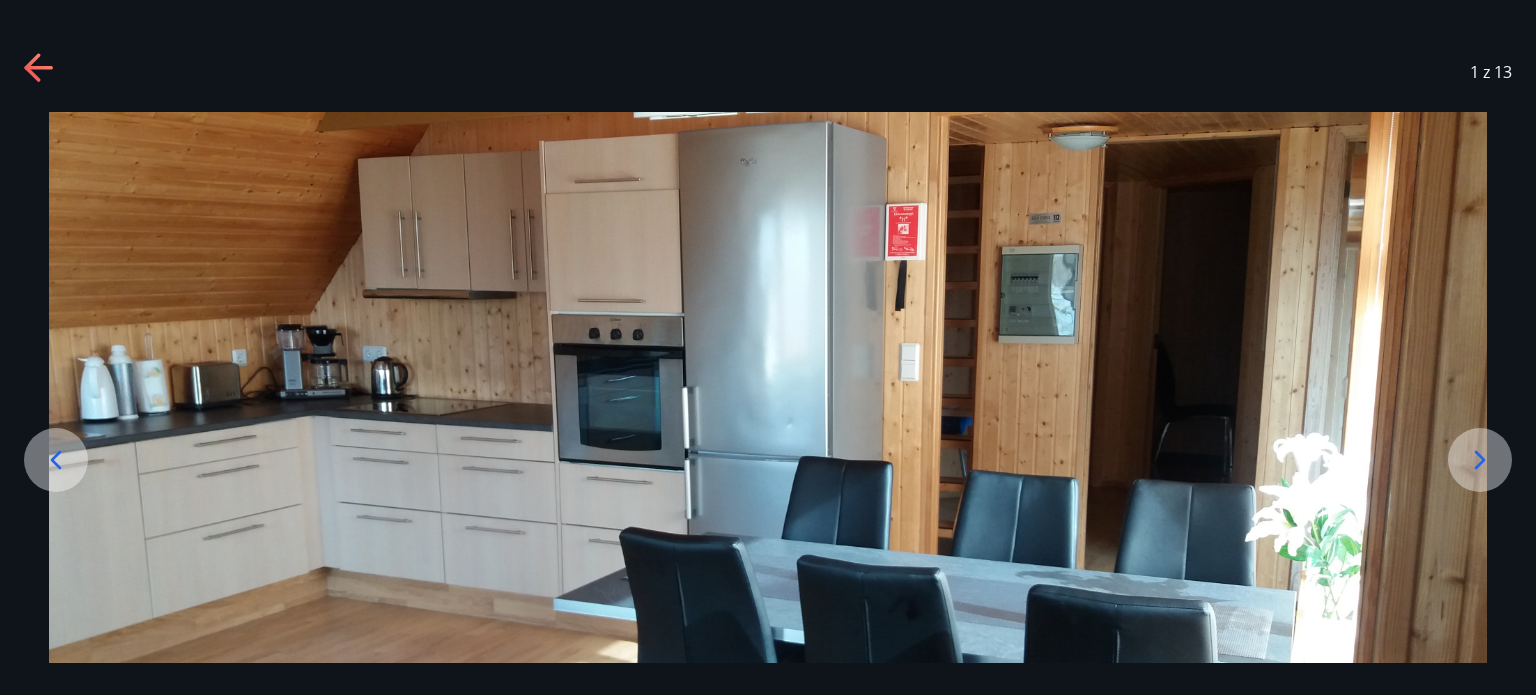 click 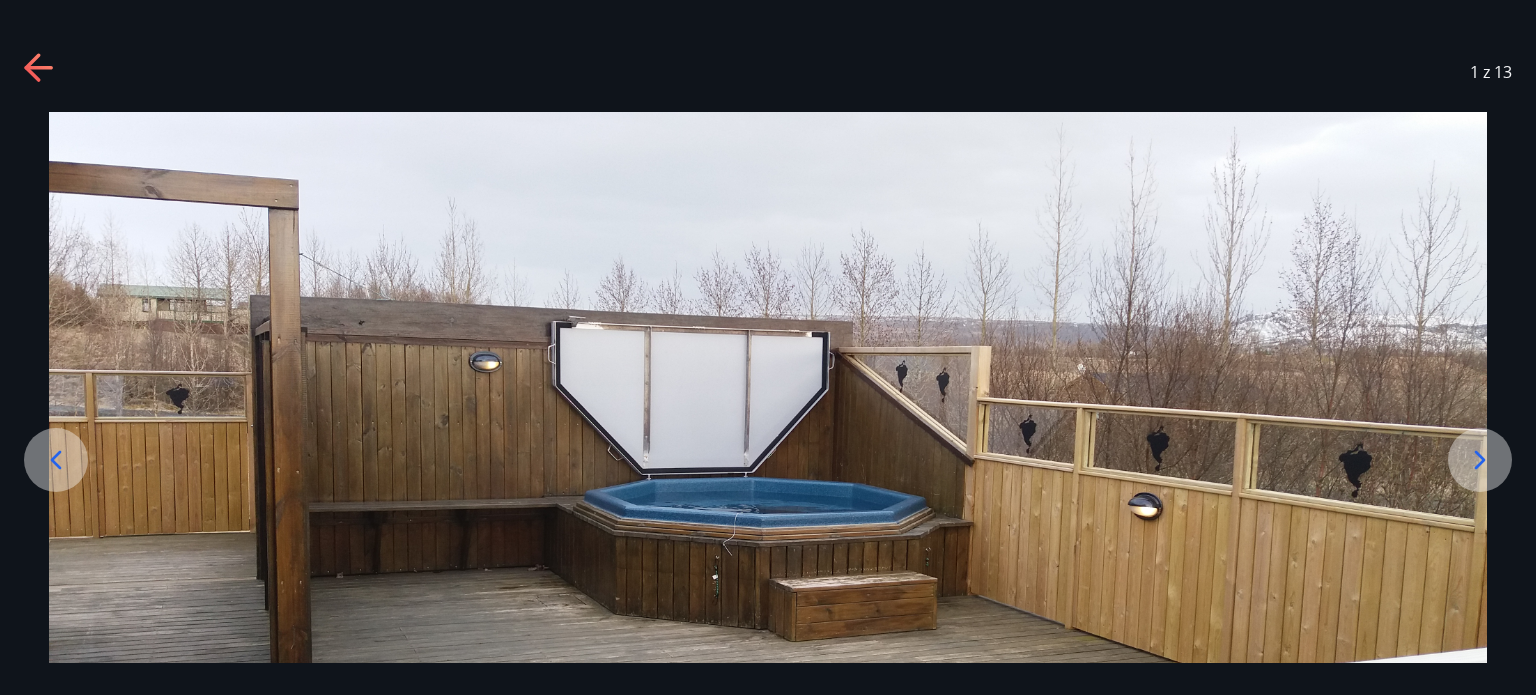 click 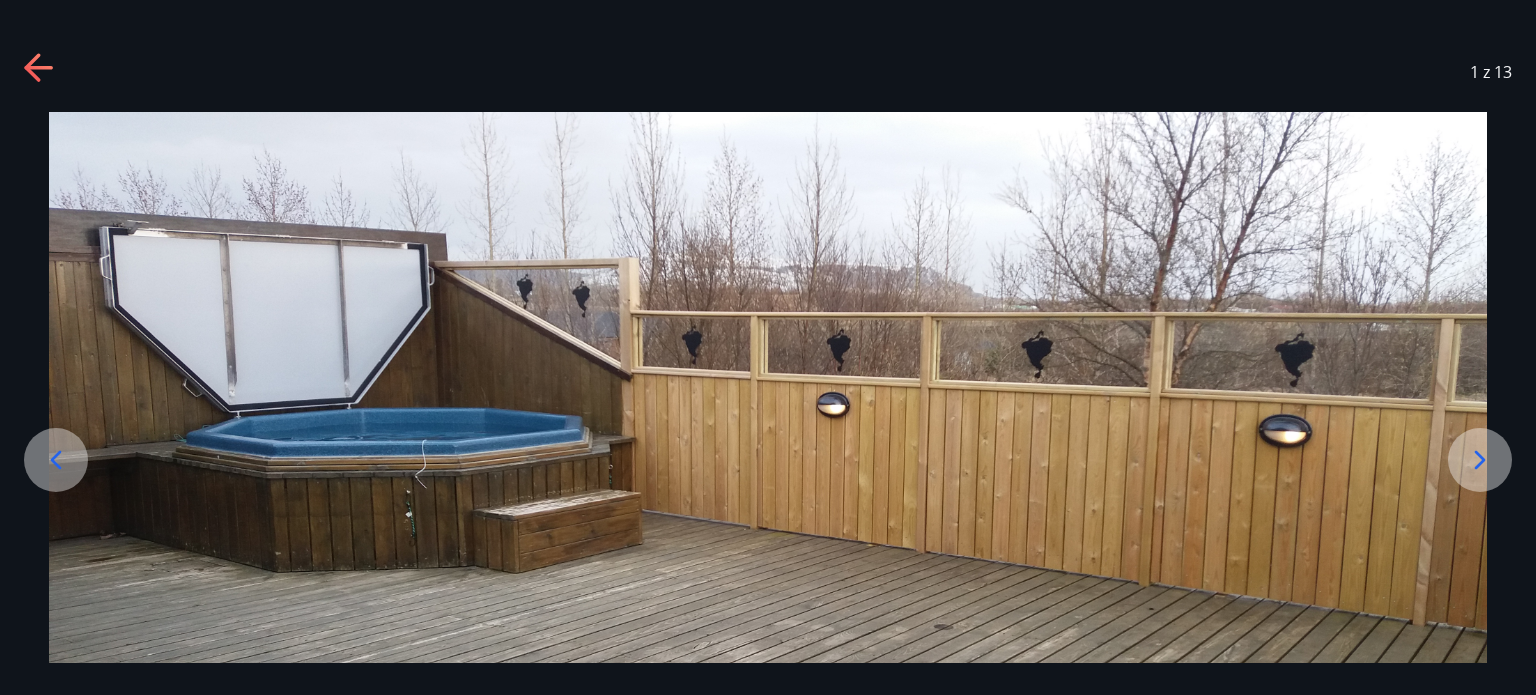 click 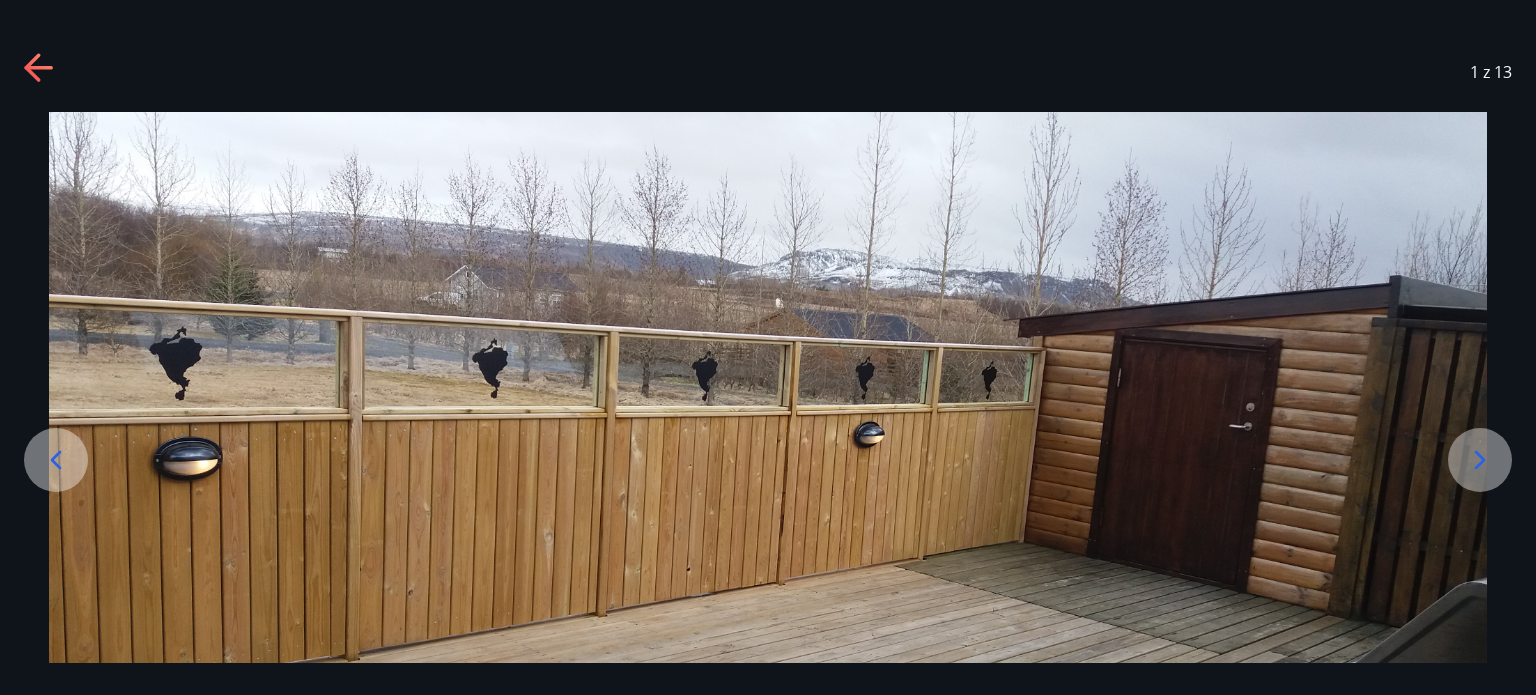 click 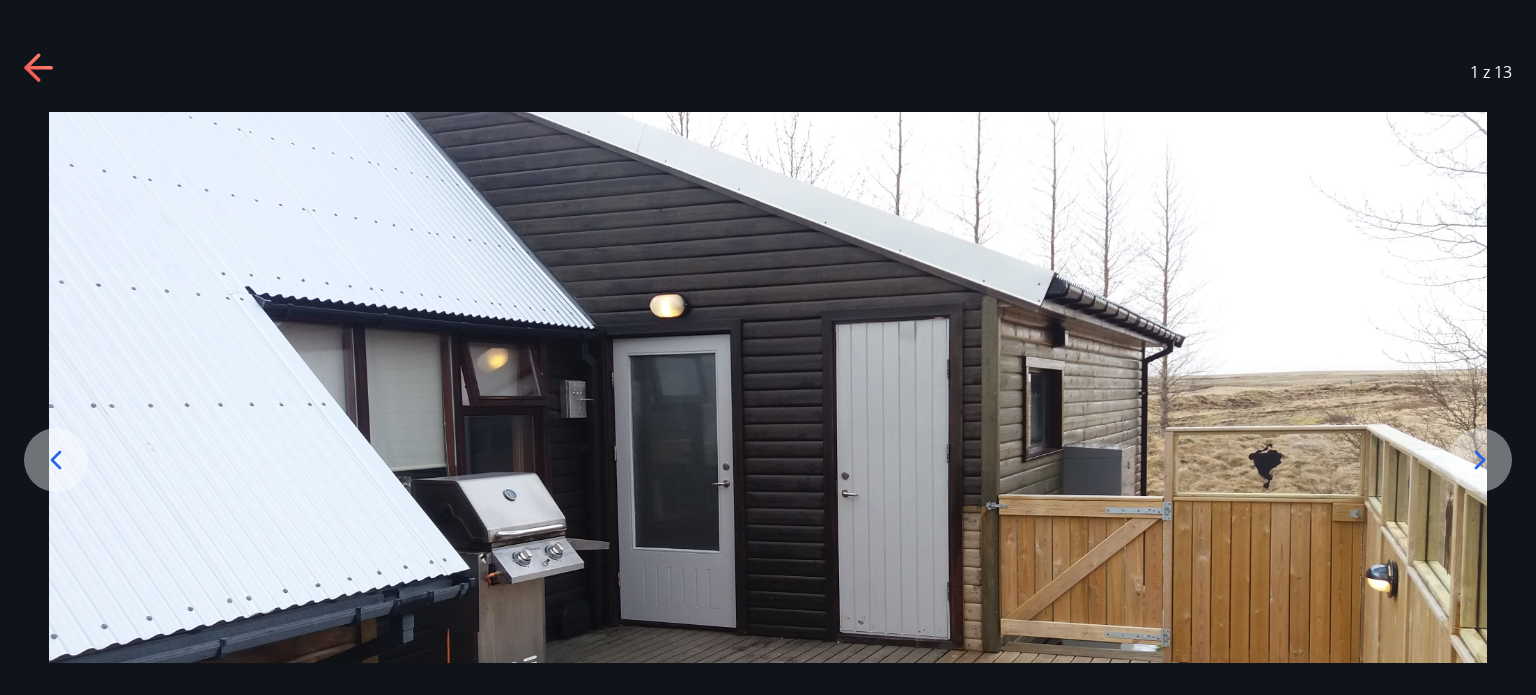 click 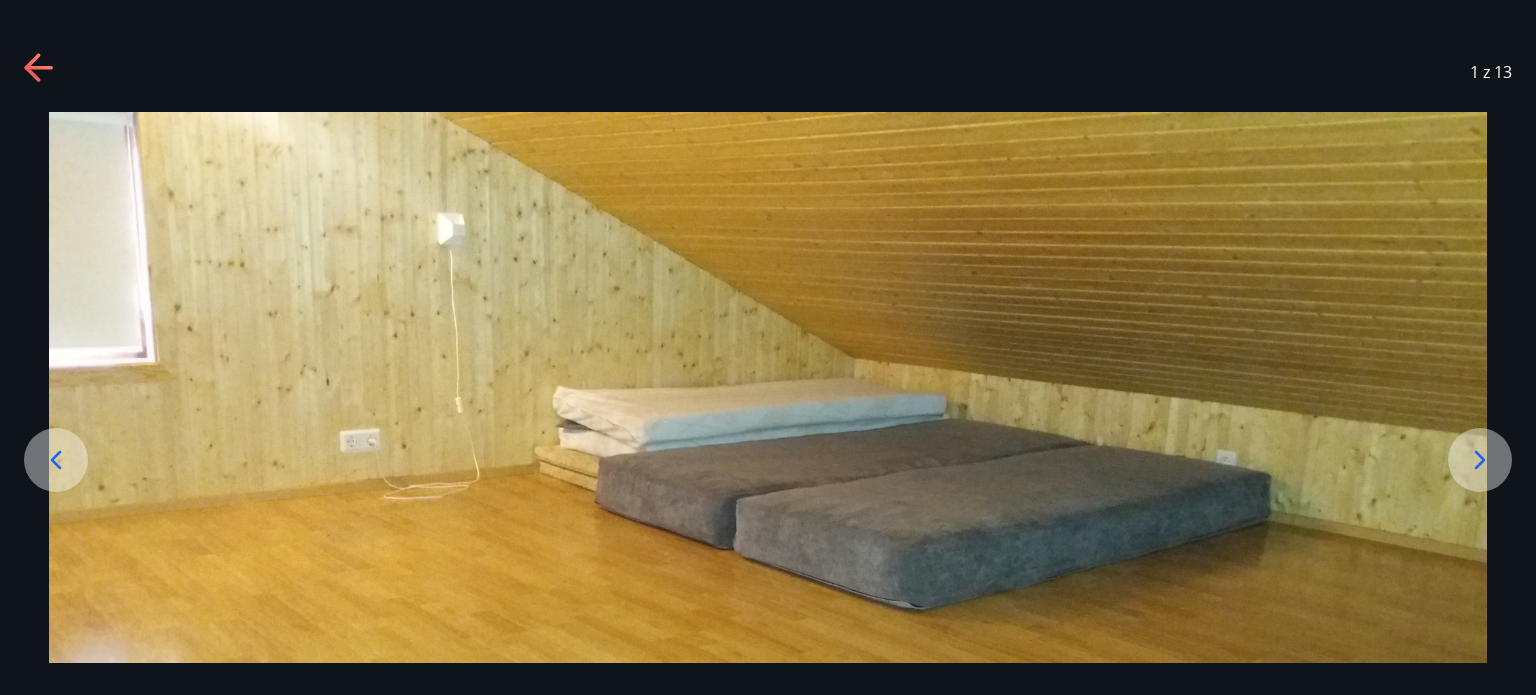 click 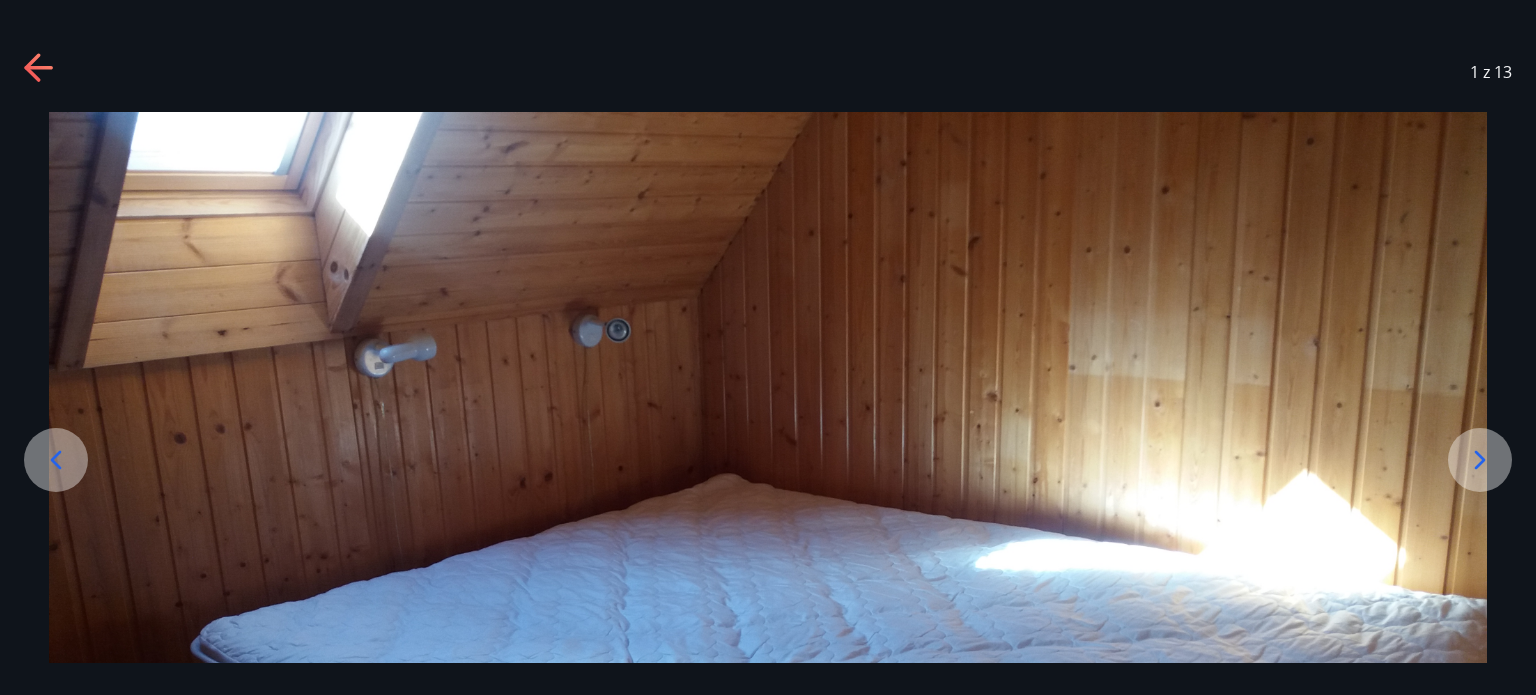 click 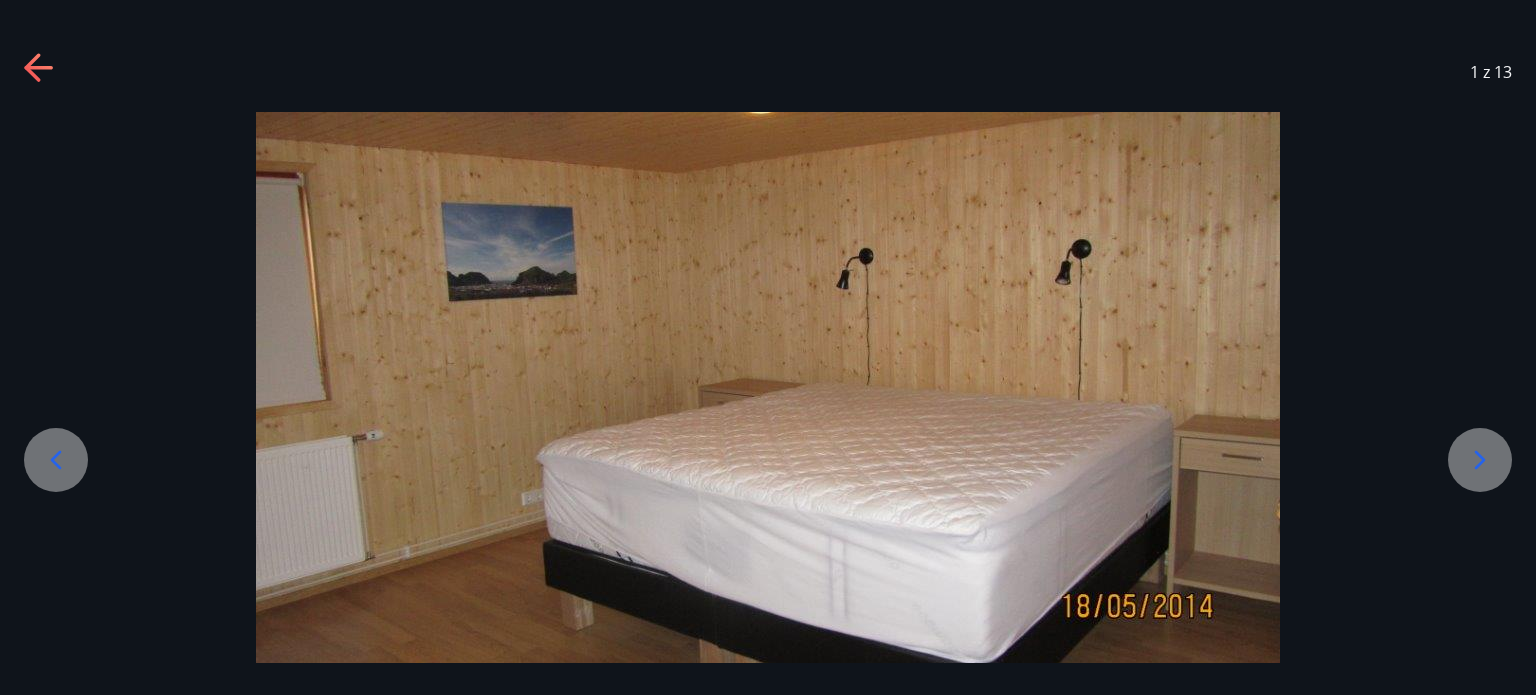 click 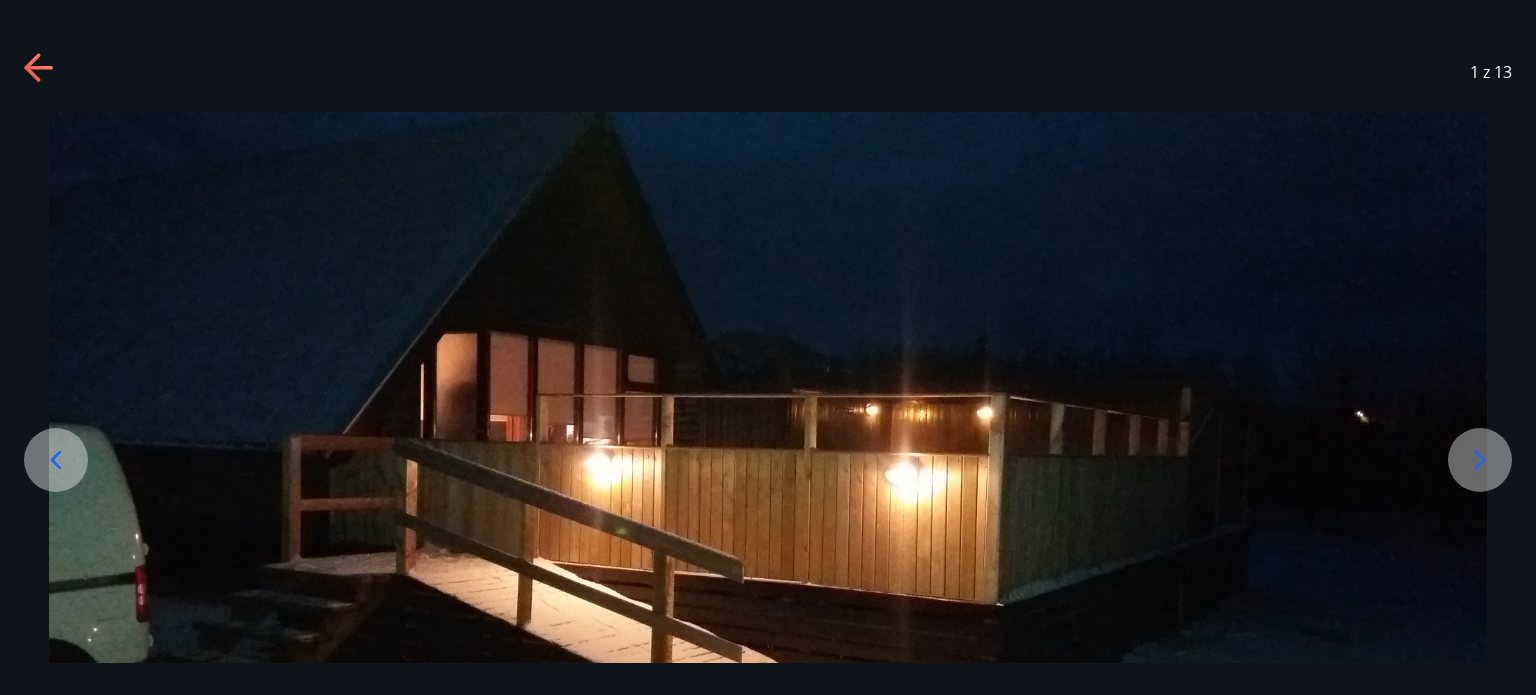 click 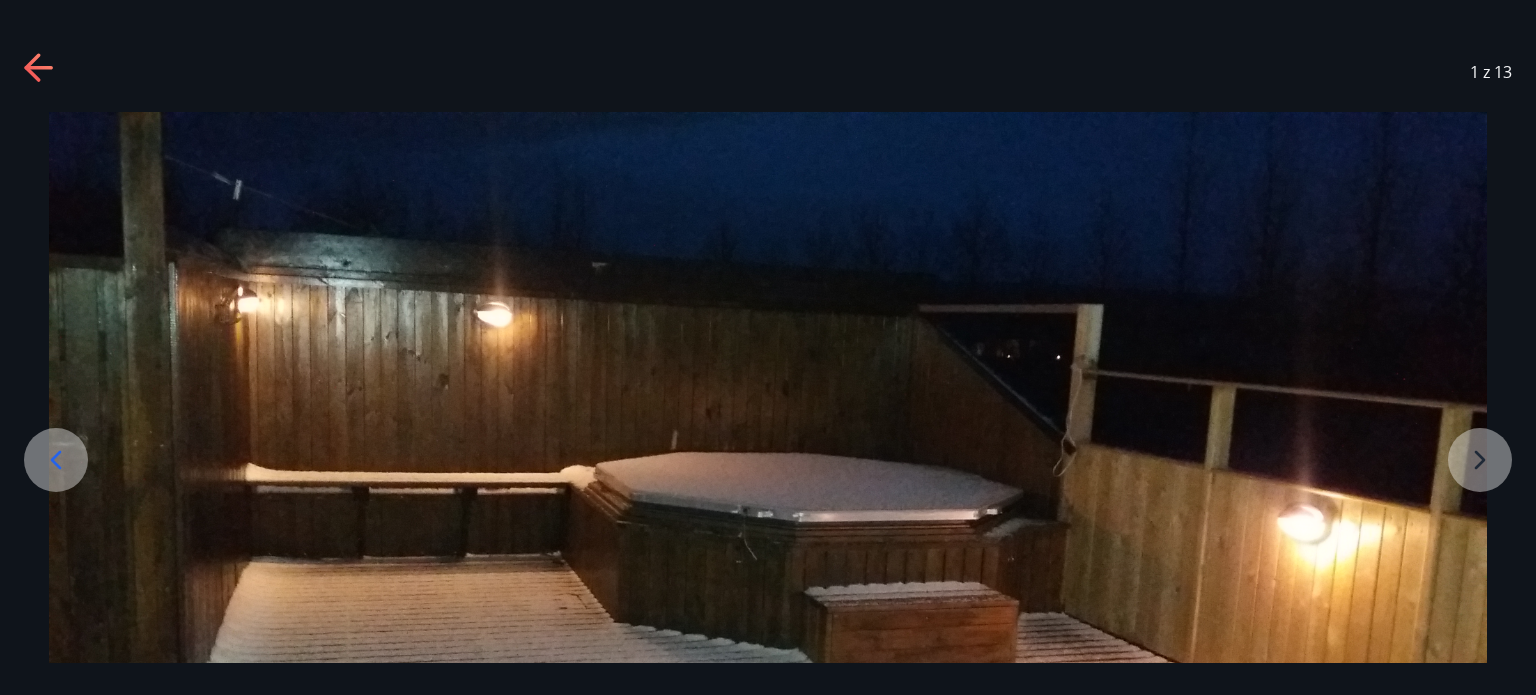 click at bounding box center [768, 516] 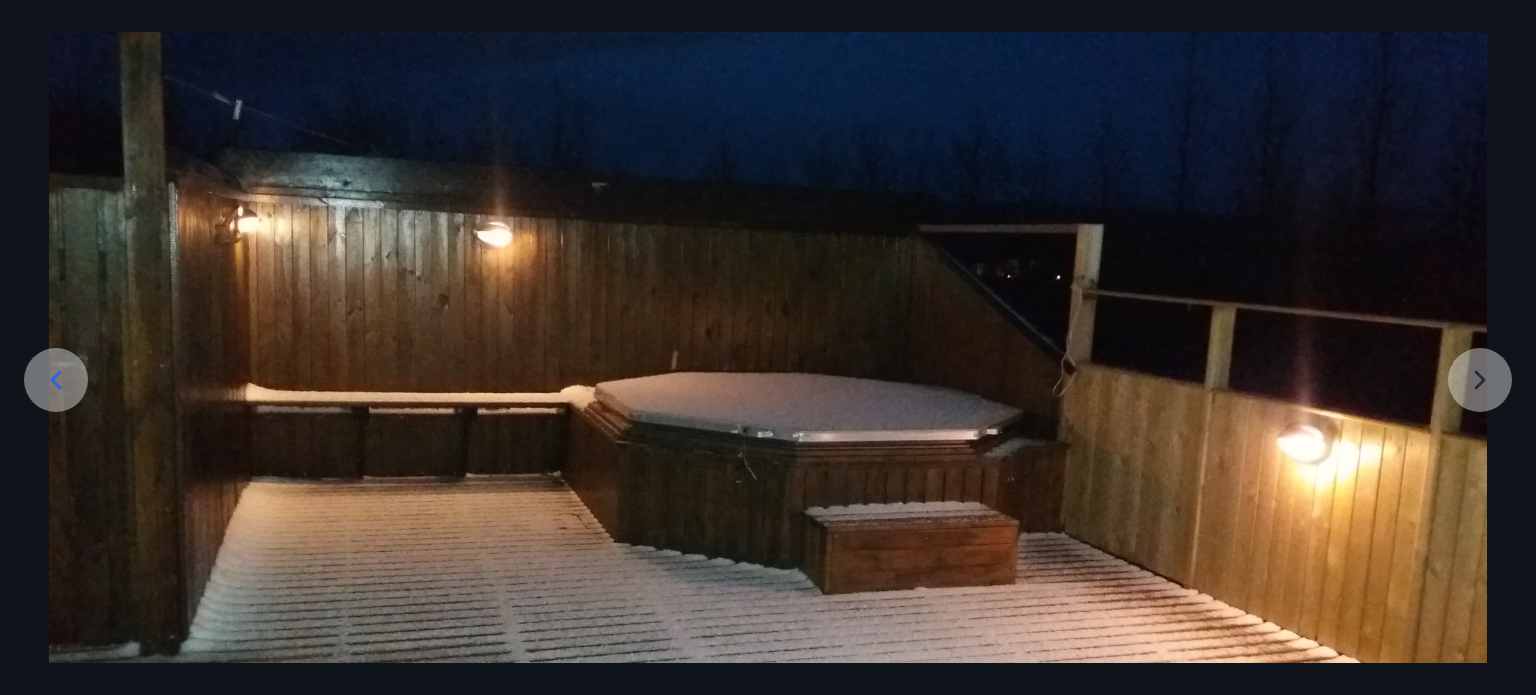 click at bounding box center [768, 436] 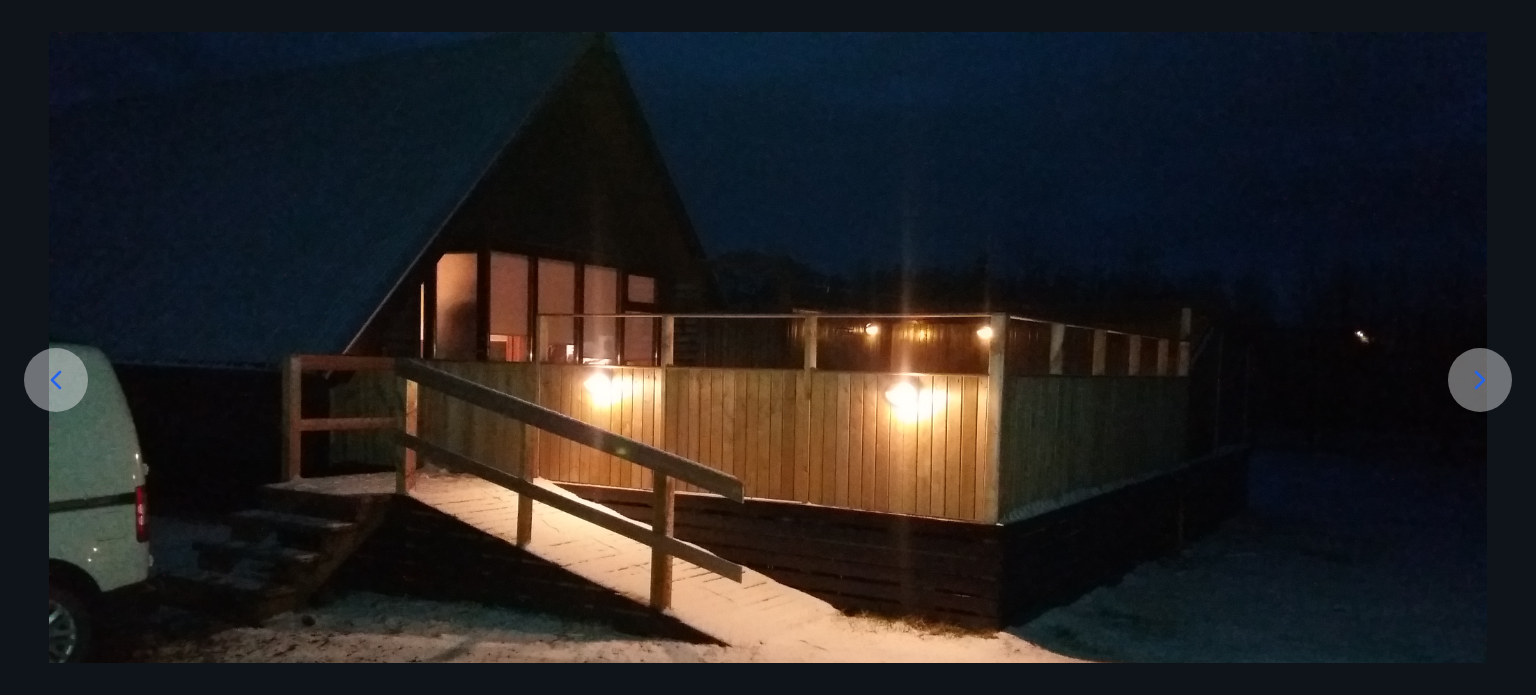 click 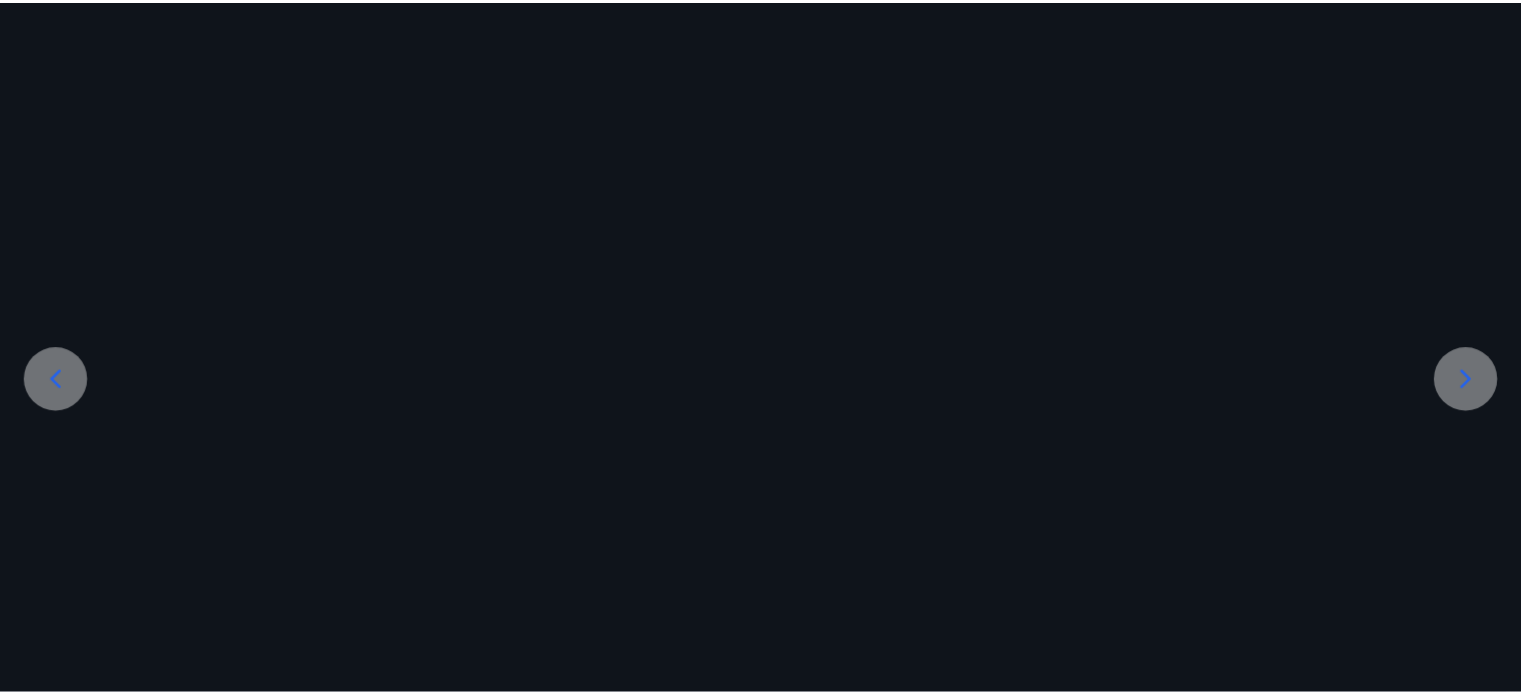 scroll, scrollTop: 24, scrollLeft: 0, axis: vertical 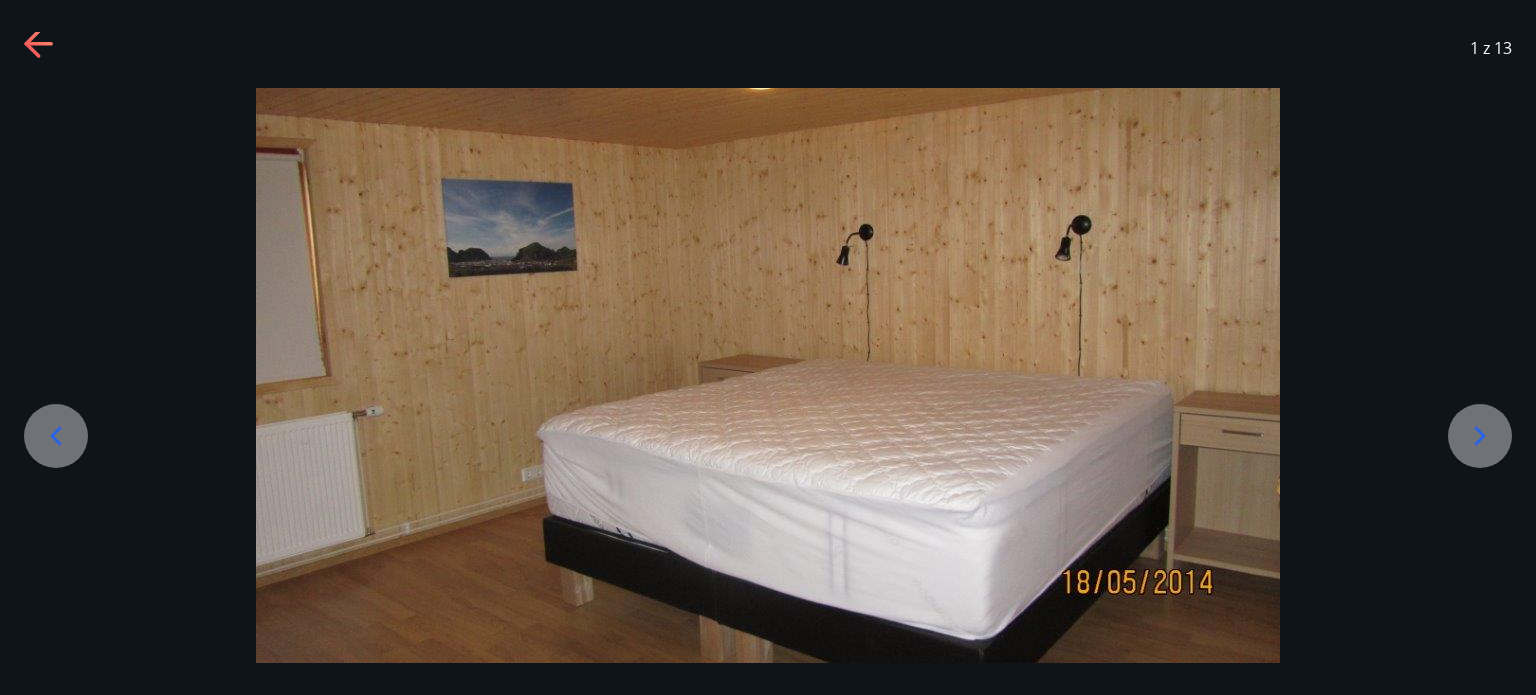 click at bounding box center [768, 376] 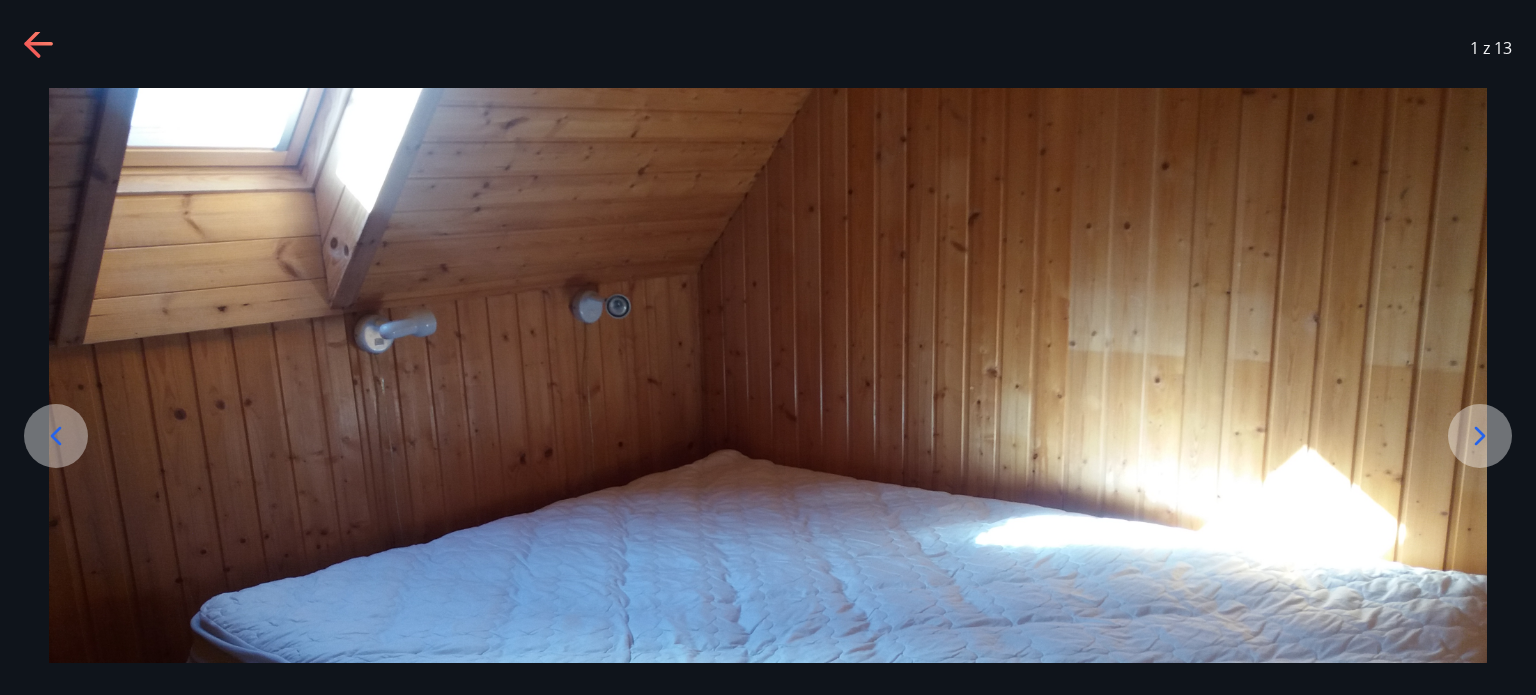 click at bounding box center [56, 436] 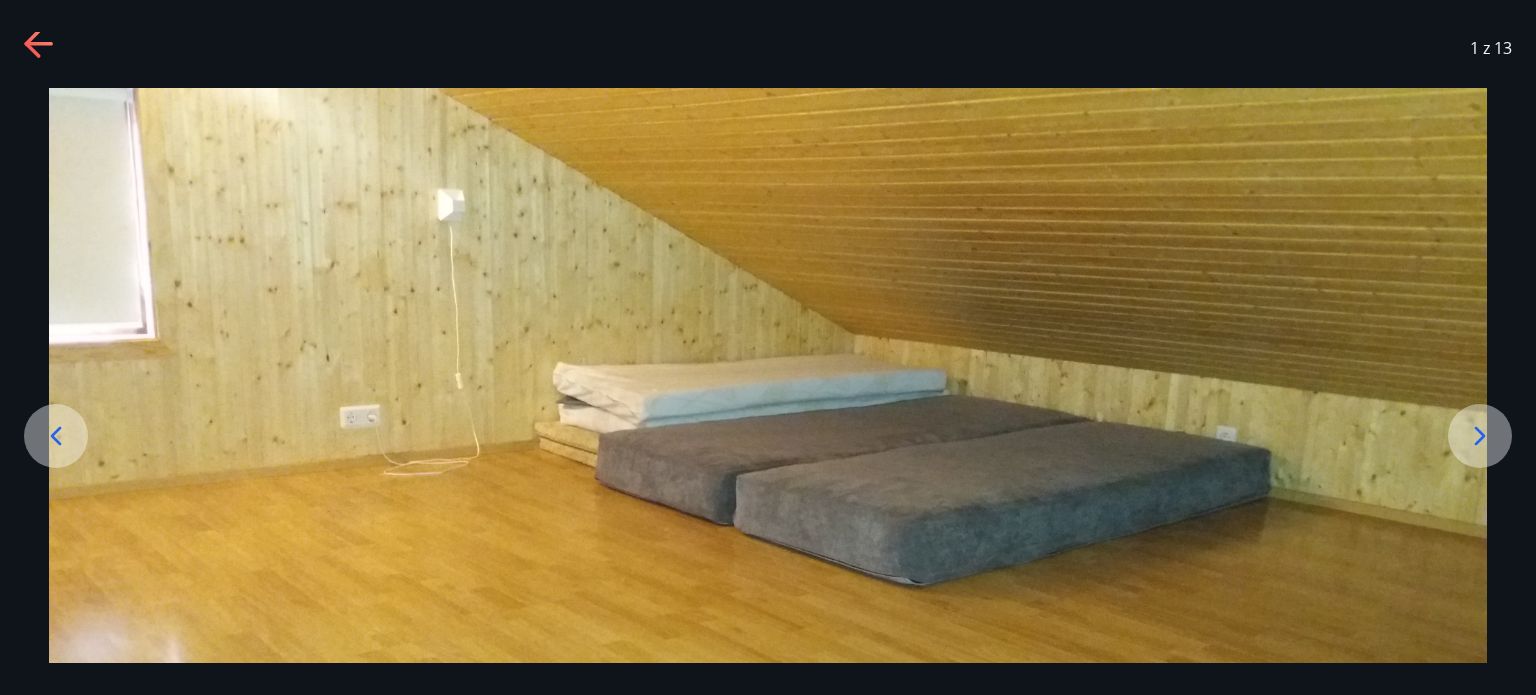 click 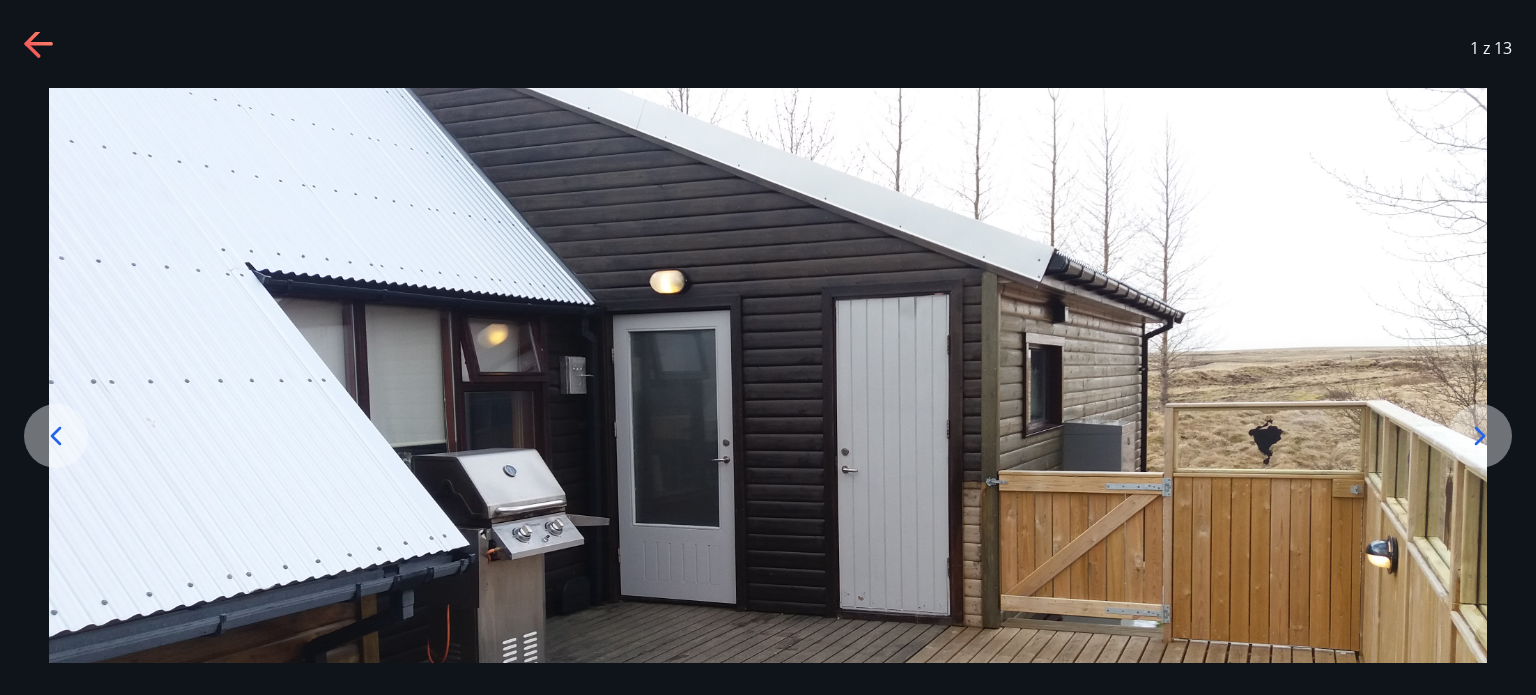 click 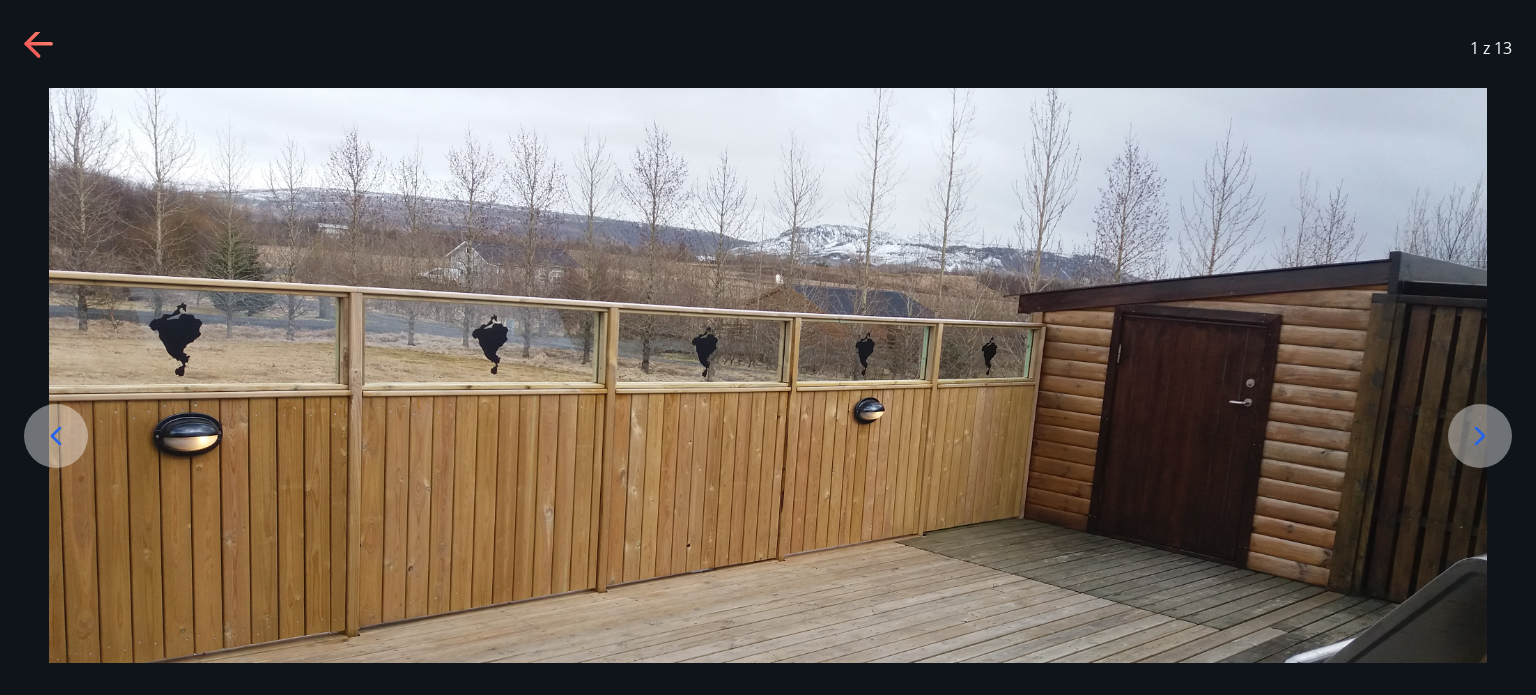 click 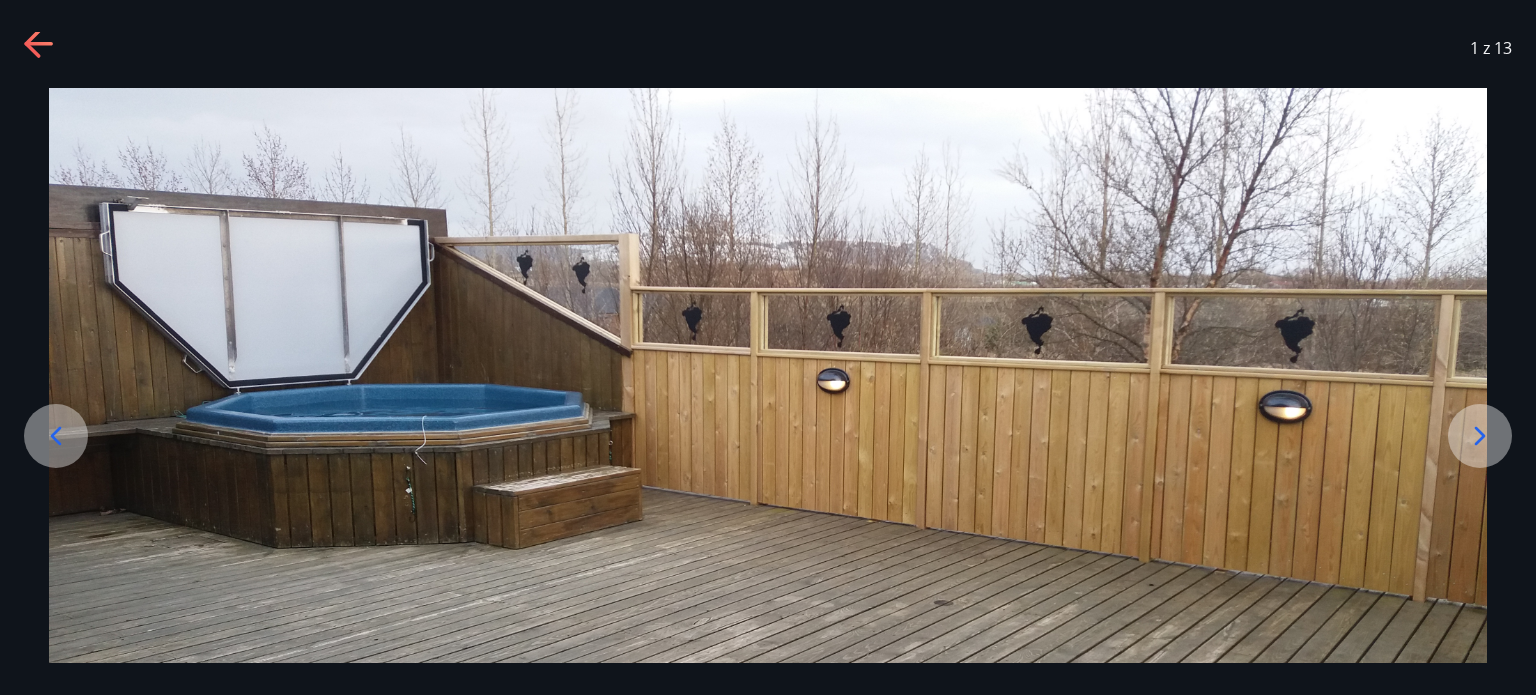 click 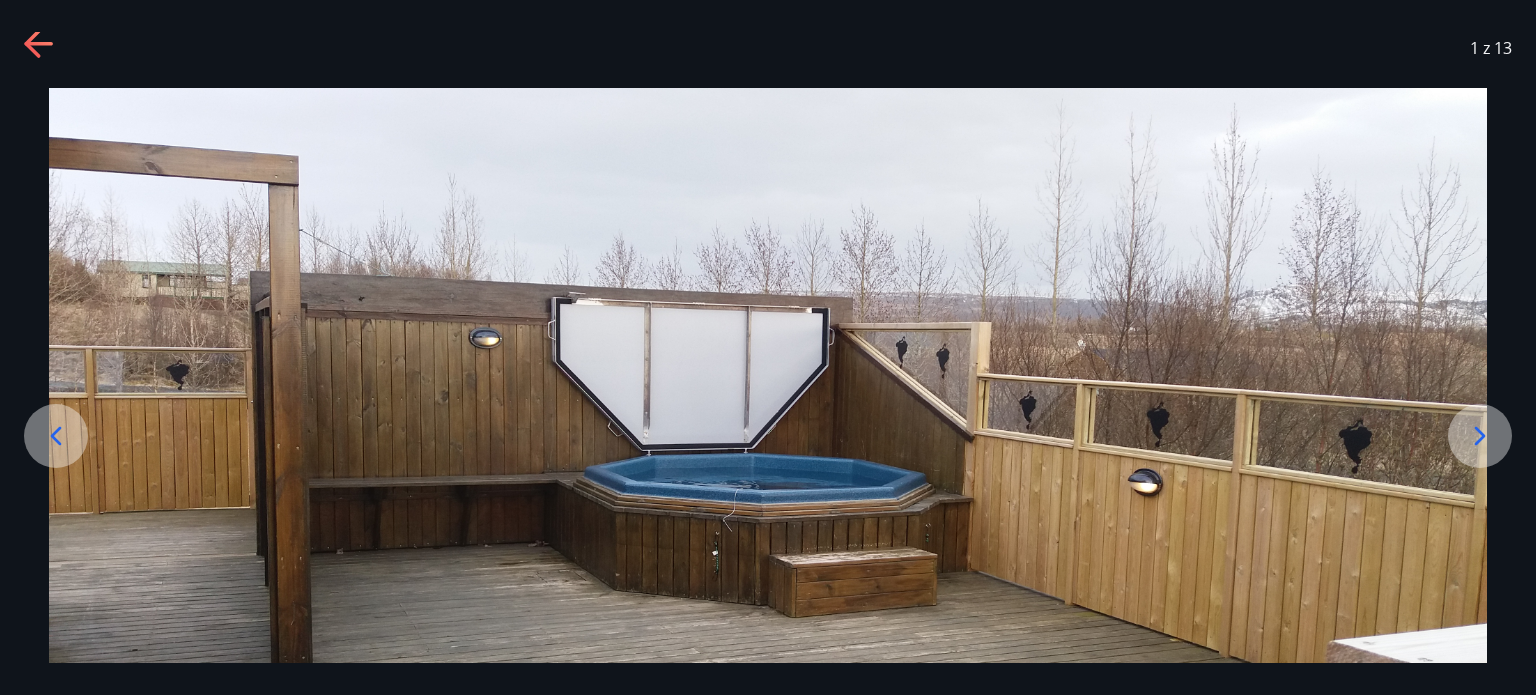 click 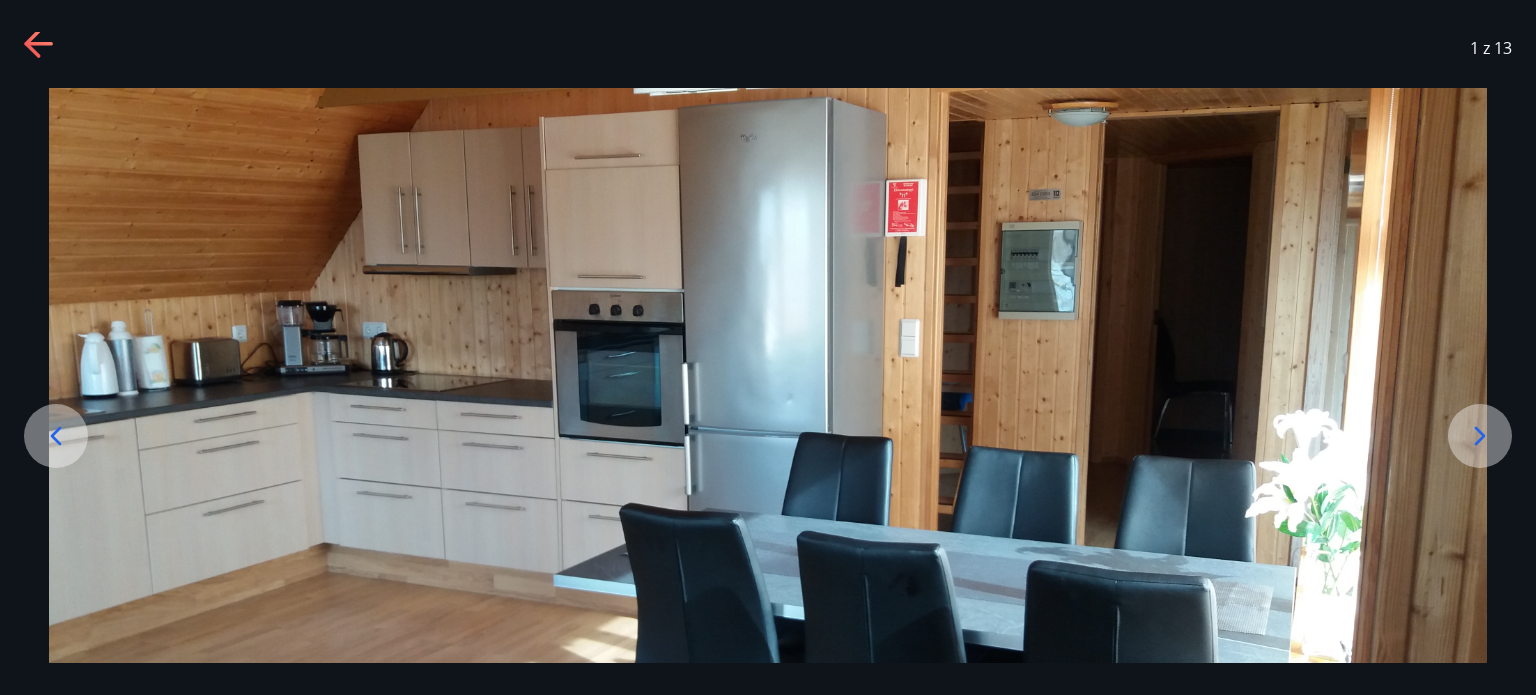 click 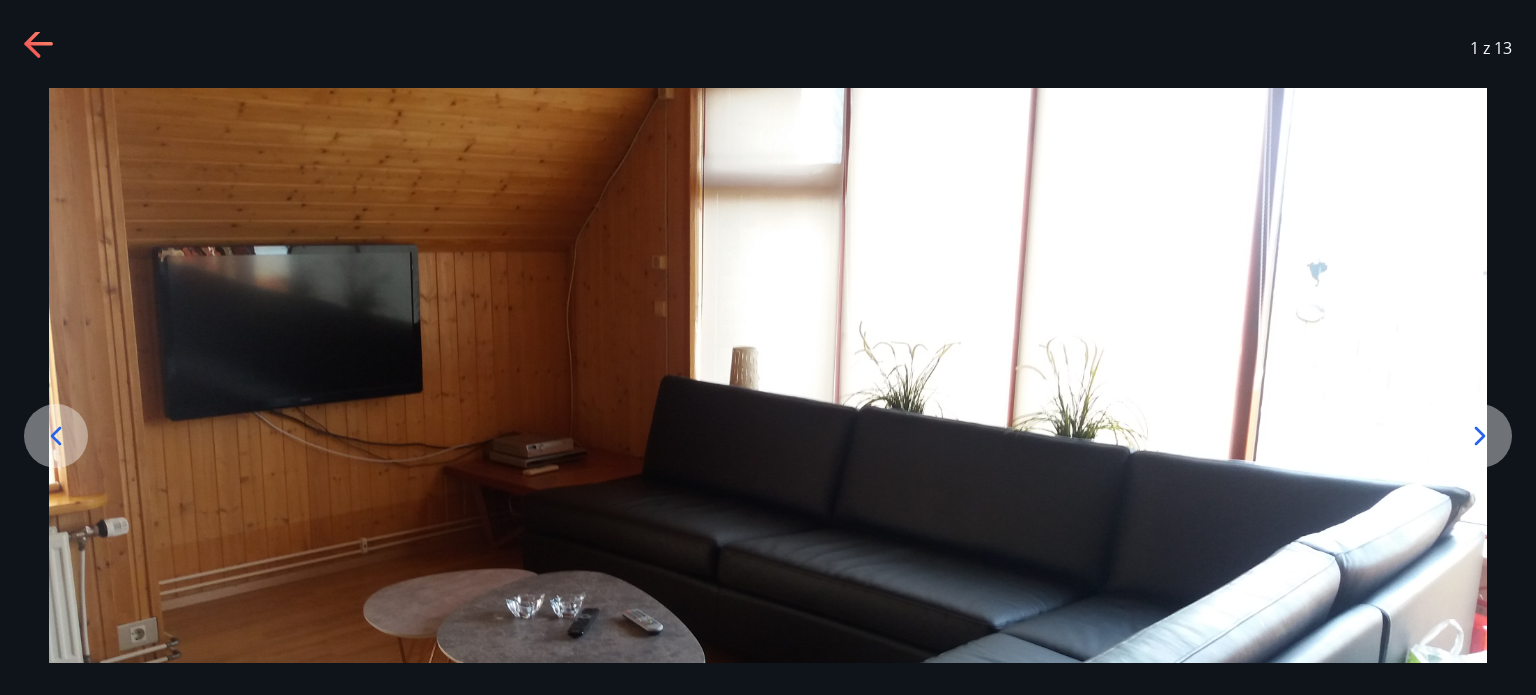 click 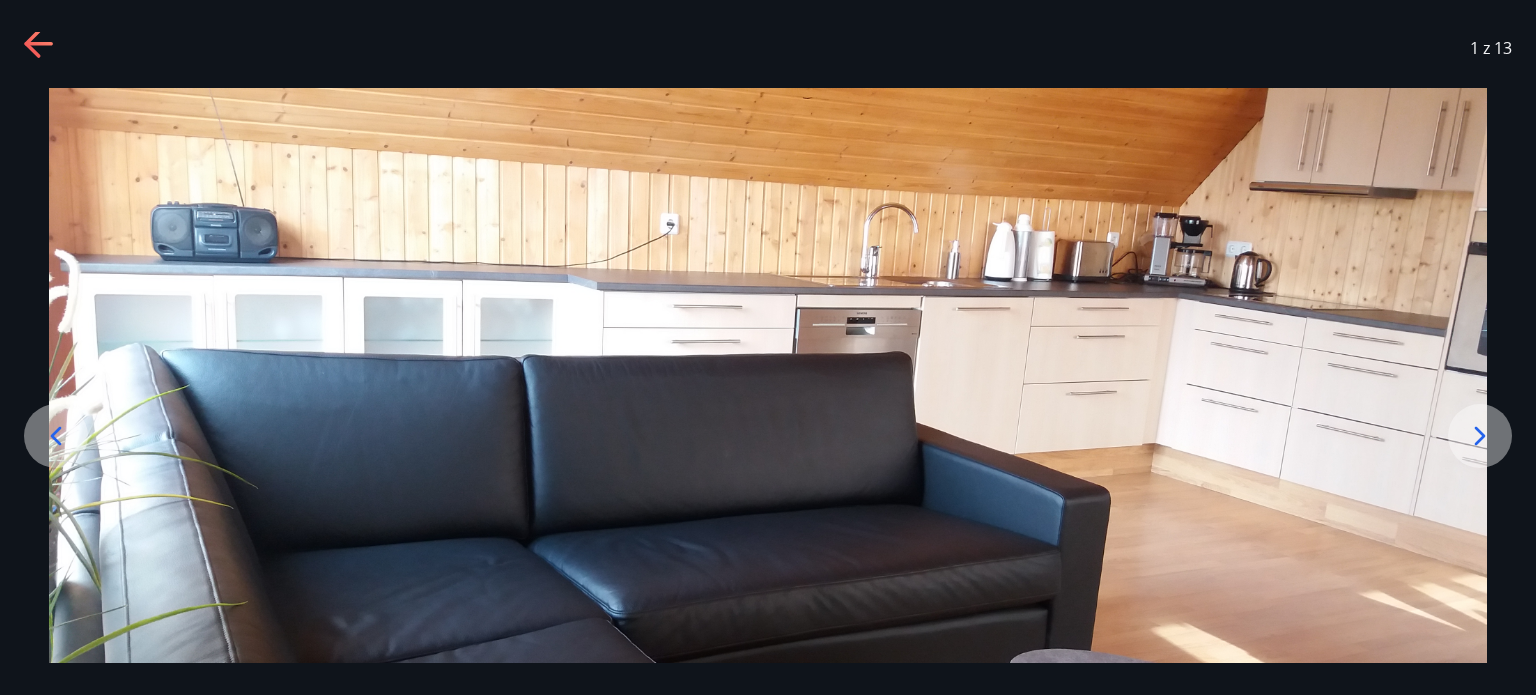 click 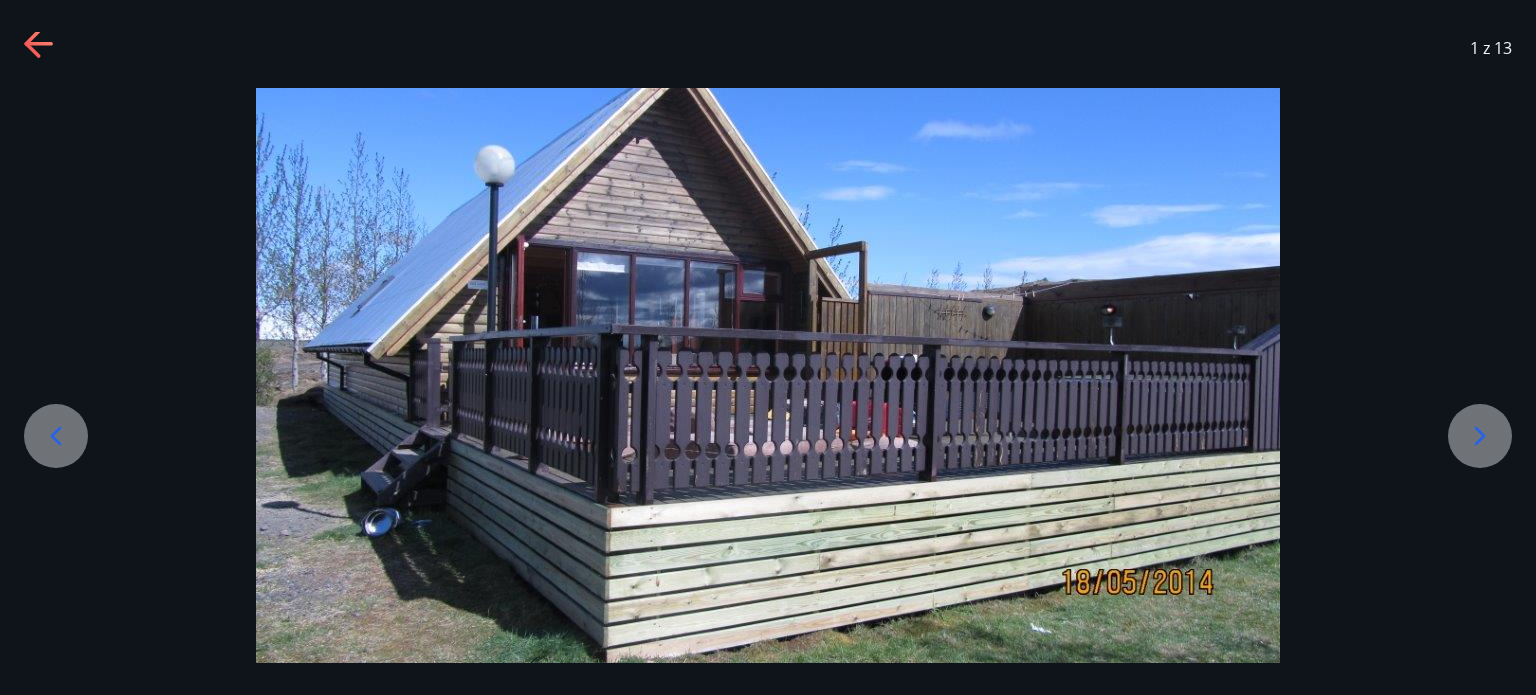 click 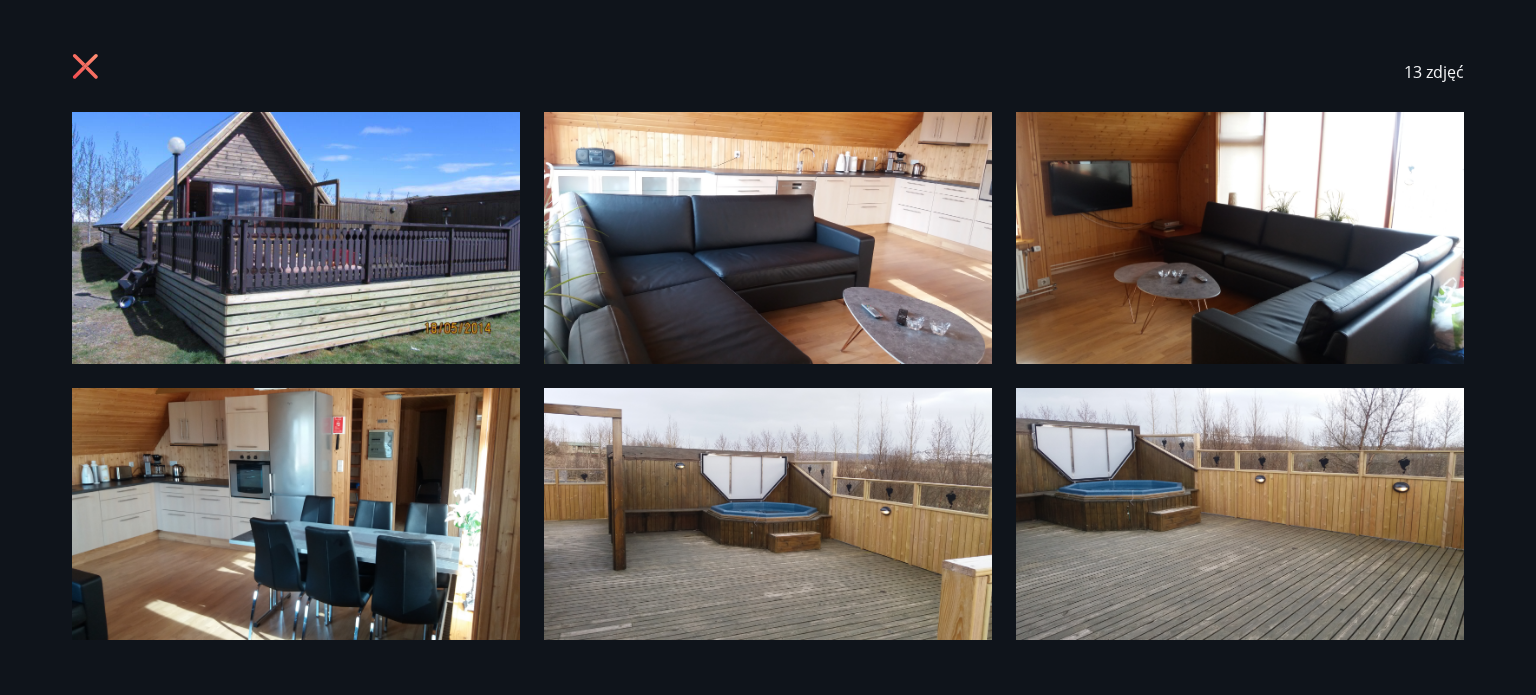 click 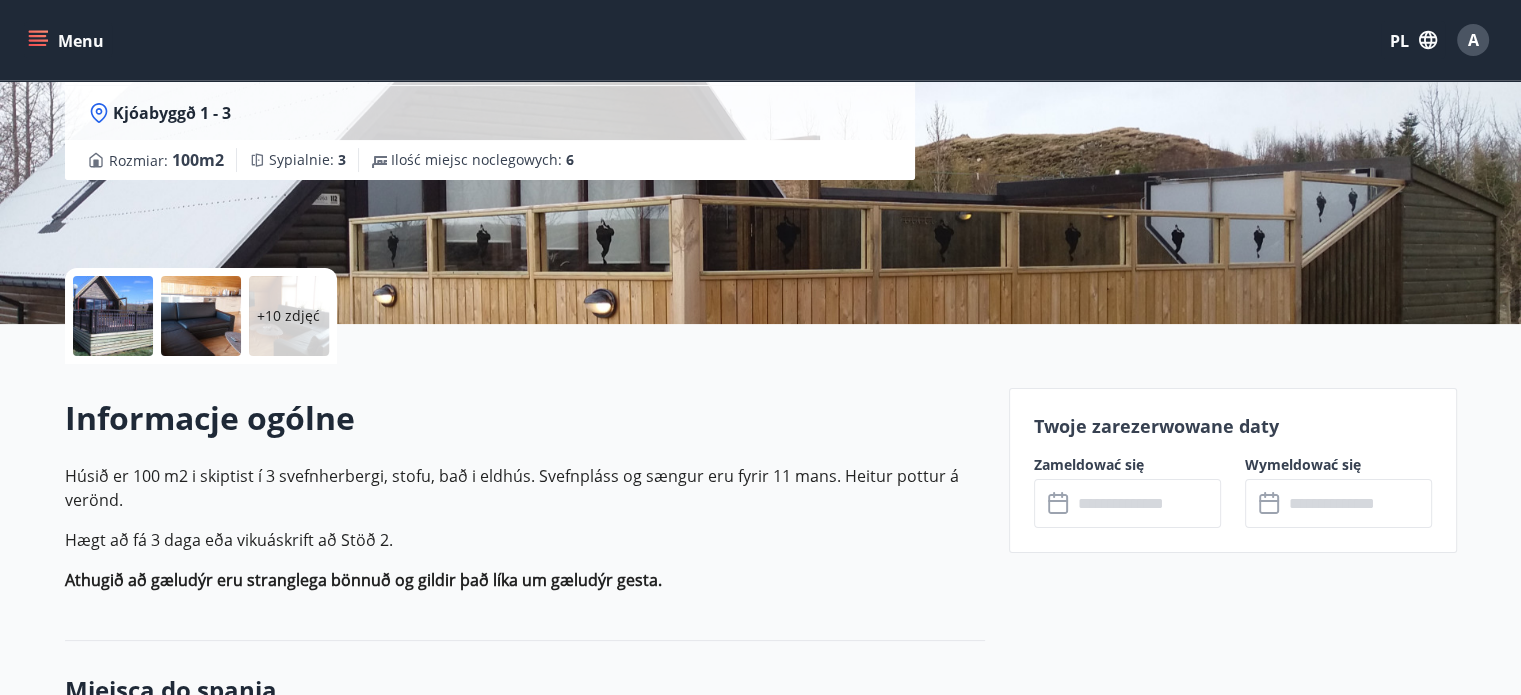 scroll, scrollTop: 0, scrollLeft: 0, axis: both 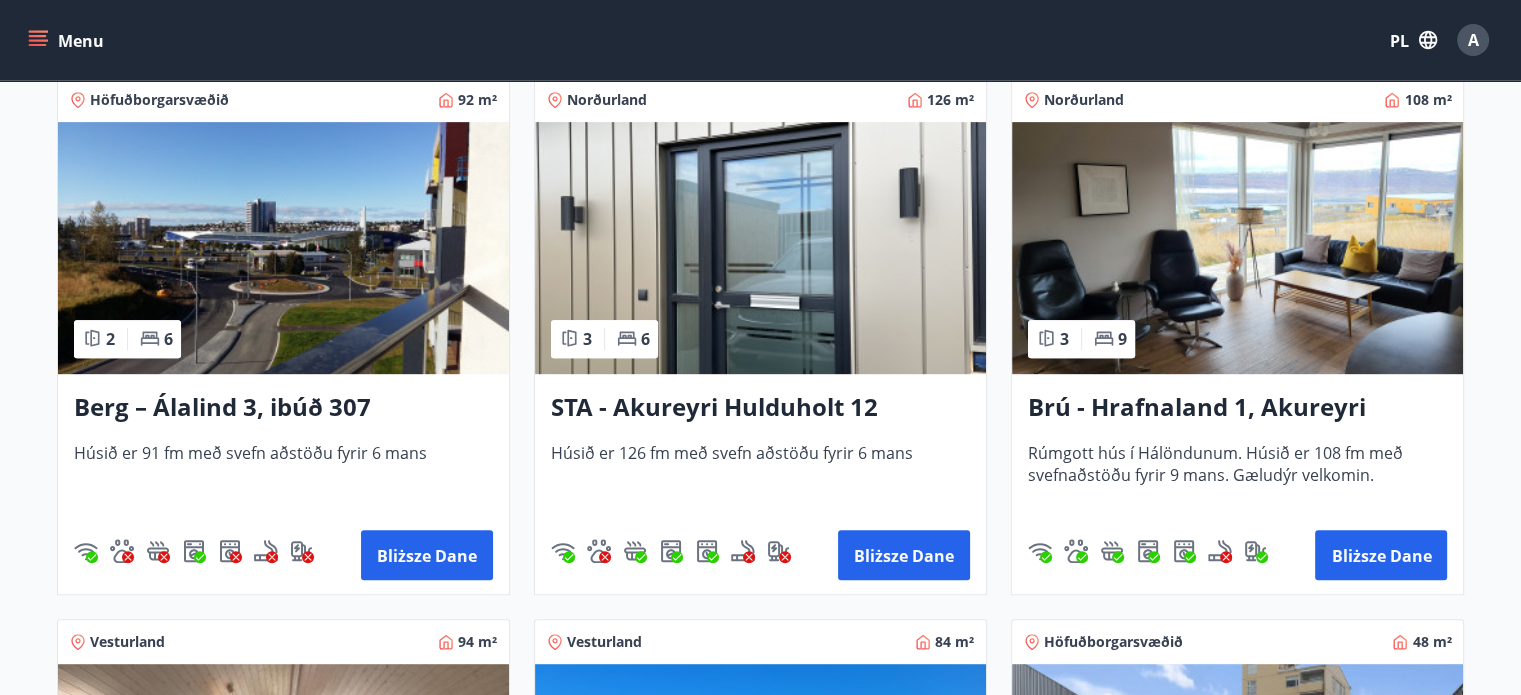 click on "STA - Akureyri Hulduholt 12" at bounding box center (714, 406) 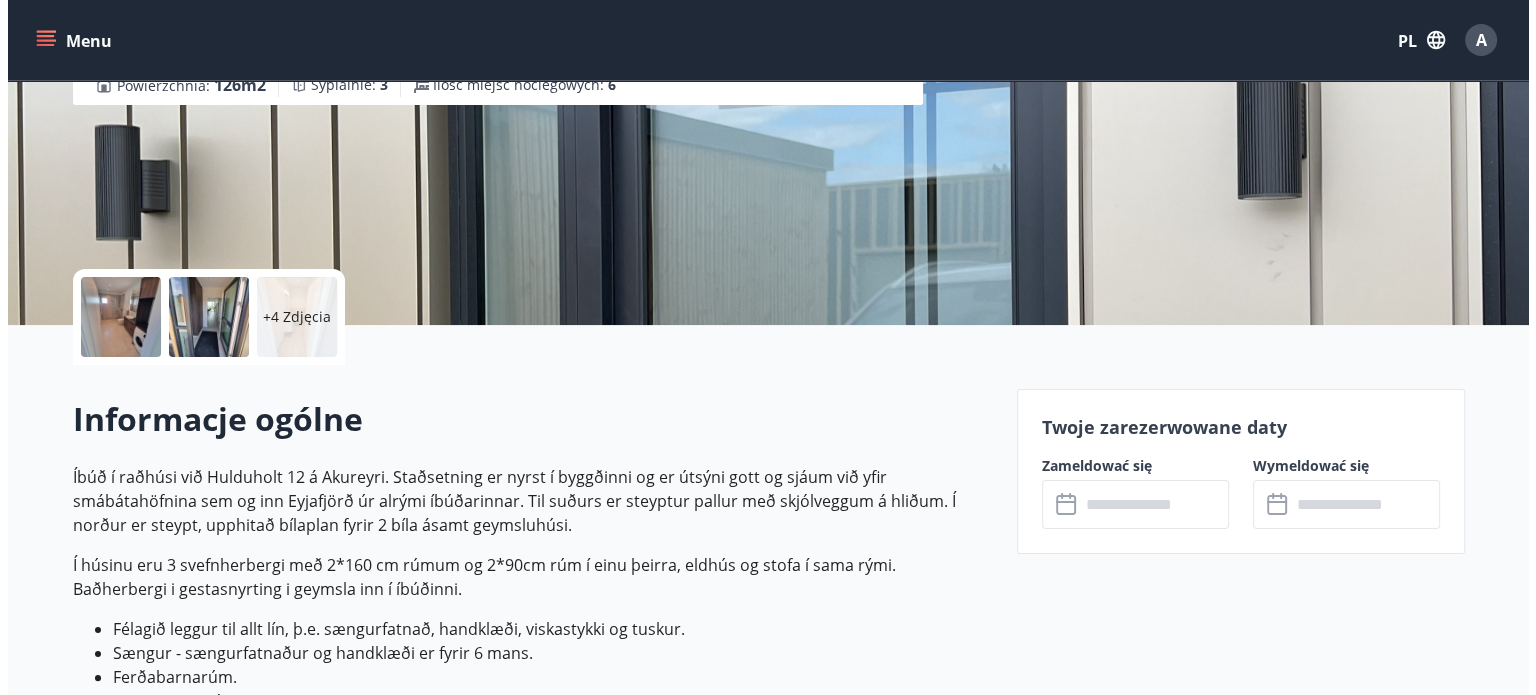 scroll, scrollTop: 280, scrollLeft: 0, axis: vertical 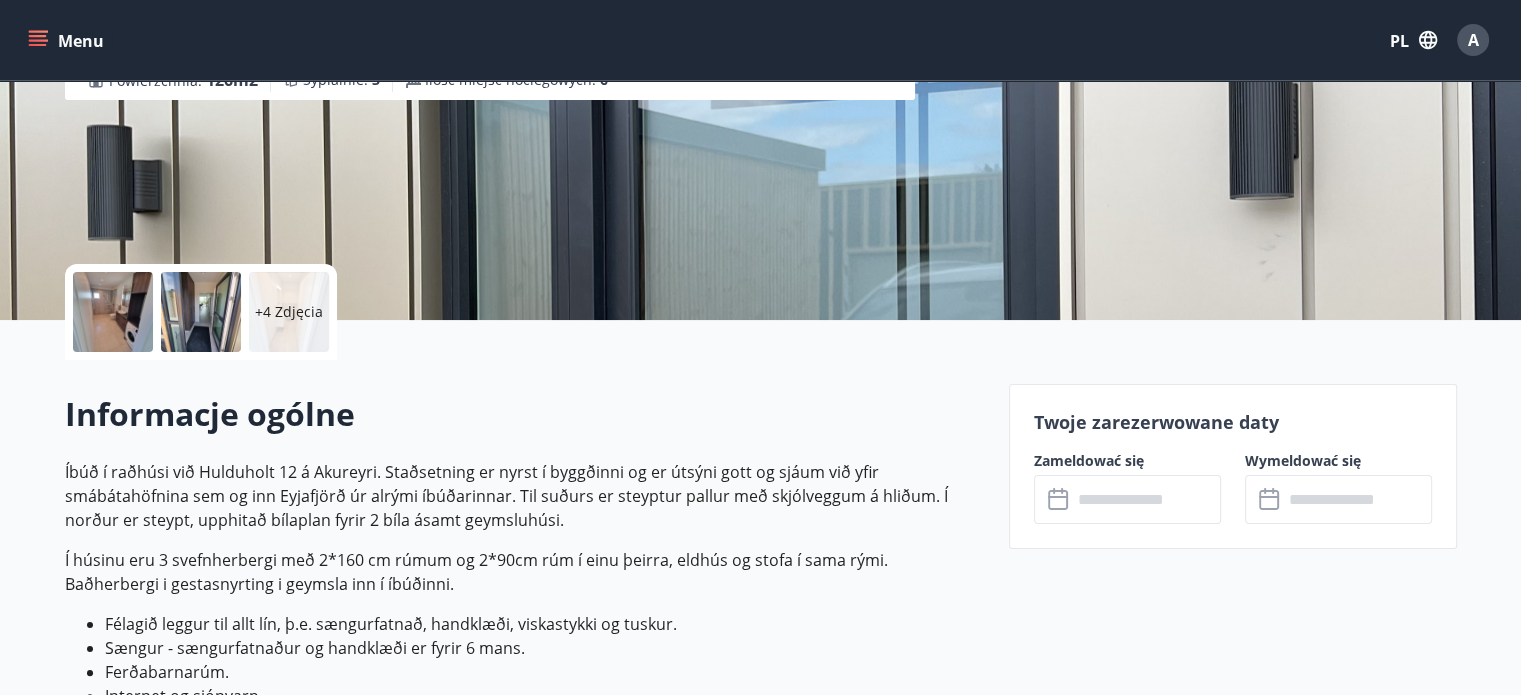 click at bounding box center [113, 312] 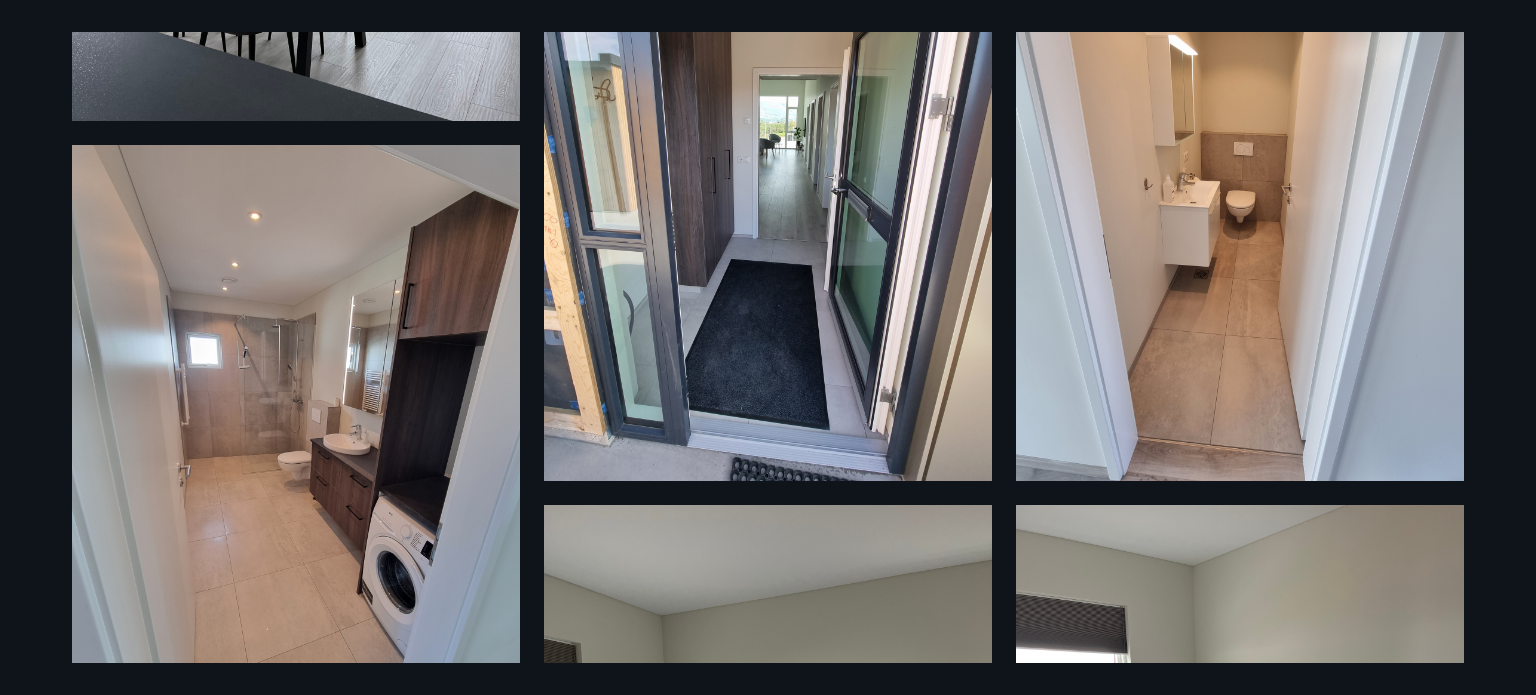 scroll, scrollTop: 0, scrollLeft: 0, axis: both 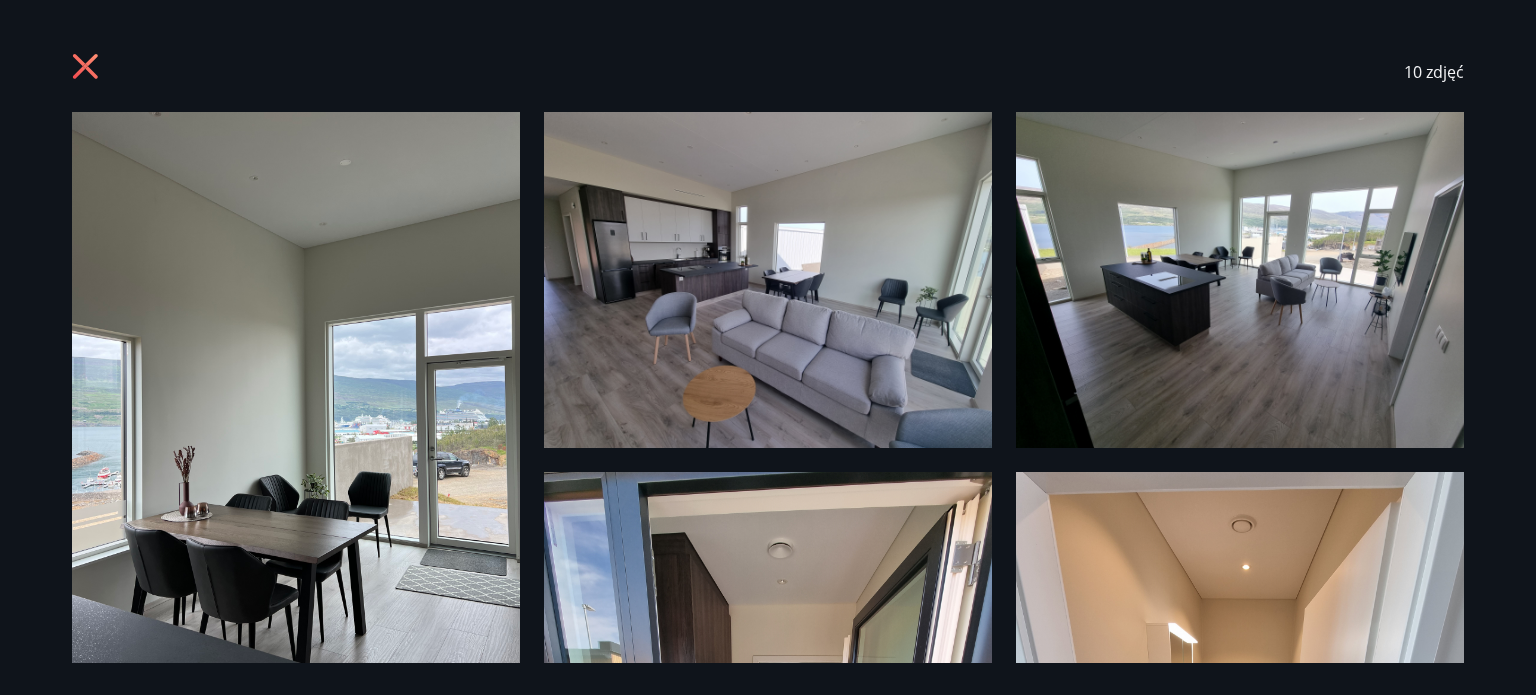 drag, startPoint x: 1270, startPoint y: 212, endPoint x: 1222, endPoint y: -41, distance: 257.5131 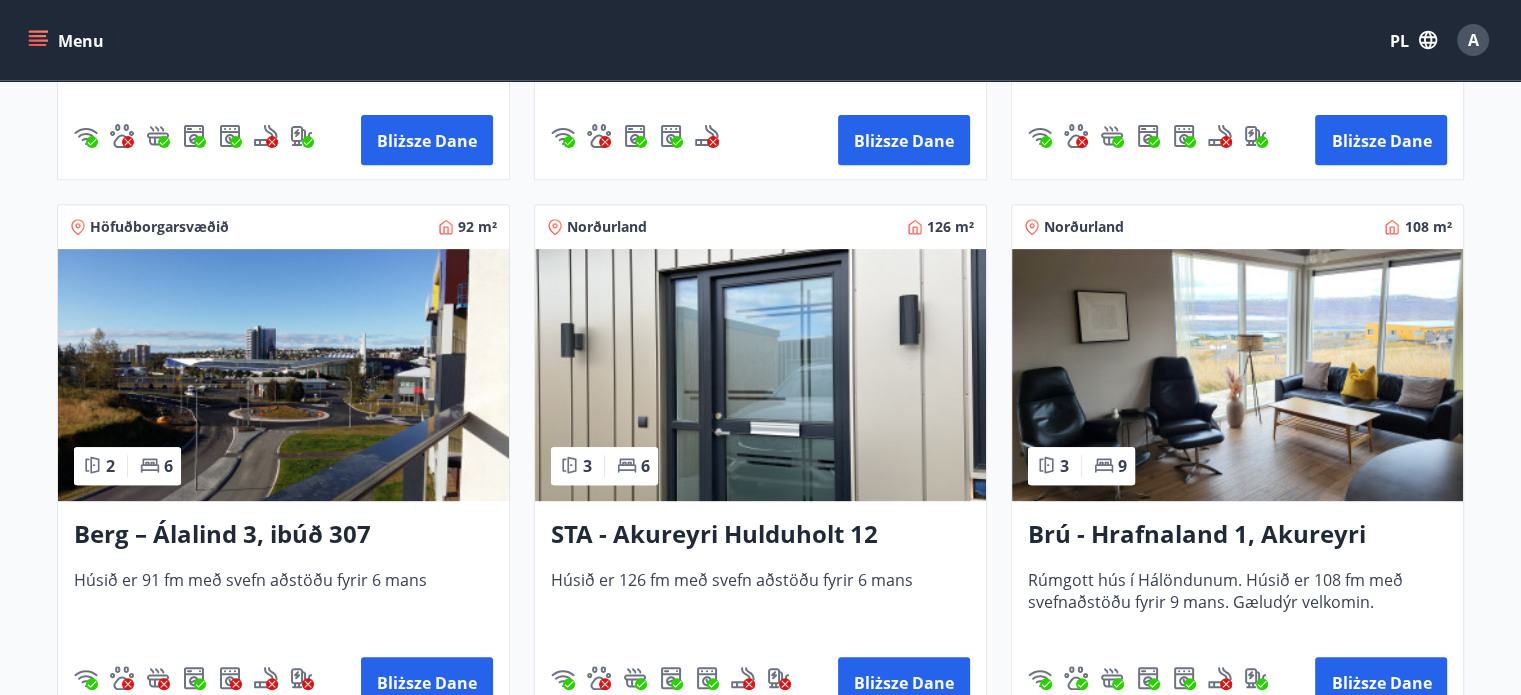 scroll, scrollTop: 872, scrollLeft: 0, axis: vertical 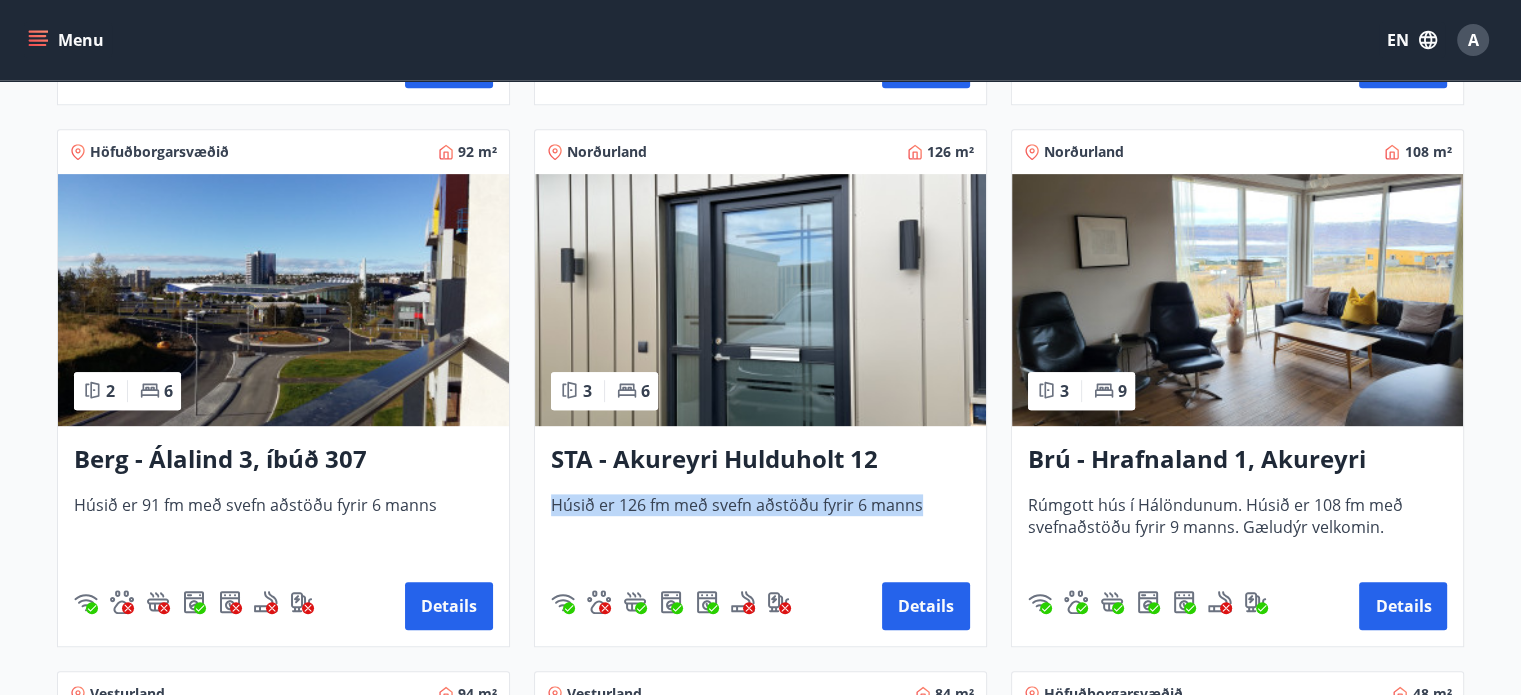 drag, startPoint x: 936, startPoint y: 501, endPoint x: 538, endPoint y: 494, distance: 398.06155 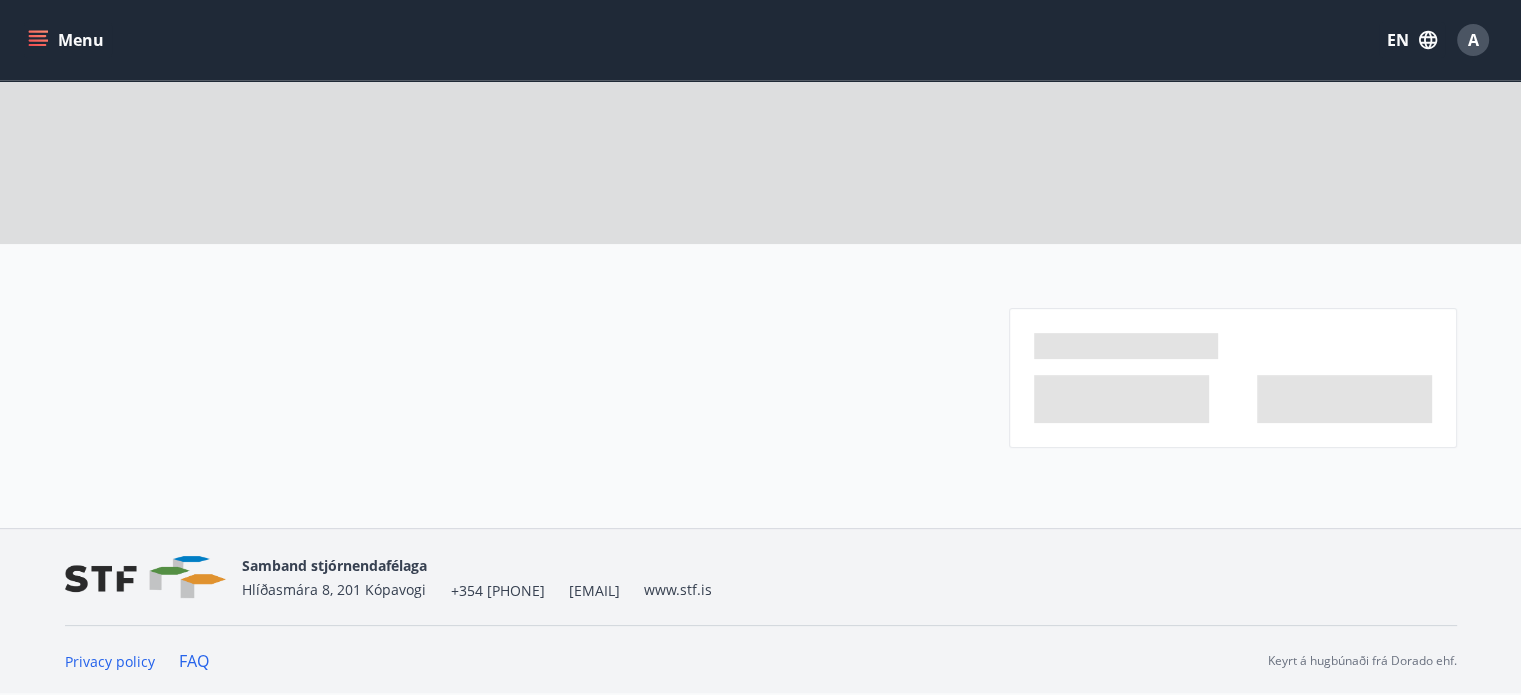 scroll, scrollTop: 0, scrollLeft: 0, axis: both 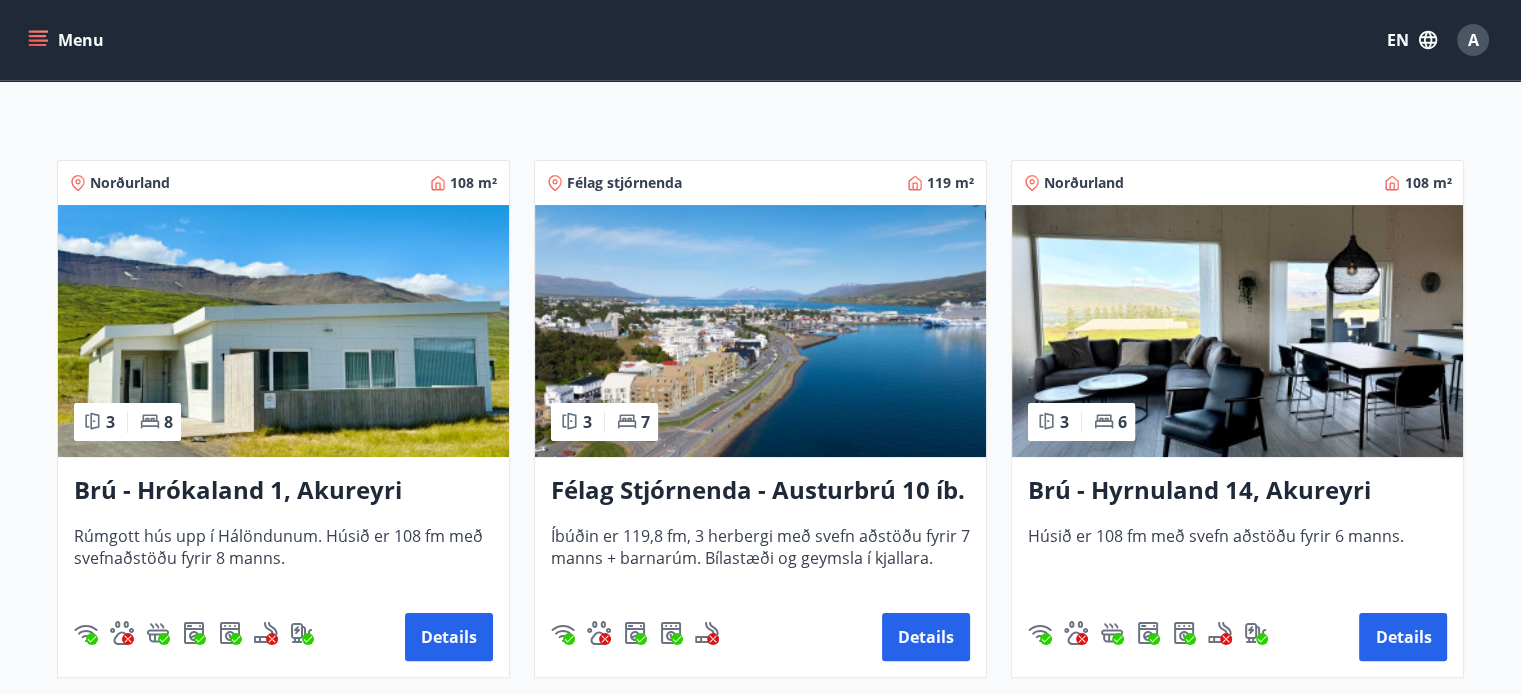 click on "Félag Stjórnenda - Austurbrú 10 íb. 201" at bounding box center [760, 491] 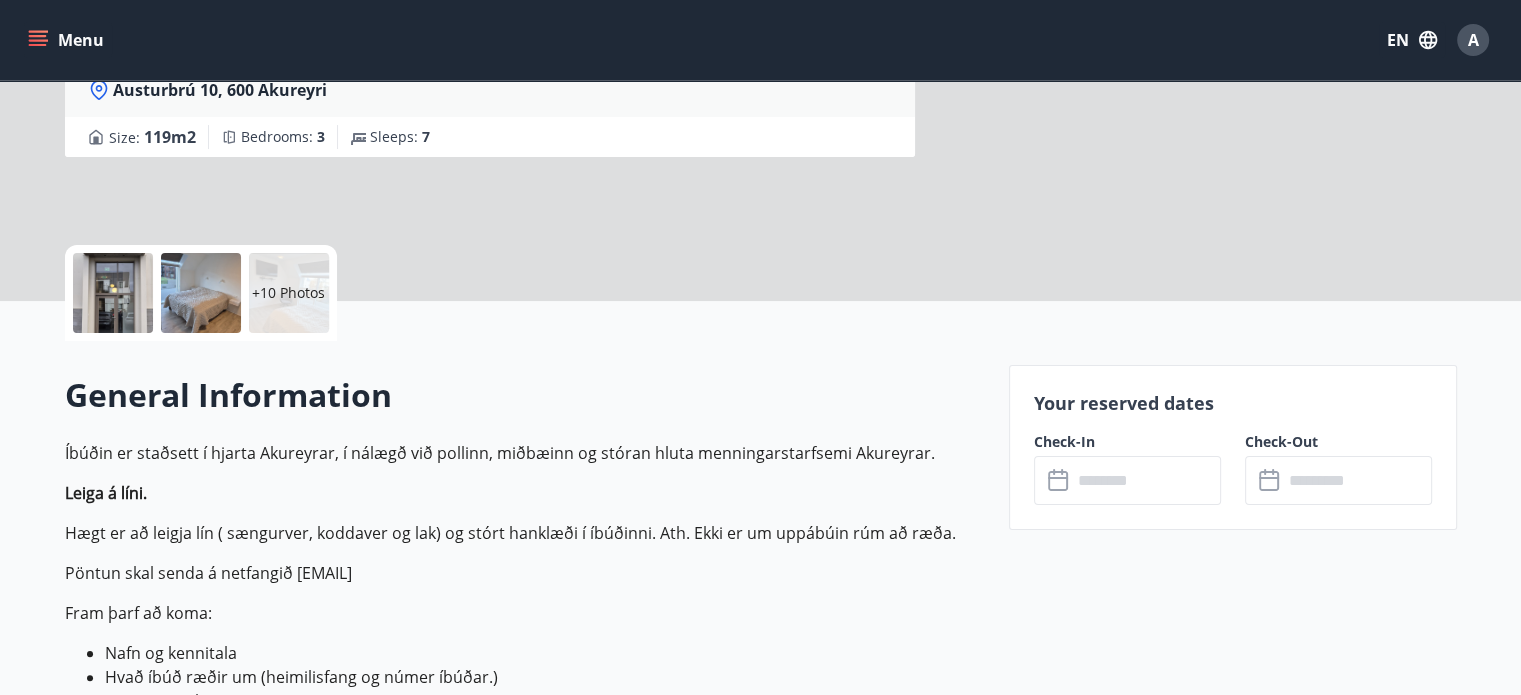 scroll, scrollTop: 0, scrollLeft: 0, axis: both 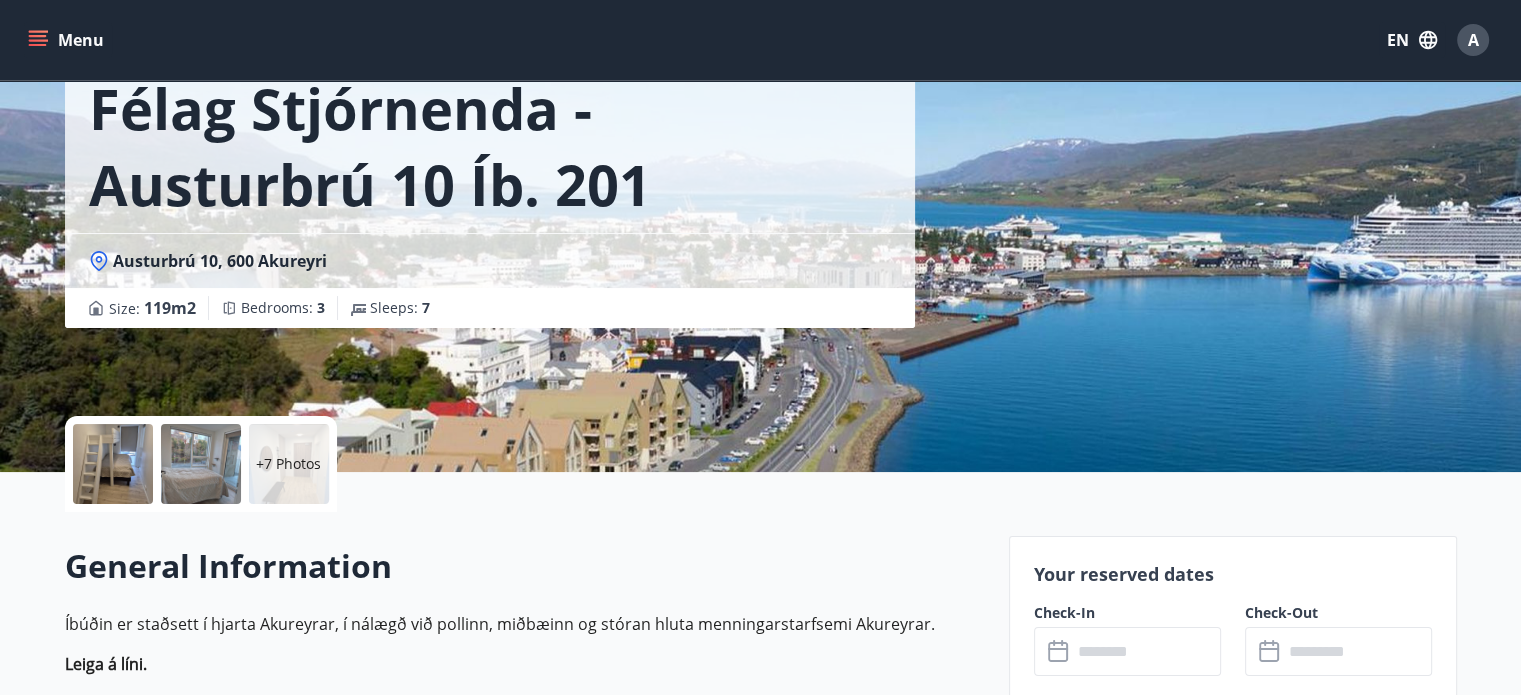 click at bounding box center [113, 464] 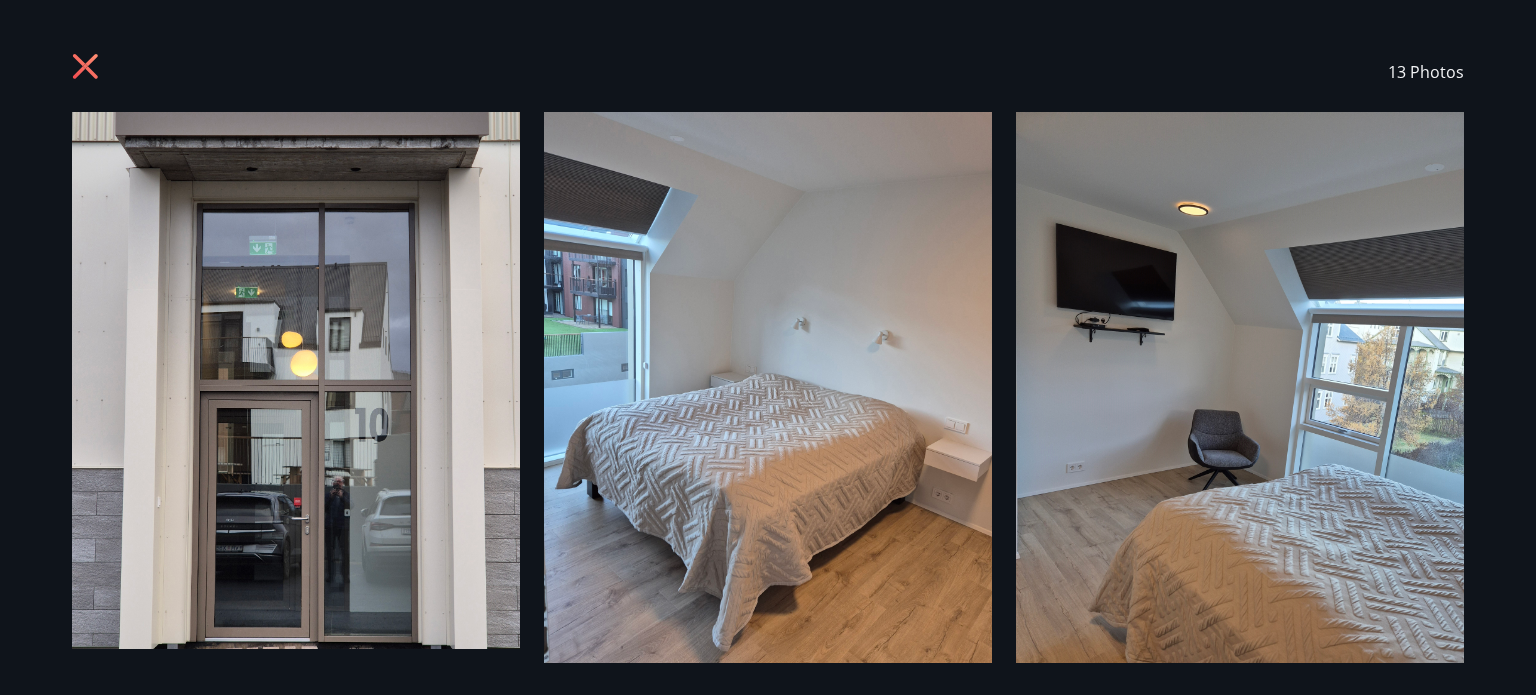 drag, startPoint x: 1504, startPoint y: 151, endPoint x: 1504, endPoint y: 254, distance: 103 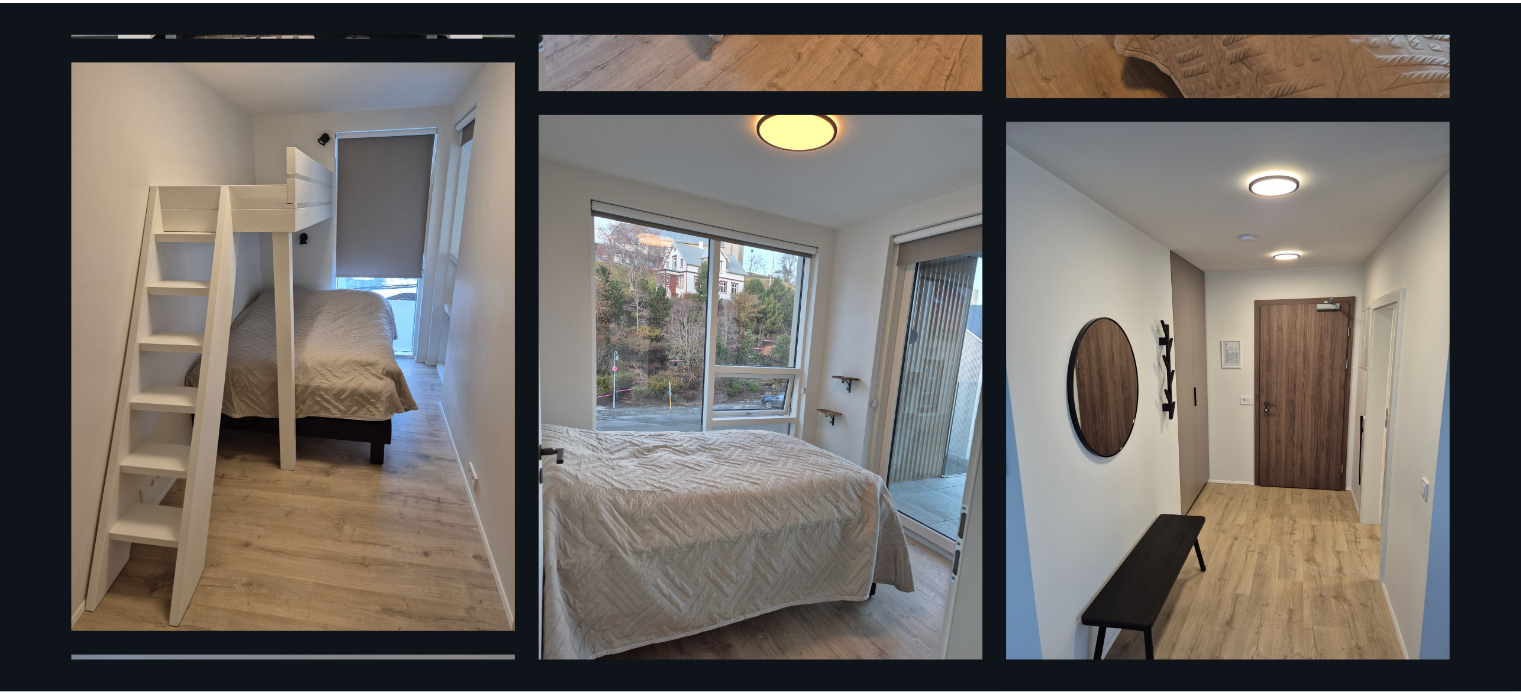 scroll, scrollTop: 0, scrollLeft: 0, axis: both 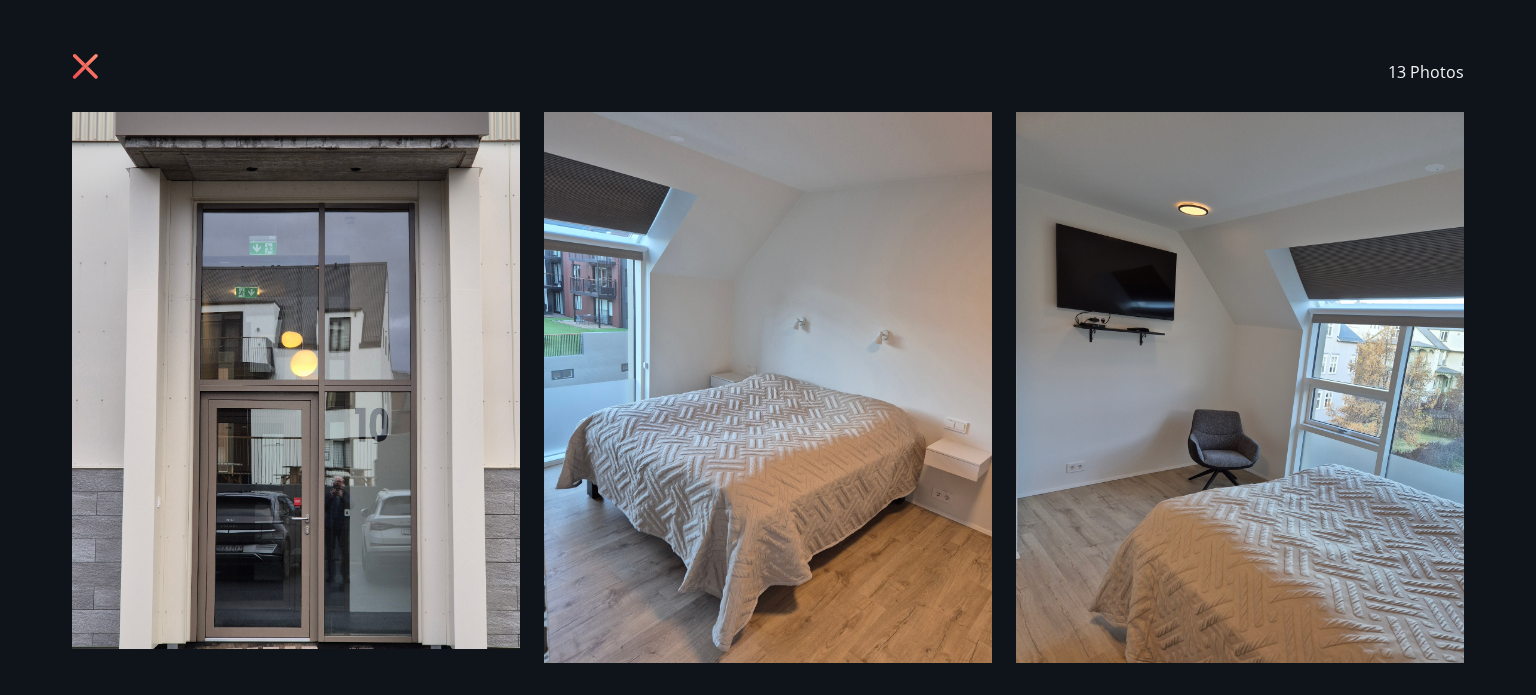 drag, startPoint x: 1347, startPoint y: 192, endPoint x: 1252, endPoint y: -33, distance: 244.23349 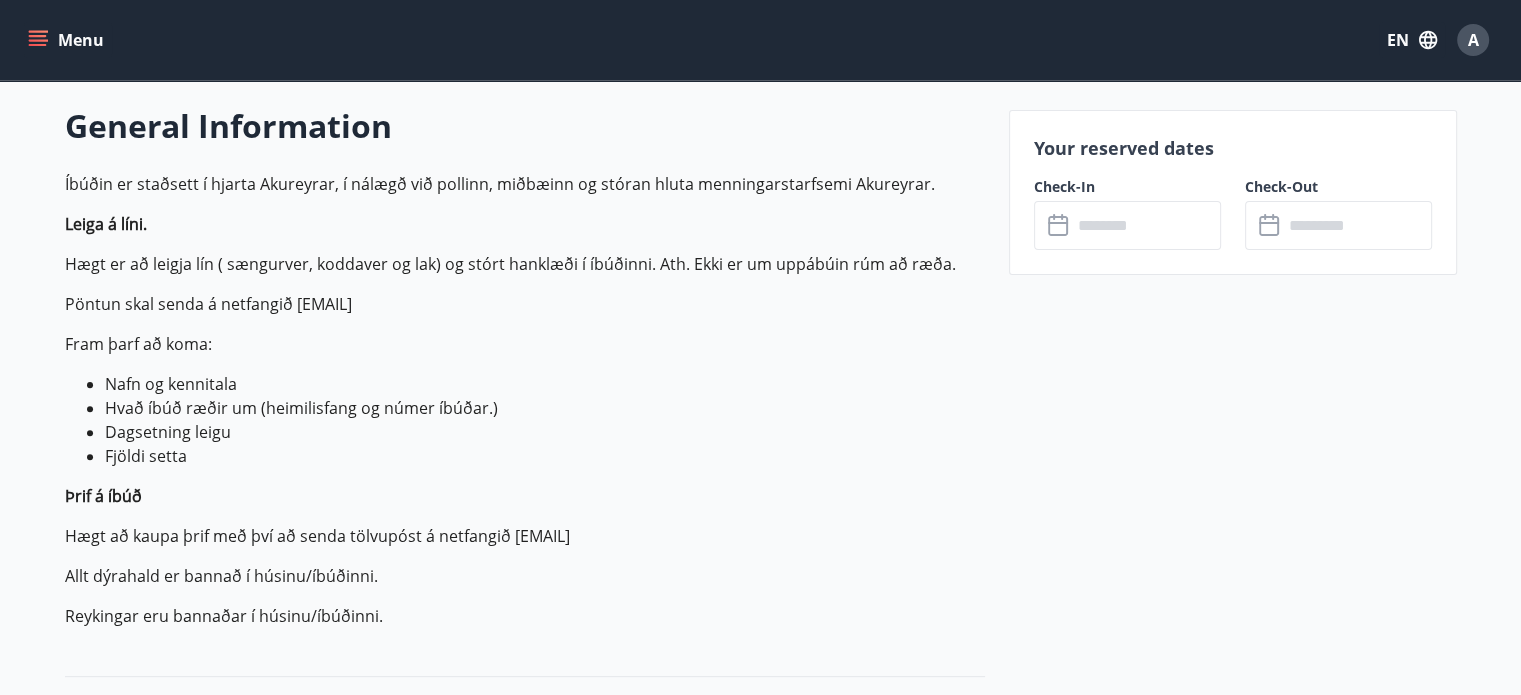 scroll, scrollTop: 572, scrollLeft: 0, axis: vertical 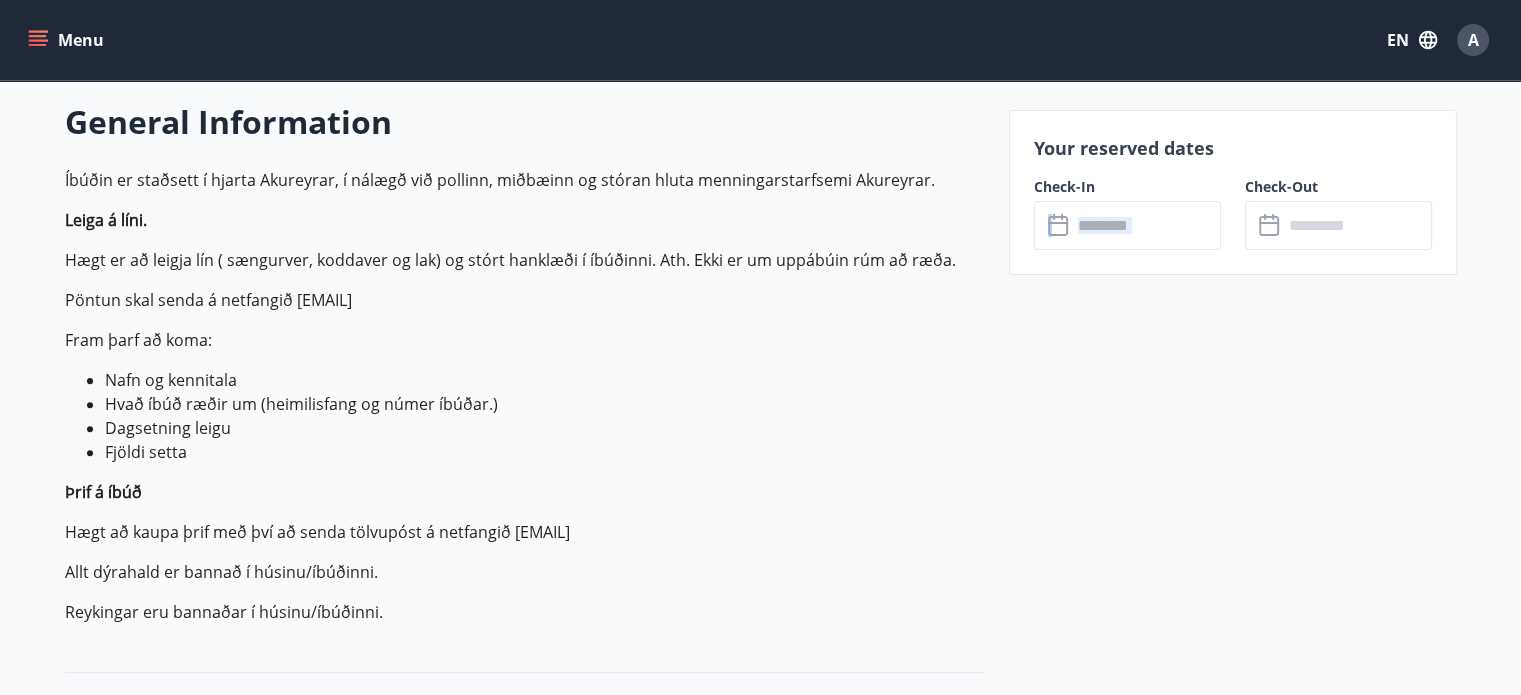 click on "Your reserved dates Check-In ​ ​ Check-Out ​ ​" at bounding box center (1233, 192) 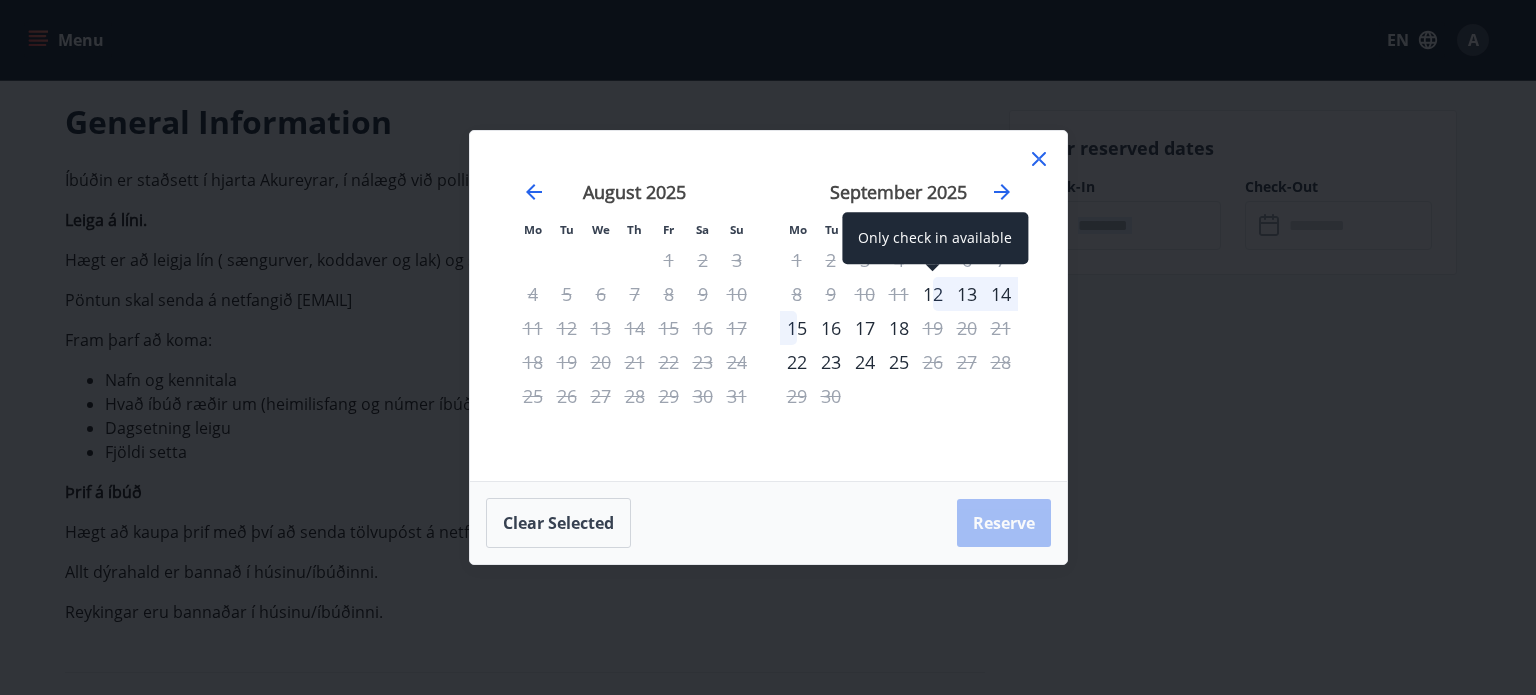 click on "12" at bounding box center [933, 294] 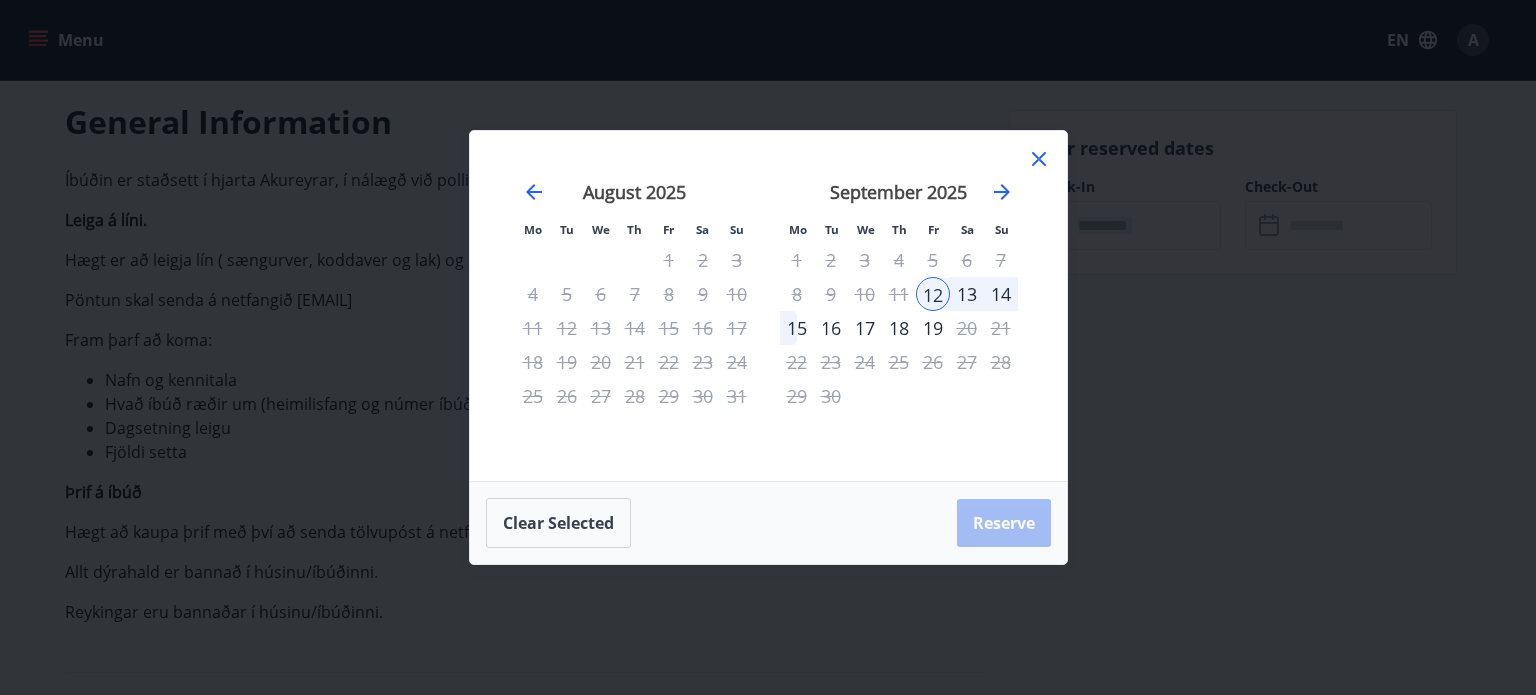 click on "14" at bounding box center [1001, 294] 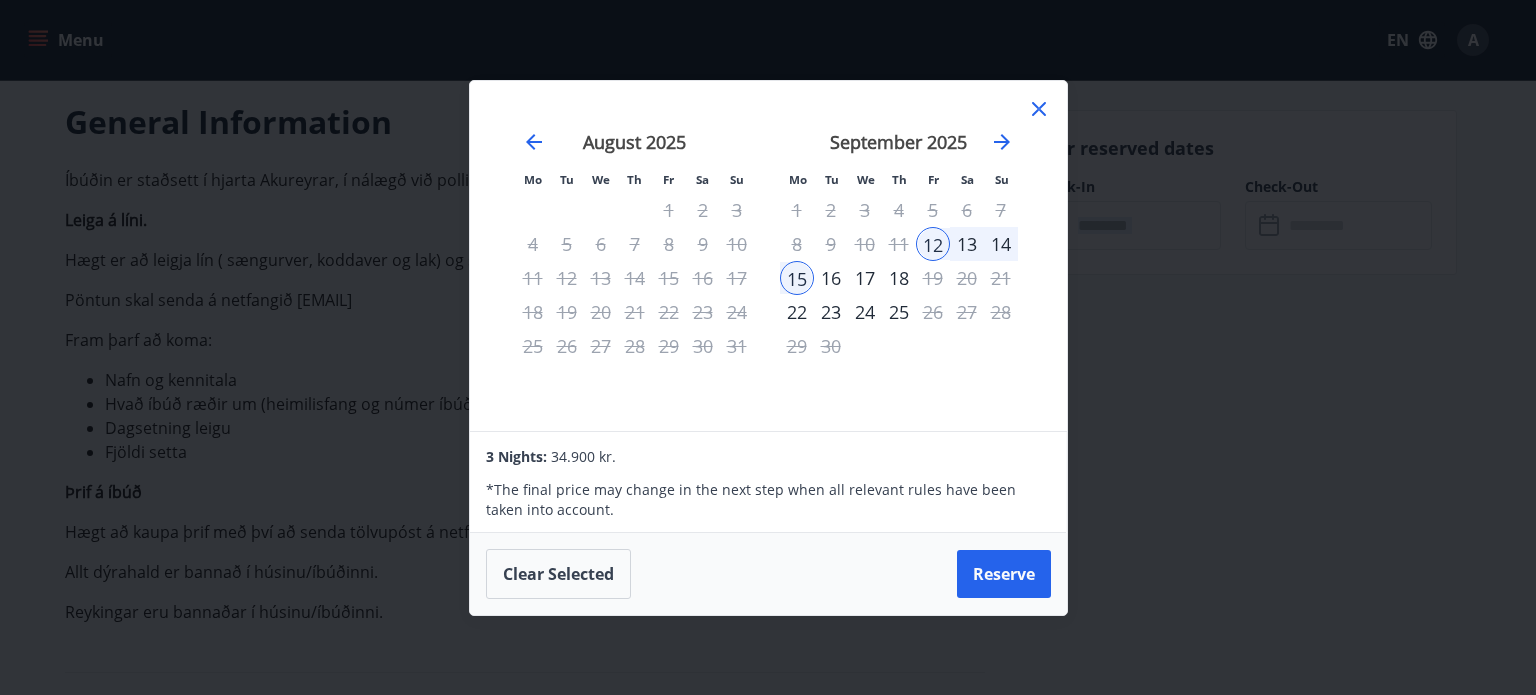drag, startPoint x: 804, startPoint y: 280, endPoint x: 836, endPoint y: 279, distance: 32.01562 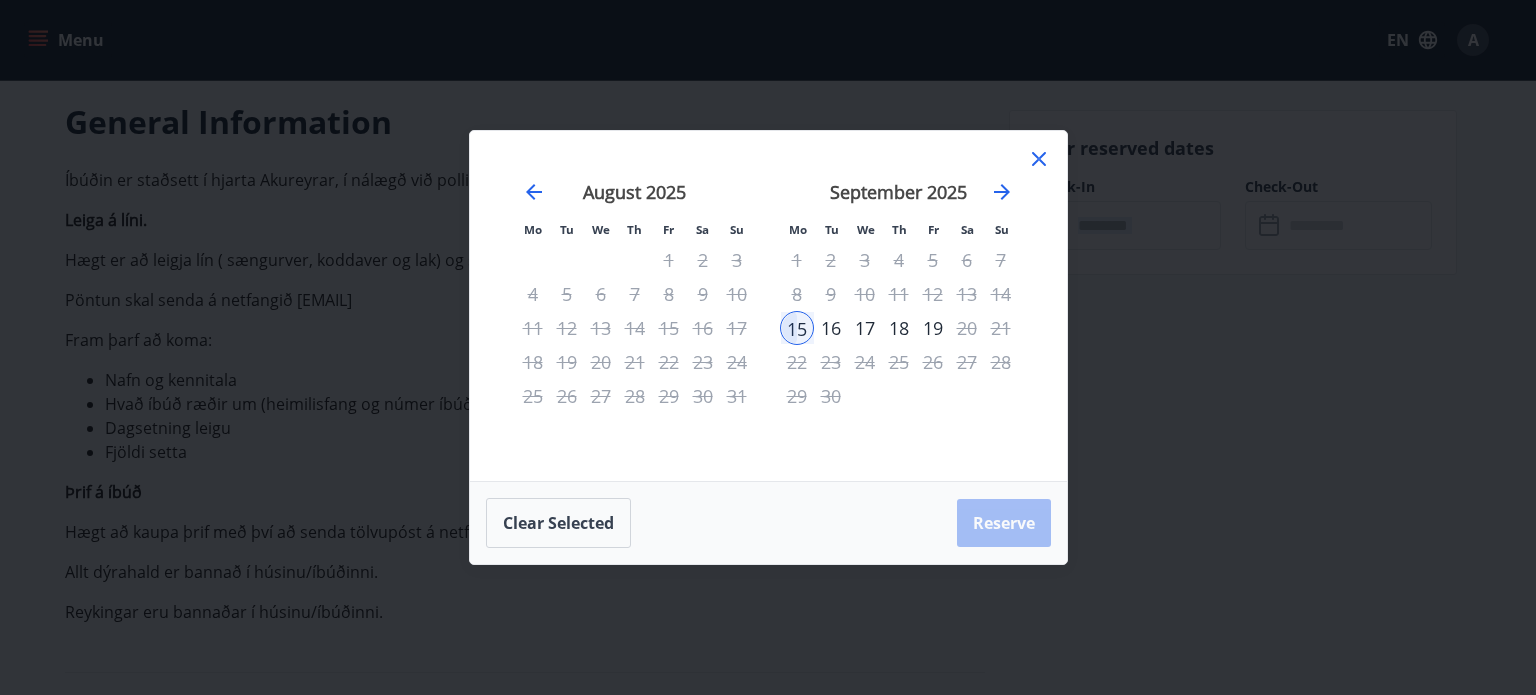 click on "17" at bounding box center [865, 328] 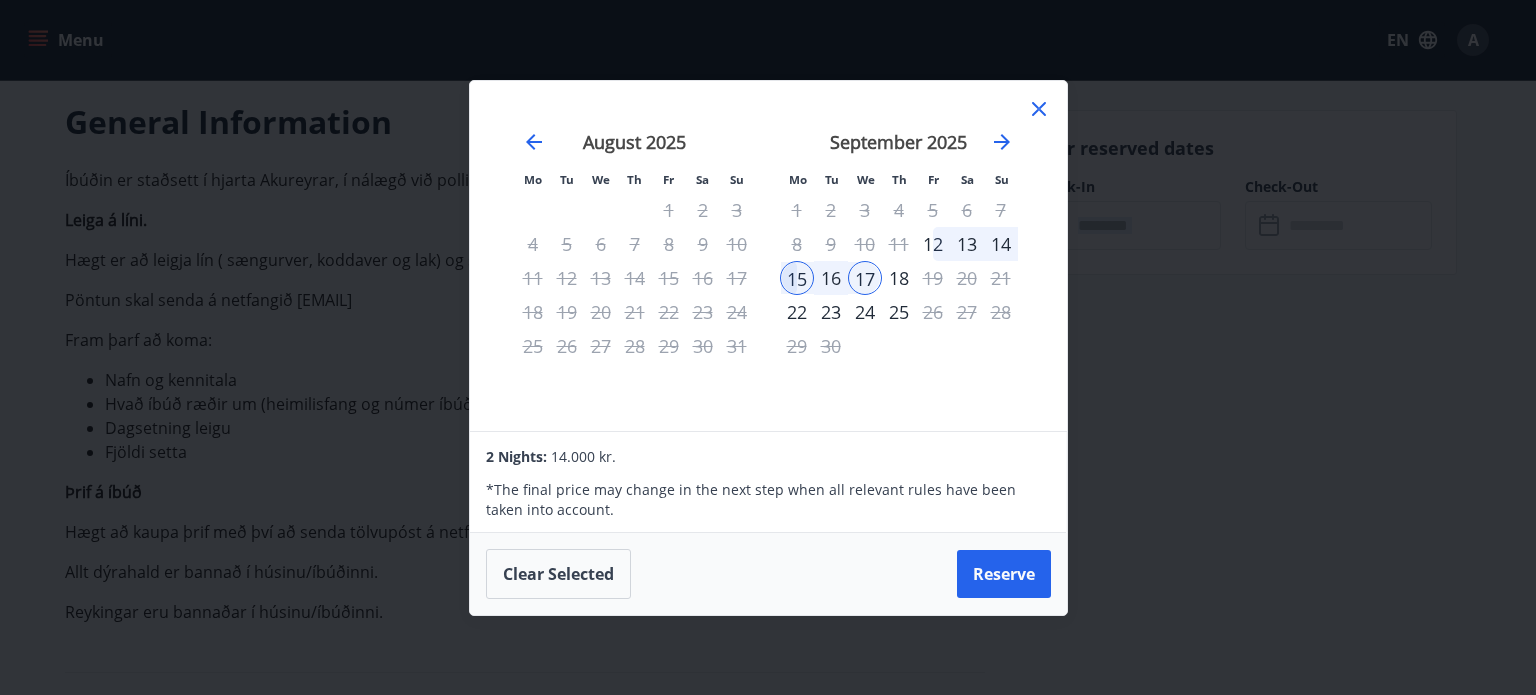 click on "18" at bounding box center [899, 278] 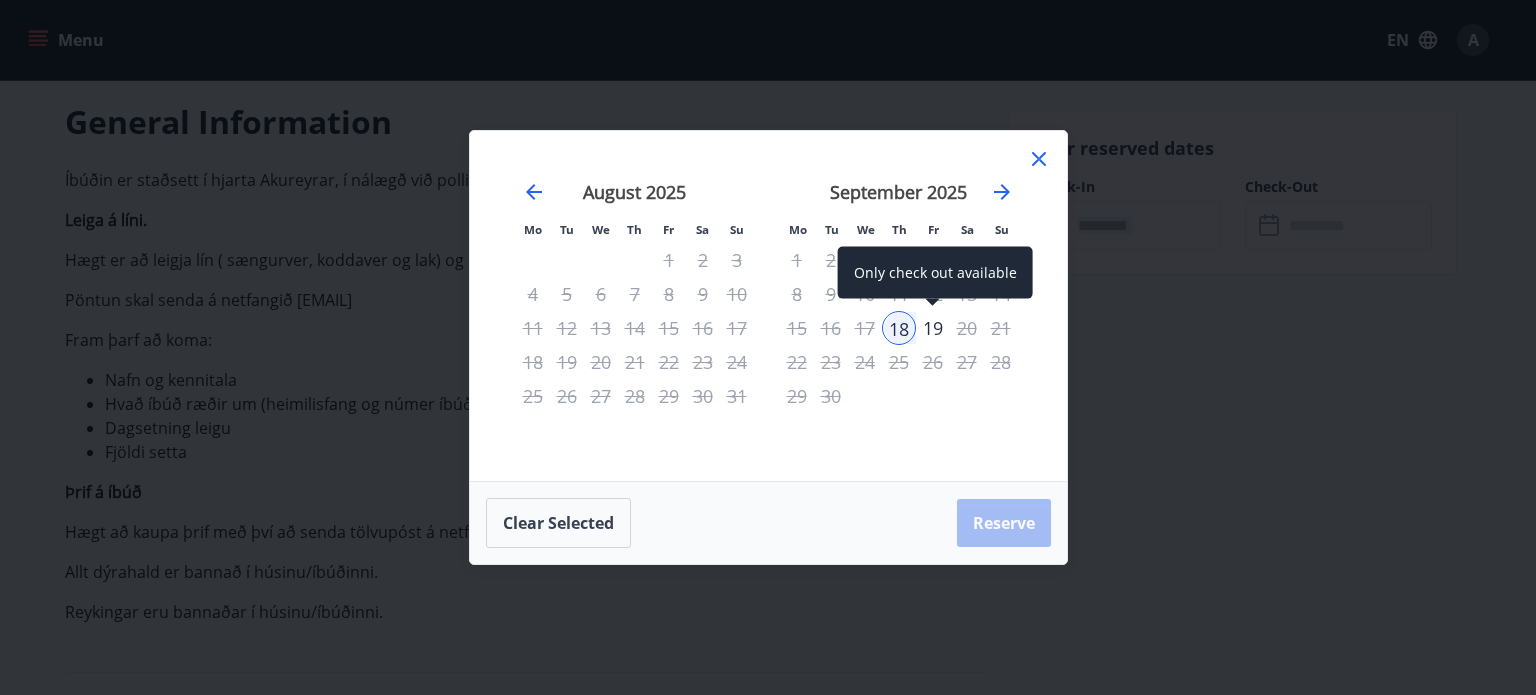 click on "19" at bounding box center (933, 328) 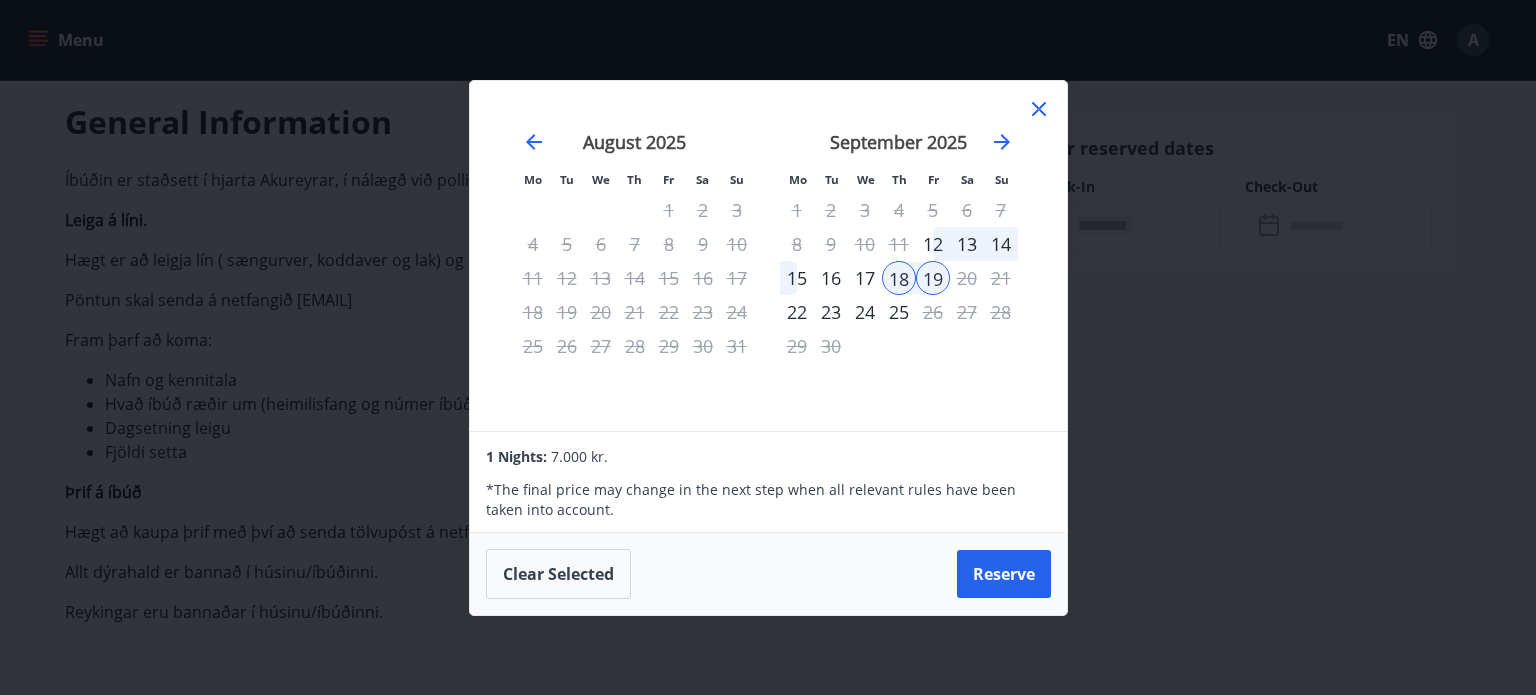 click on "15" at bounding box center (797, 278) 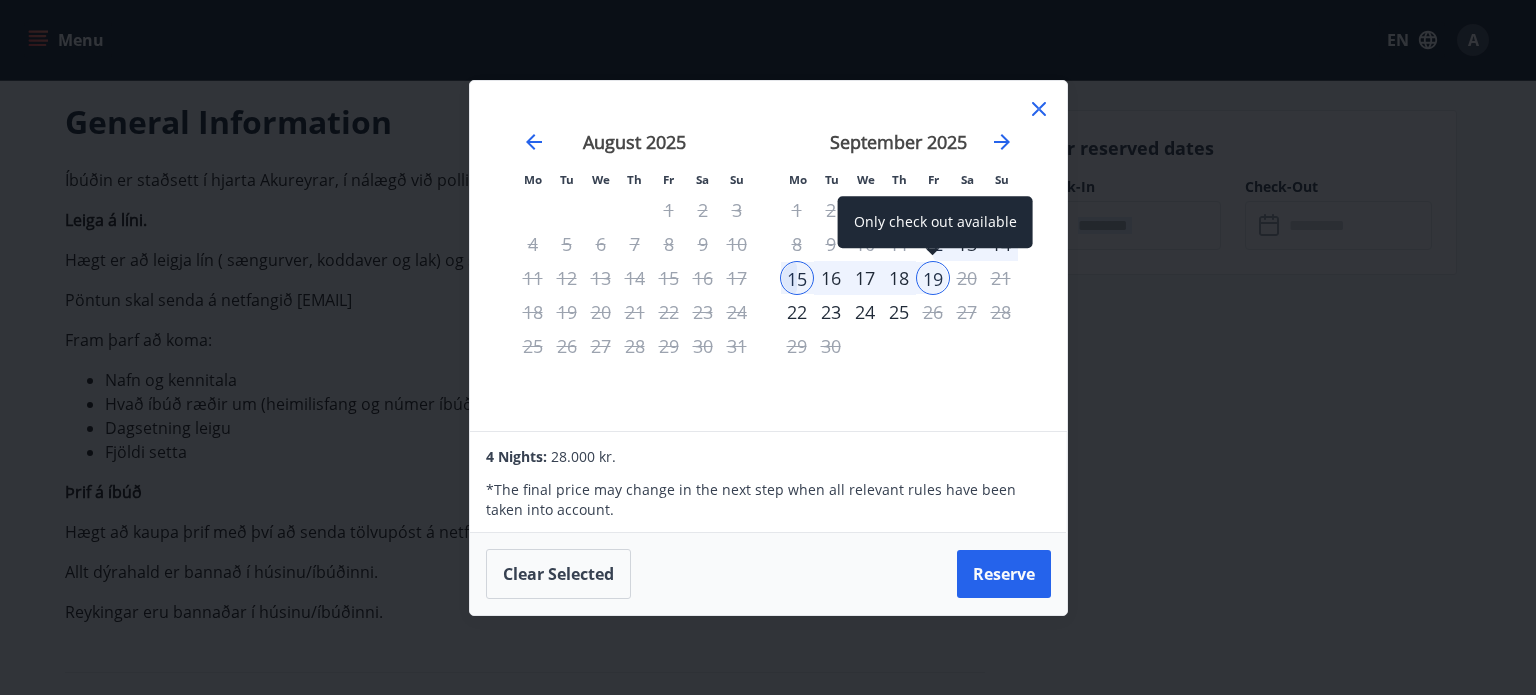 click on "19" at bounding box center (933, 278) 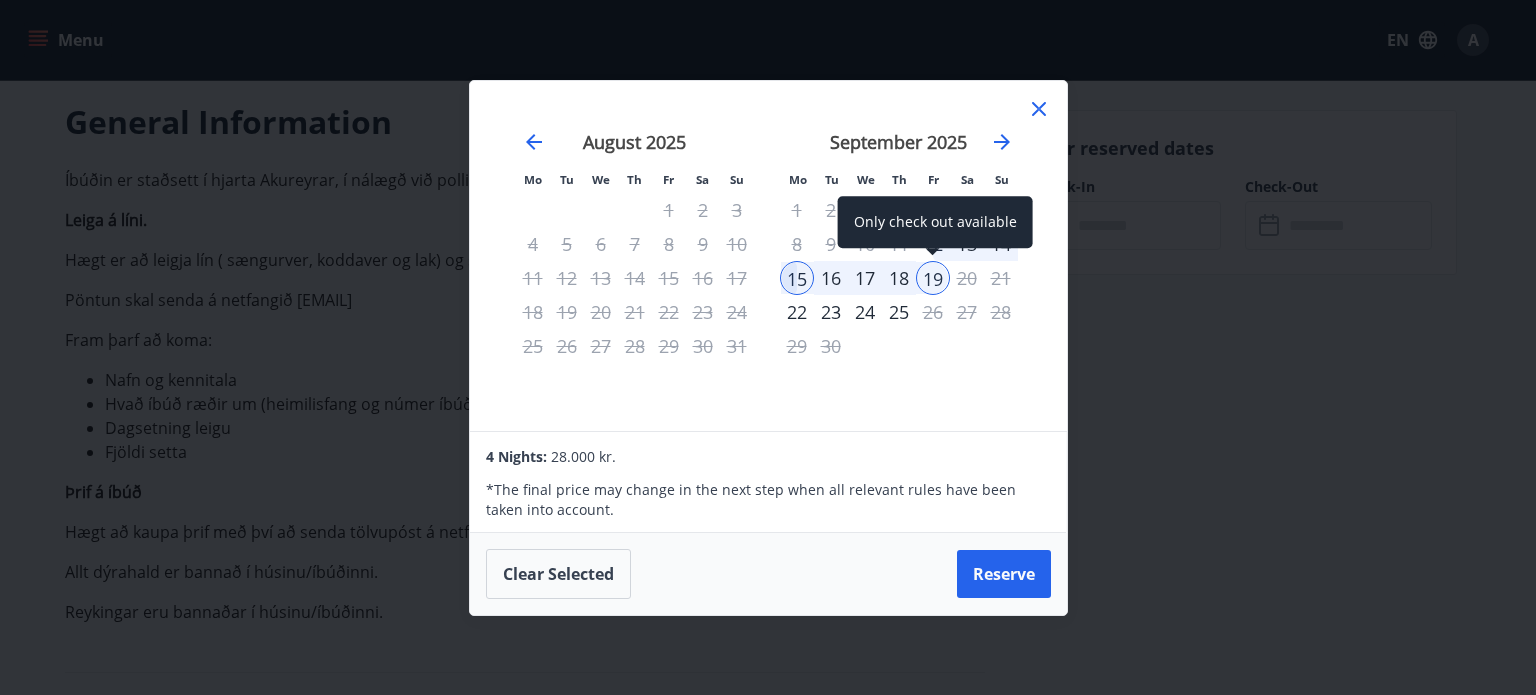 drag, startPoint x: 937, startPoint y: 240, endPoint x: 948, endPoint y: 296, distance: 57.070133 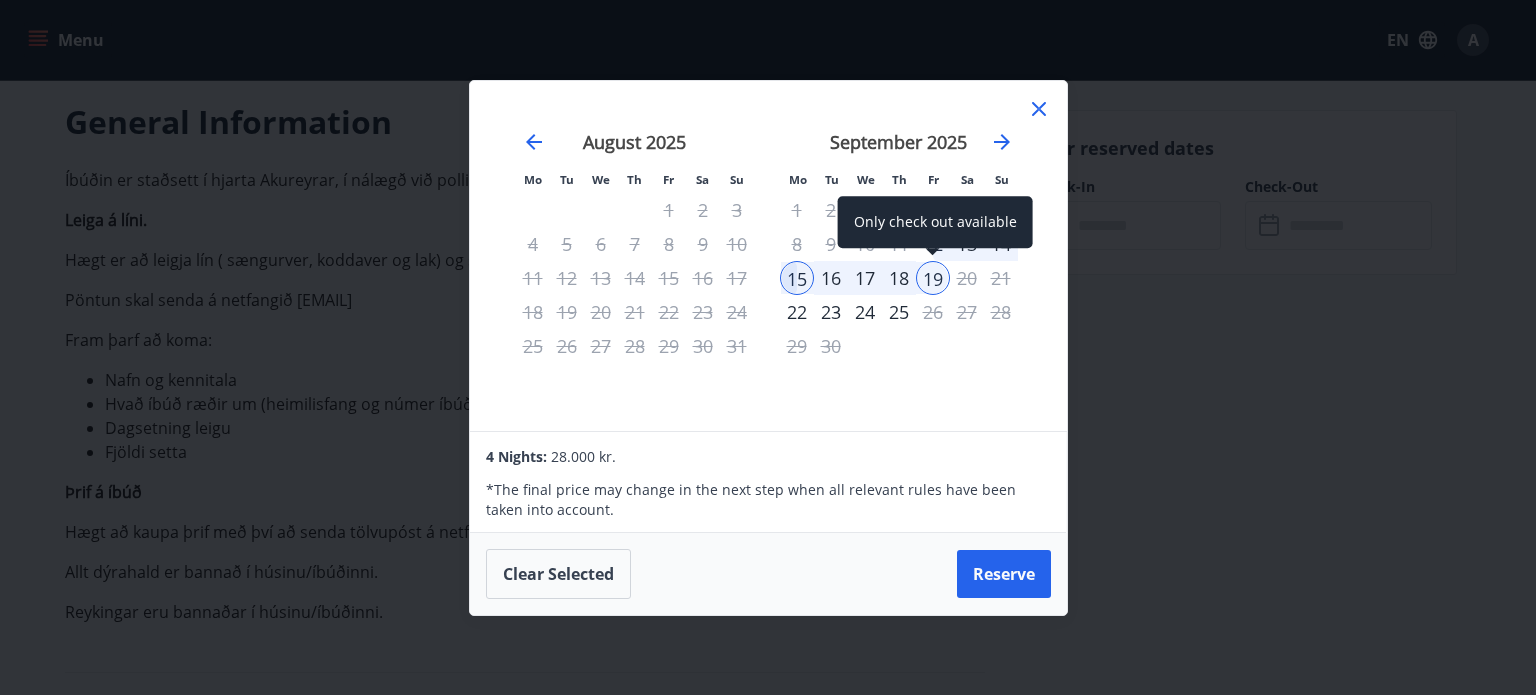 click on "Only check out available" at bounding box center (935, 222) 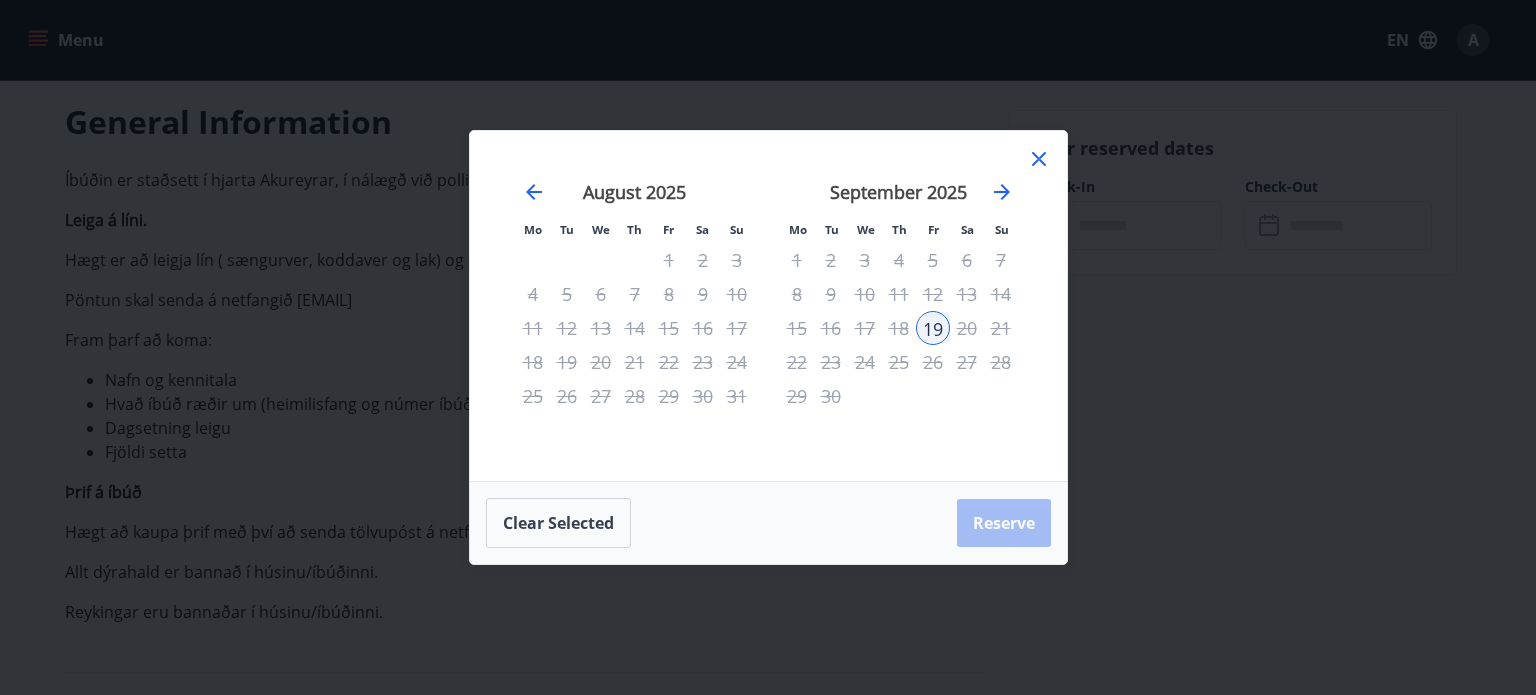click 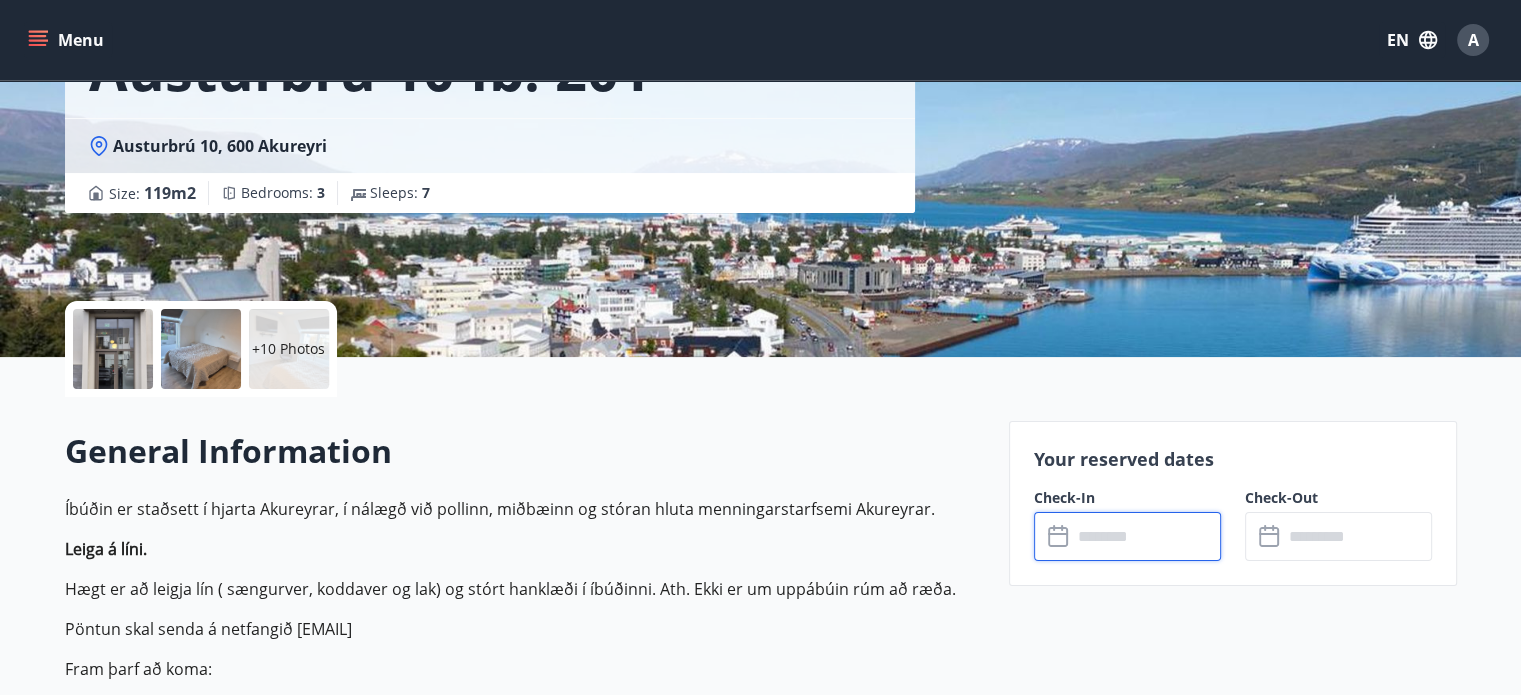 scroll, scrollTop: 0, scrollLeft: 0, axis: both 